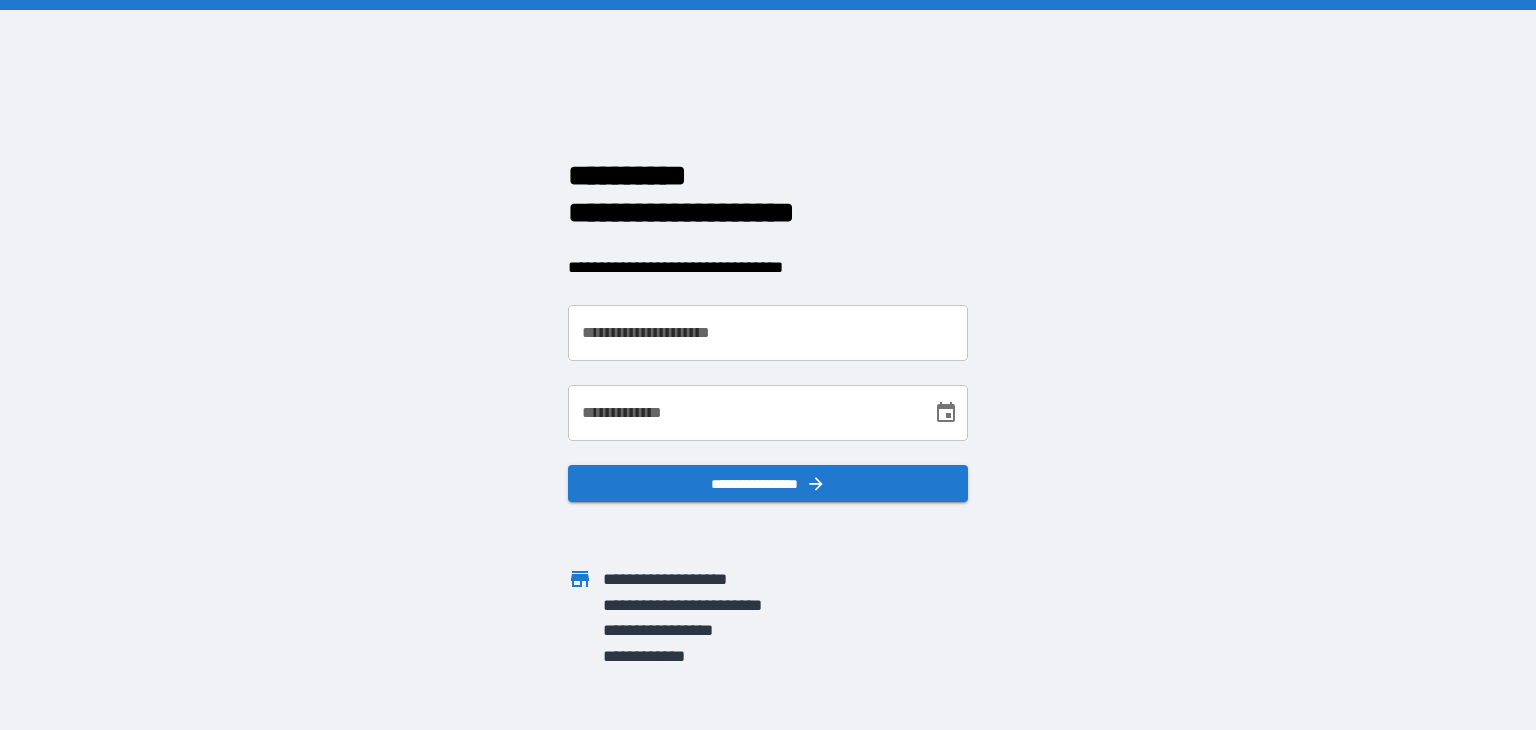 scroll, scrollTop: 0, scrollLeft: 0, axis: both 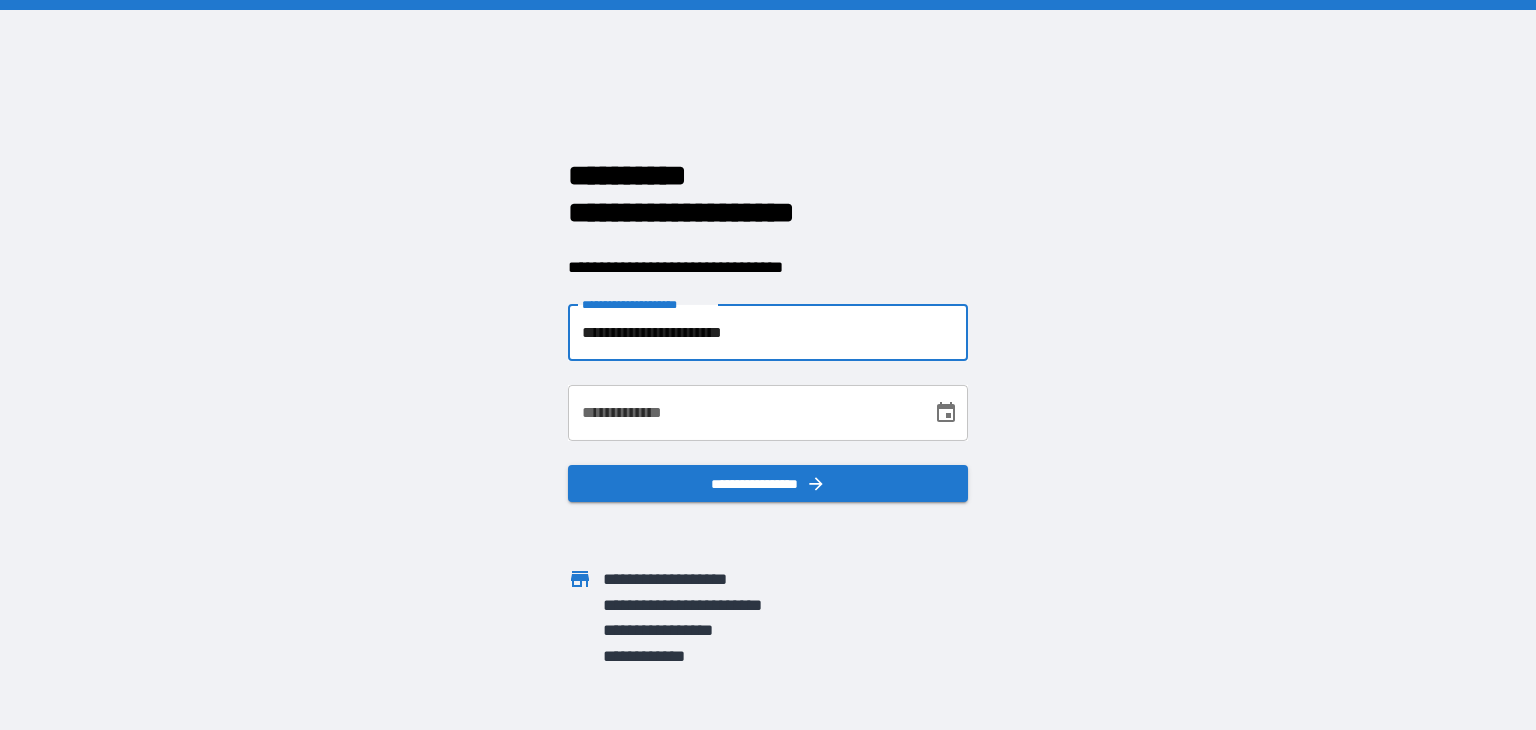 type on "**********" 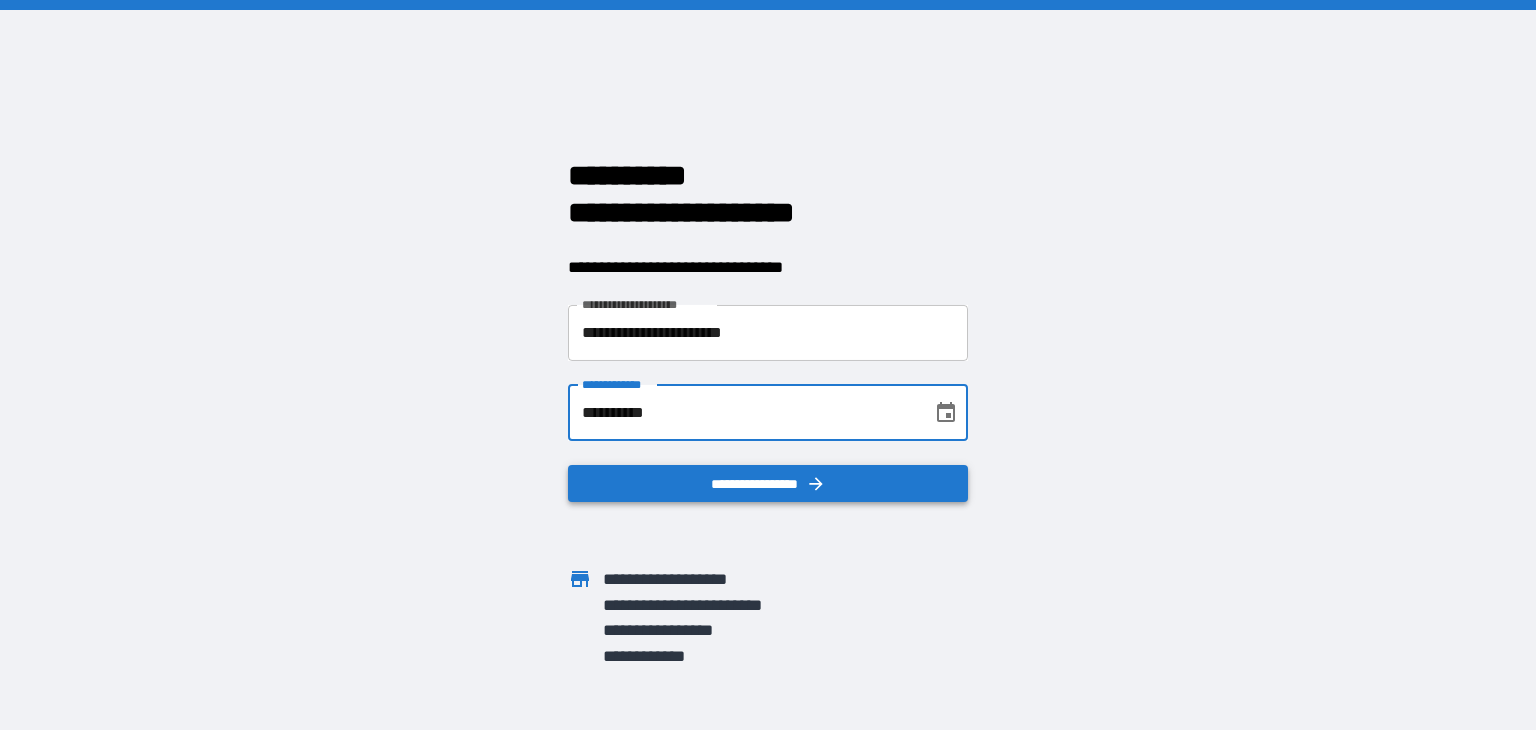 type on "**********" 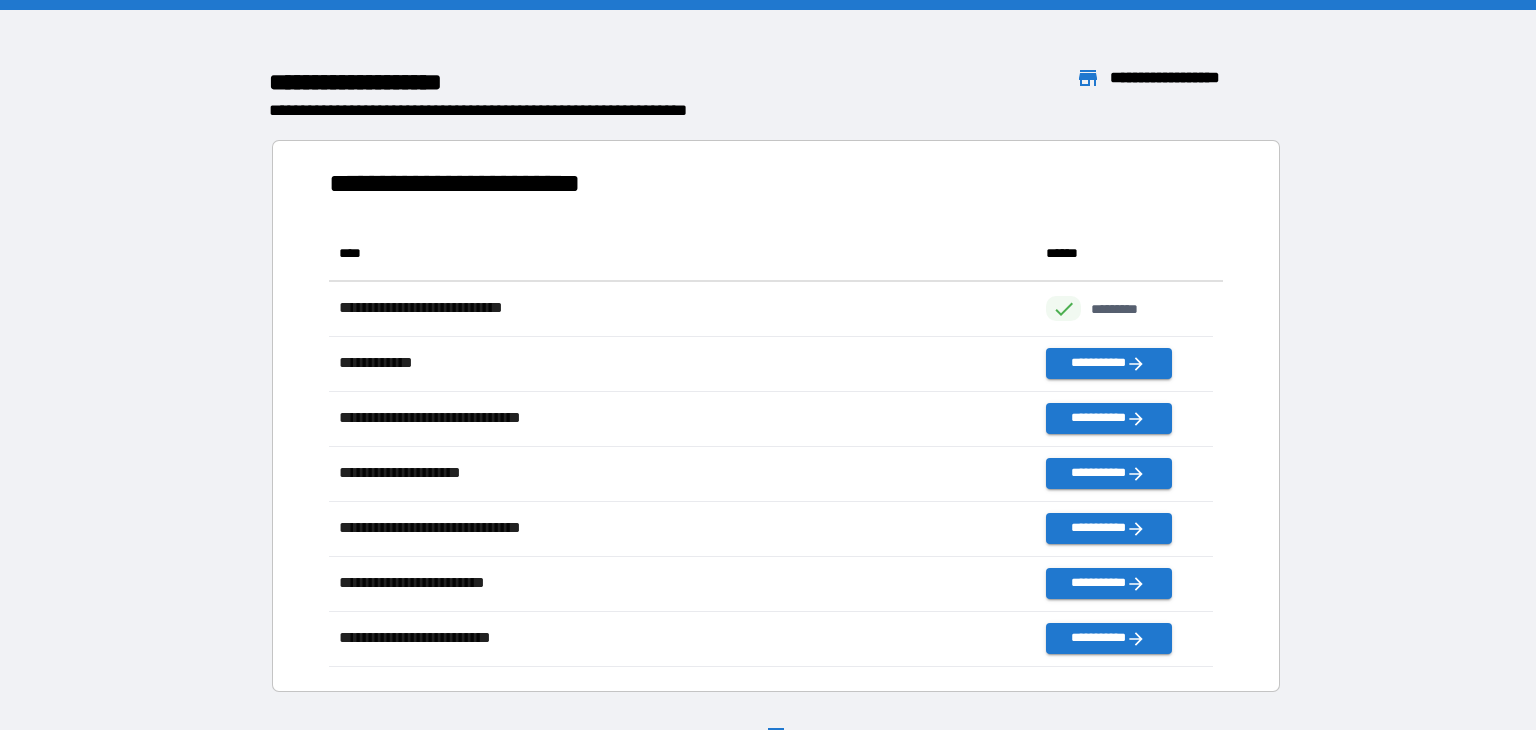 scroll, scrollTop: 16, scrollLeft: 16, axis: both 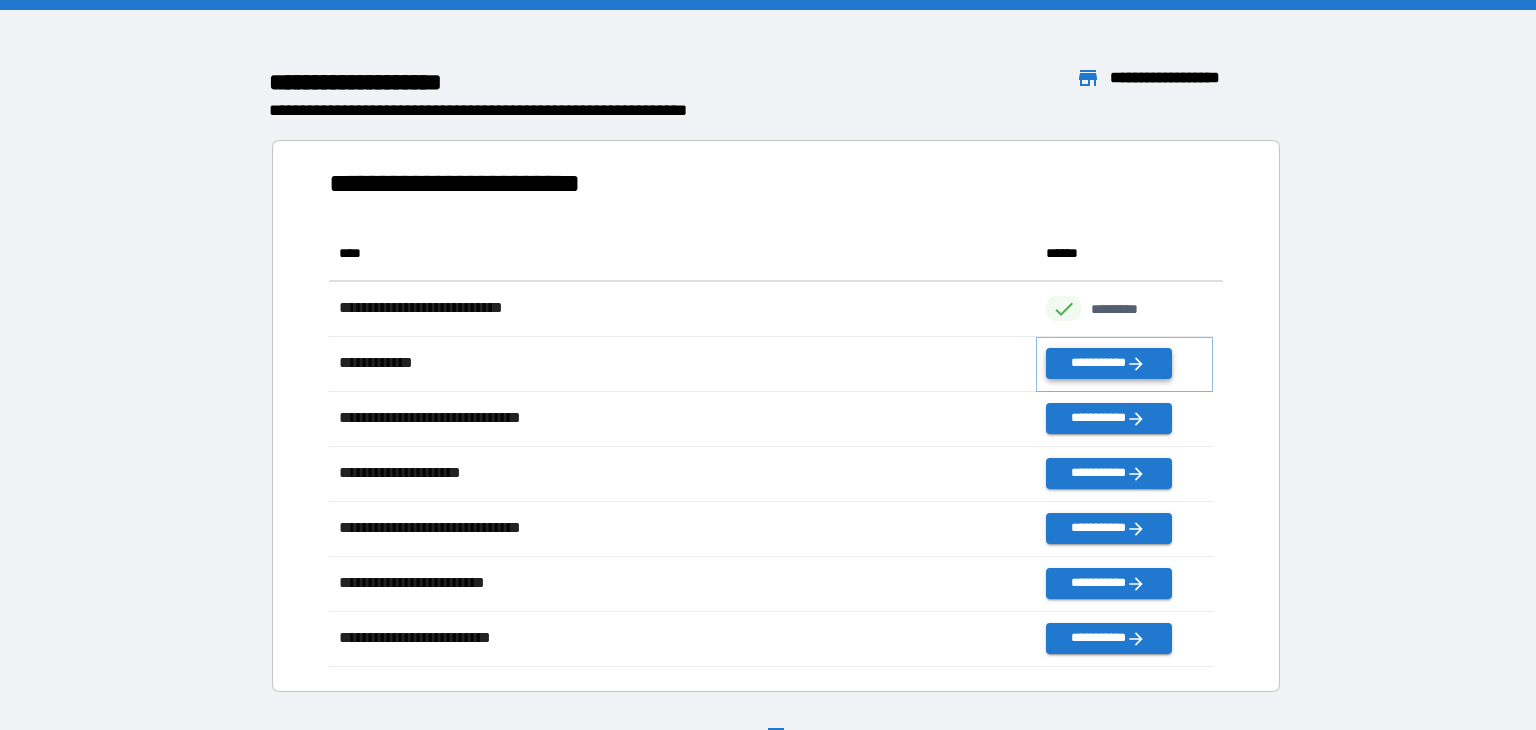 click on "**********" at bounding box center [1108, 363] 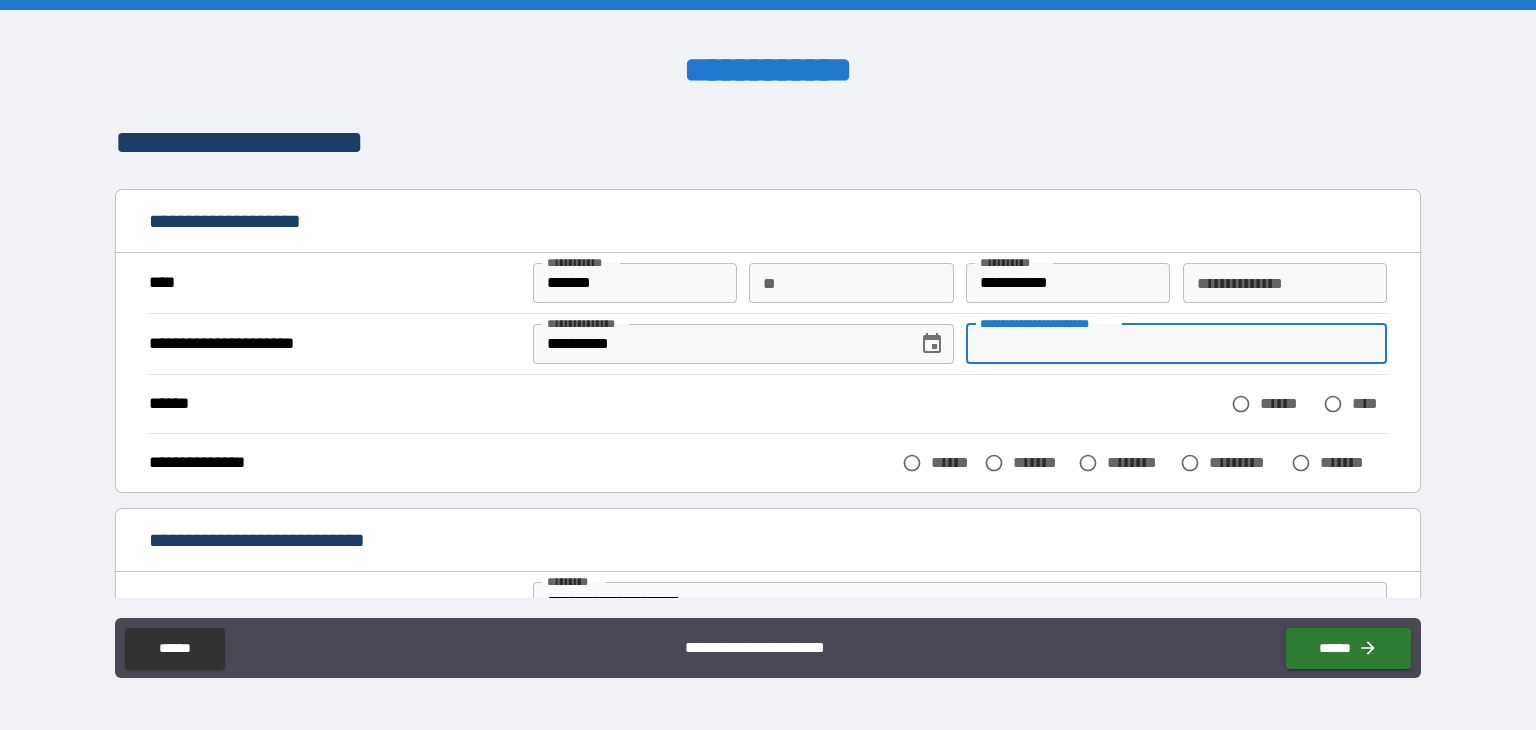 click on "**********" at bounding box center [1176, 344] 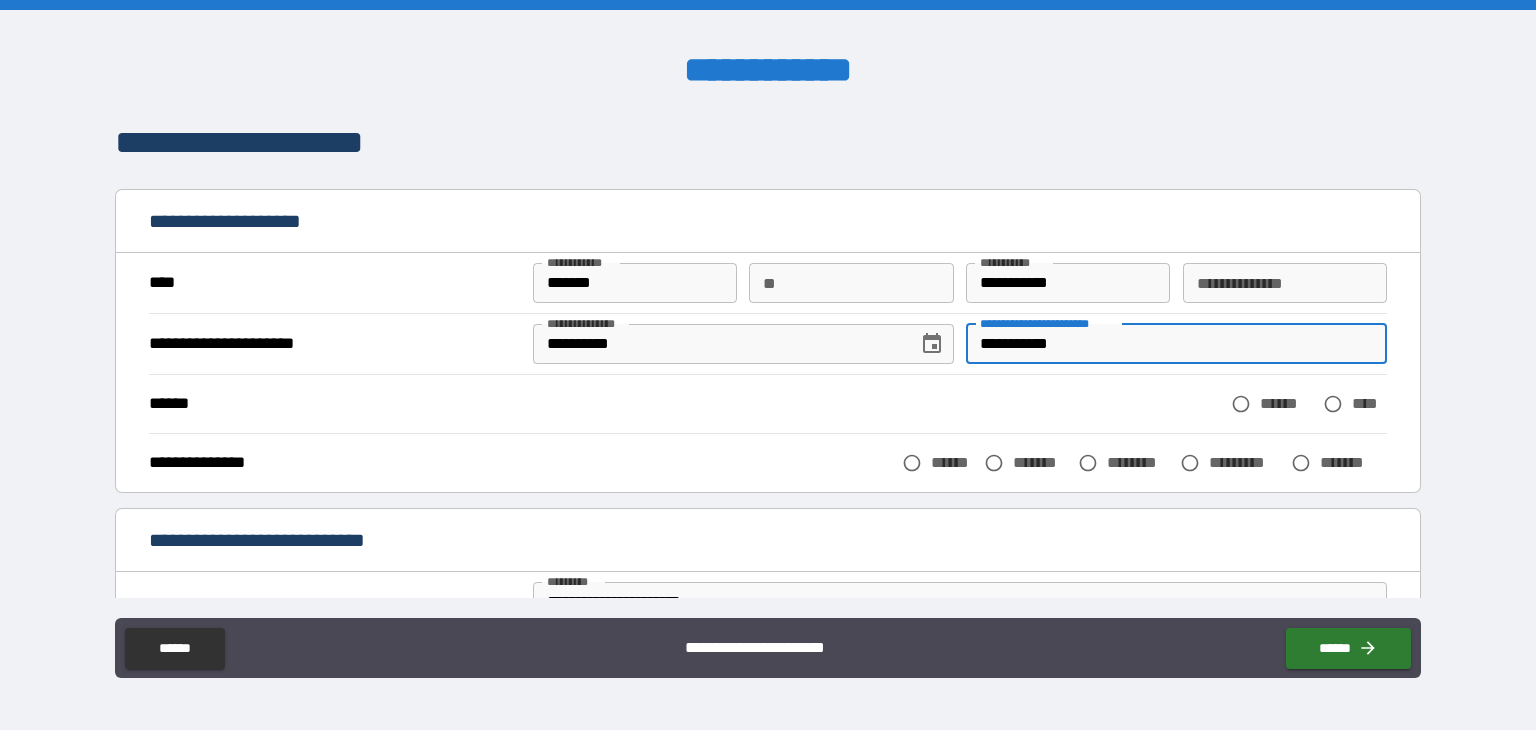 type on "**********" 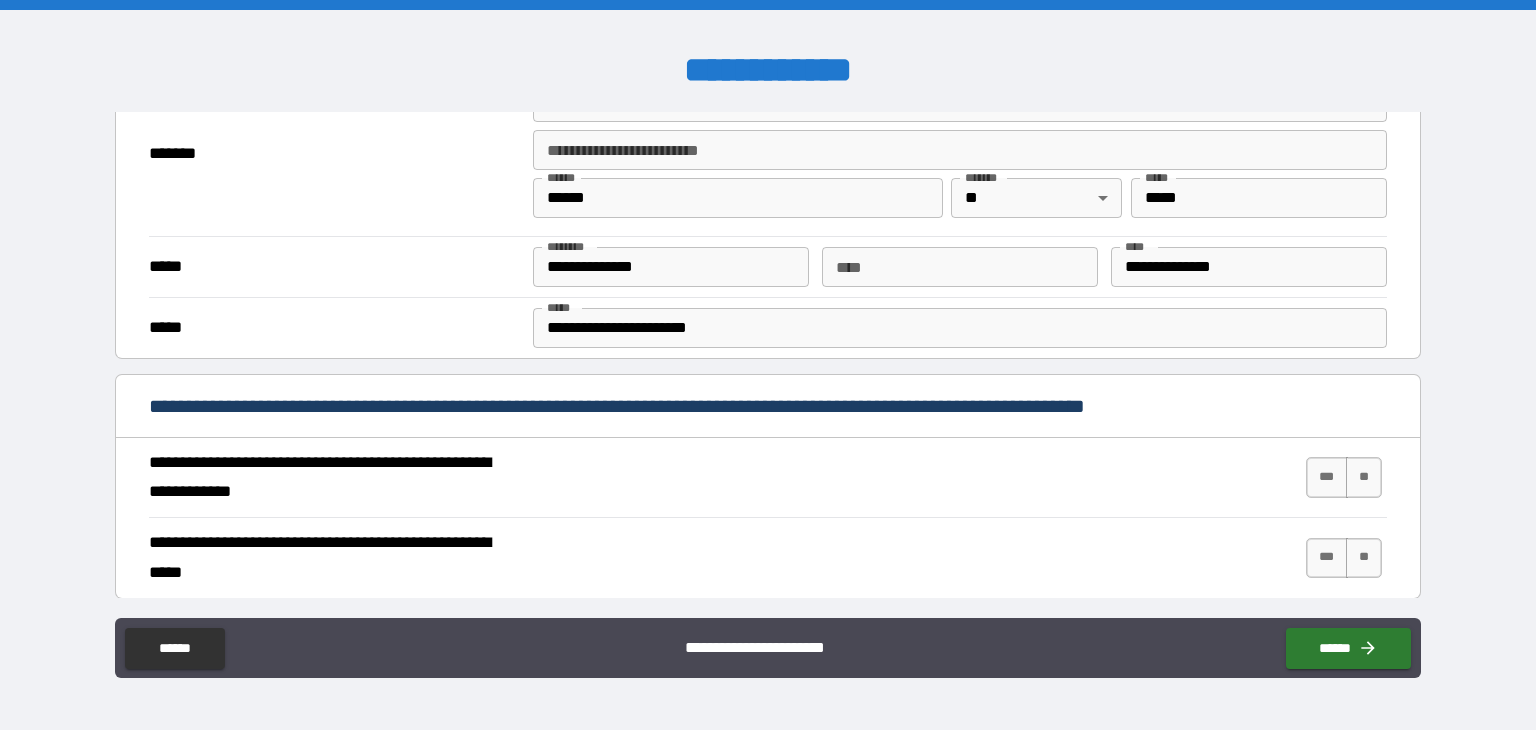 scroll, scrollTop: 600, scrollLeft: 0, axis: vertical 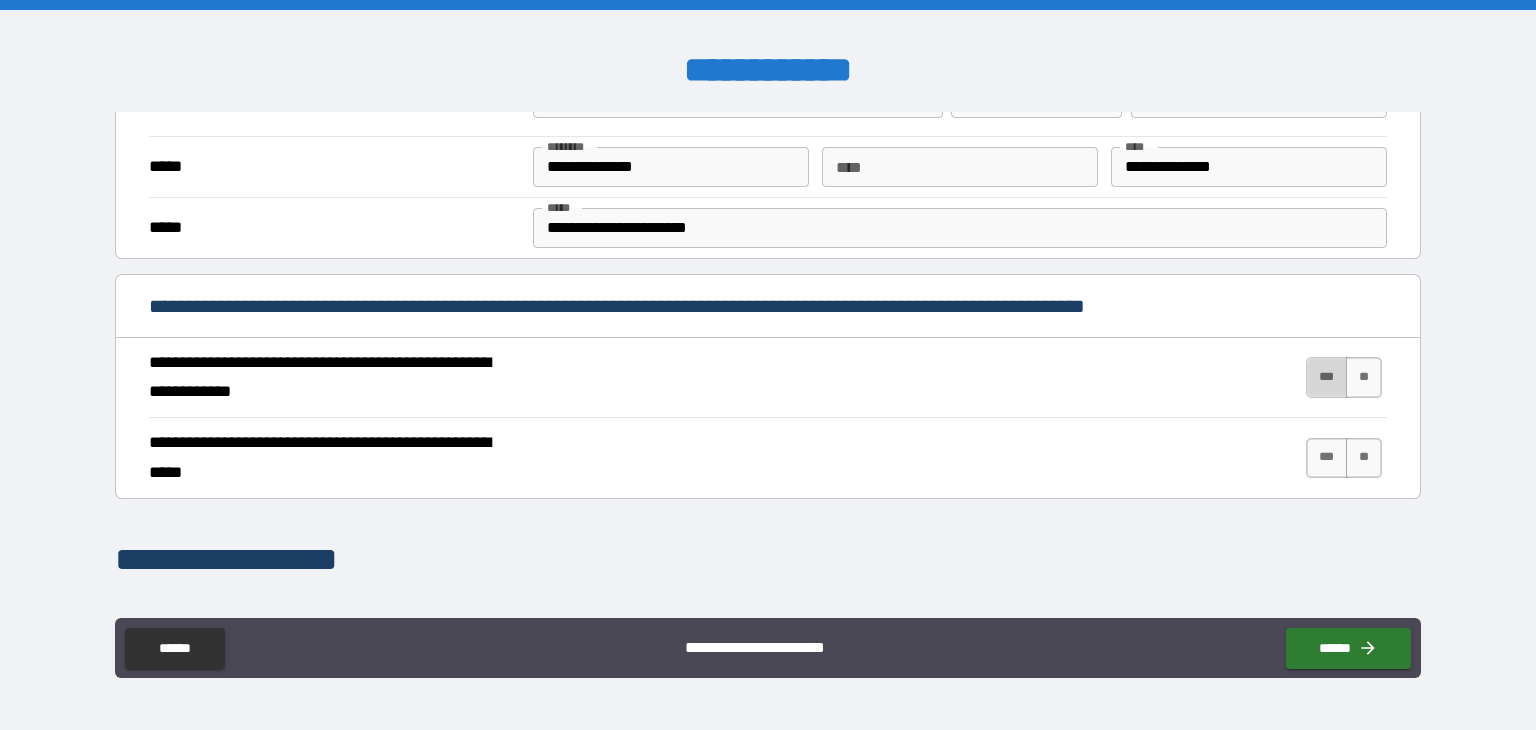 click on "***" at bounding box center (1327, 377) 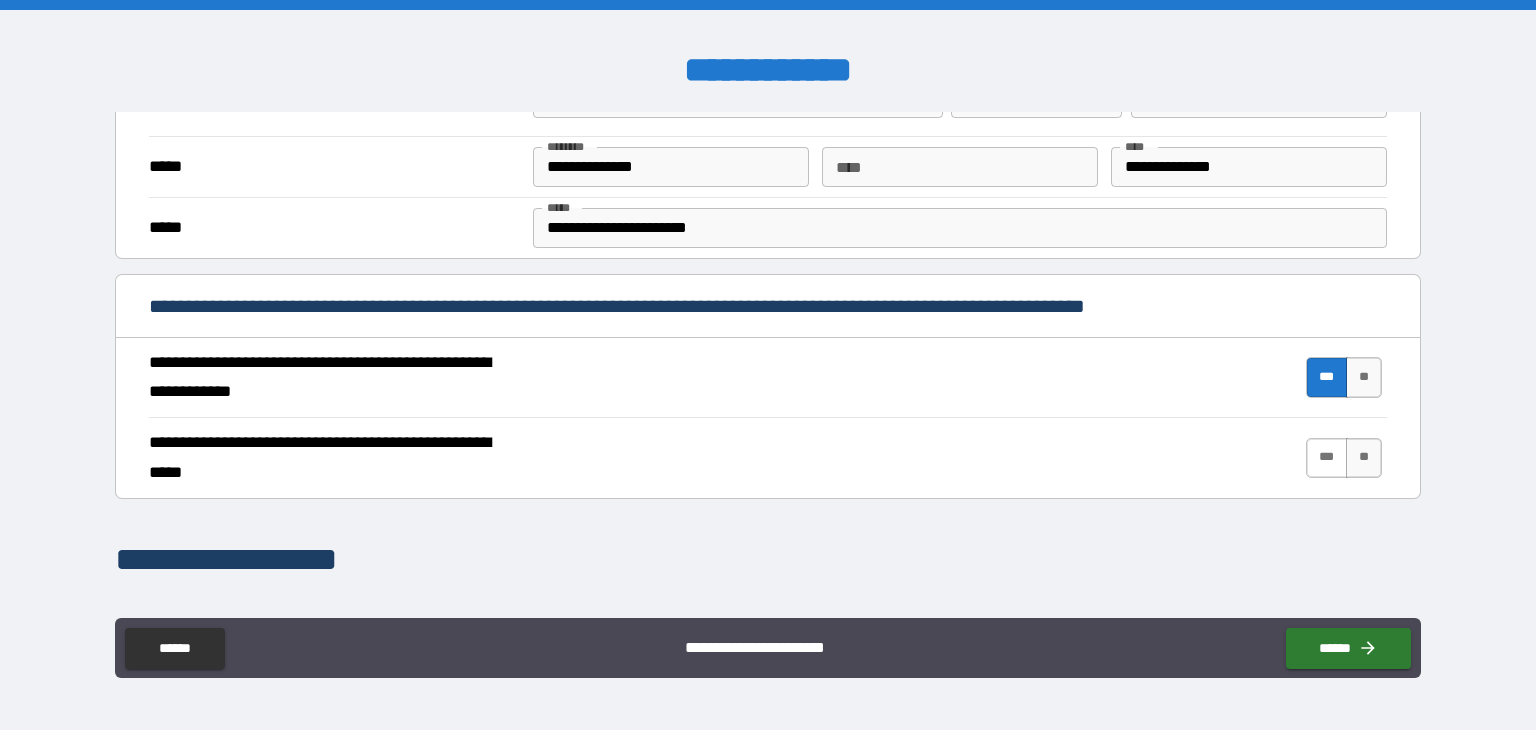 click on "***" at bounding box center [1327, 458] 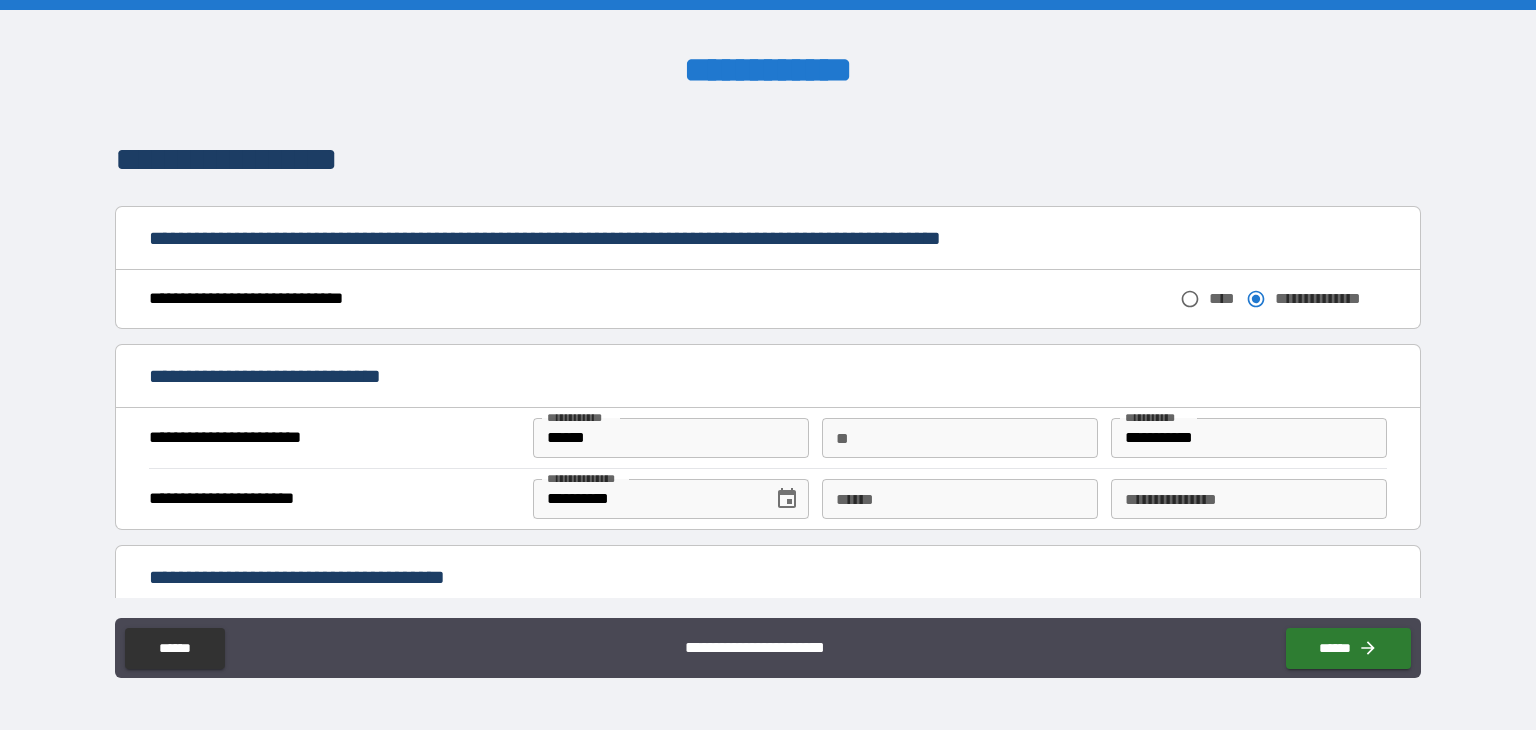 scroll, scrollTop: 1100, scrollLeft: 0, axis: vertical 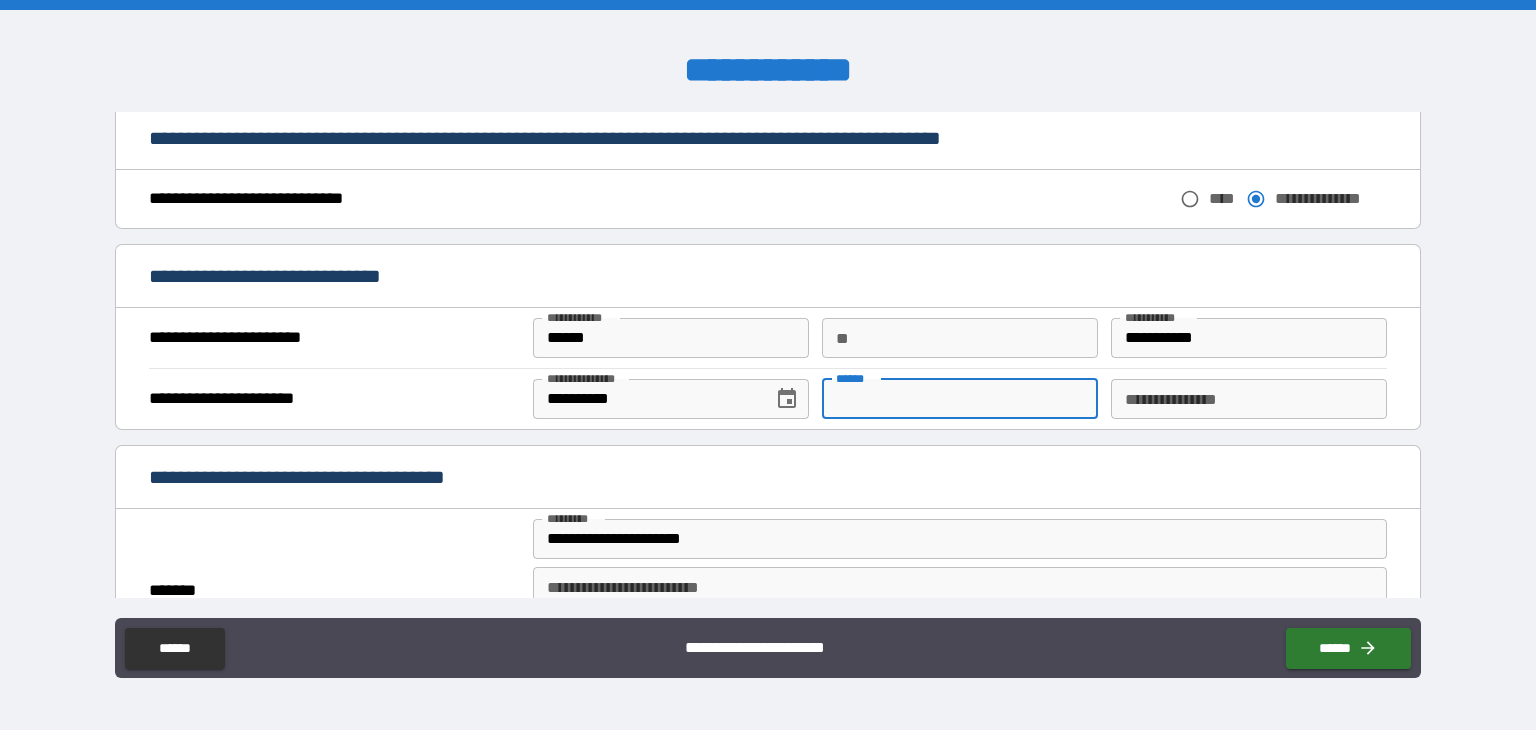 click on "****   *" at bounding box center [960, 399] 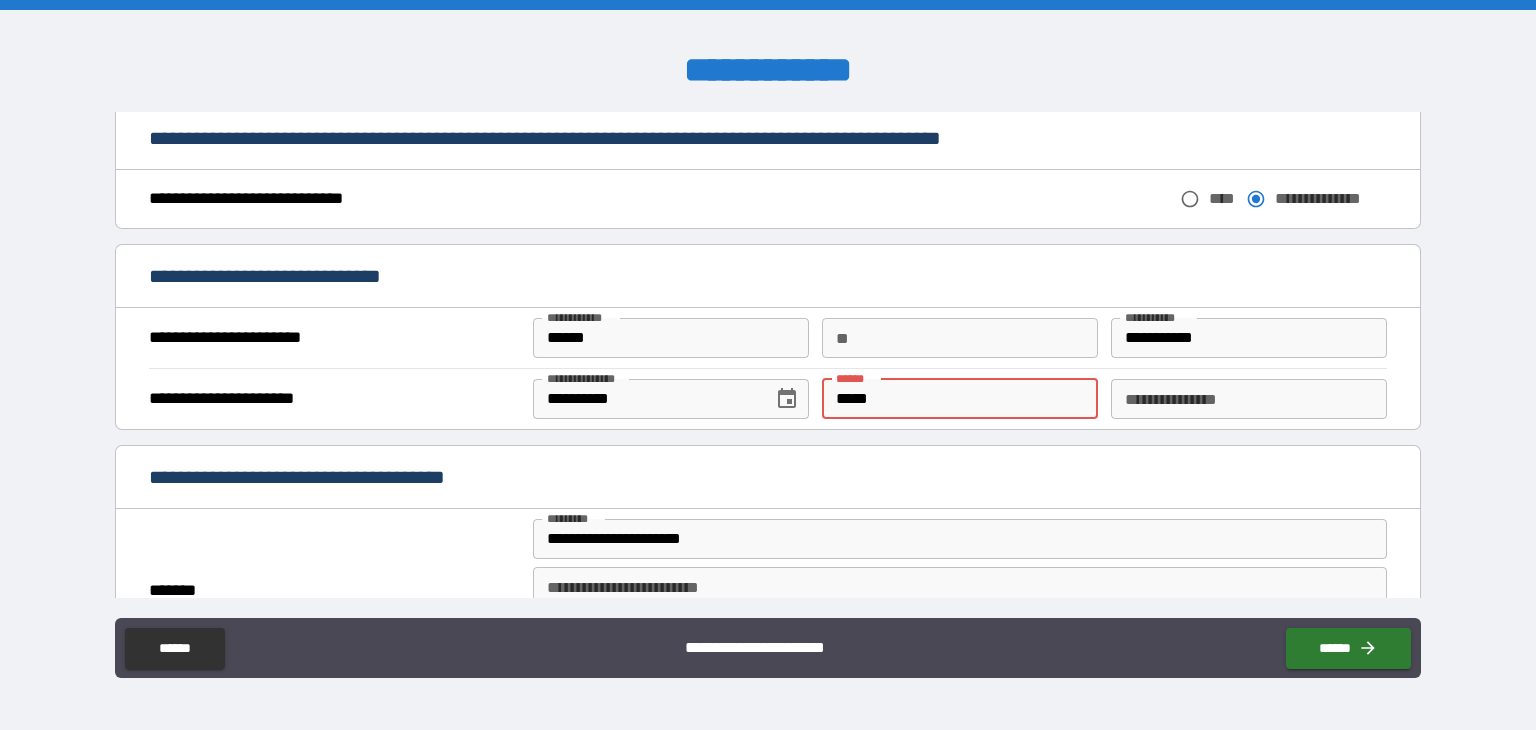 click on "*****" at bounding box center (960, 399) 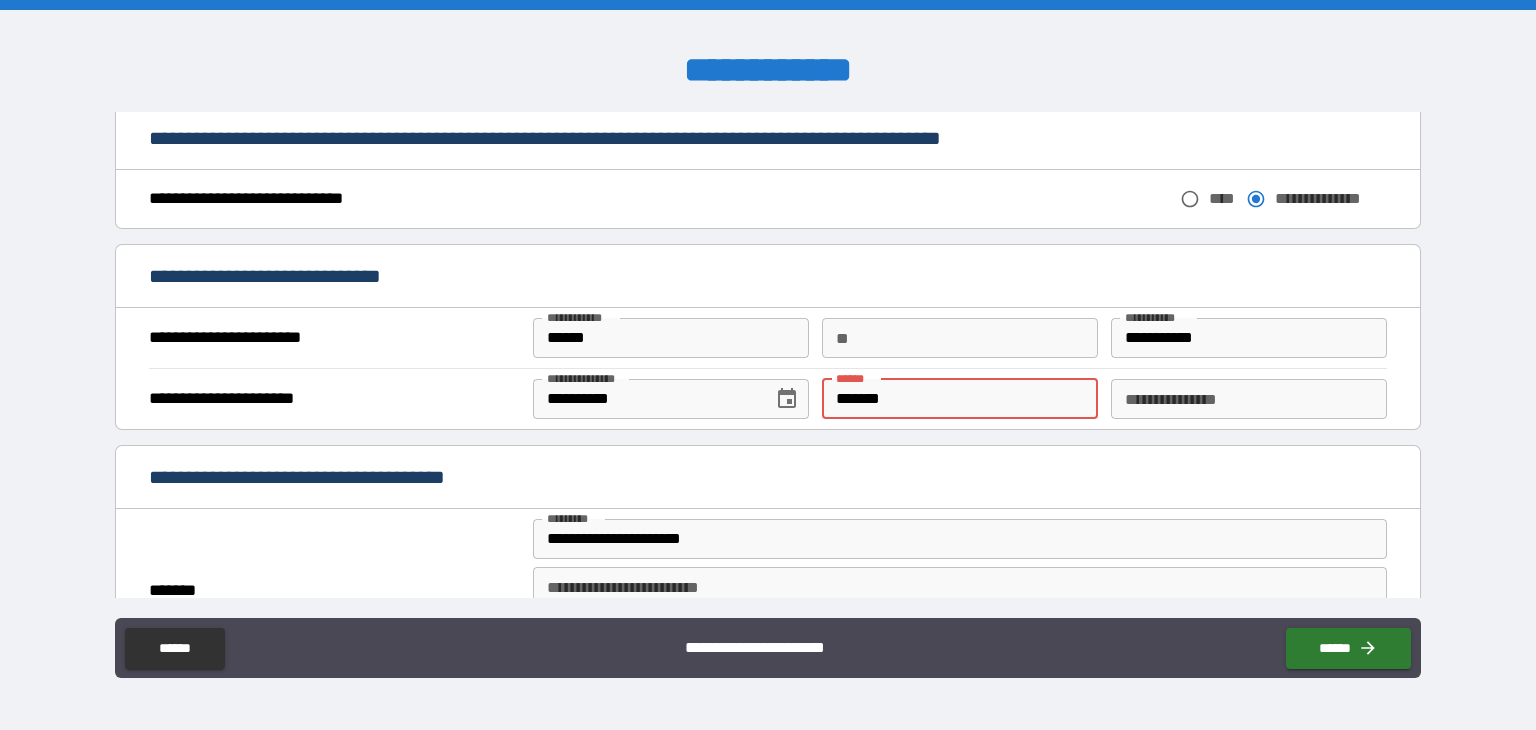 click on "*******" at bounding box center (960, 399) 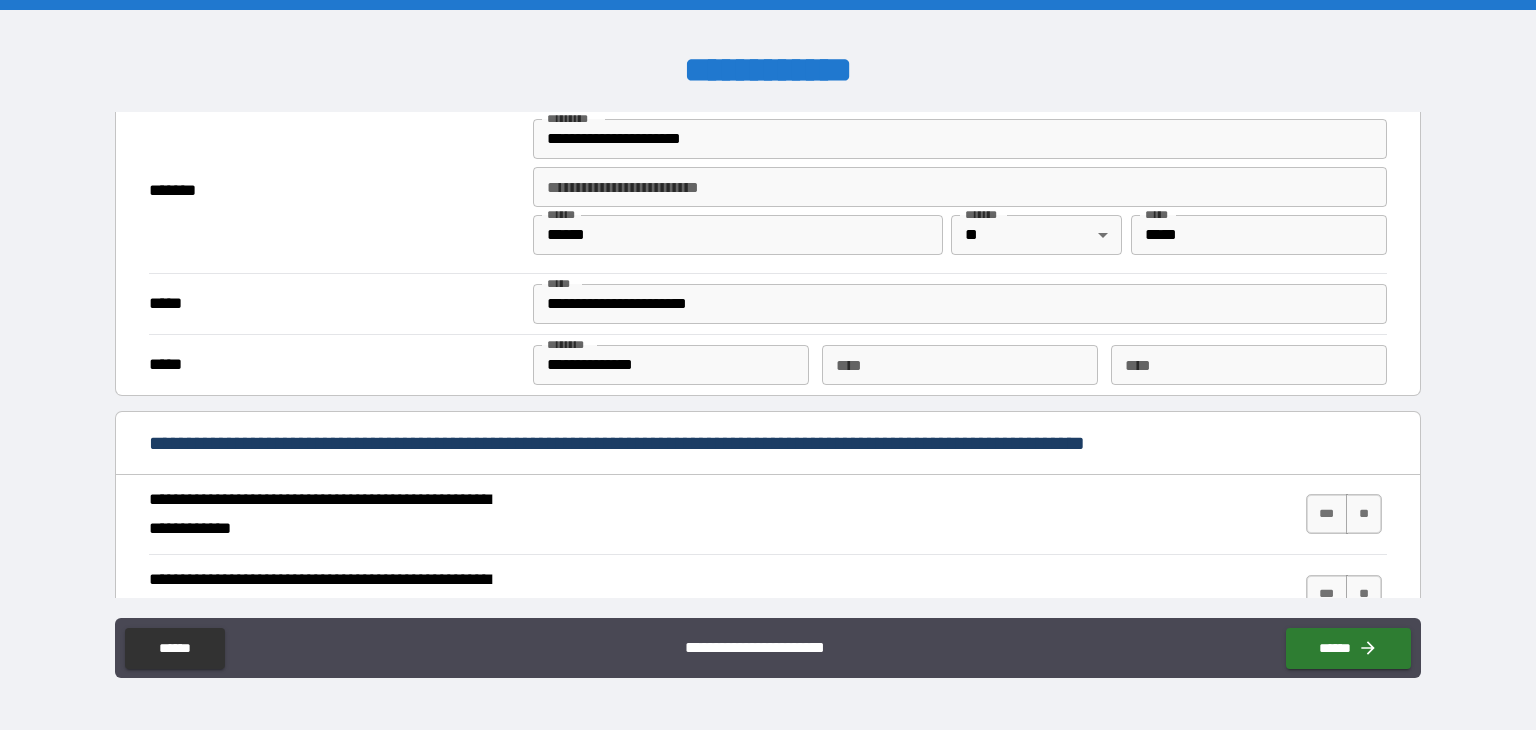 scroll, scrollTop: 1600, scrollLeft: 0, axis: vertical 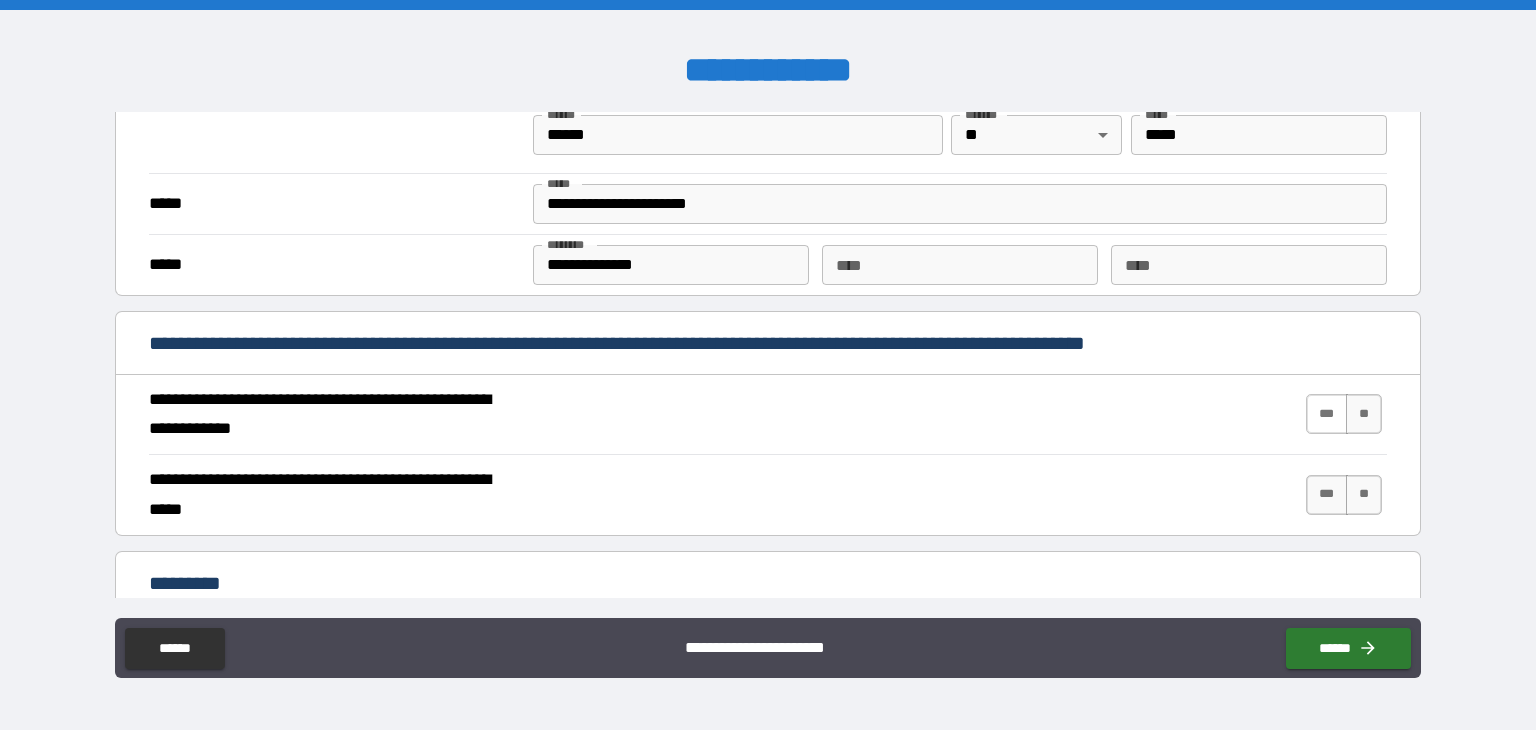 type on "**********" 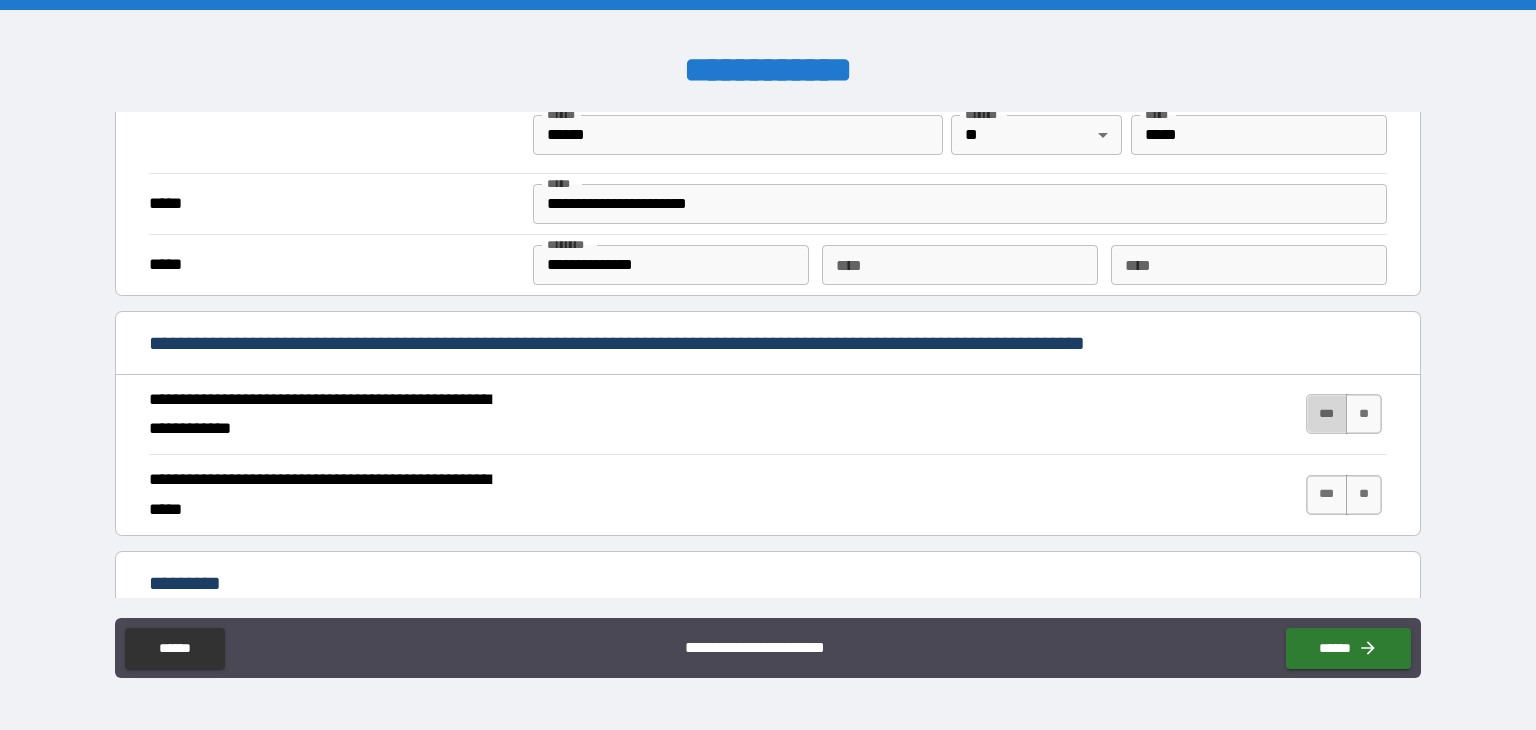 click on "***" at bounding box center [1327, 414] 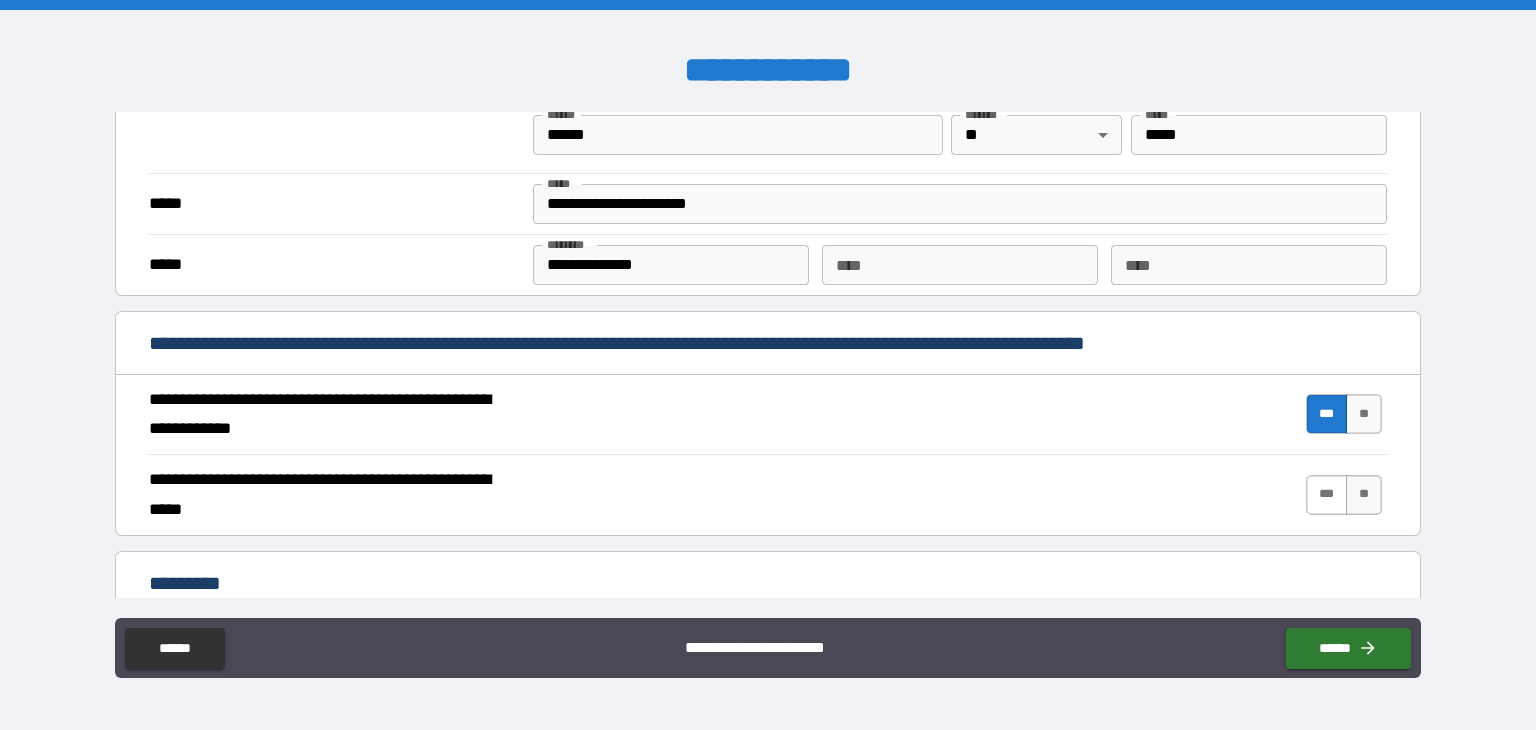 click on "***" at bounding box center (1327, 495) 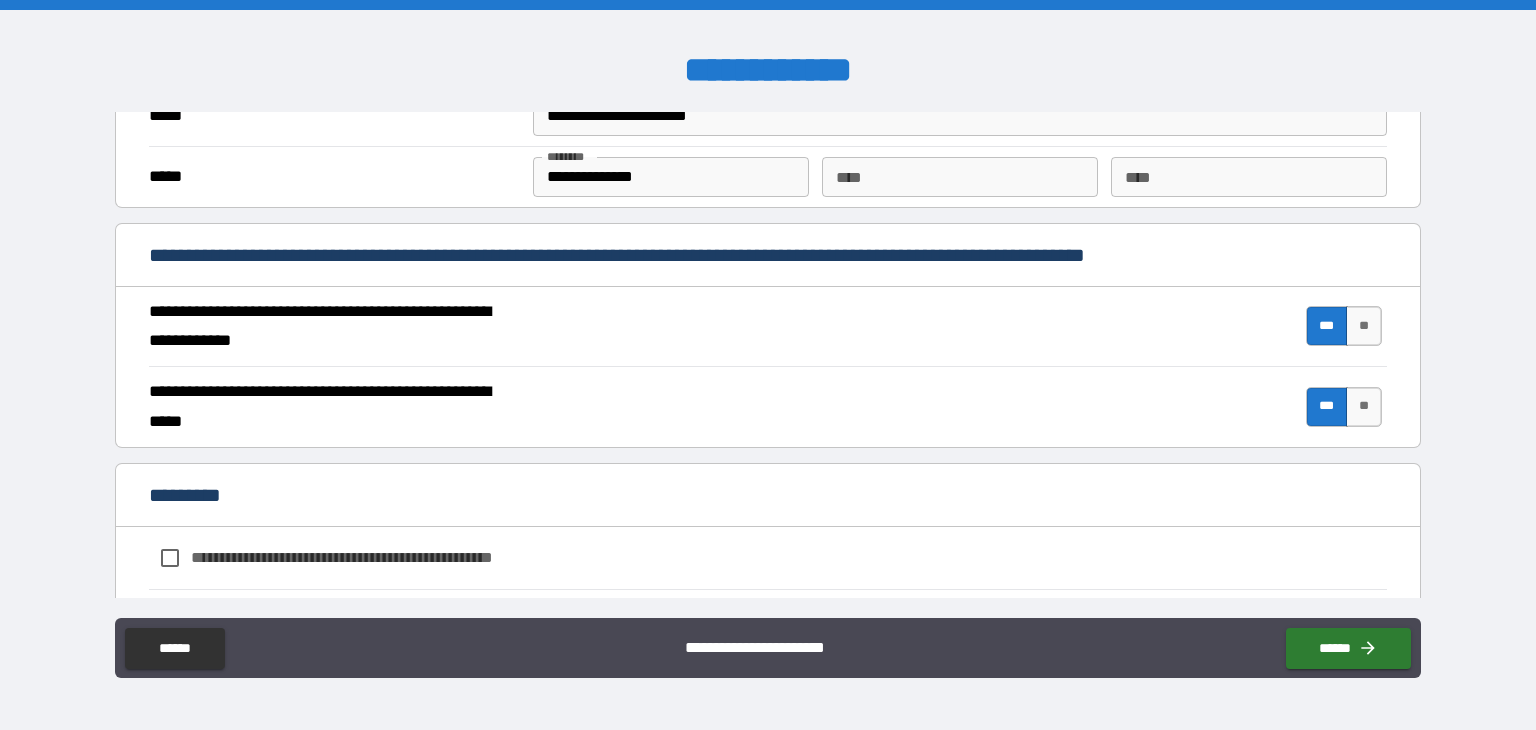 scroll, scrollTop: 1792, scrollLeft: 0, axis: vertical 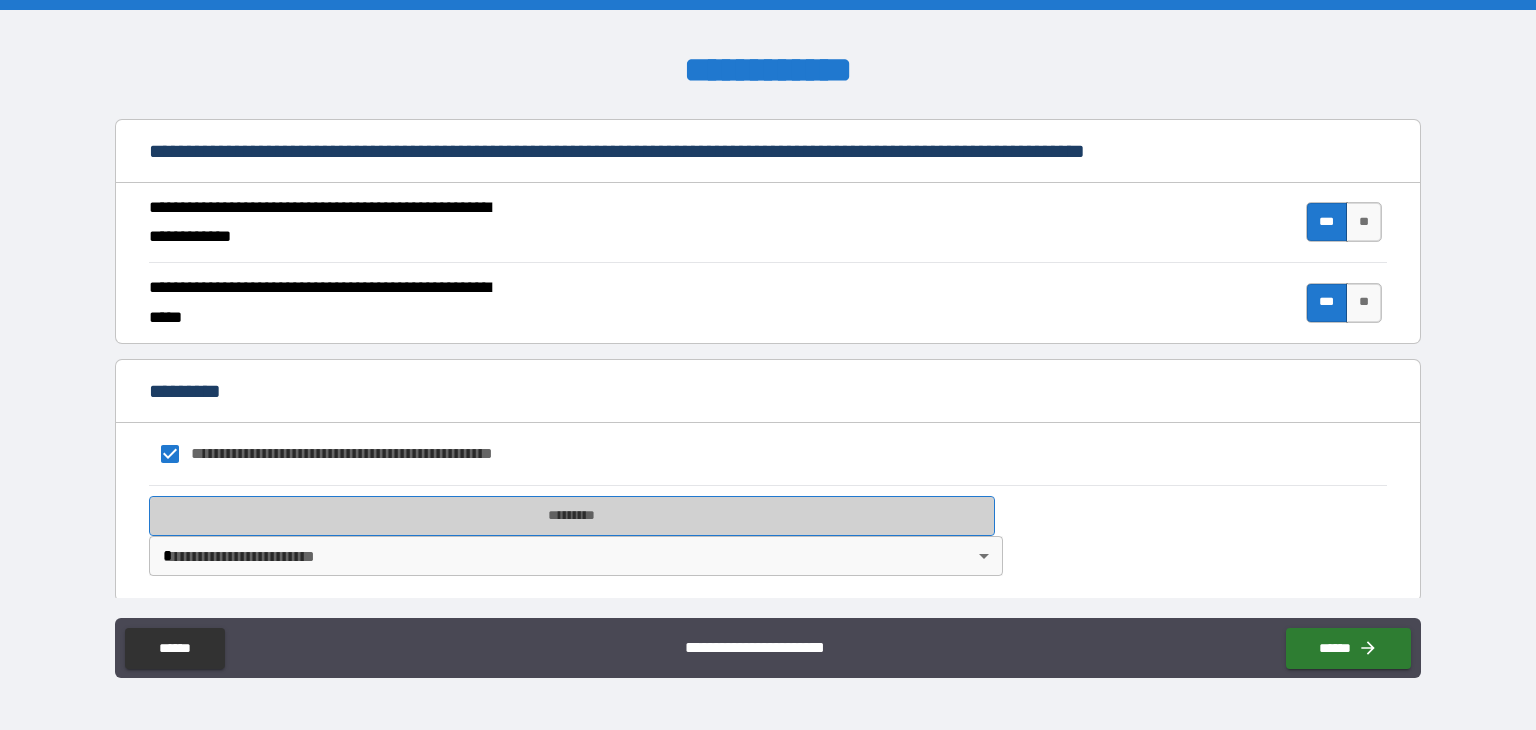 click on "*********" at bounding box center (572, 516) 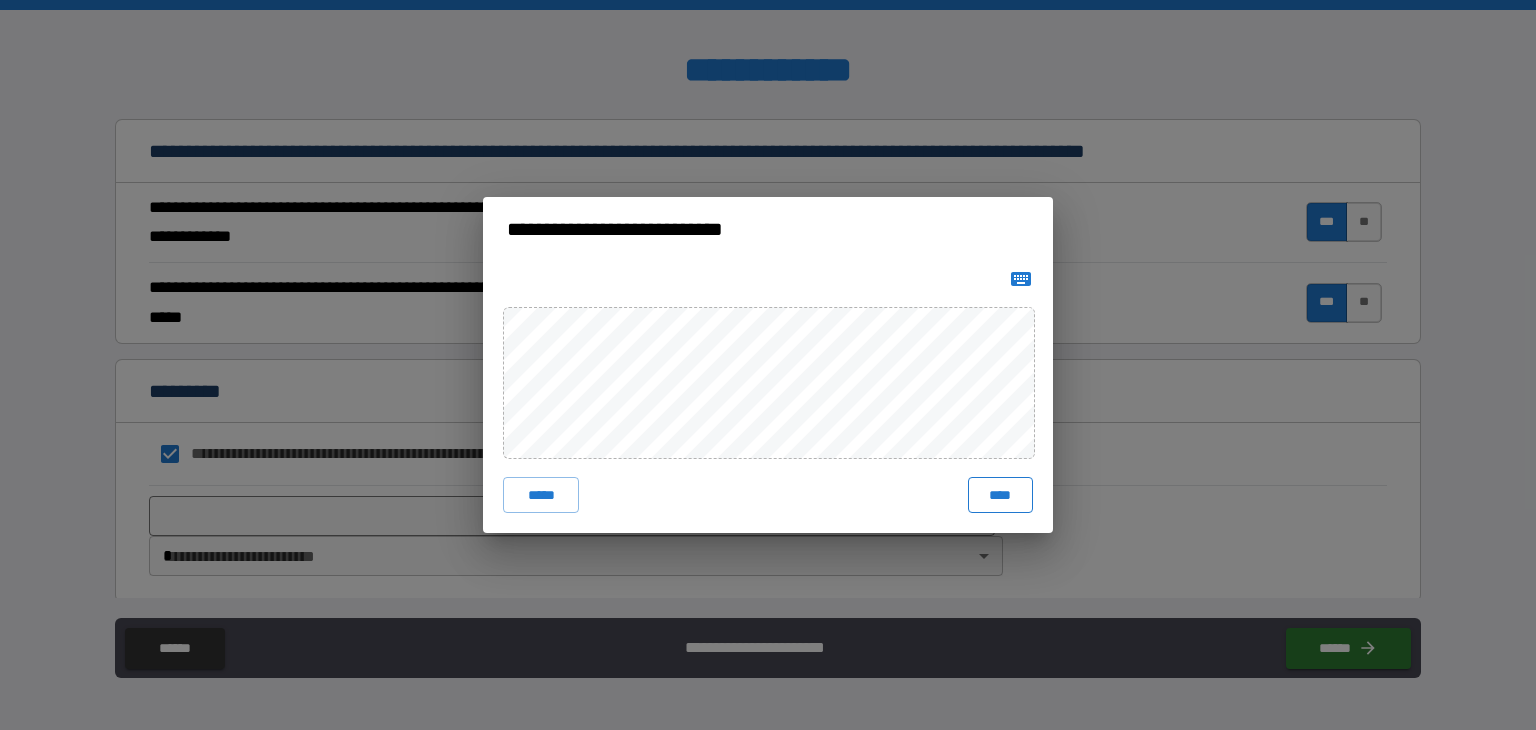 click on "****" at bounding box center [1000, 495] 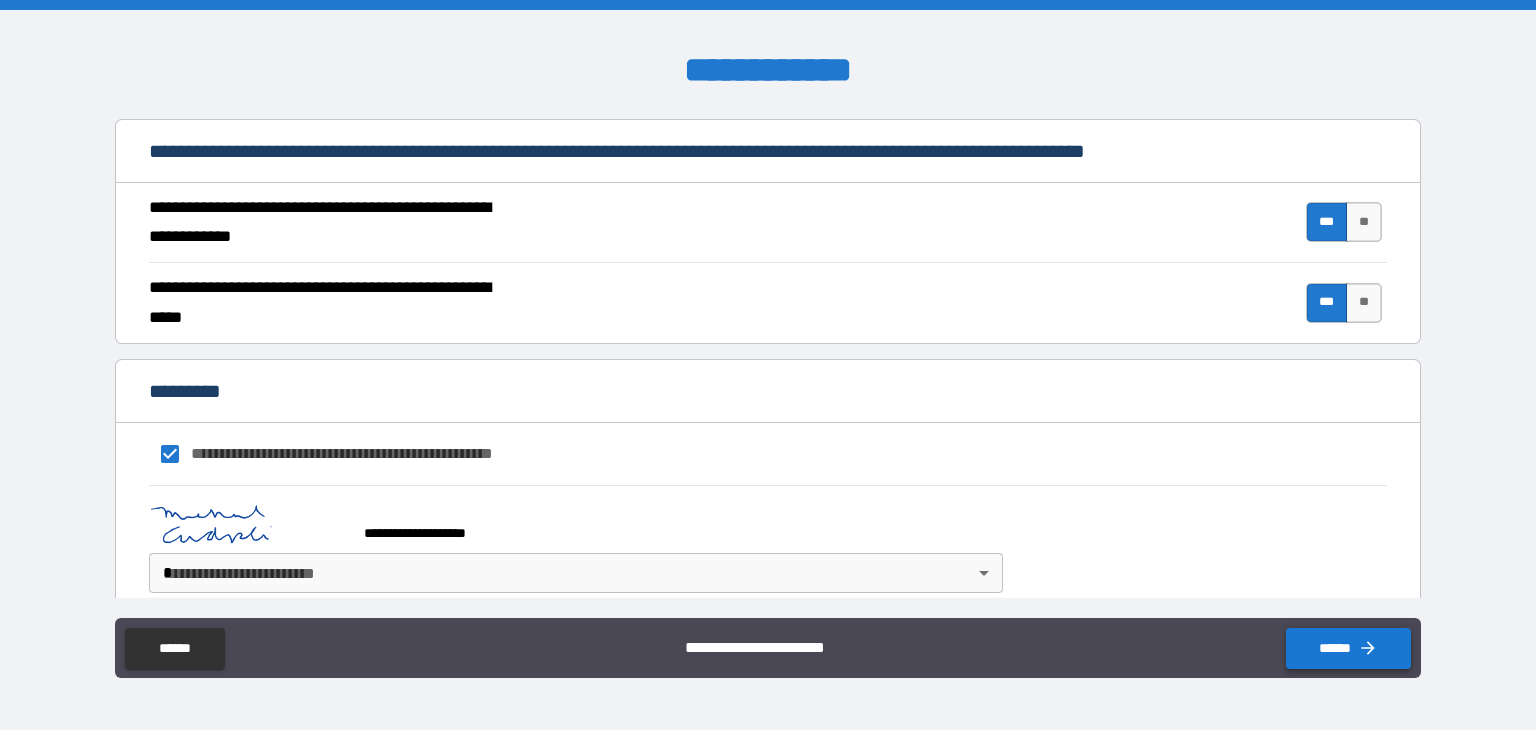 click on "******" at bounding box center [1348, 648] 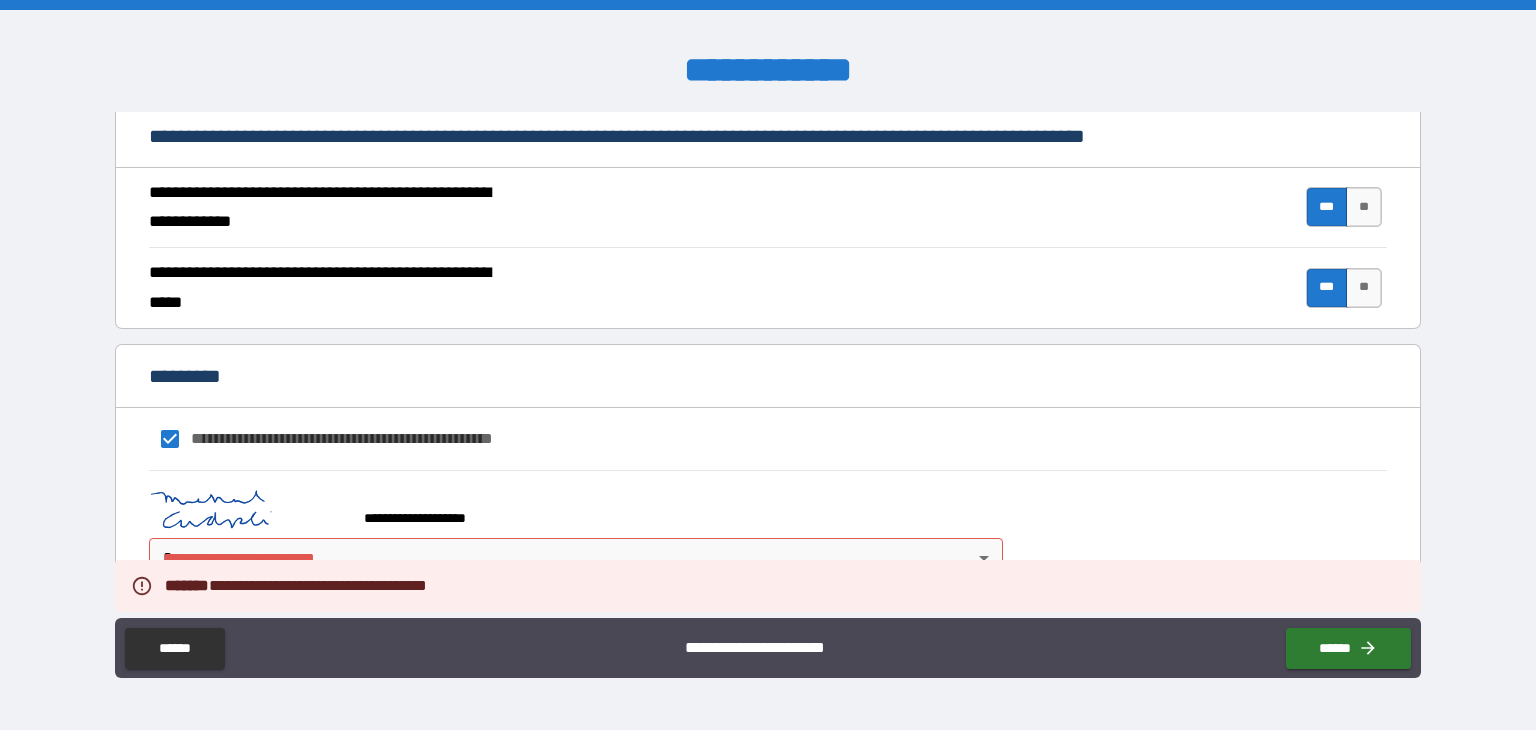 scroll, scrollTop: 1810, scrollLeft: 0, axis: vertical 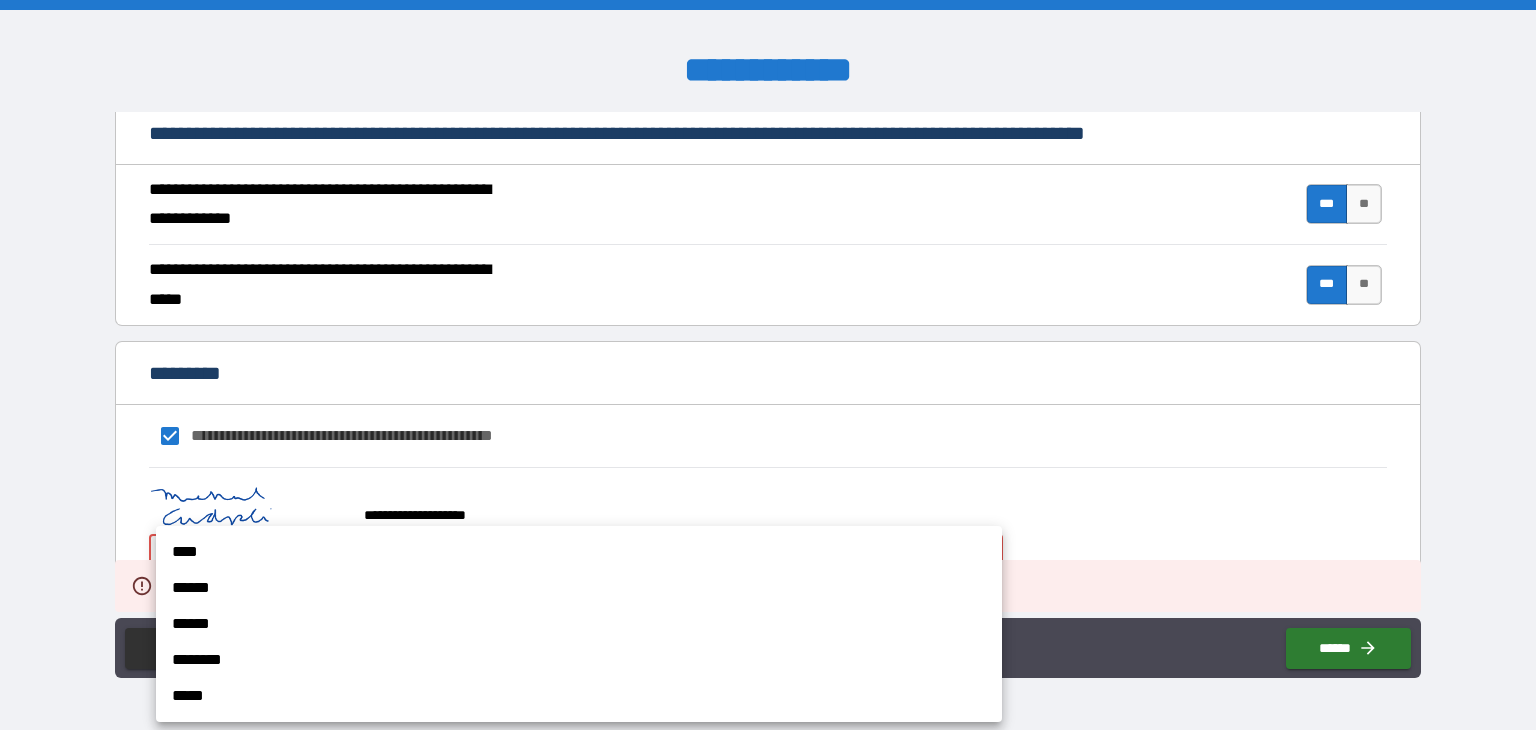 click on "[FIRST] [LAST] [STREET] [CITY], [STATE]" at bounding box center (768, 365) 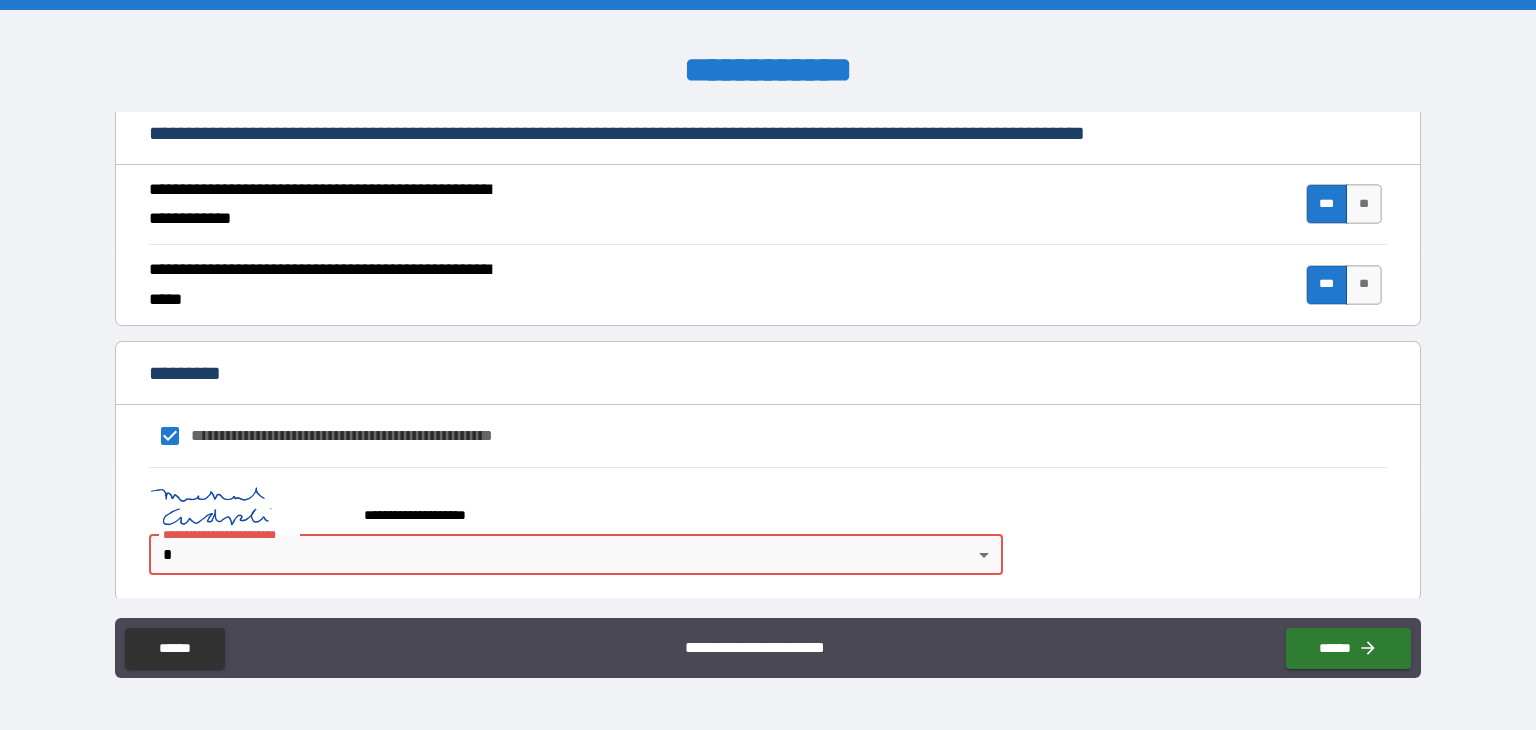 click on "[FIRST] [LAST] [STREET] [CITY], [STATE]" at bounding box center [768, 365] 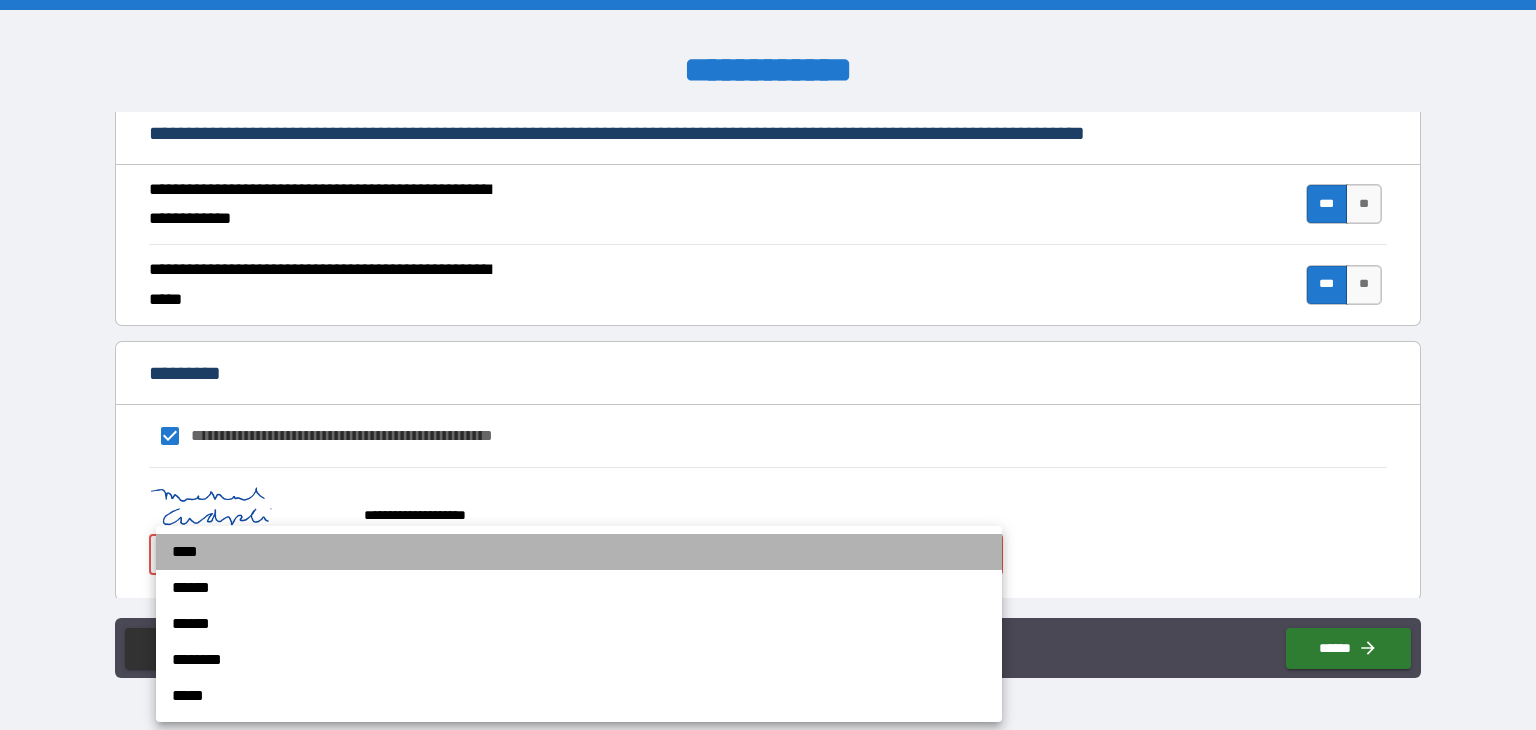 click on "****" at bounding box center [579, 552] 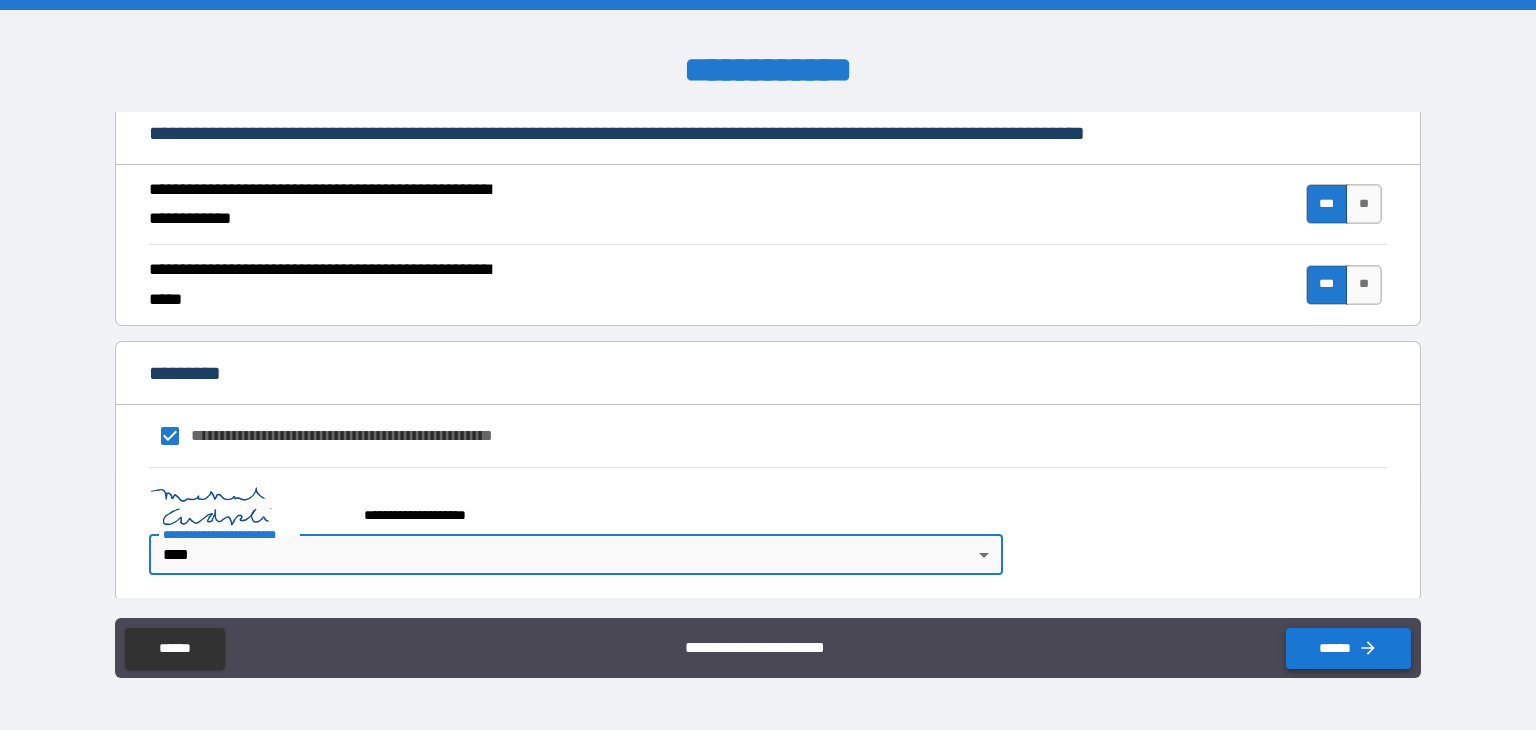 click on "******" at bounding box center (1348, 648) 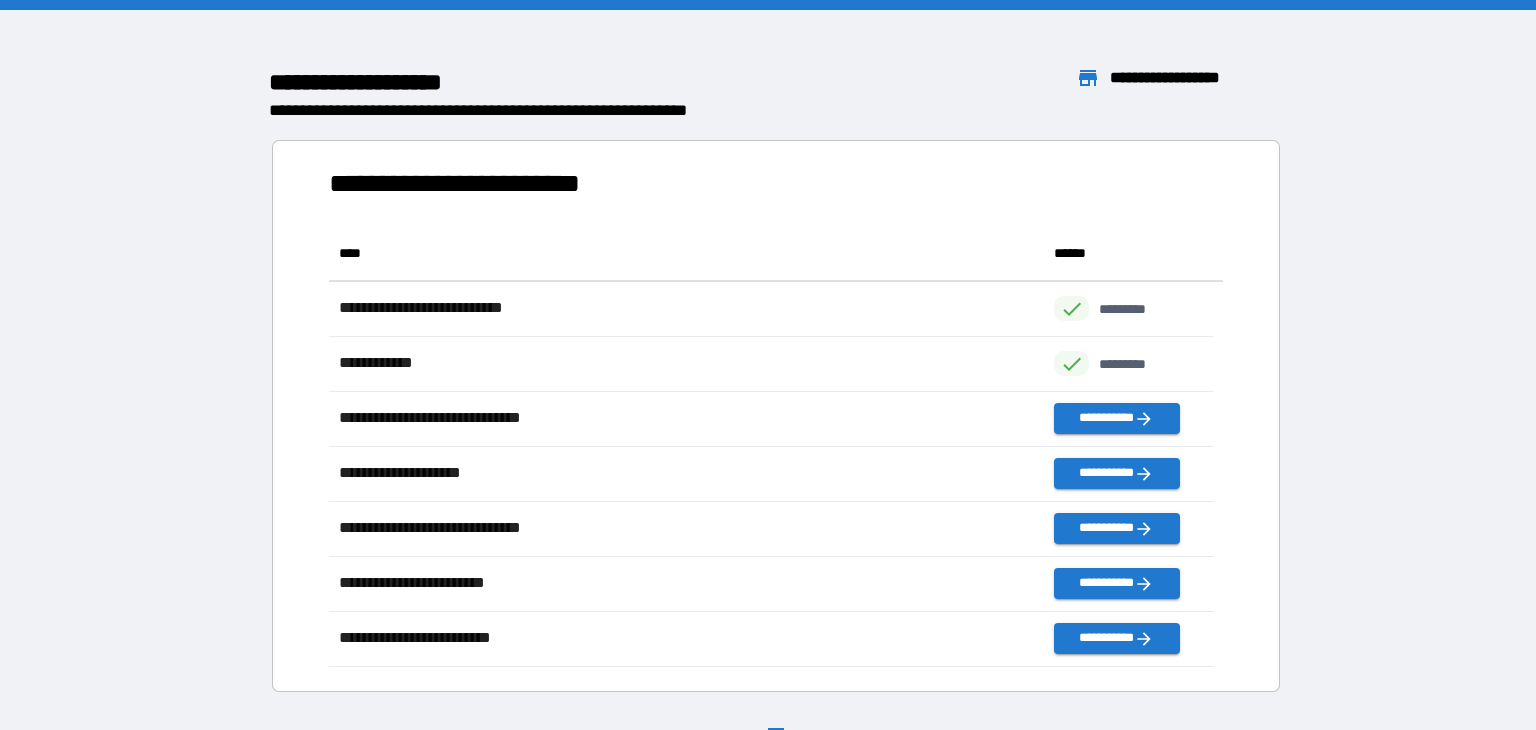 scroll, scrollTop: 426, scrollLeft: 869, axis: both 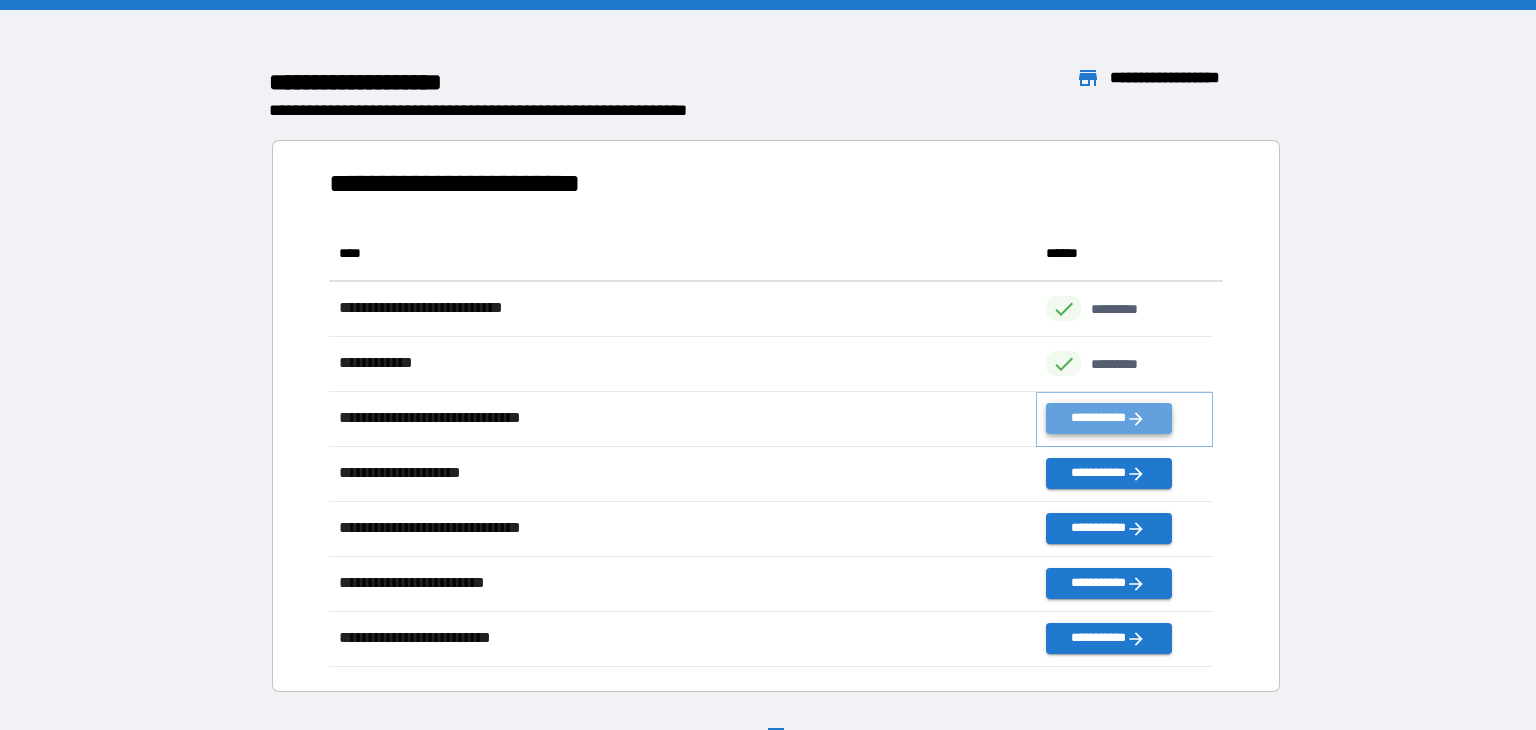 click on "**********" at bounding box center (1108, 418) 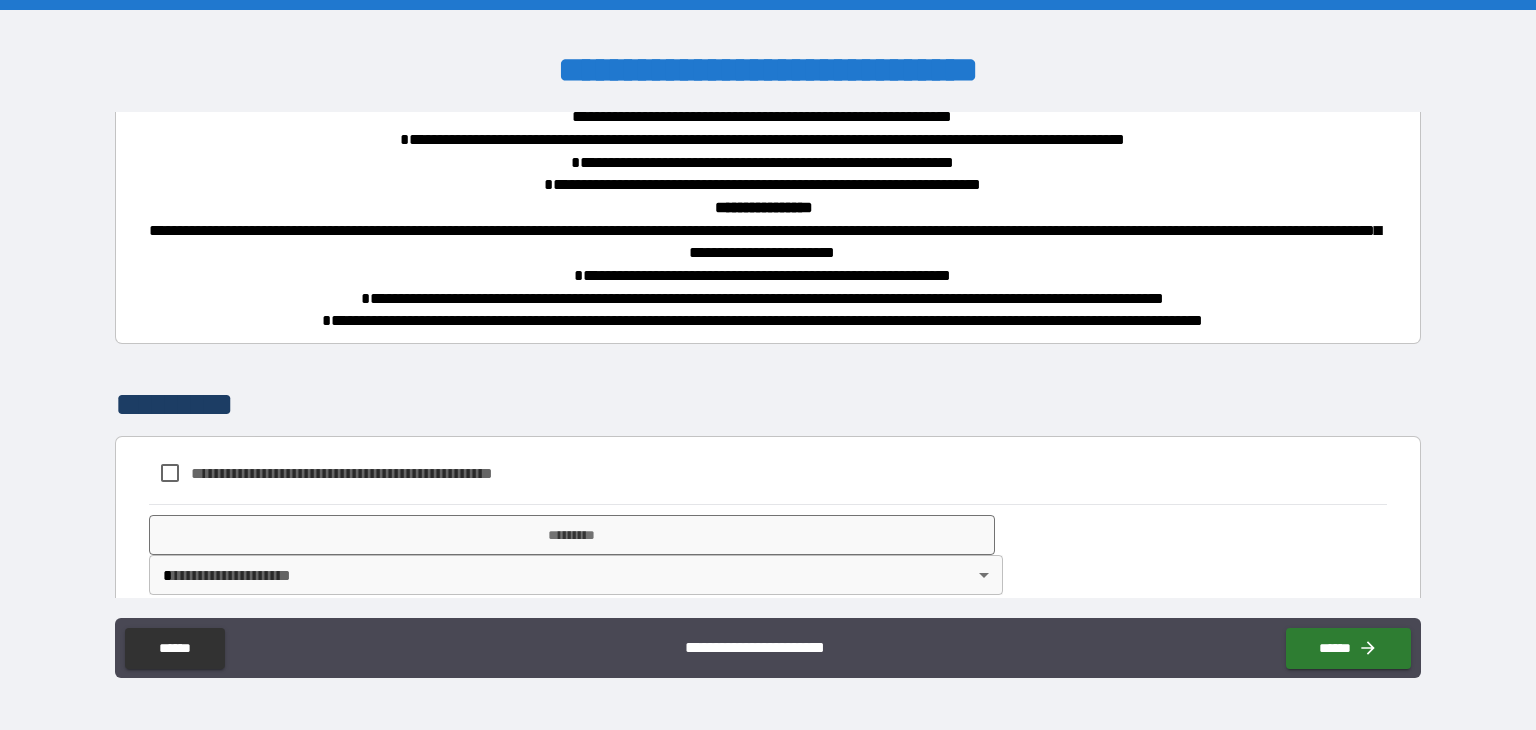 scroll, scrollTop: 366, scrollLeft: 0, axis: vertical 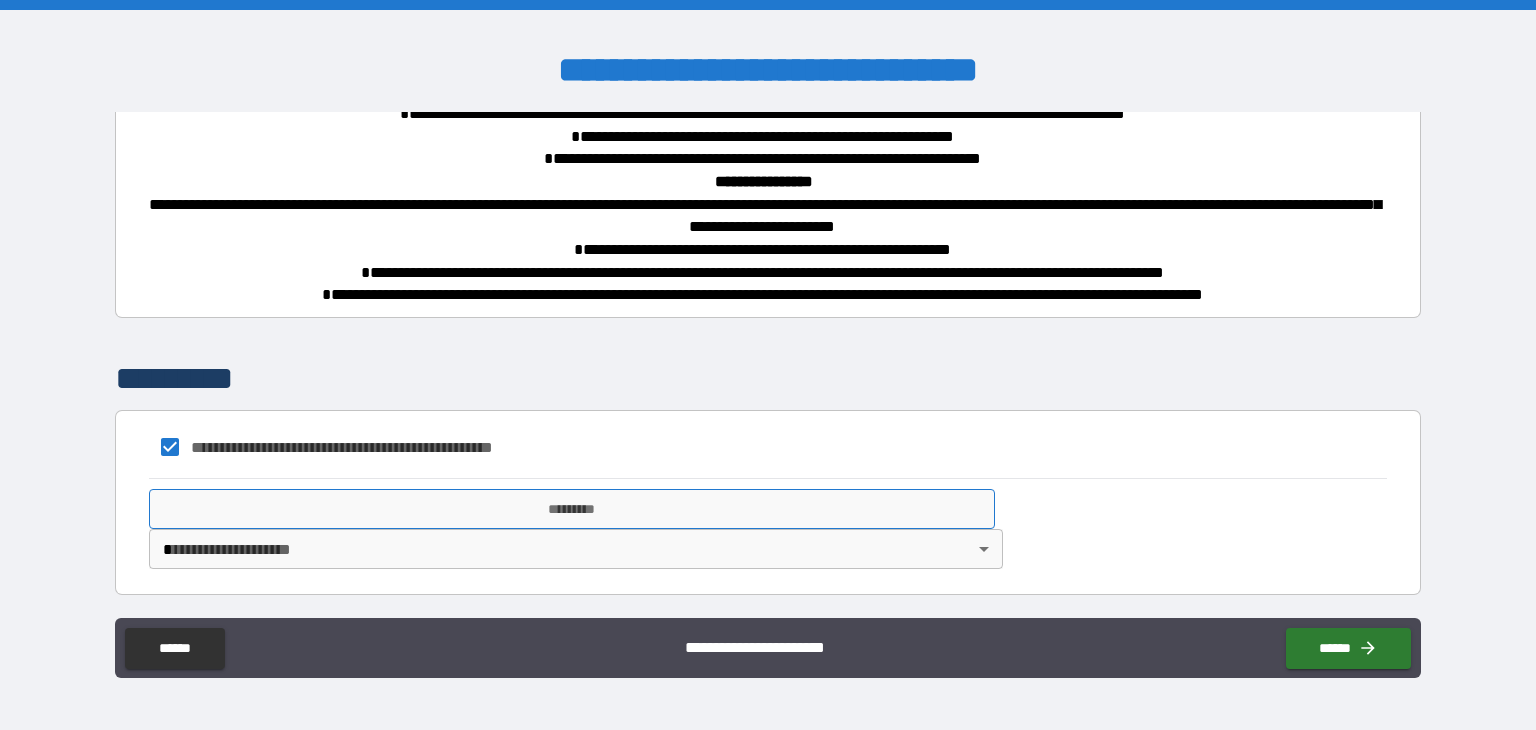 click on "*********" at bounding box center [572, 509] 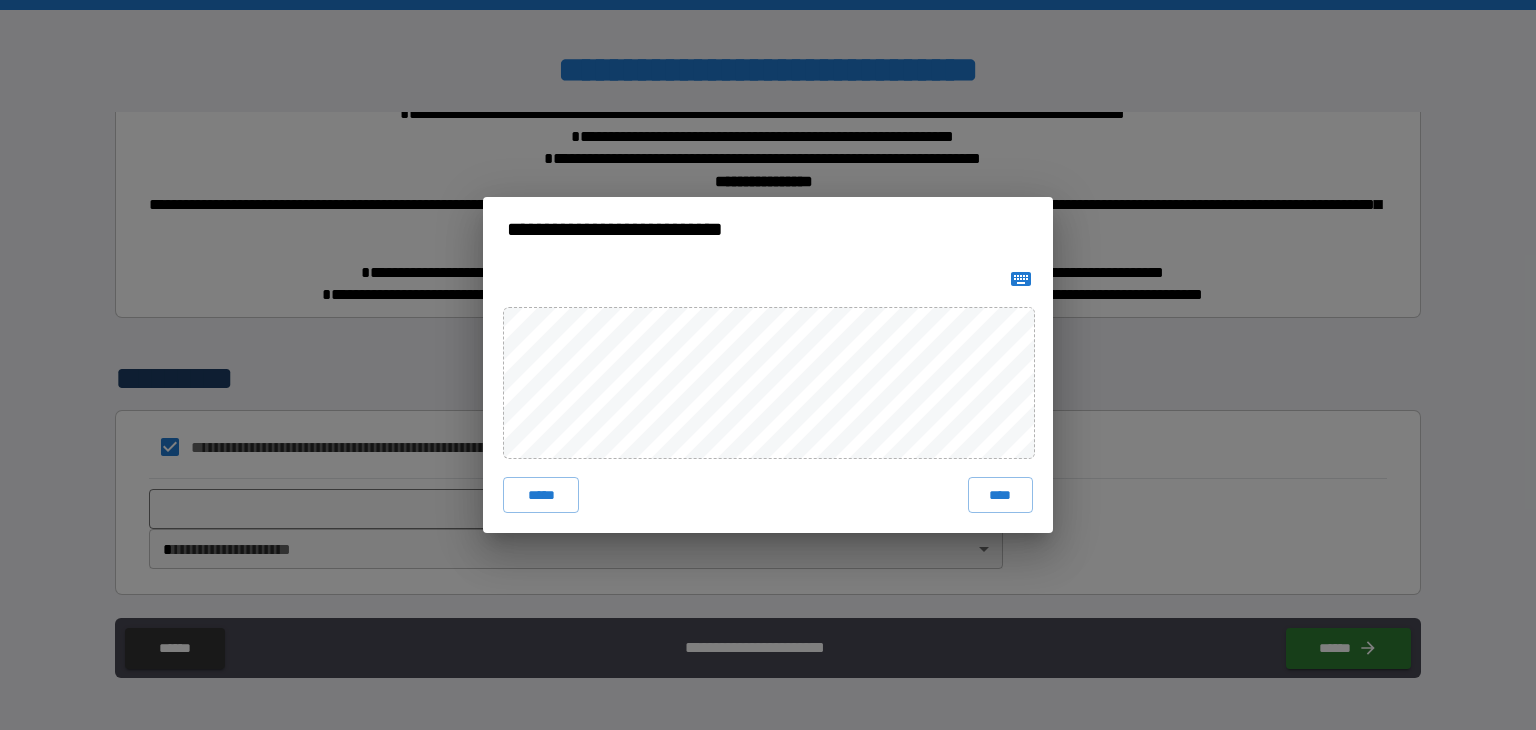 click on "****" at bounding box center (1000, 495) 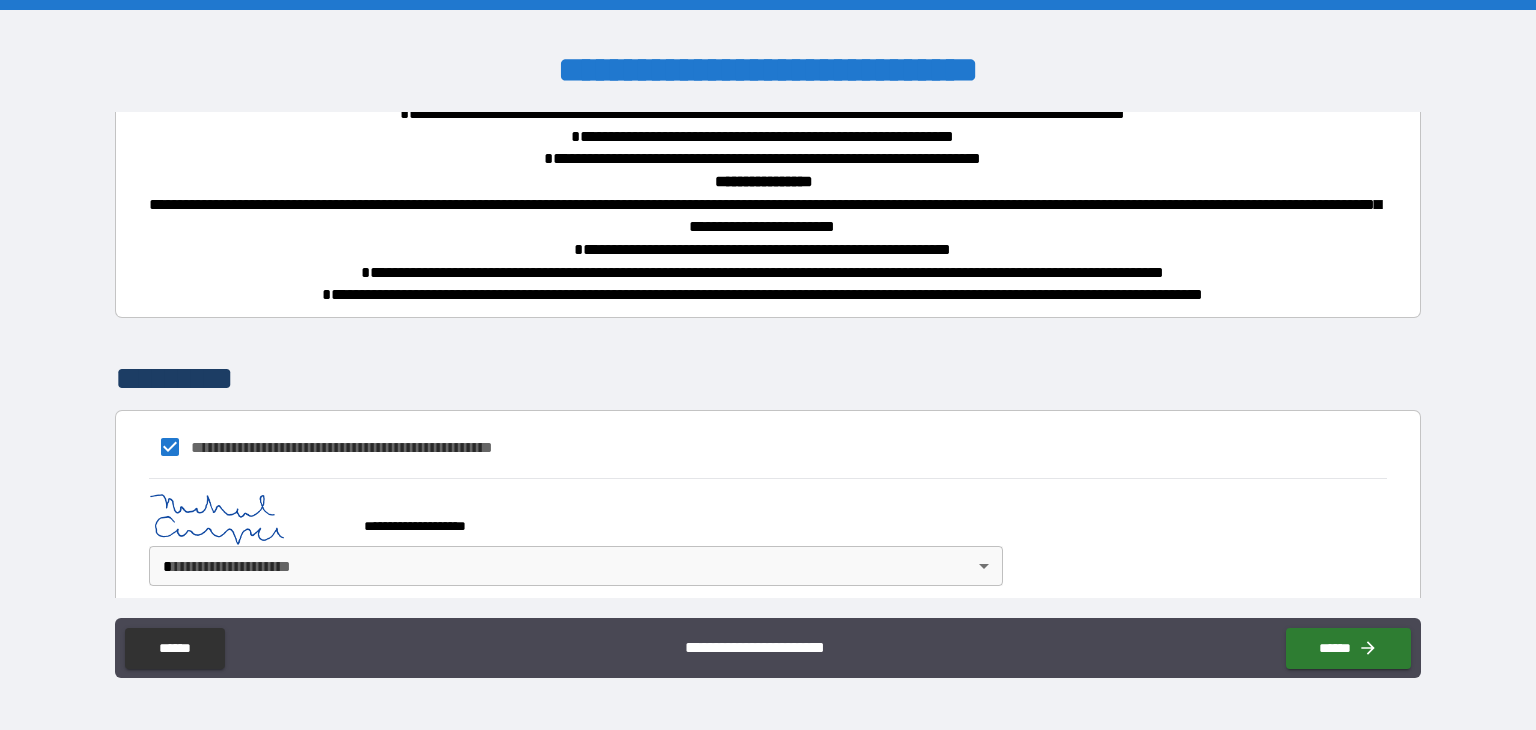 click on "[FIRST] [LAST] [STREET] [CITY], [STATE]" at bounding box center (768, 365) 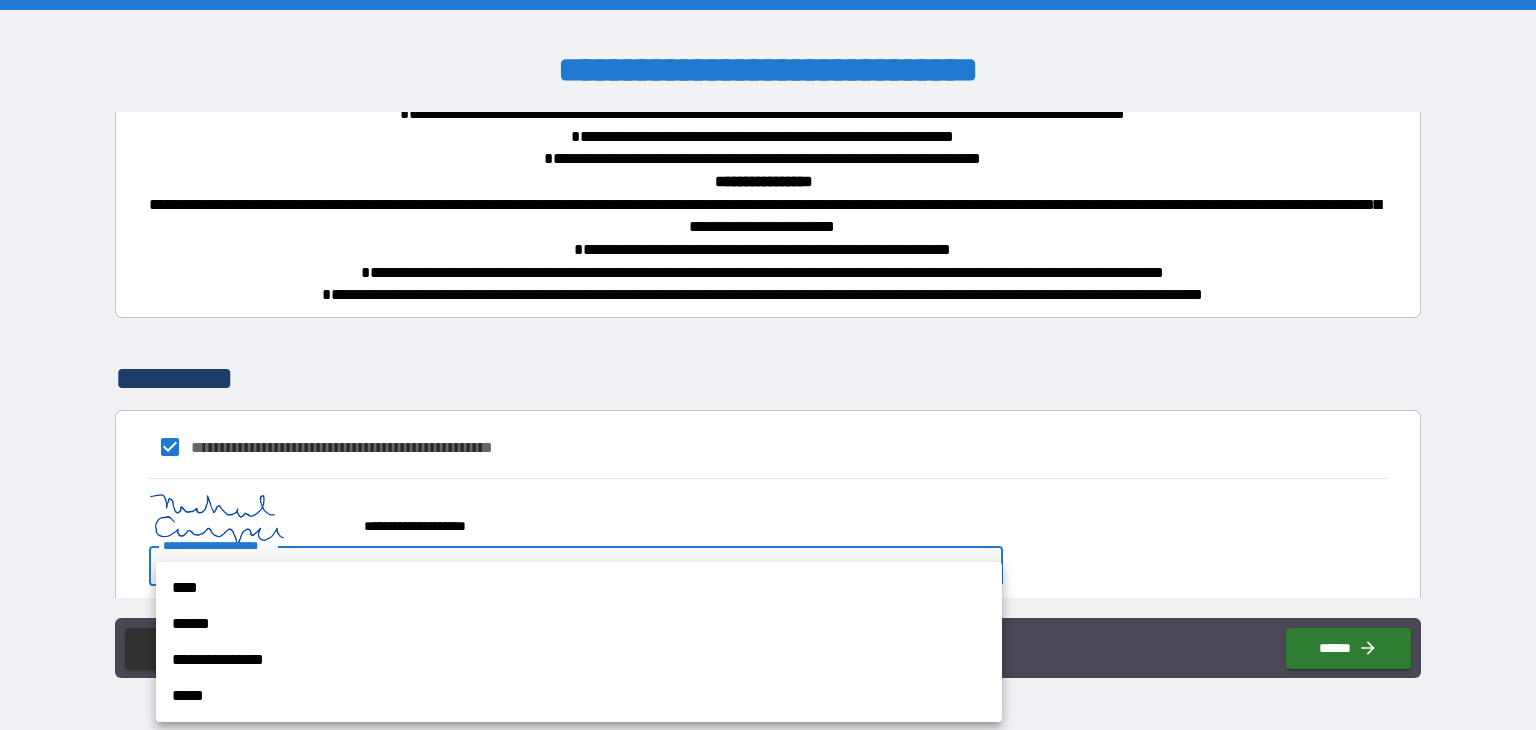 click on "****" at bounding box center (579, 588) 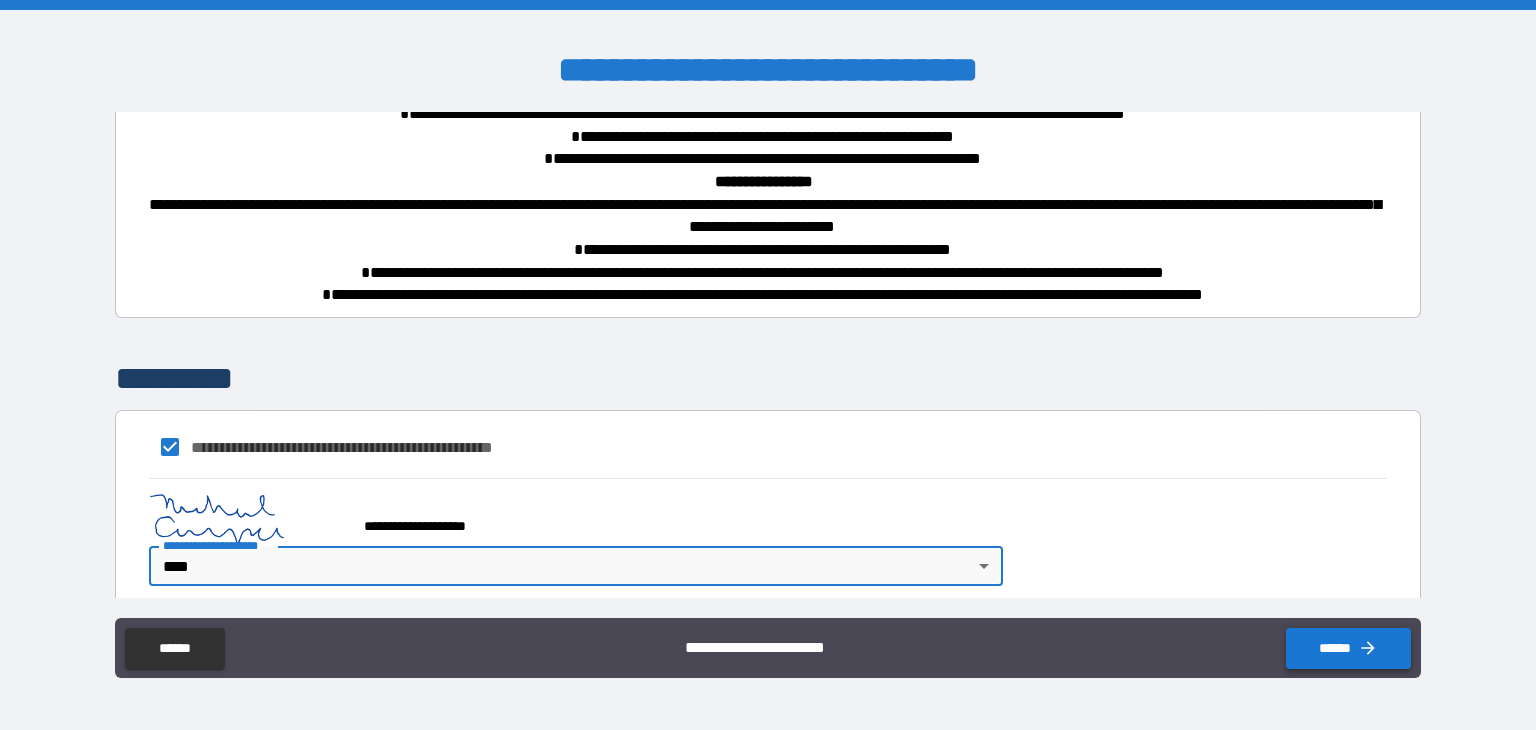 click on "******" at bounding box center [1348, 648] 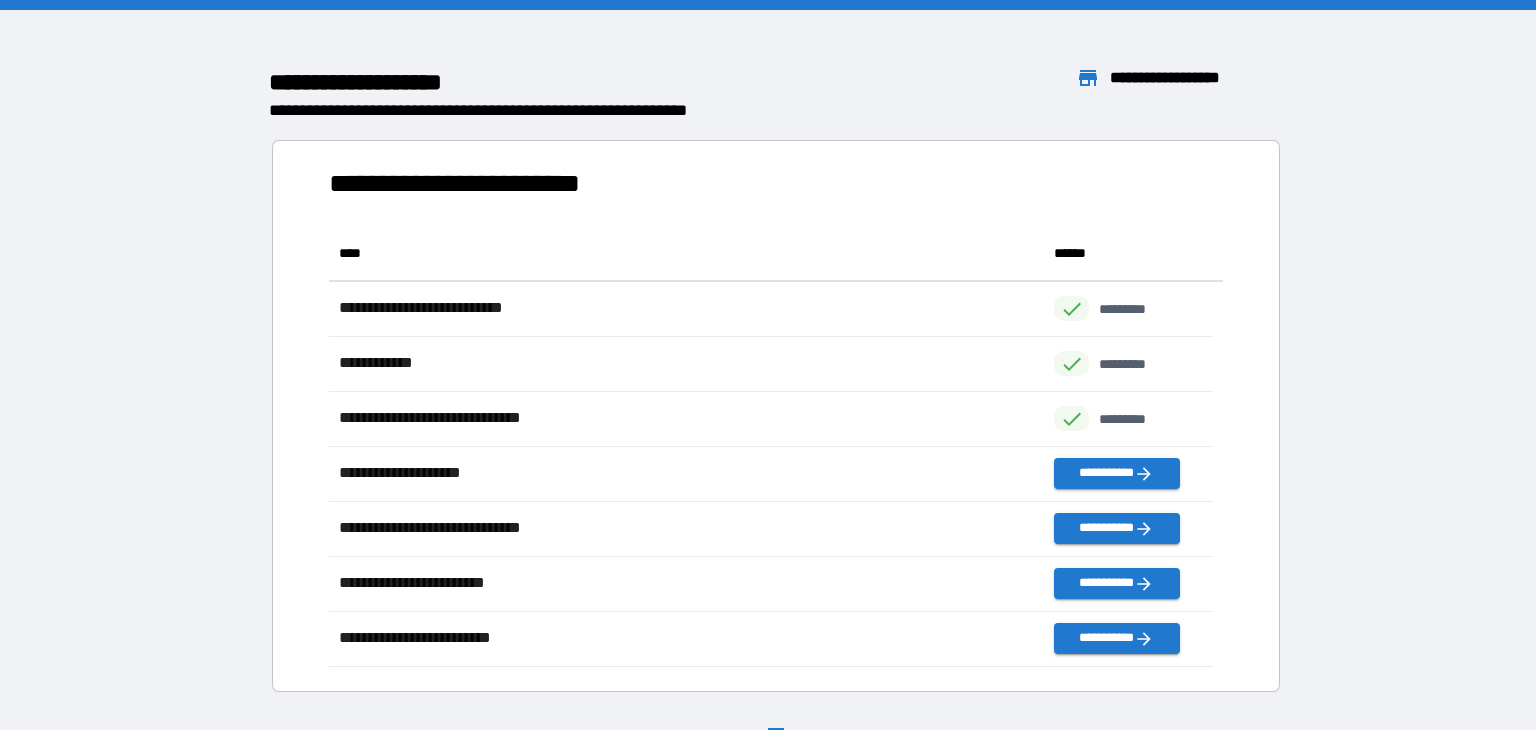 scroll, scrollTop: 16, scrollLeft: 16, axis: both 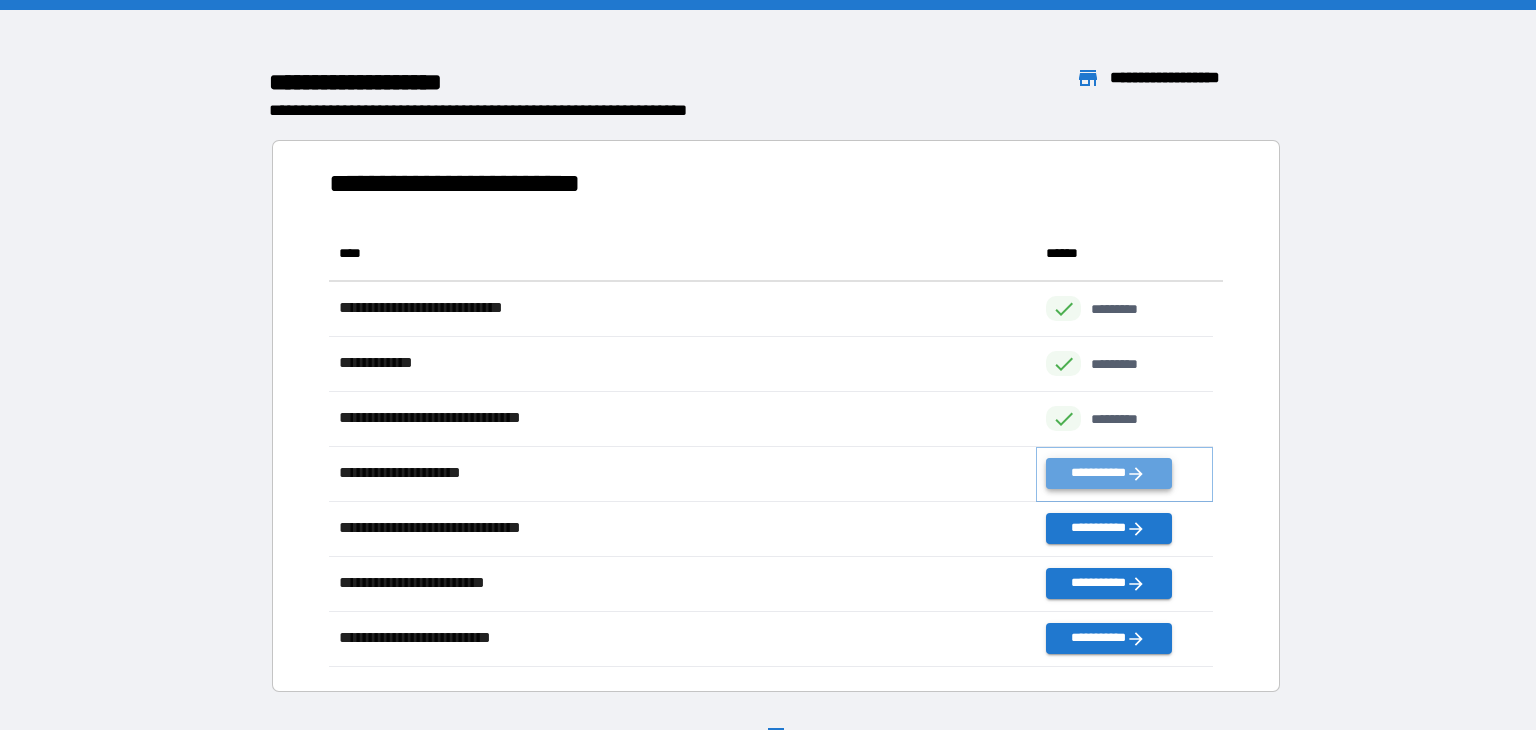 click on "**********" at bounding box center (1108, 473) 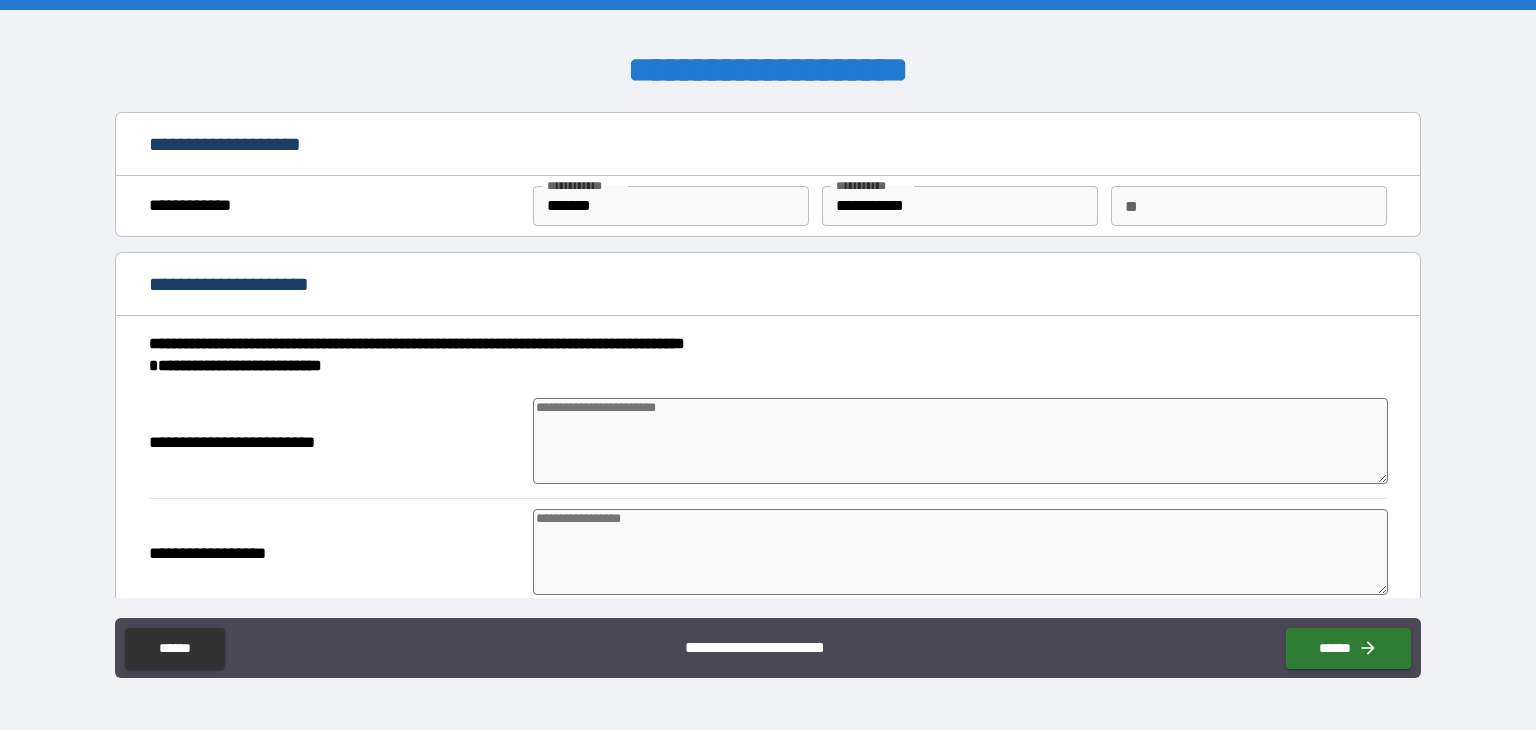 type on "*" 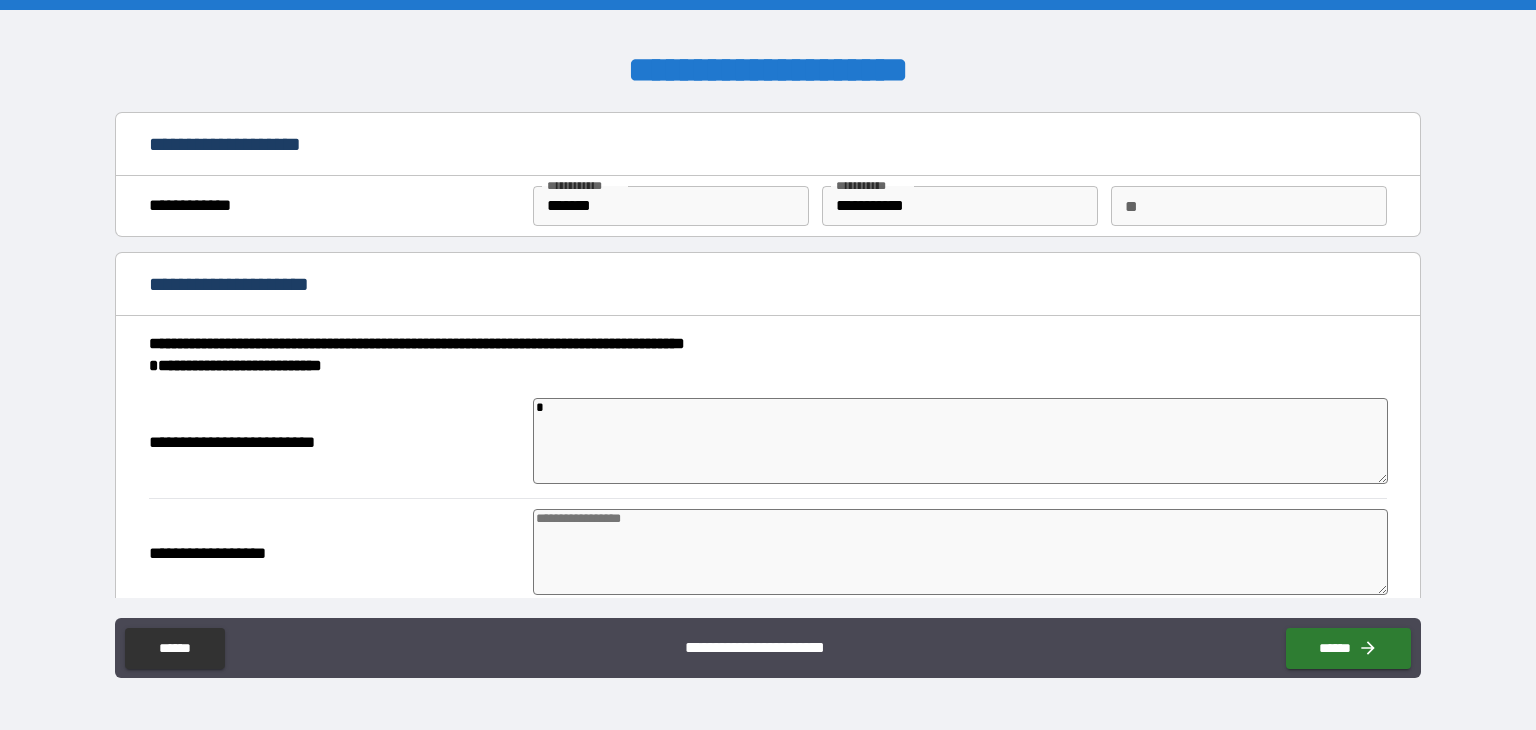 type on "*" 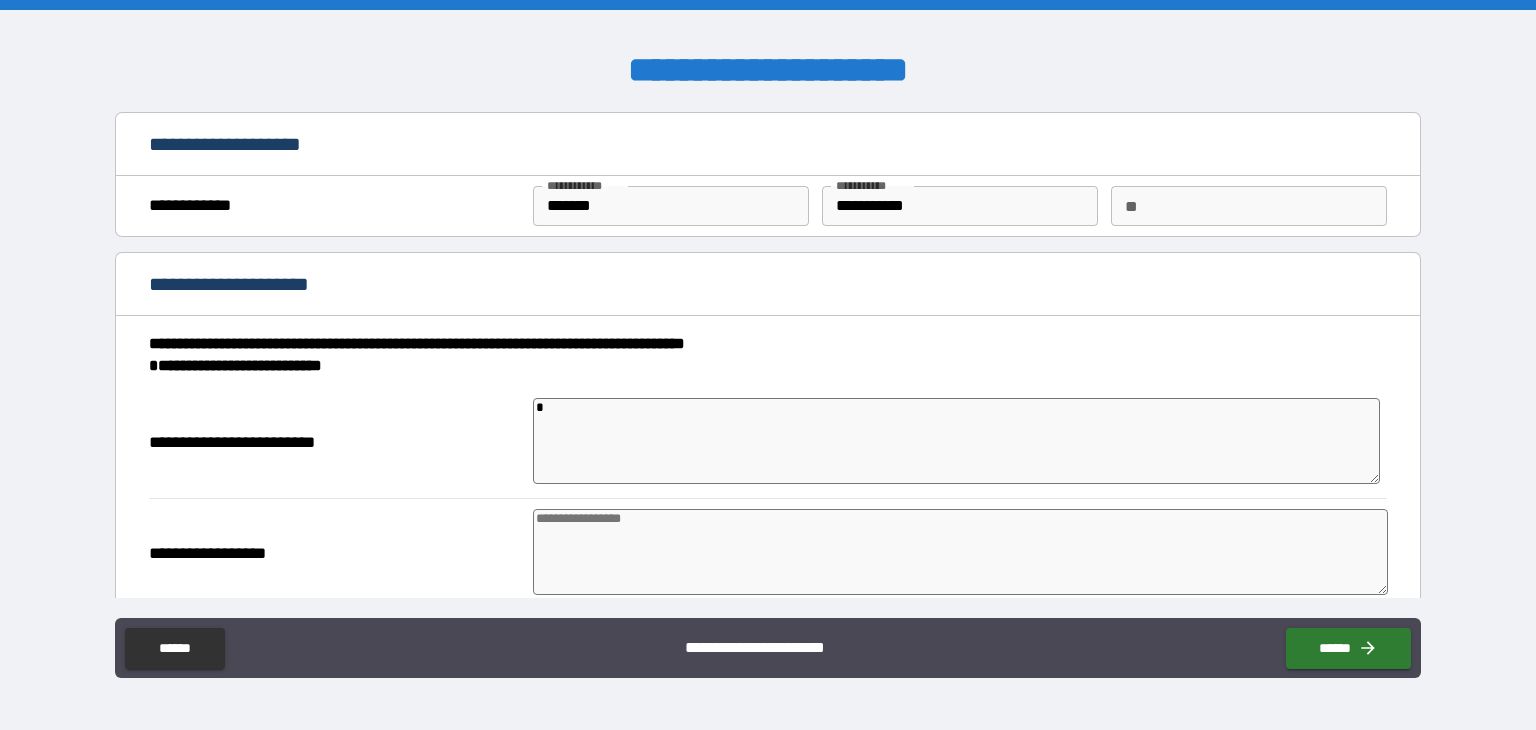type on "**" 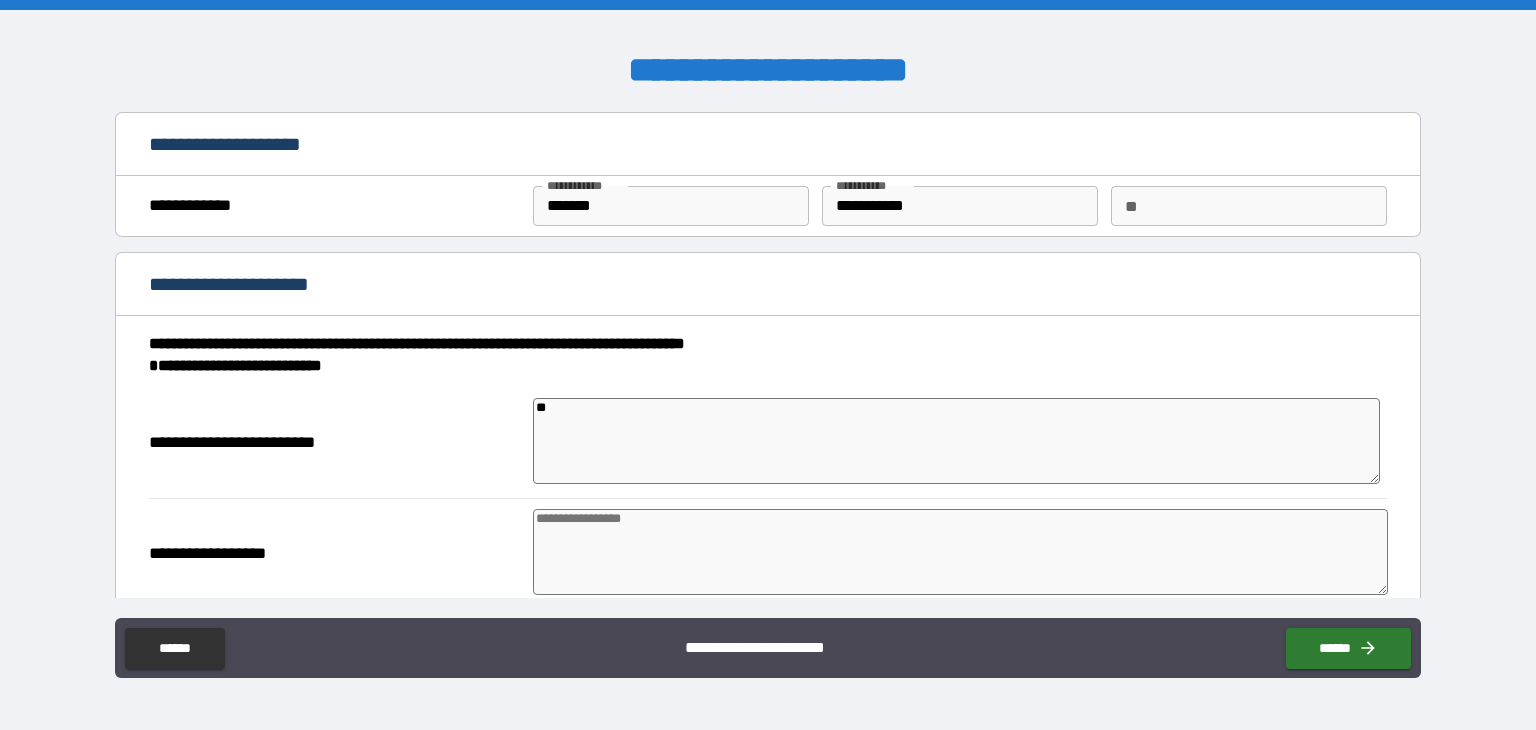 type on "*" 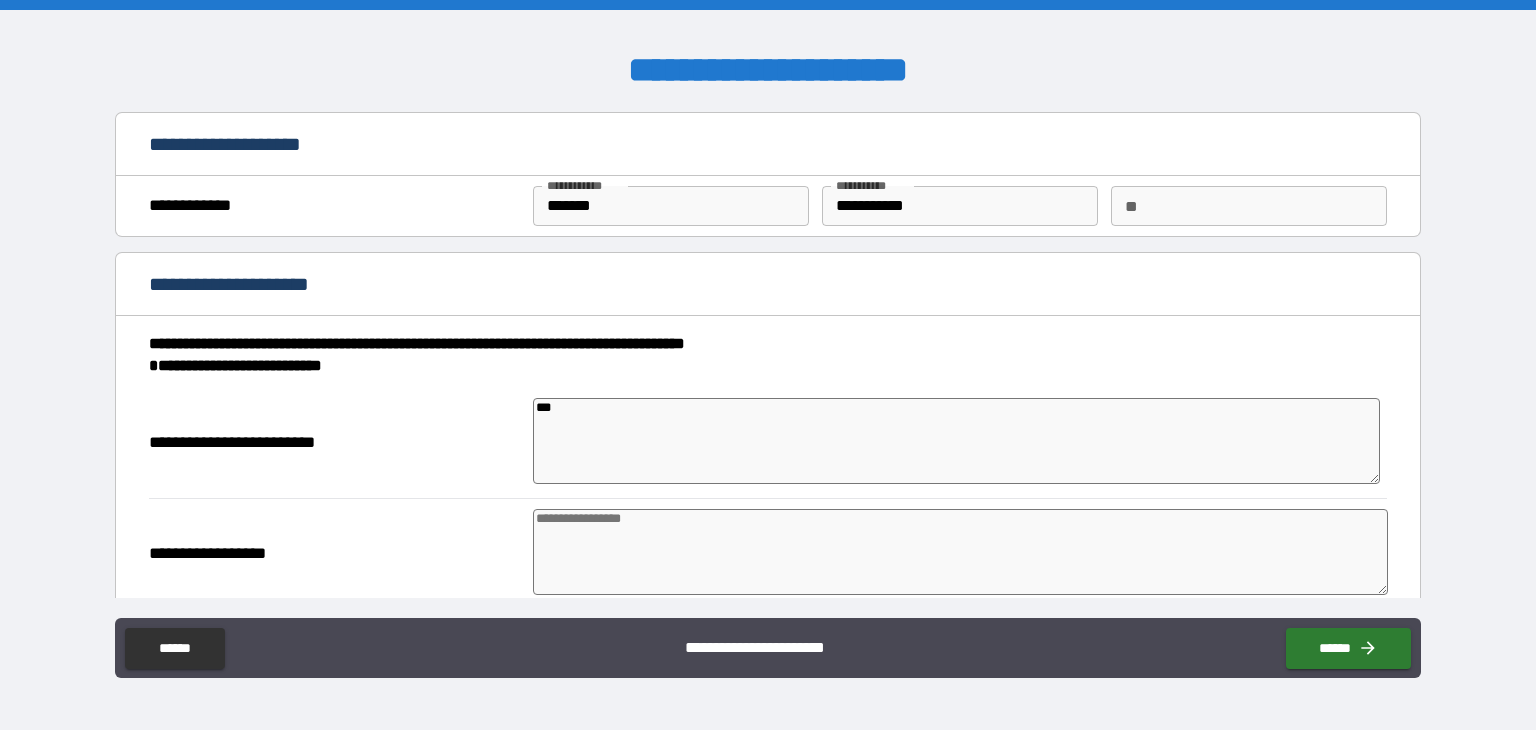 type on "****" 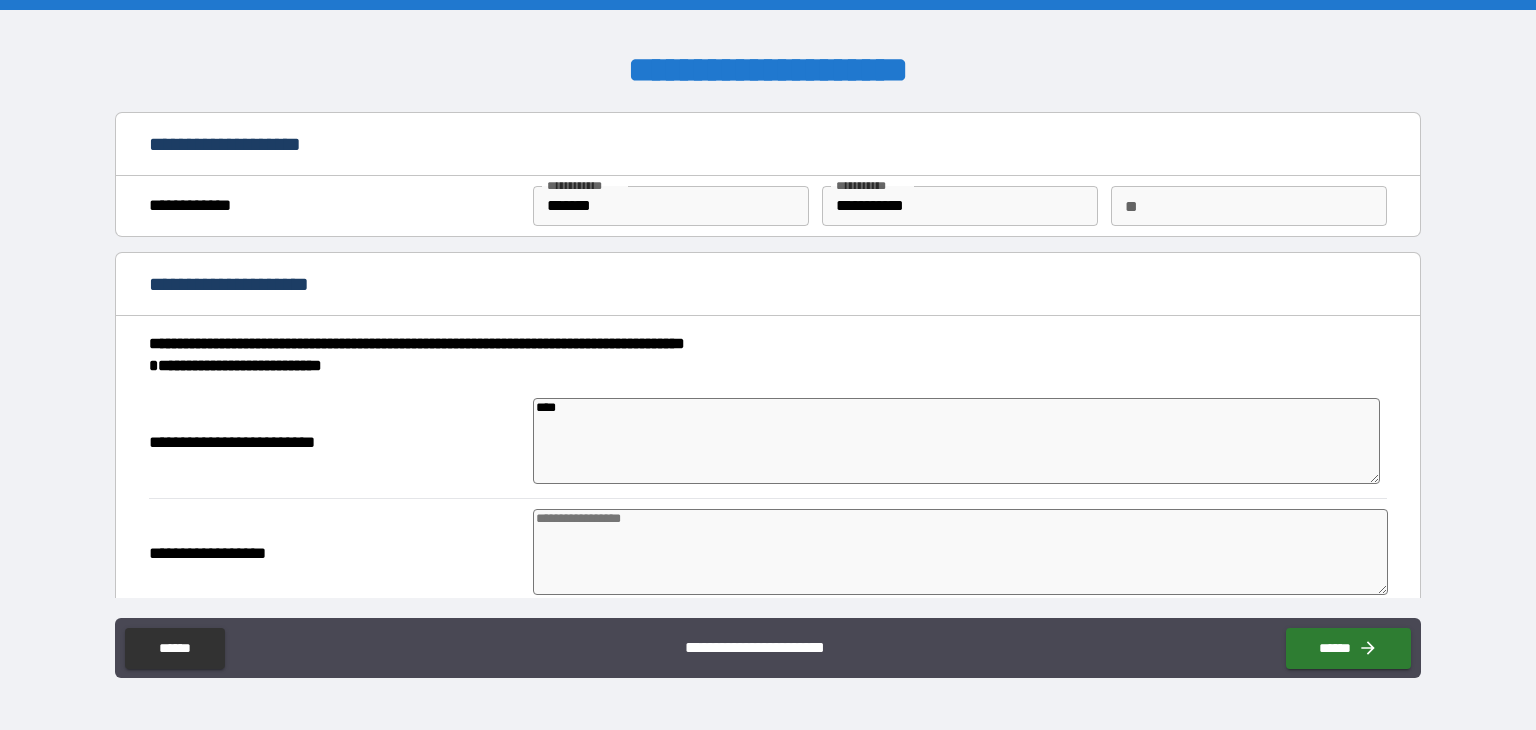 type on "*" 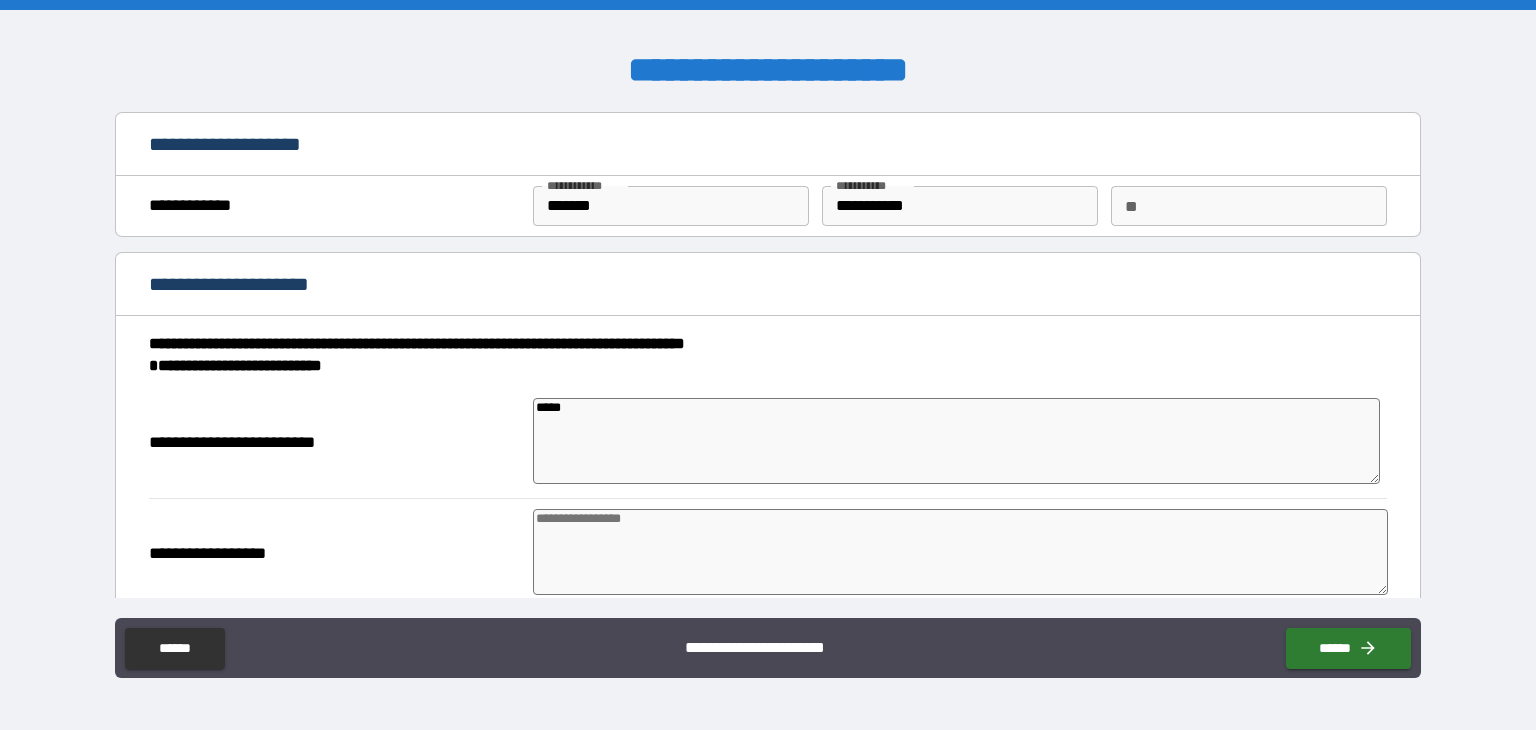 type on "******" 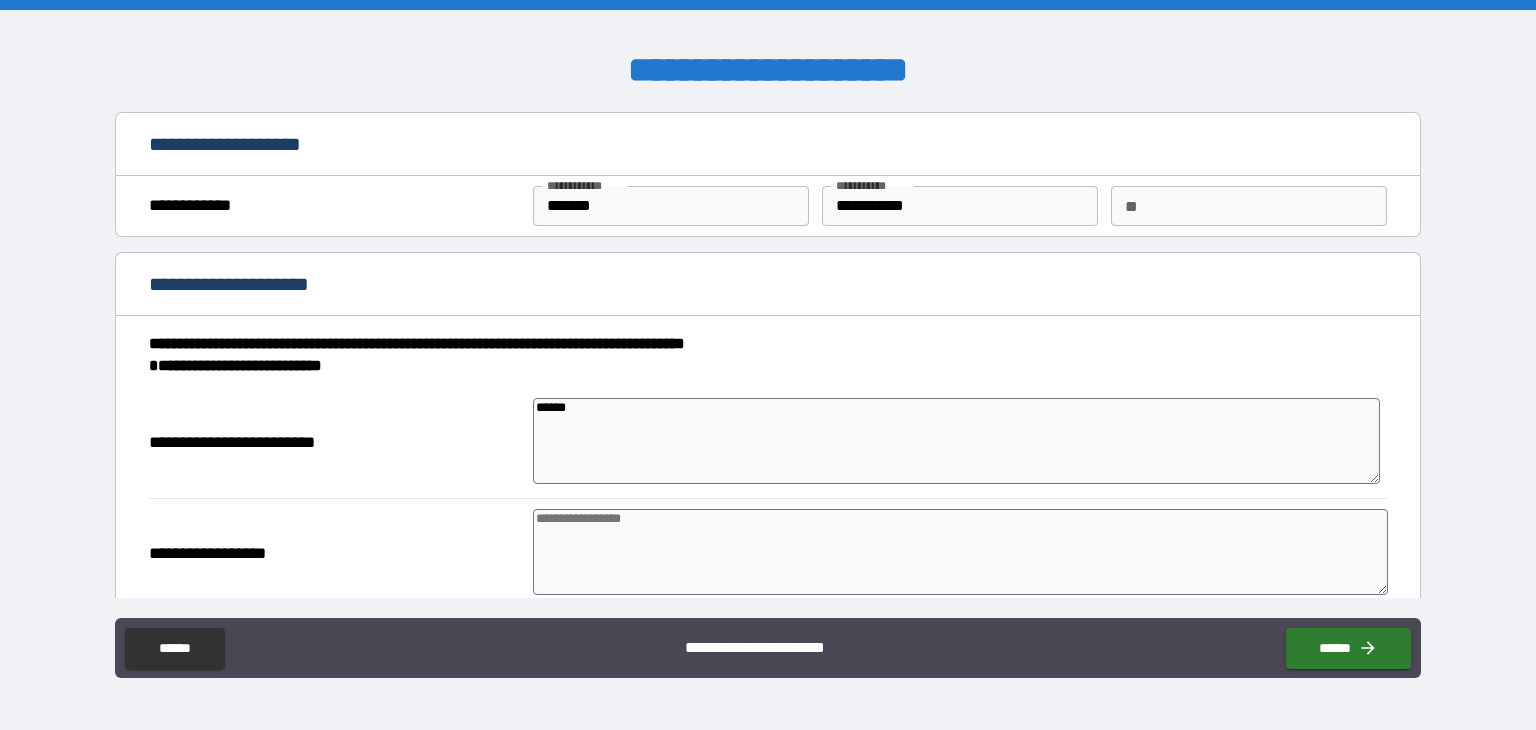 type on "*" 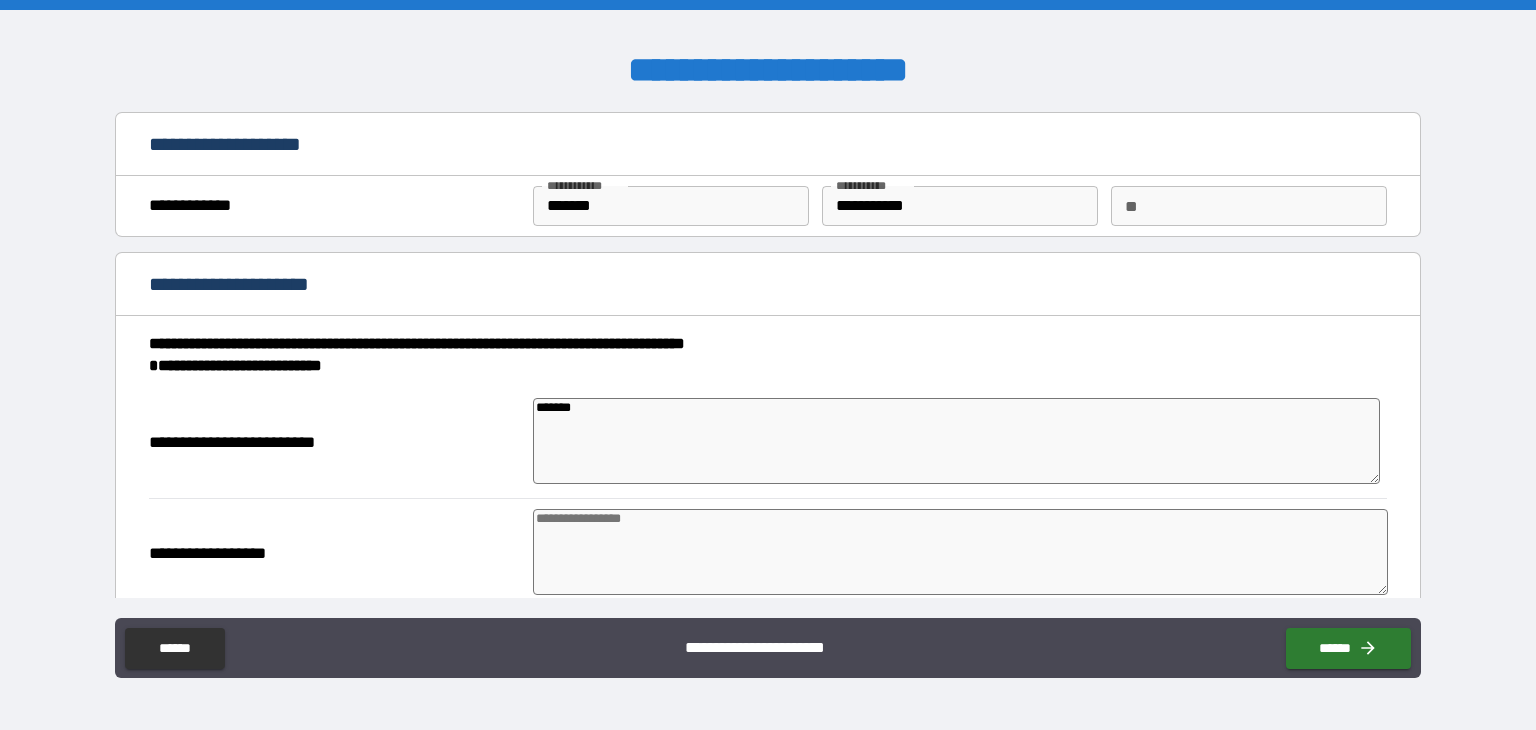 type on "*" 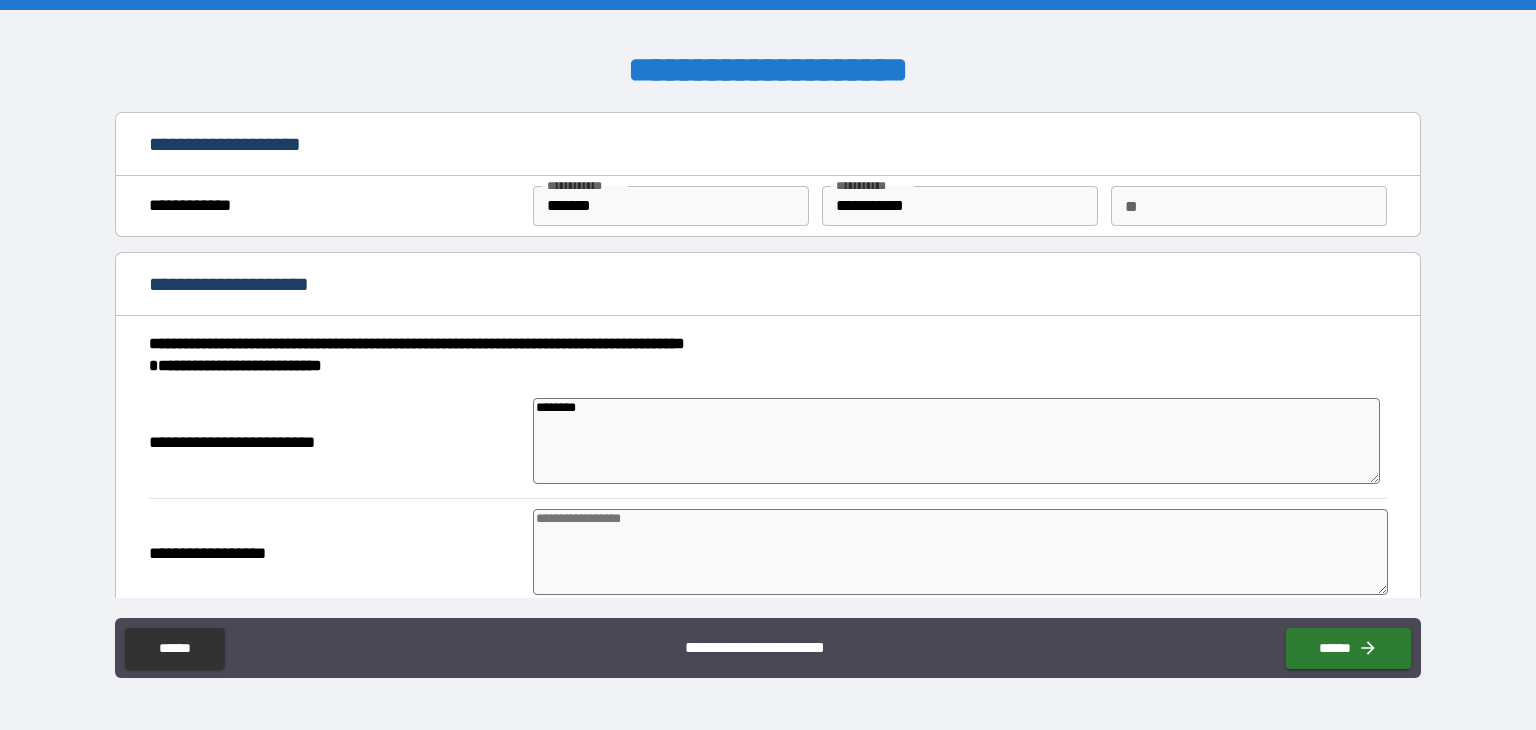type on "*********" 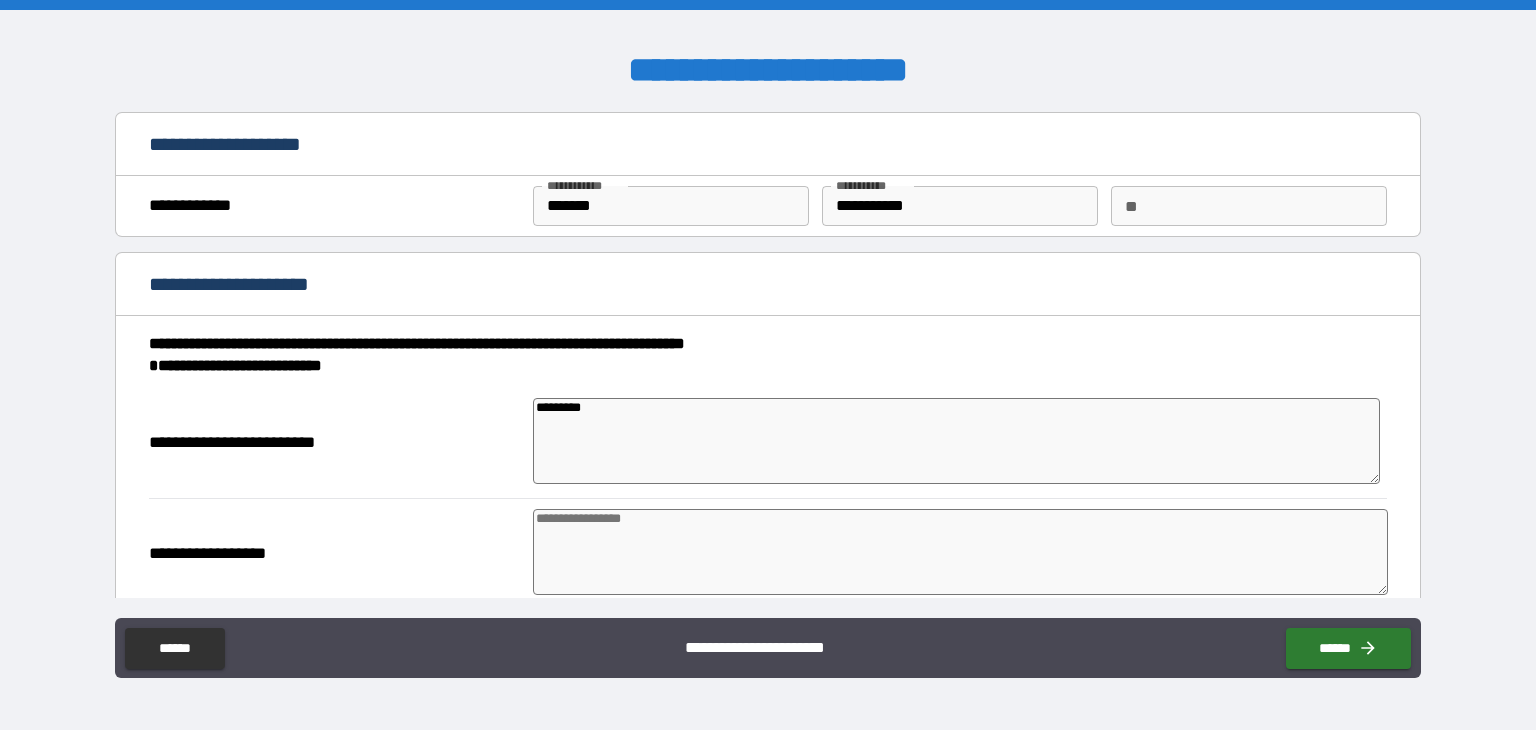 type on "**********" 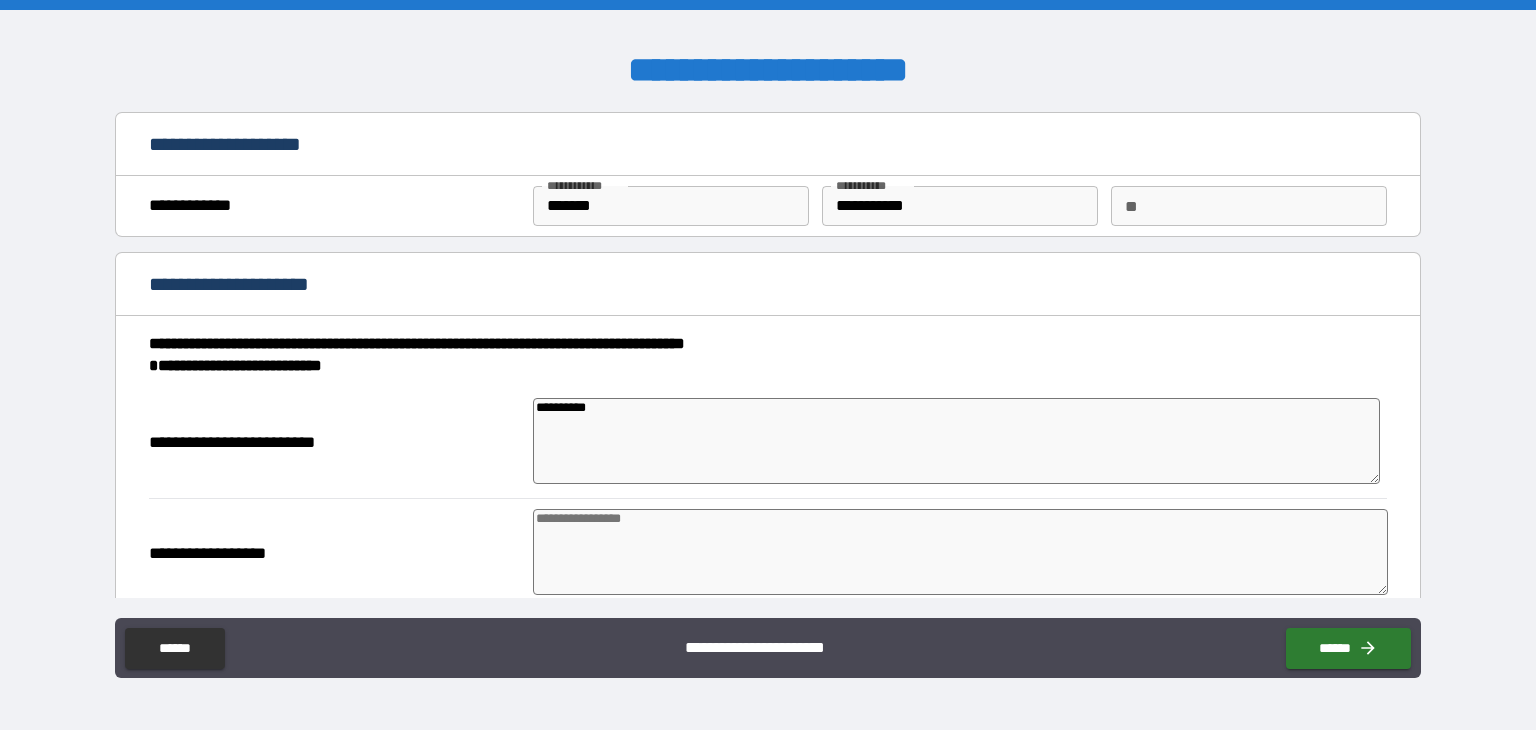 type on "**********" 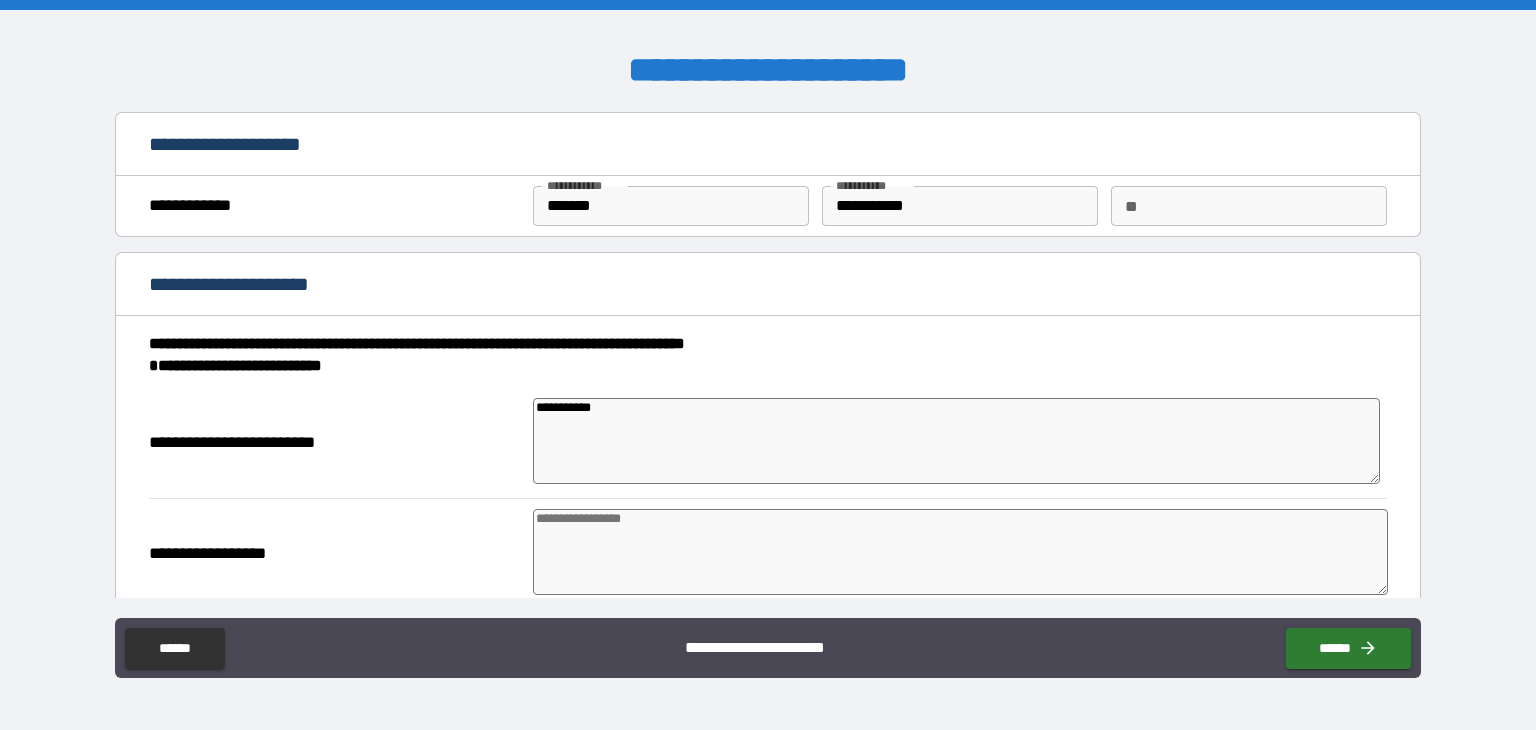 type on "*" 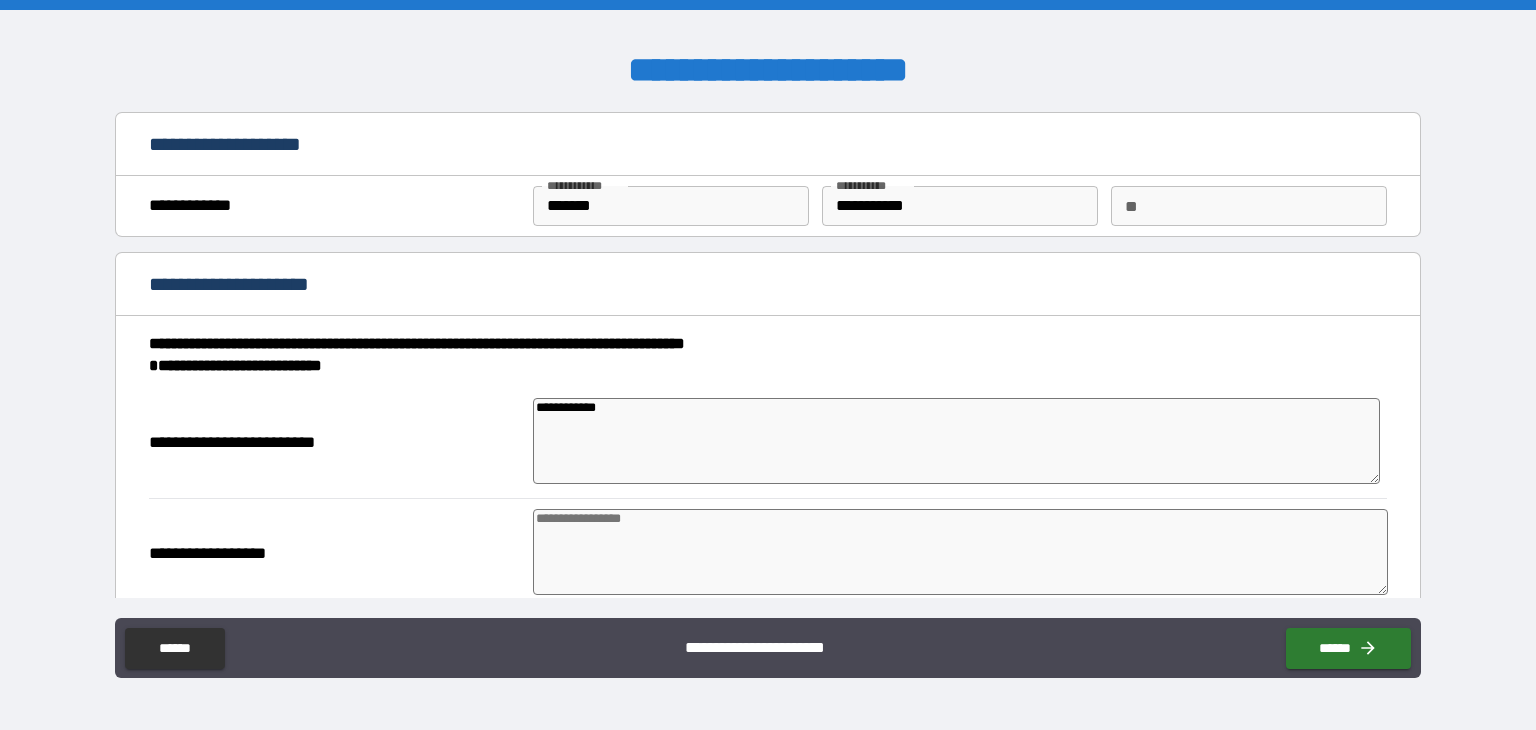 type on "*" 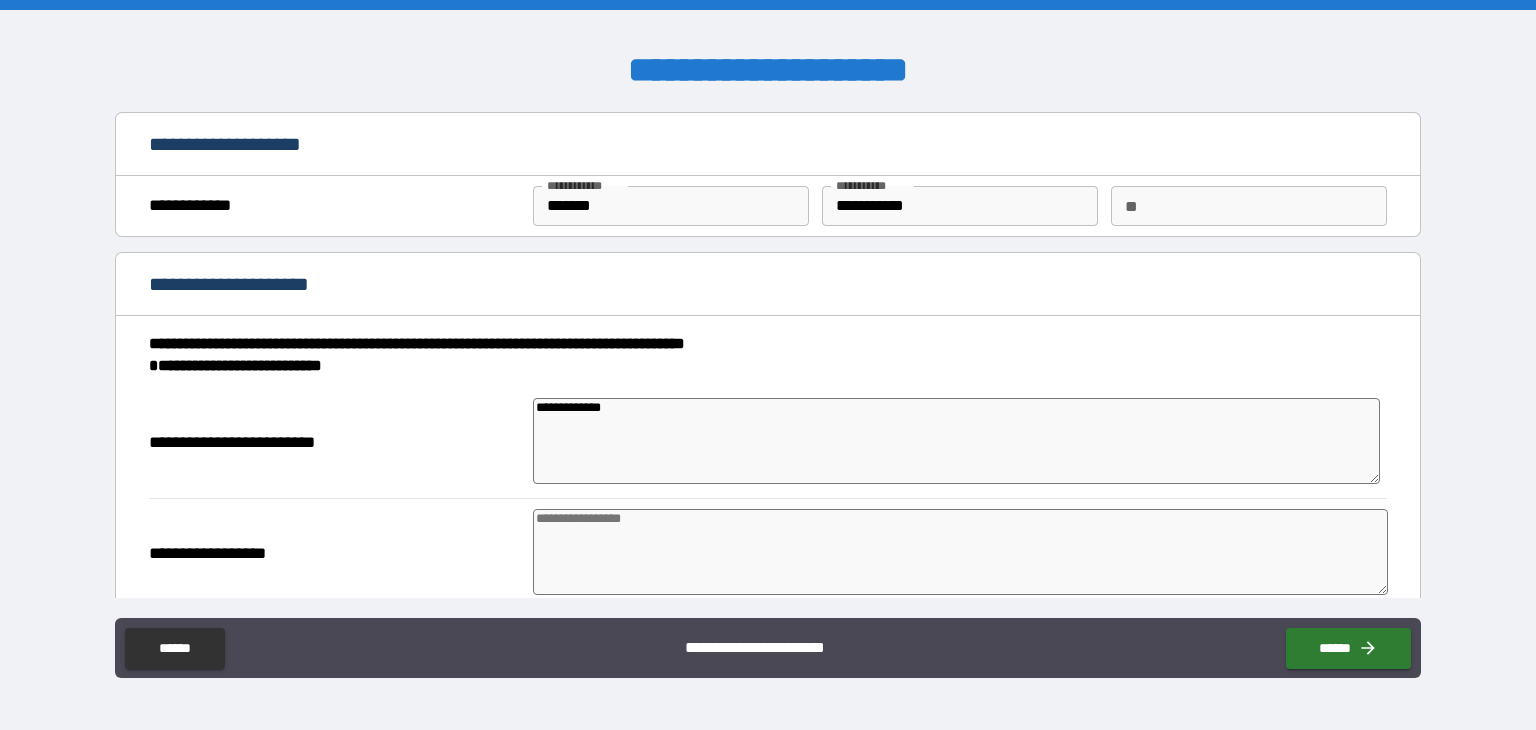 type on "*" 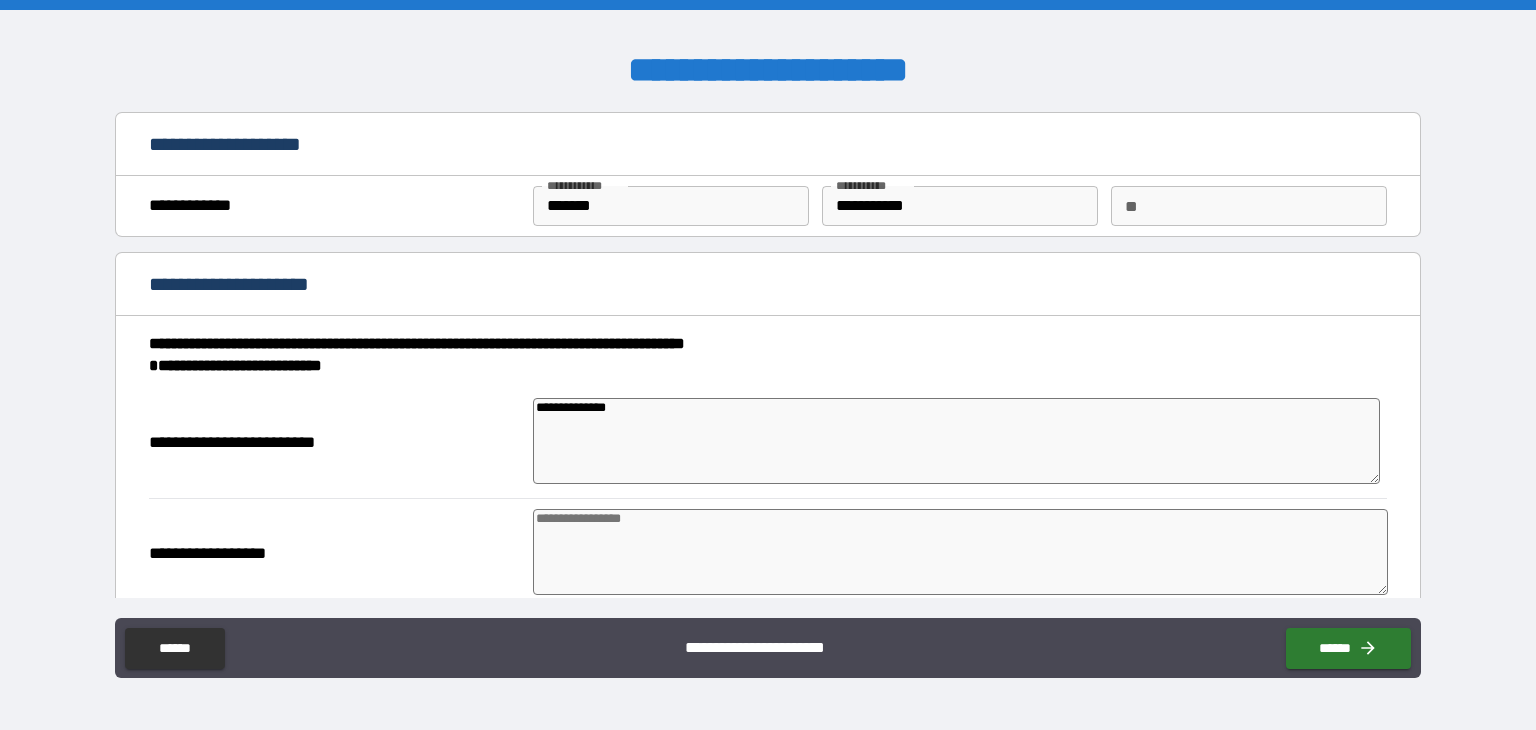 type on "**********" 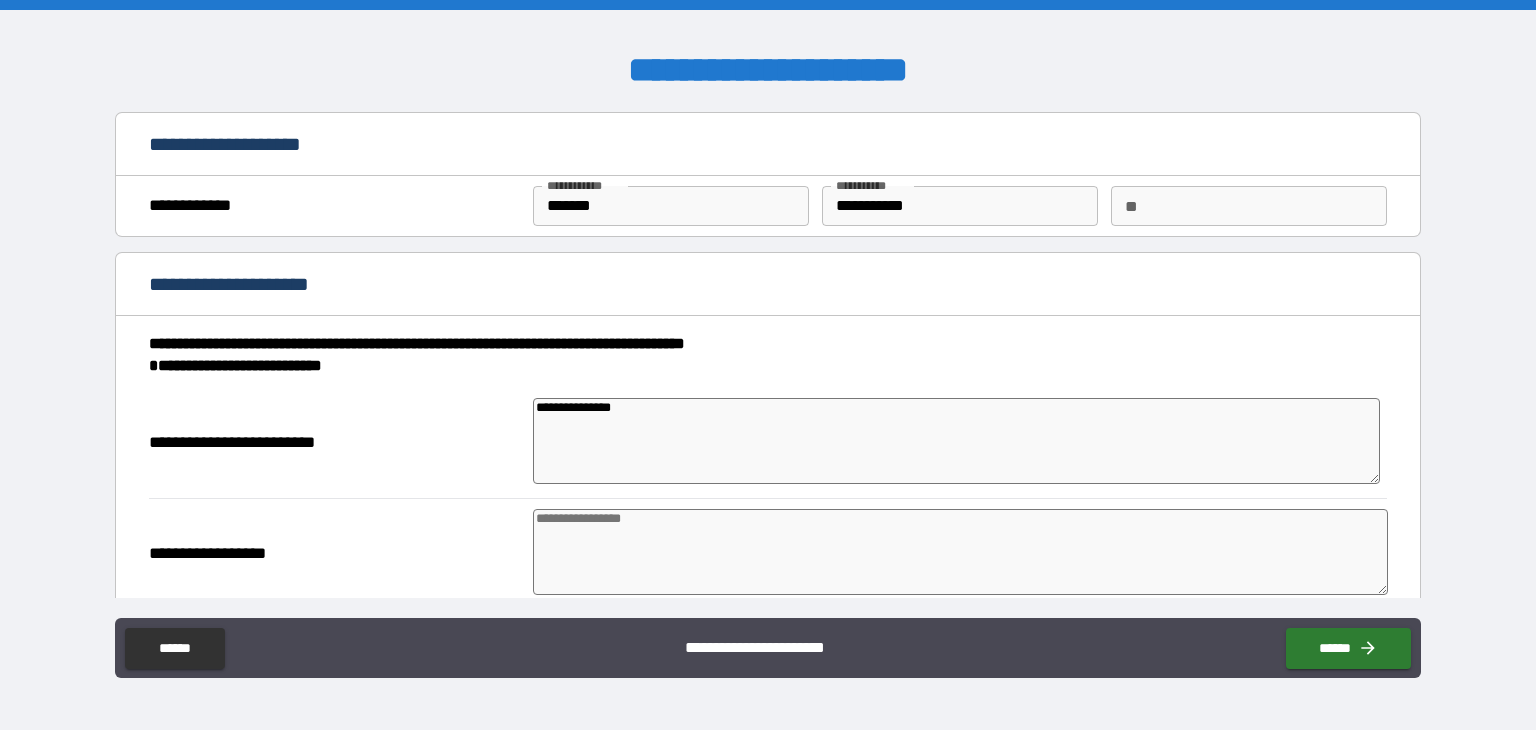type on "*" 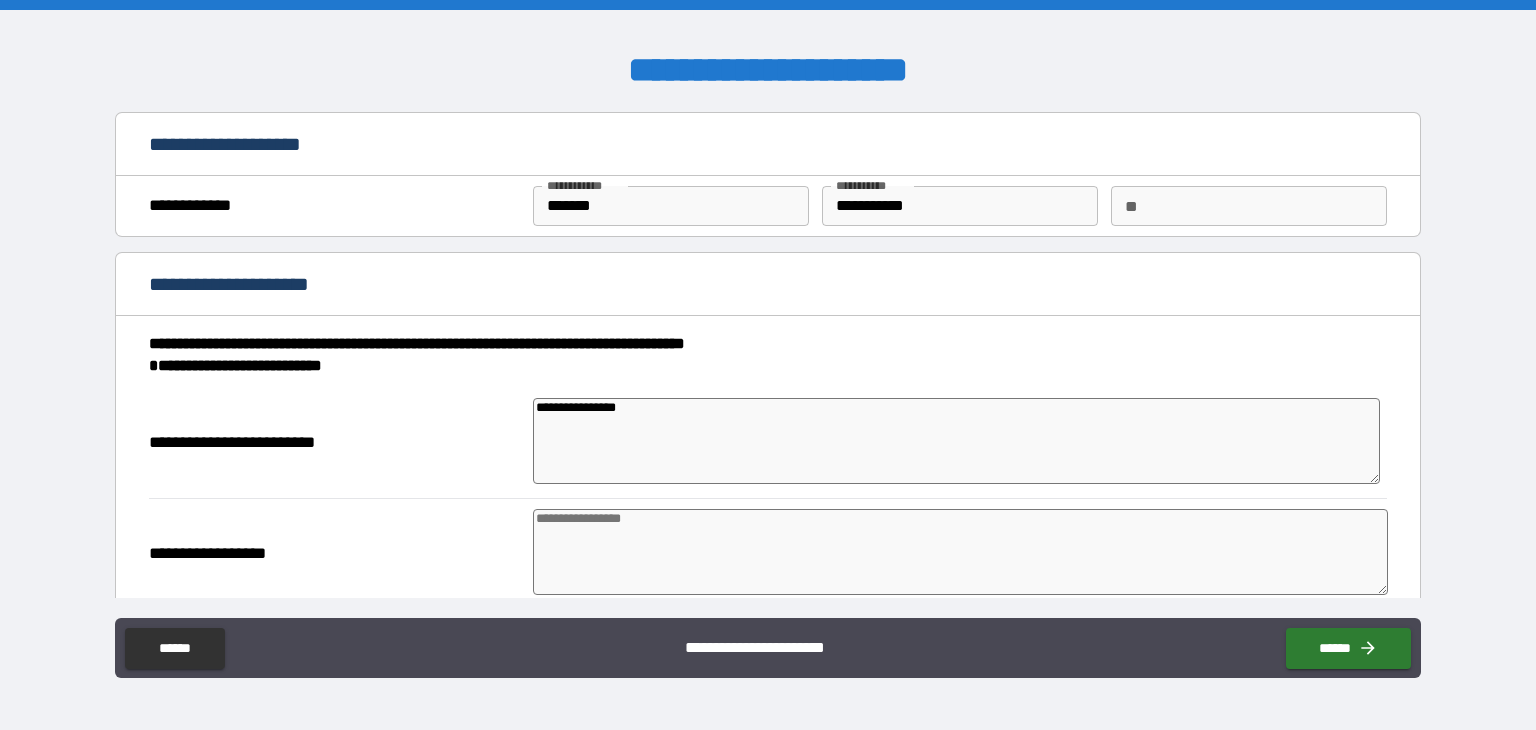 type on "*" 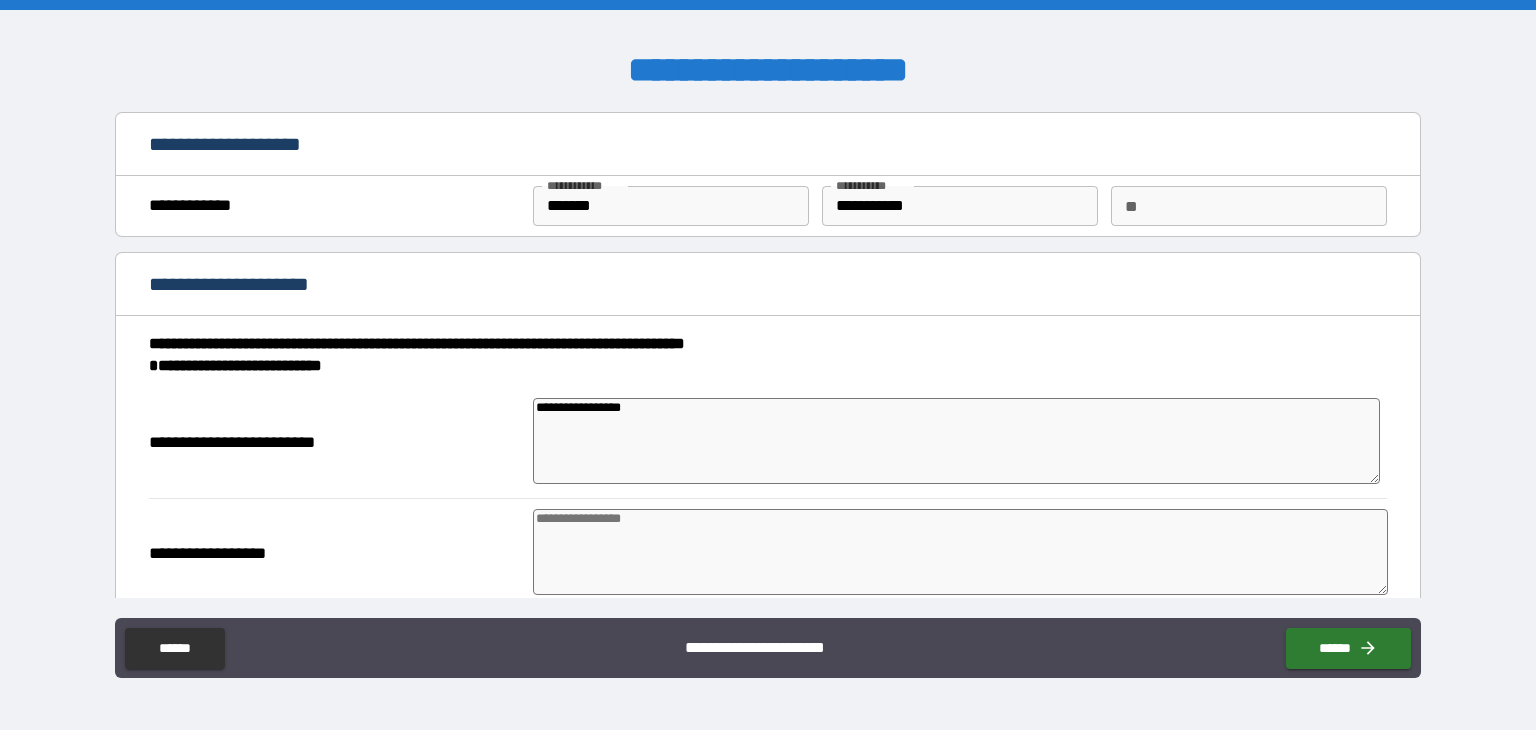 type on "**********" 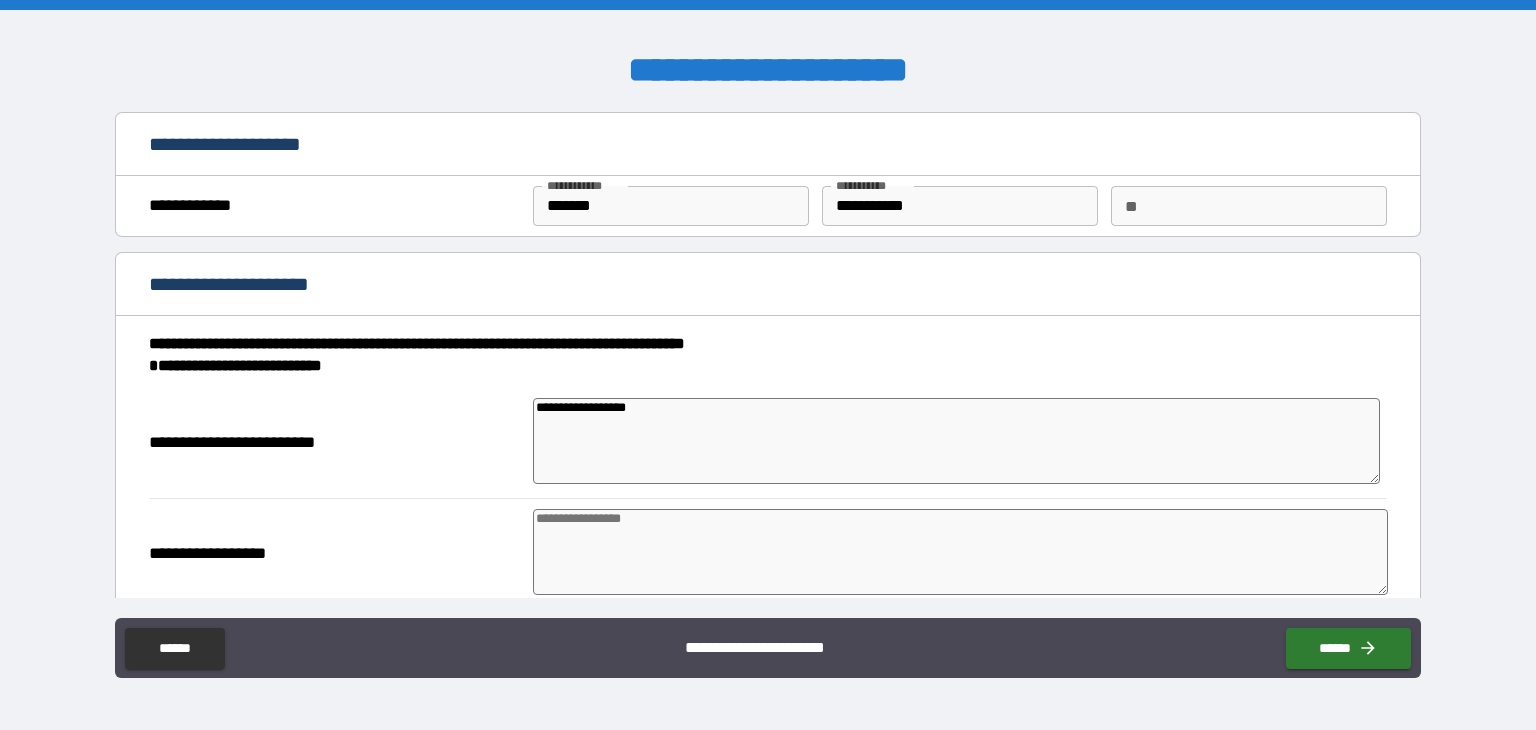 type on "*" 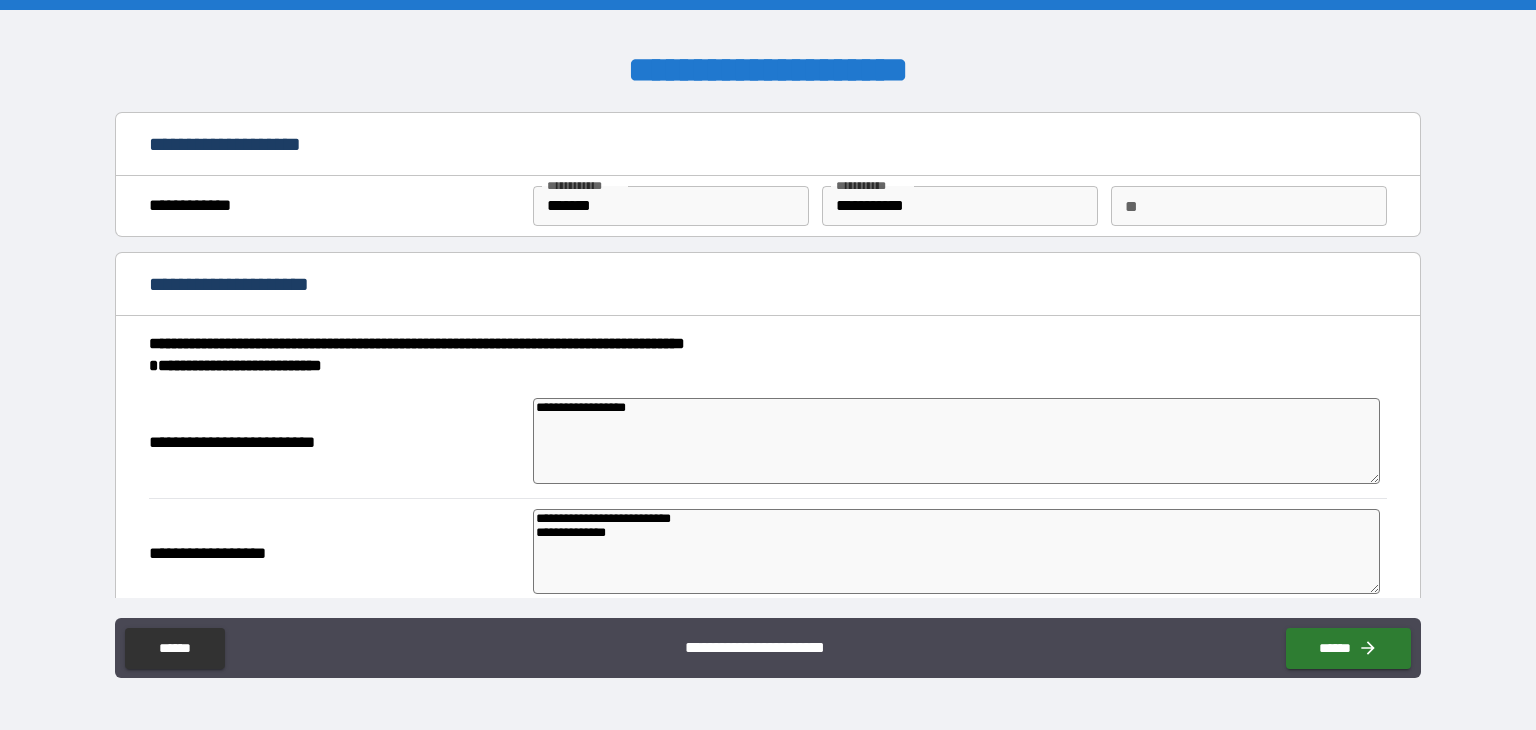 scroll, scrollTop: 200, scrollLeft: 0, axis: vertical 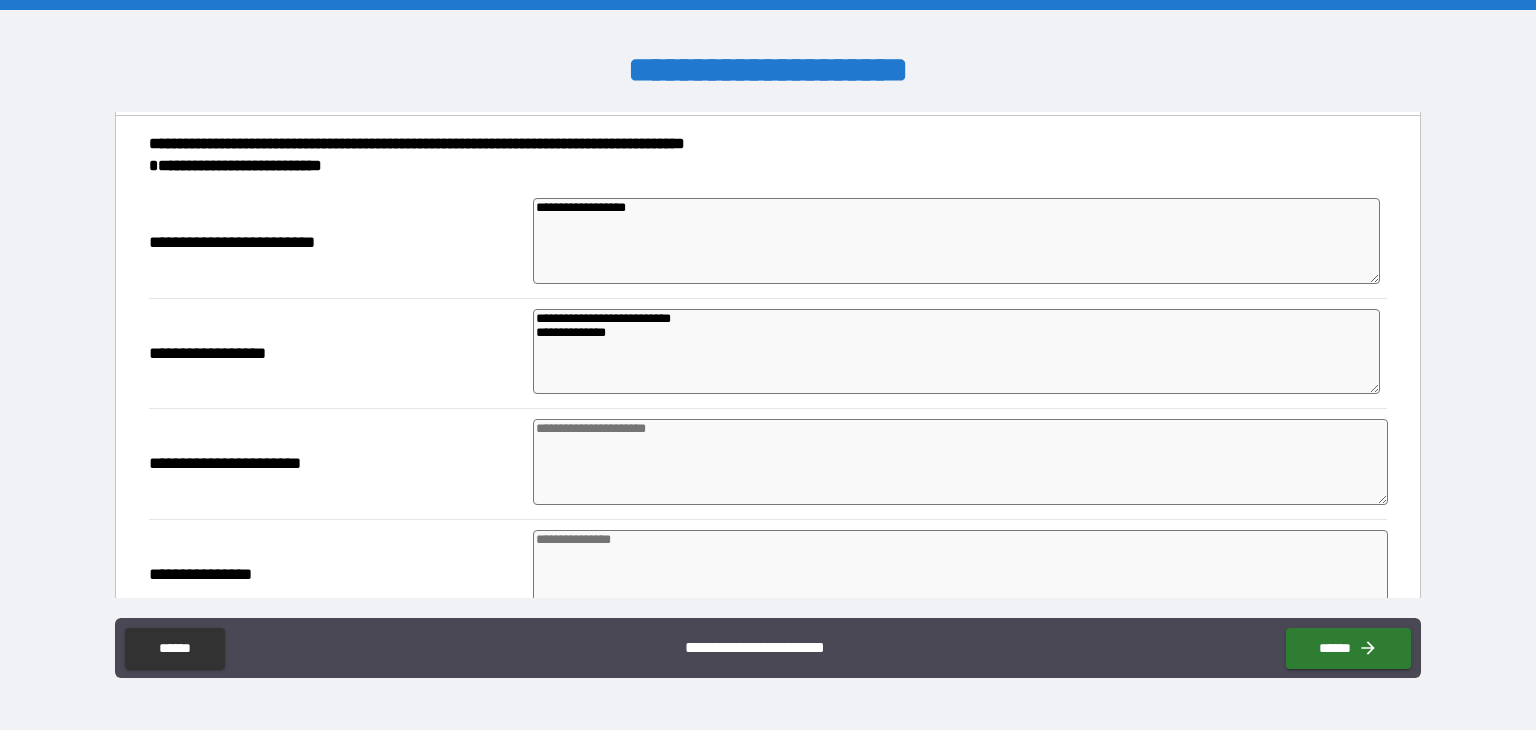 click at bounding box center (961, 462) 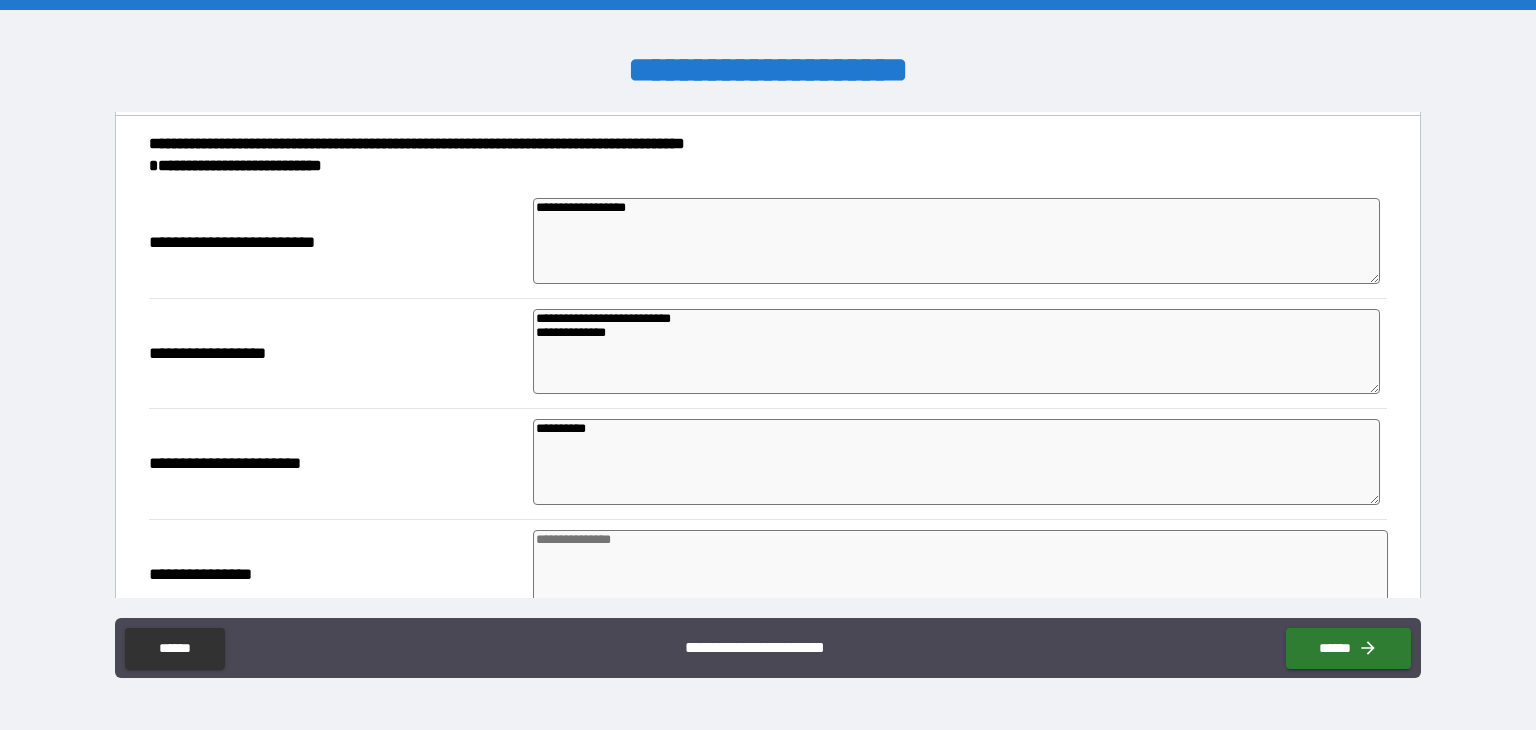 click on "[FIRST] [LAST]" at bounding box center (768, 243) 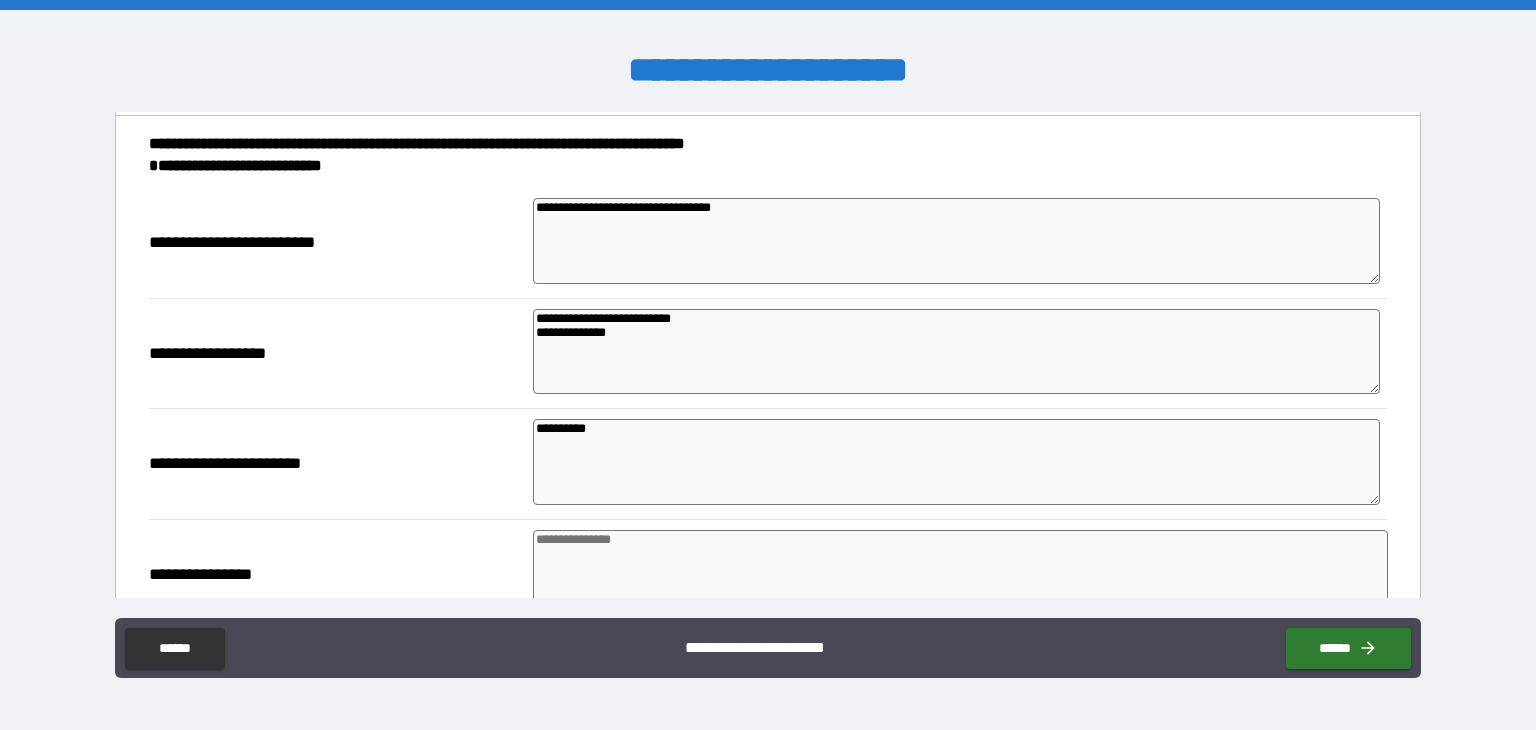 click on "[FIRST] [LAST]" at bounding box center (956, 352) 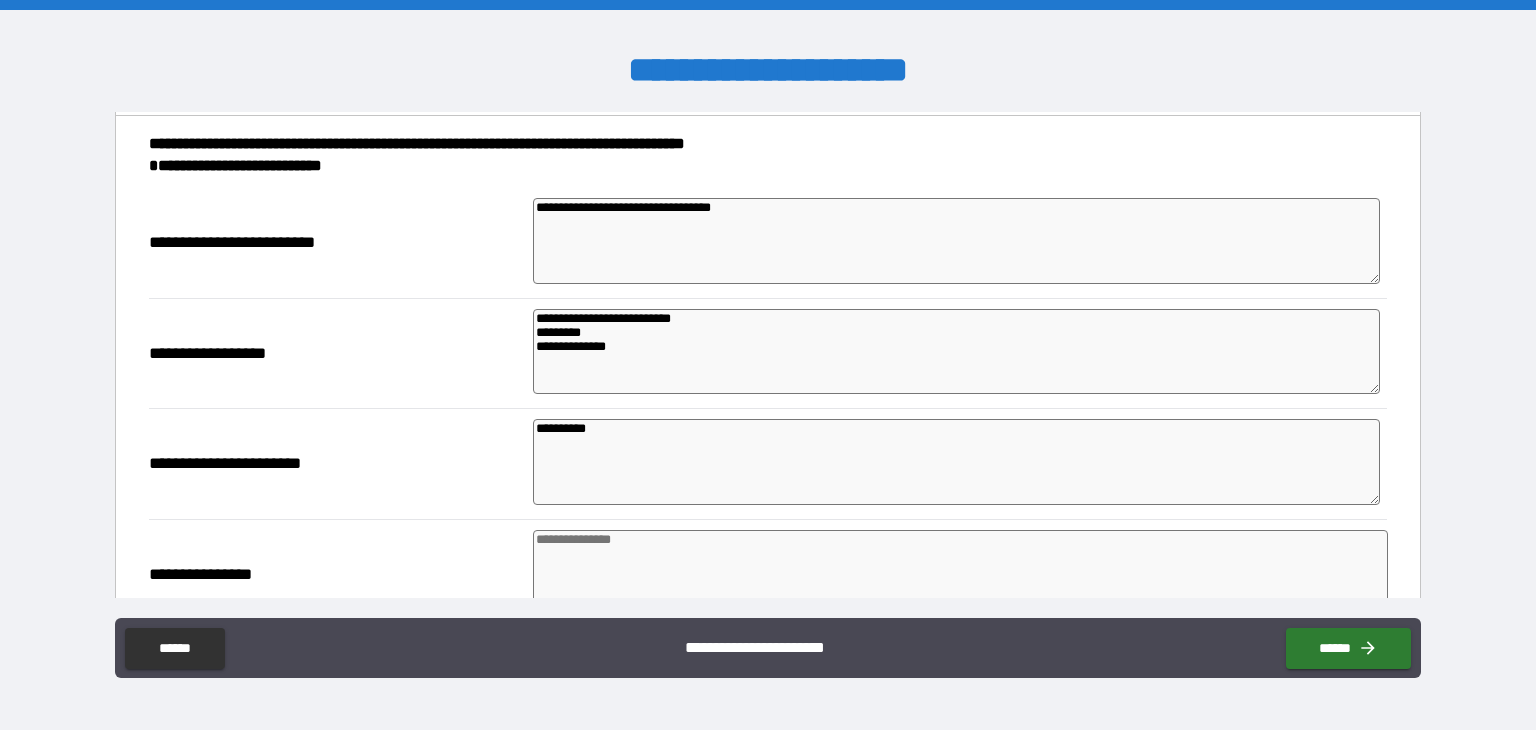 click at bounding box center (961, 573) 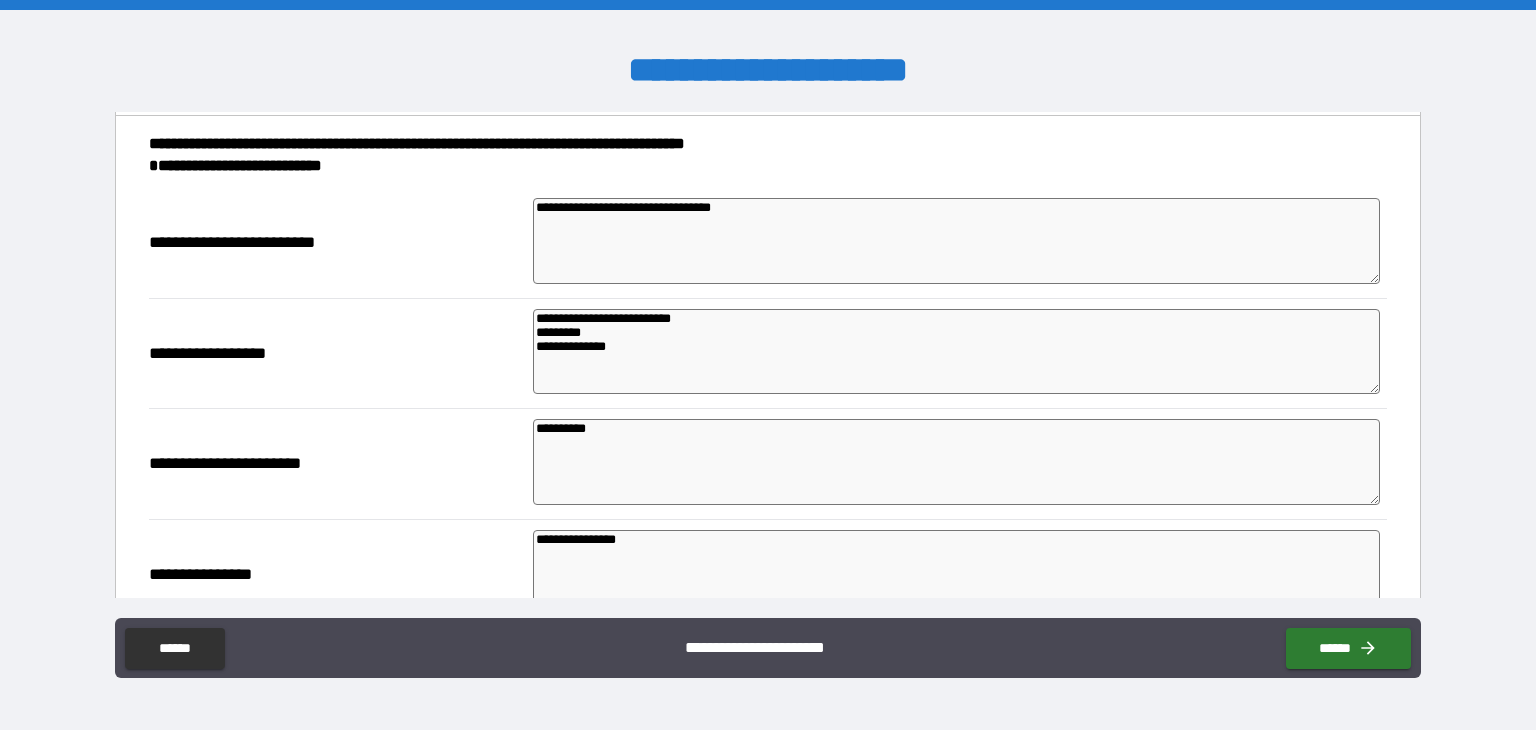 scroll, scrollTop: 400, scrollLeft: 0, axis: vertical 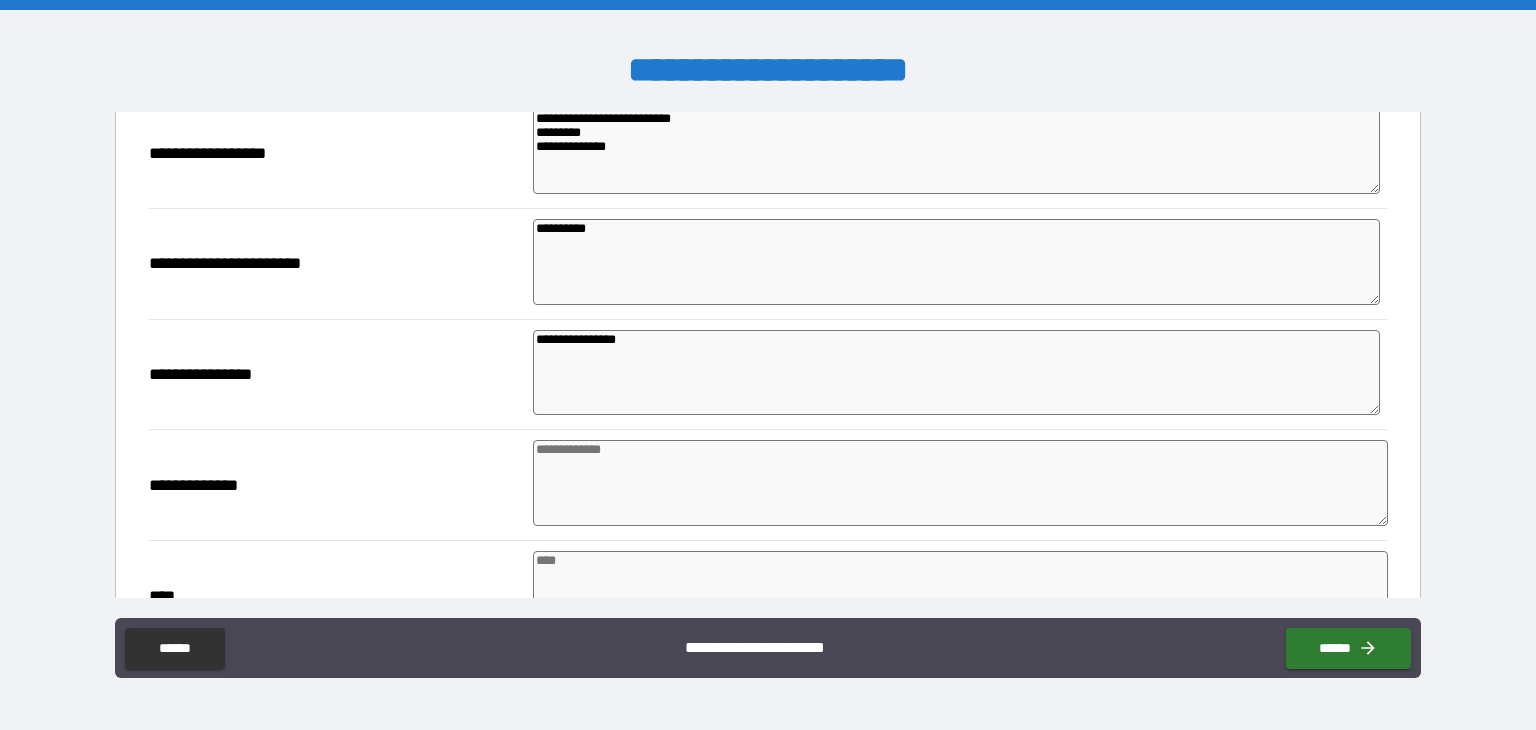 click at bounding box center (961, 483) 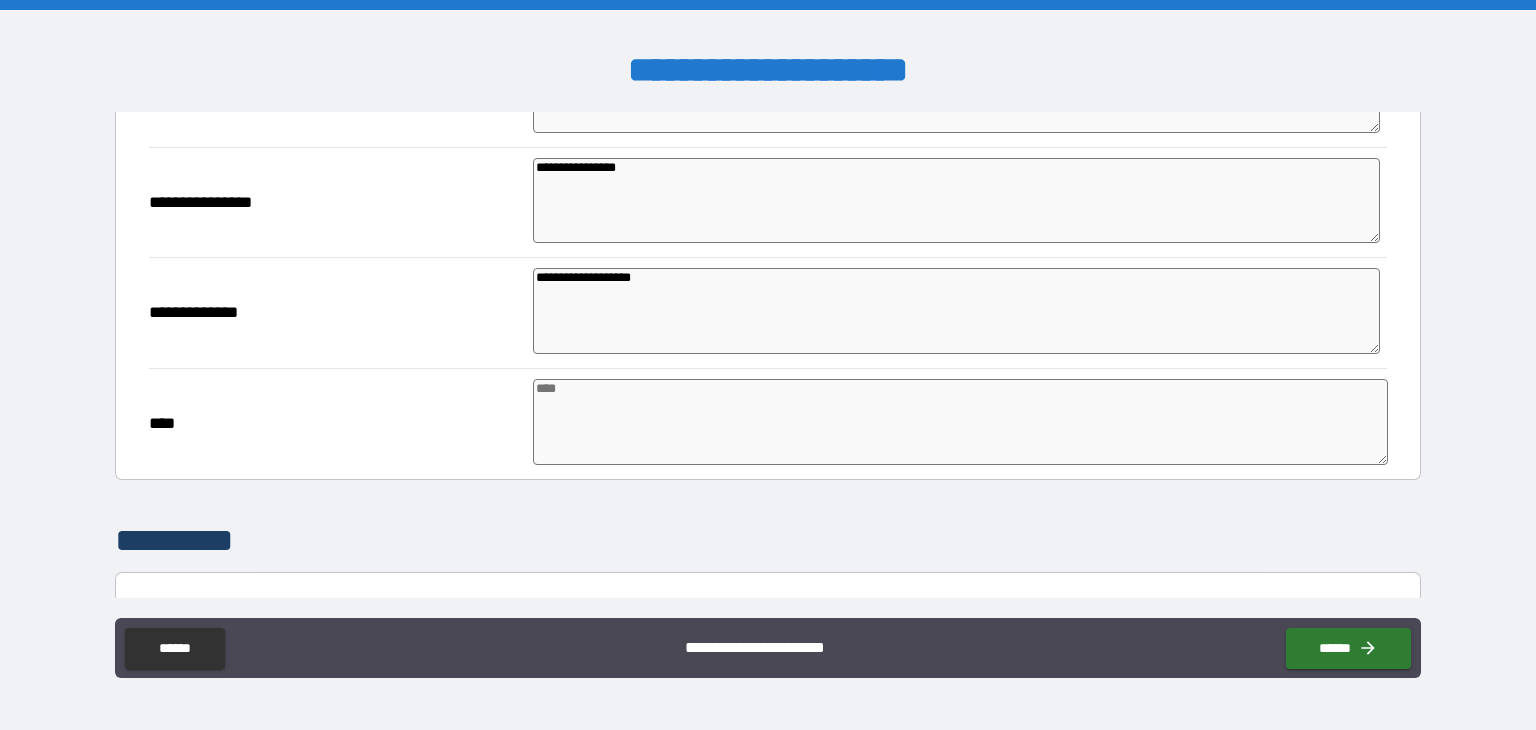 scroll, scrollTop: 600, scrollLeft: 0, axis: vertical 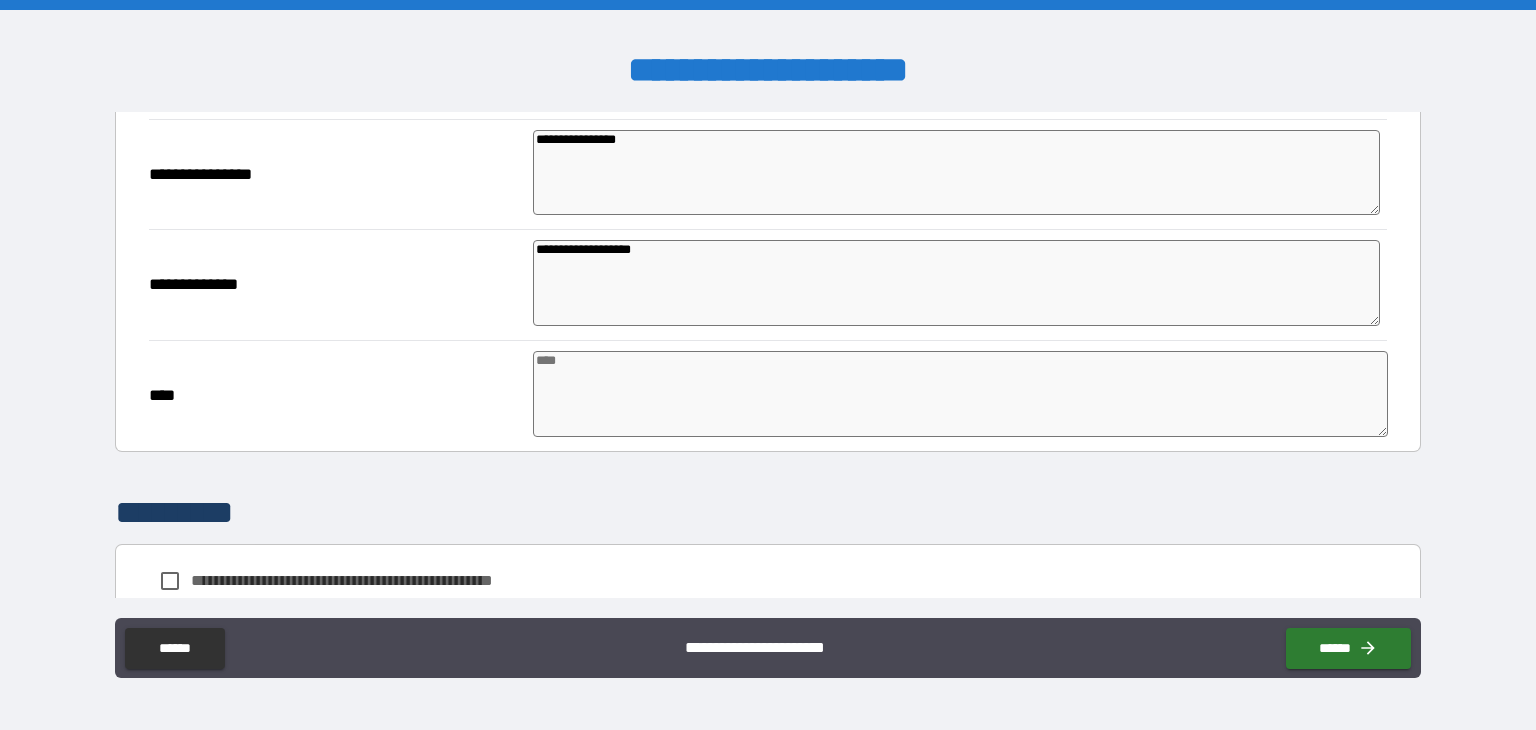 click at bounding box center (961, 394) 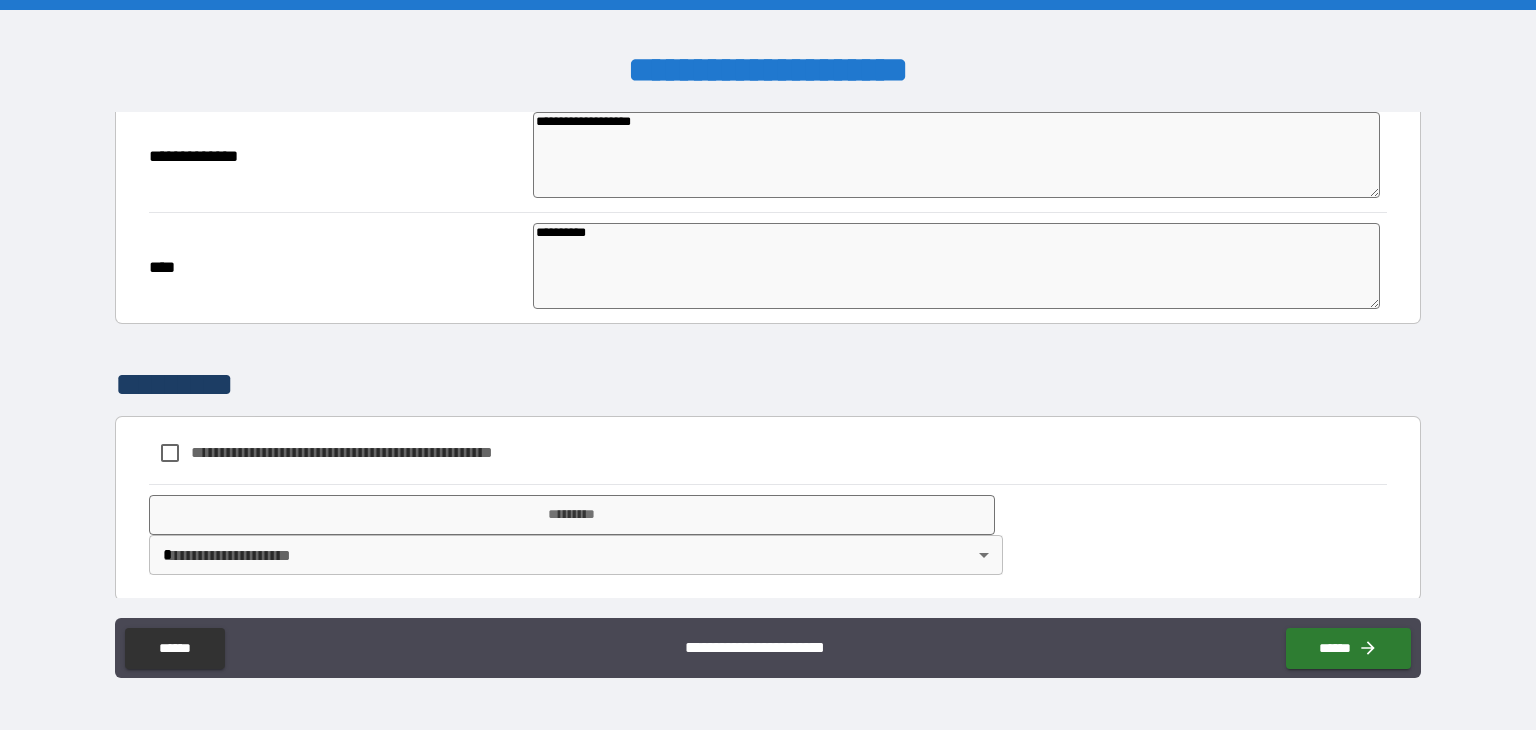 scroll, scrollTop: 732, scrollLeft: 0, axis: vertical 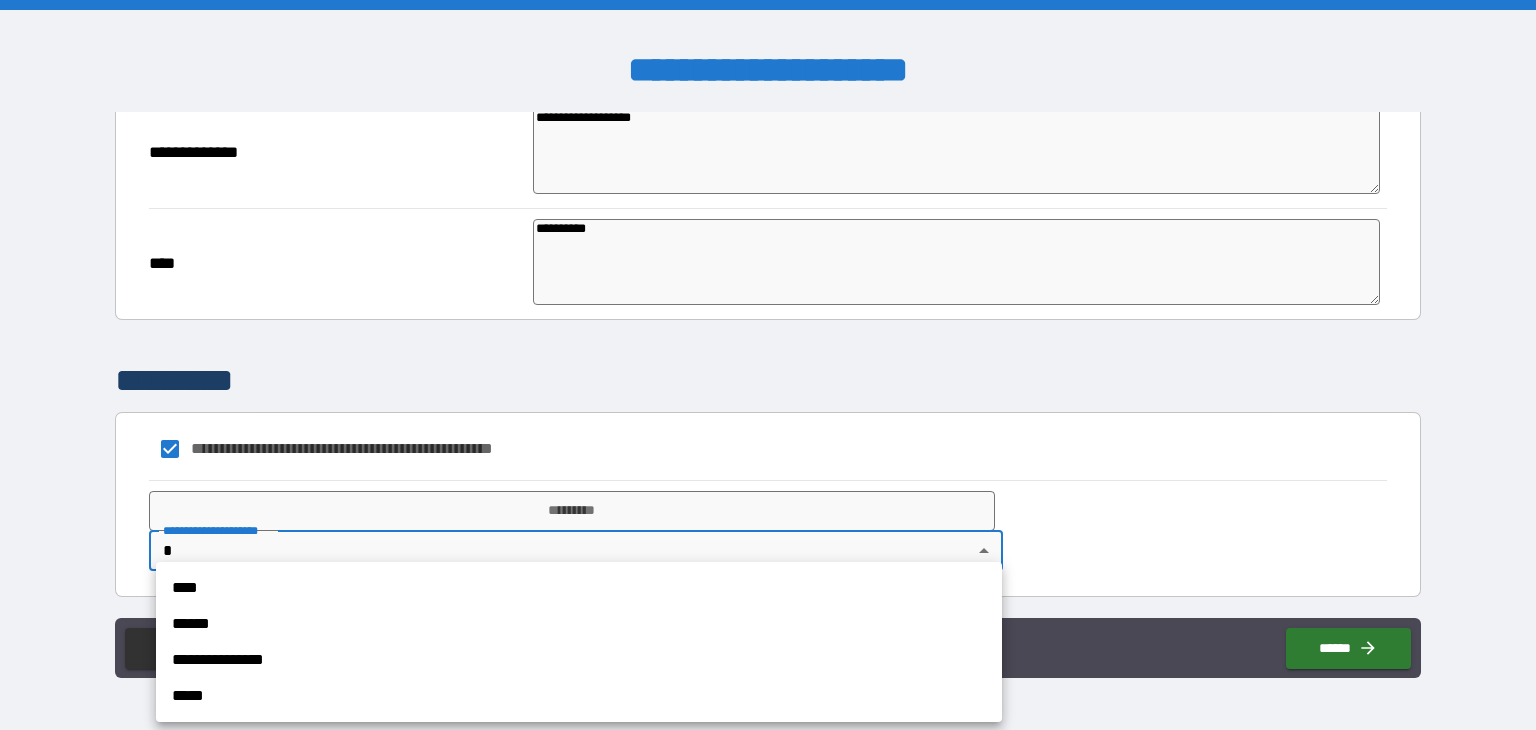 click on "[FIRST] [LAST] [STREET] [CITY], [STATE]" at bounding box center [768, 365] 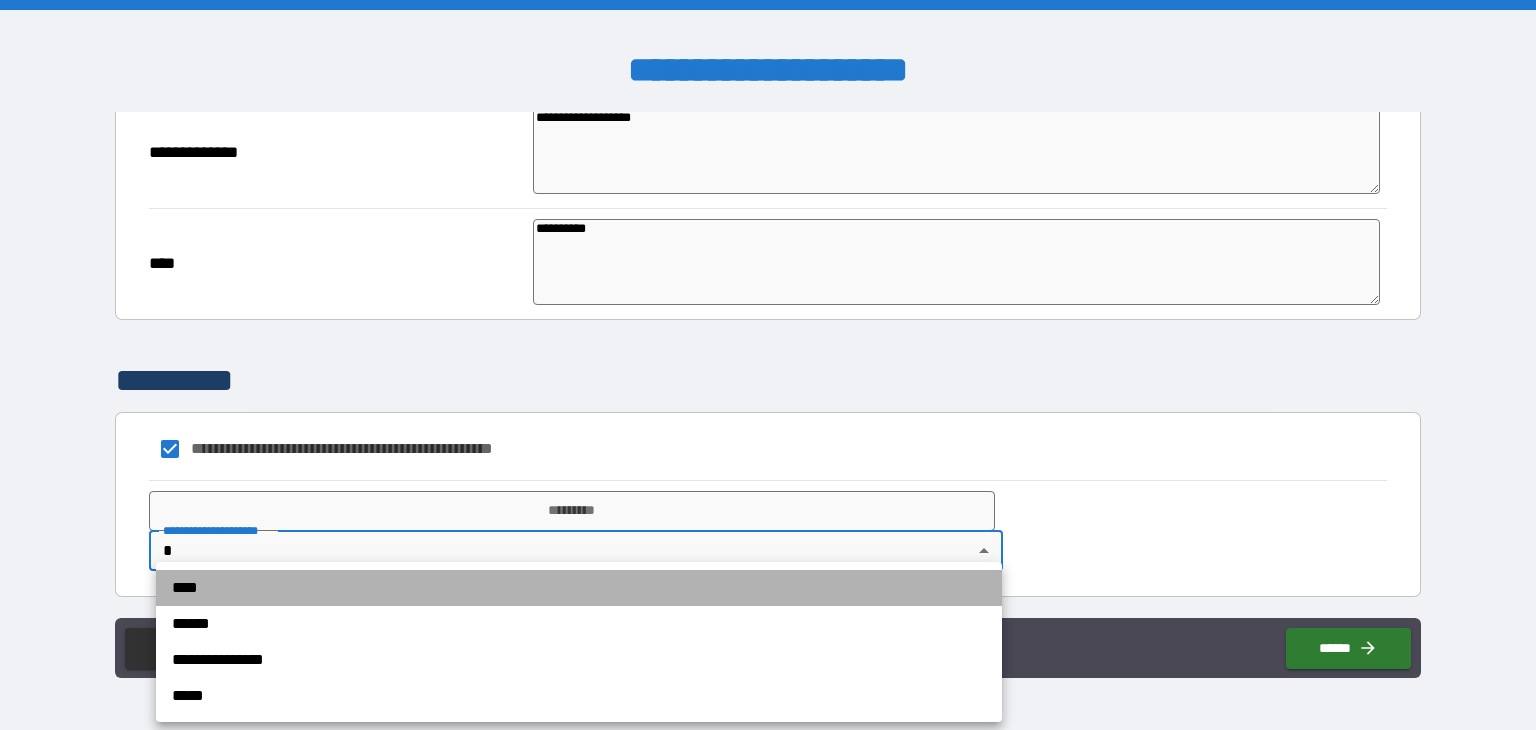 click on "****" at bounding box center (579, 588) 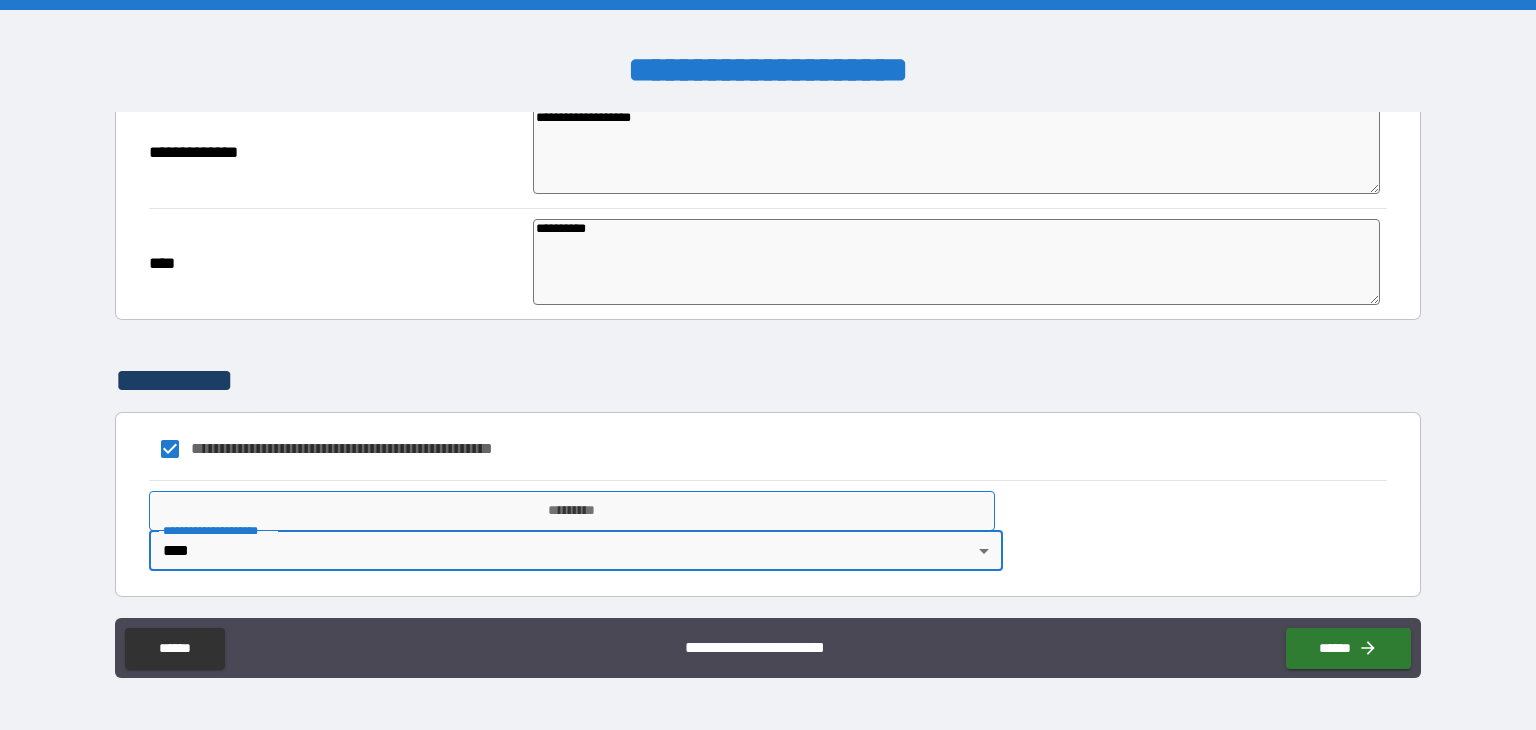 click on "*********" at bounding box center [572, 511] 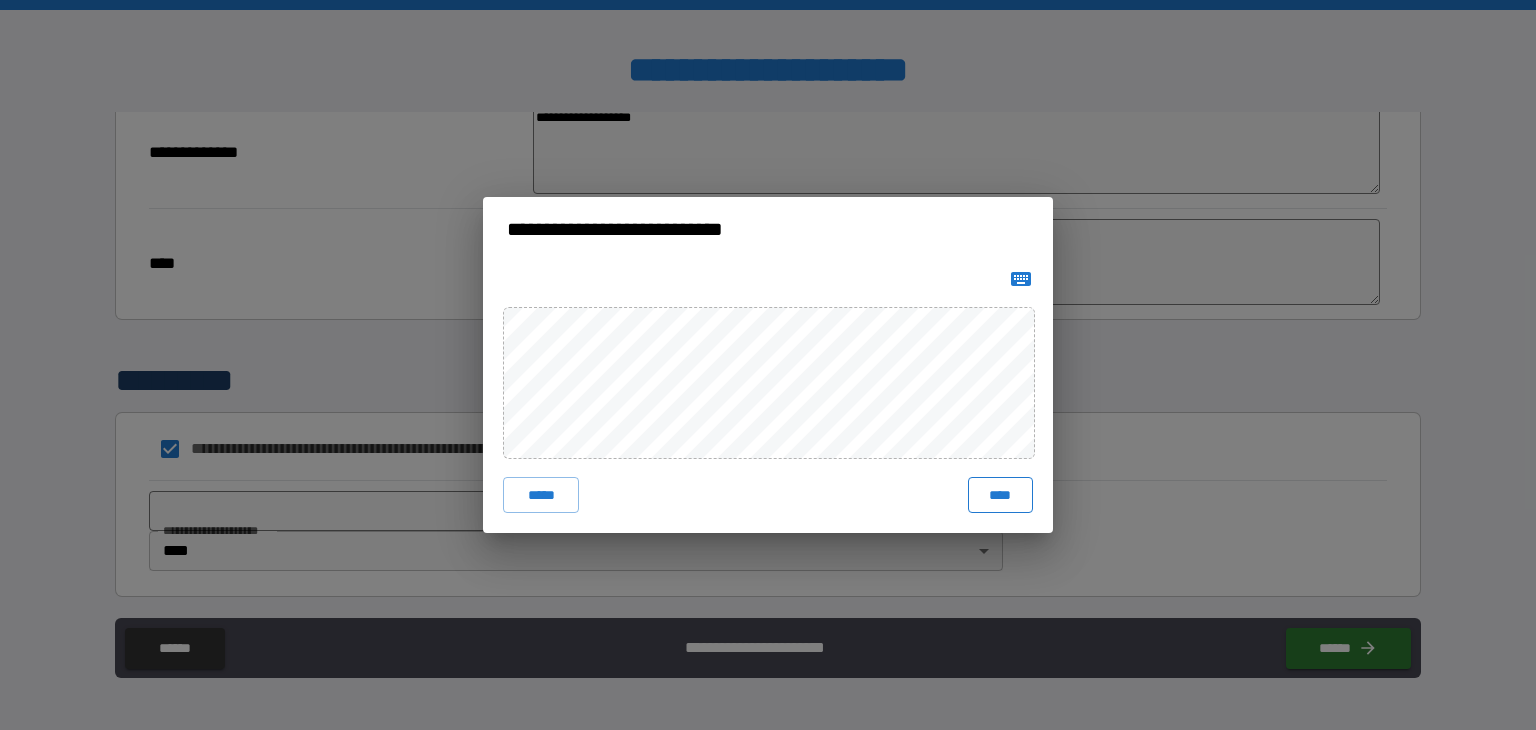 click on "****" at bounding box center [1000, 495] 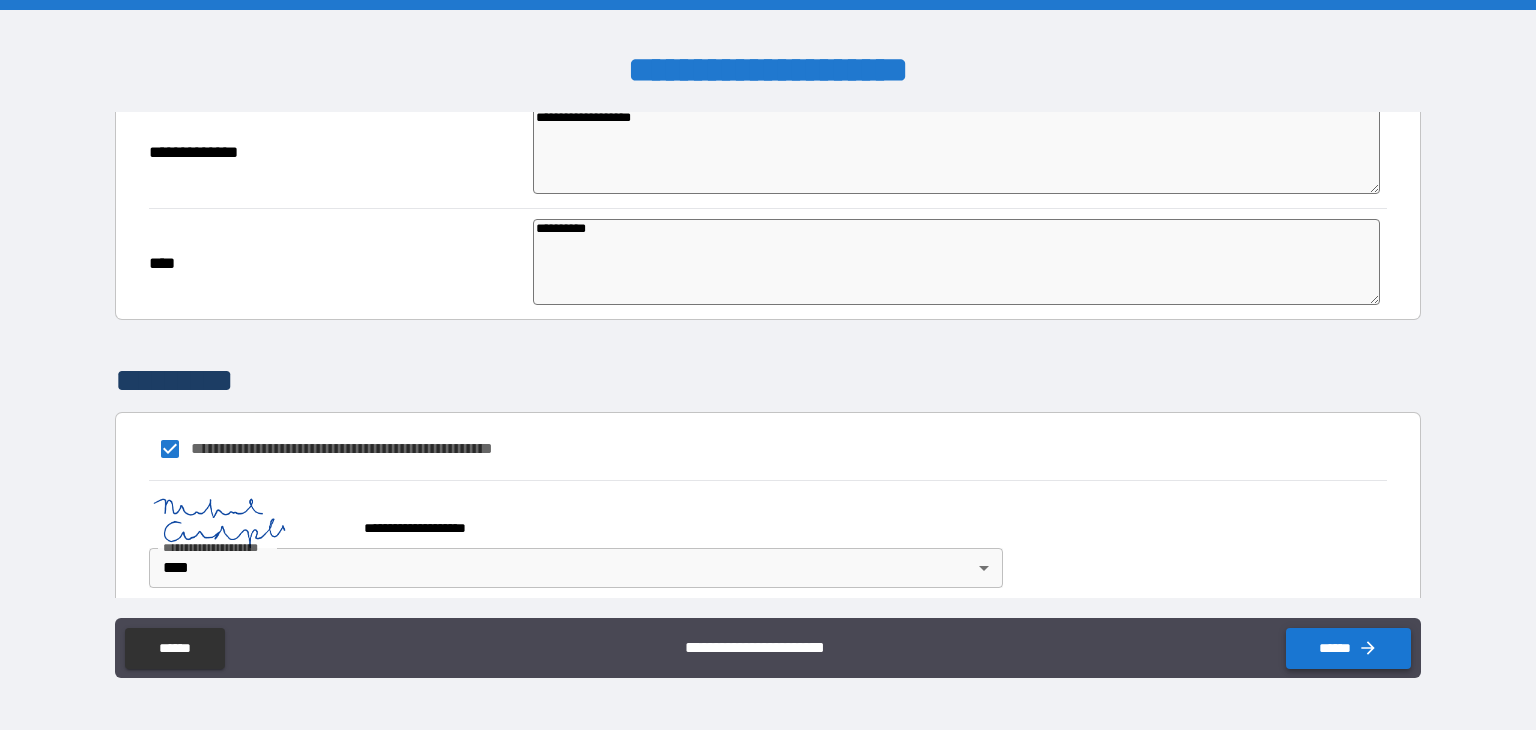 click on "******" at bounding box center (1348, 648) 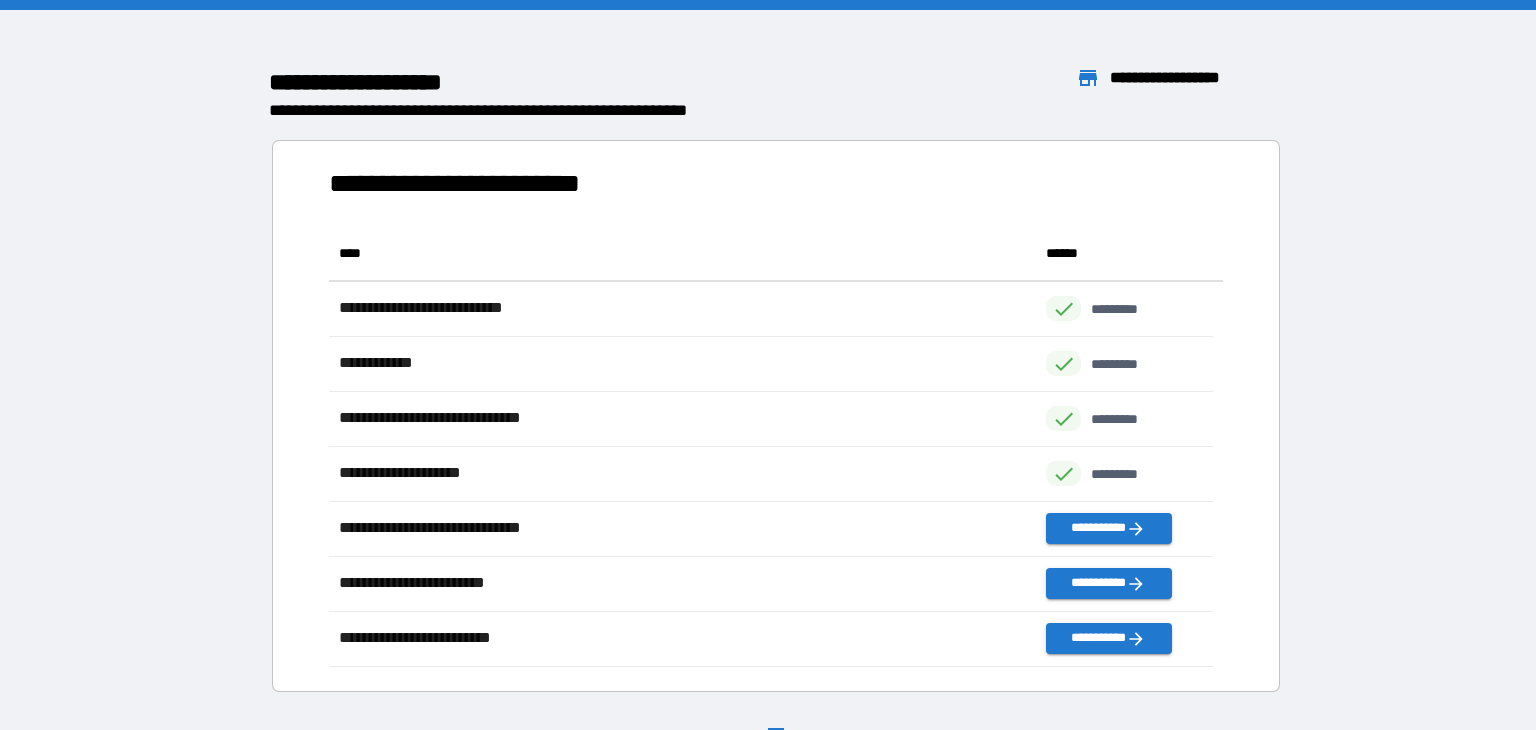scroll, scrollTop: 16, scrollLeft: 16, axis: both 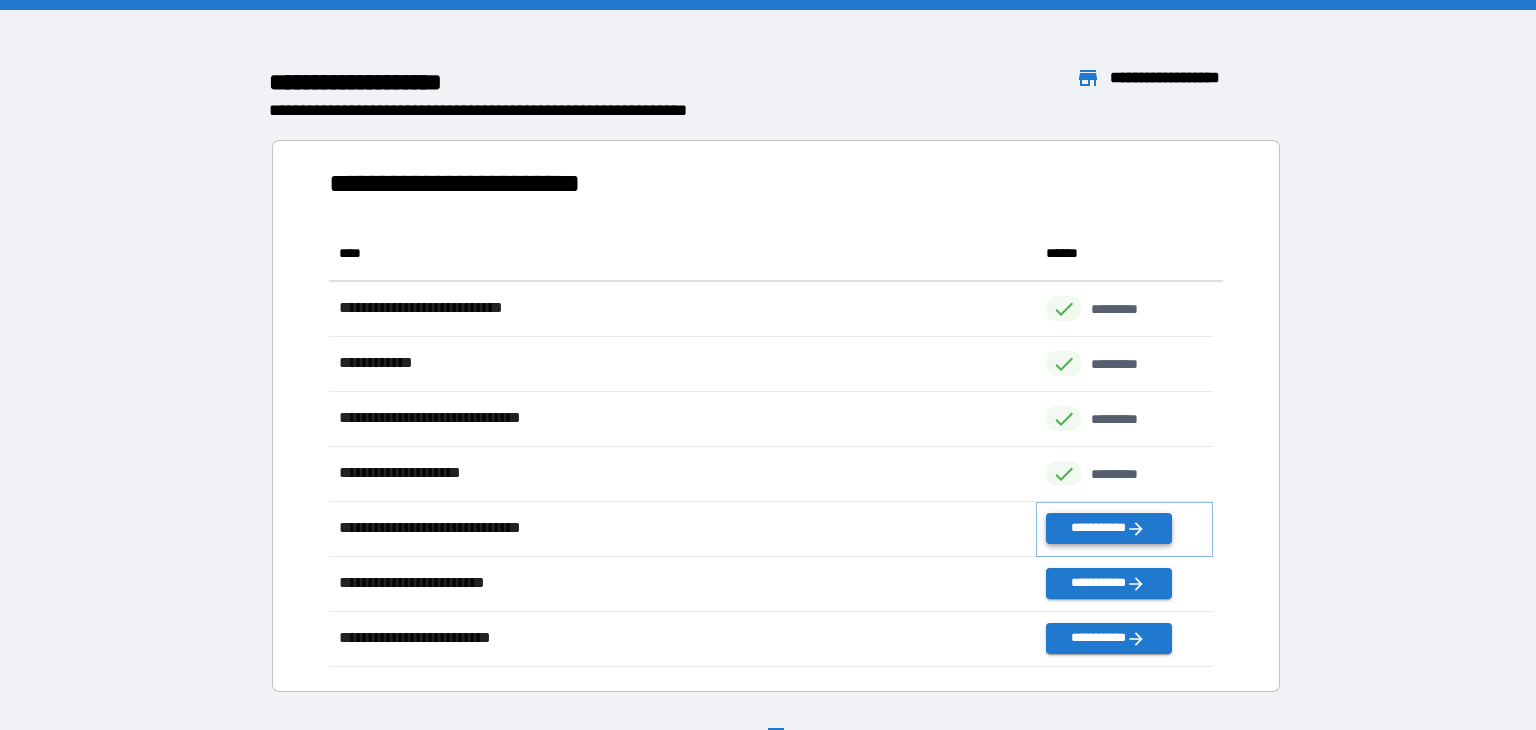 click on "**********" at bounding box center (1108, 528) 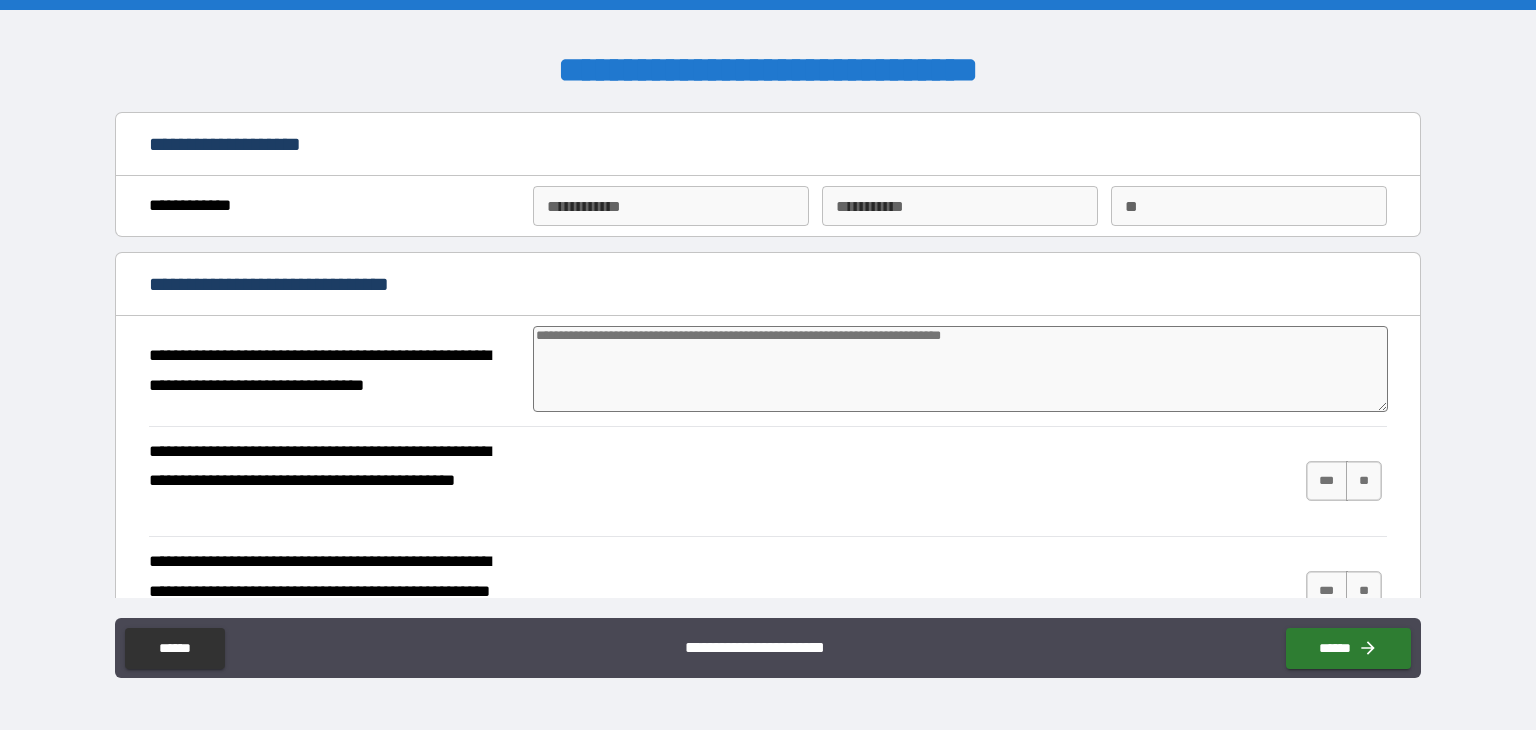 click on "**********" at bounding box center [671, 206] 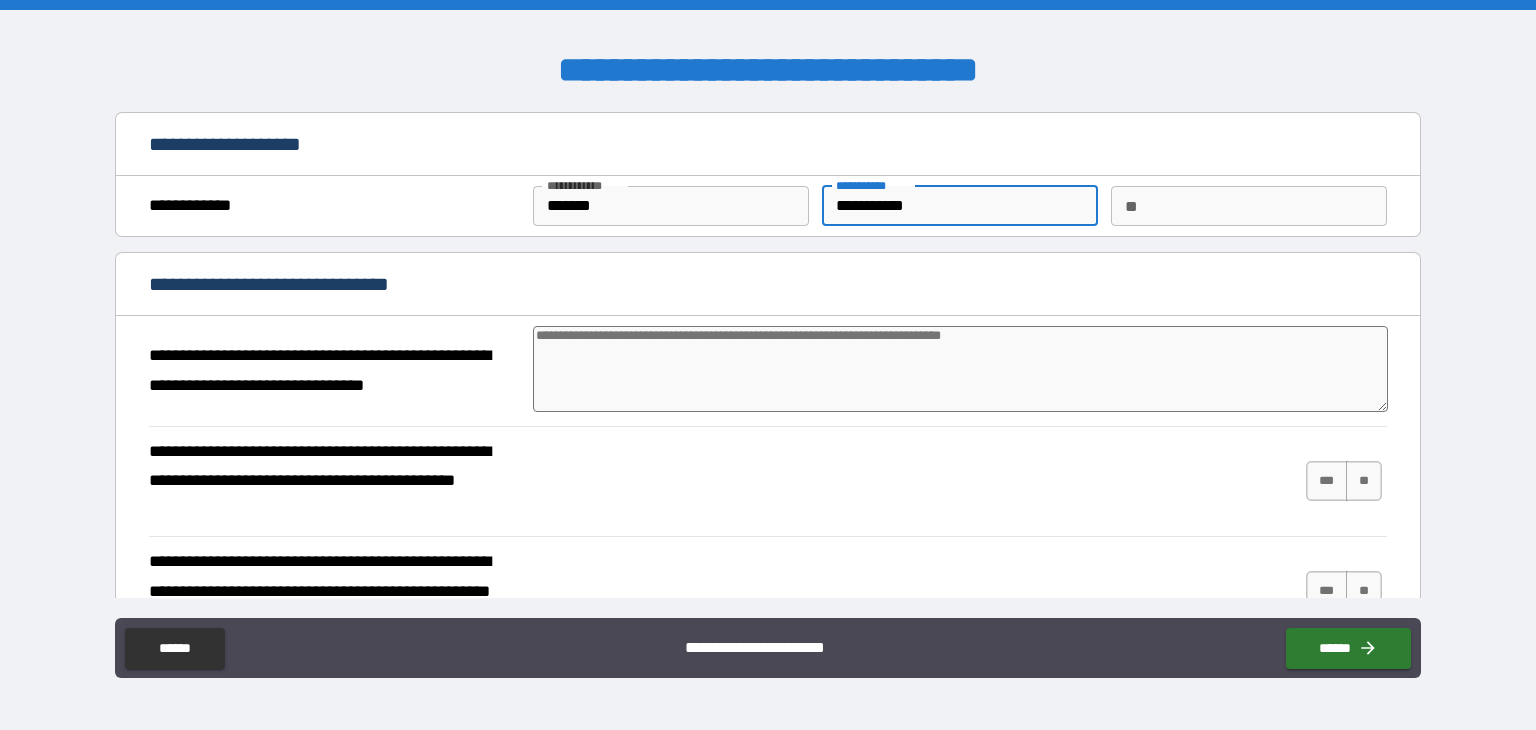 click at bounding box center [961, 369] 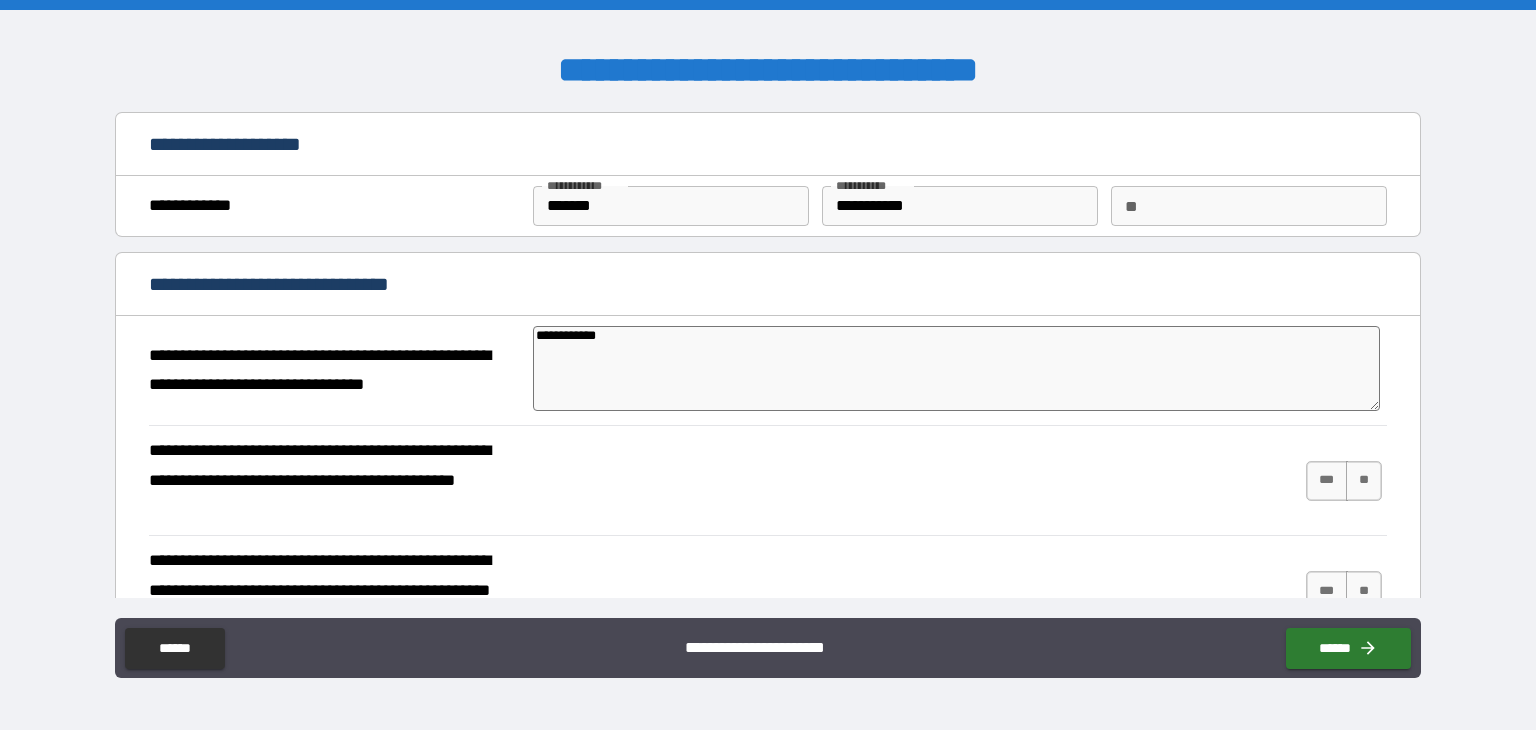 scroll, scrollTop: 100, scrollLeft: 0, axis: vertical 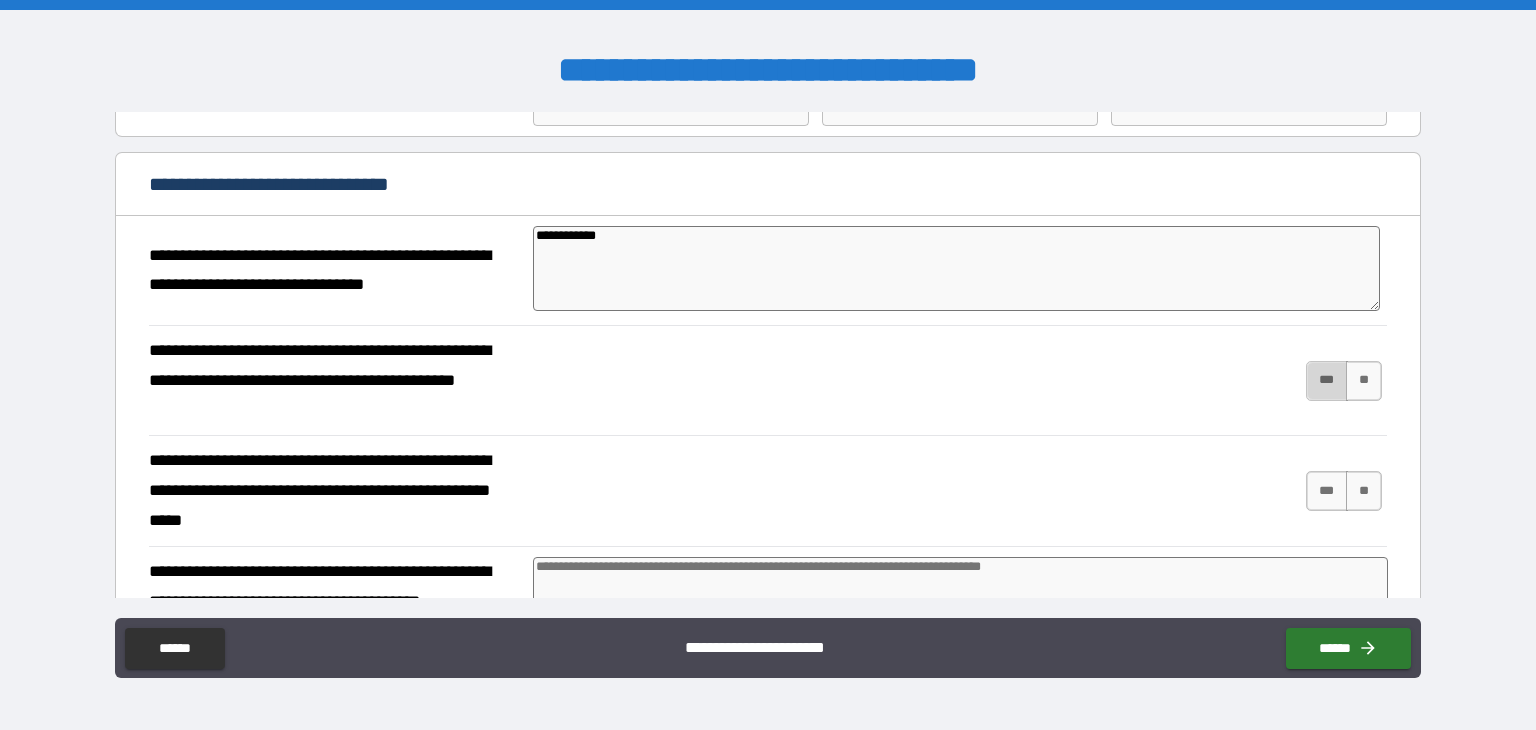 click on "***" at bounding box center [1327, 381] 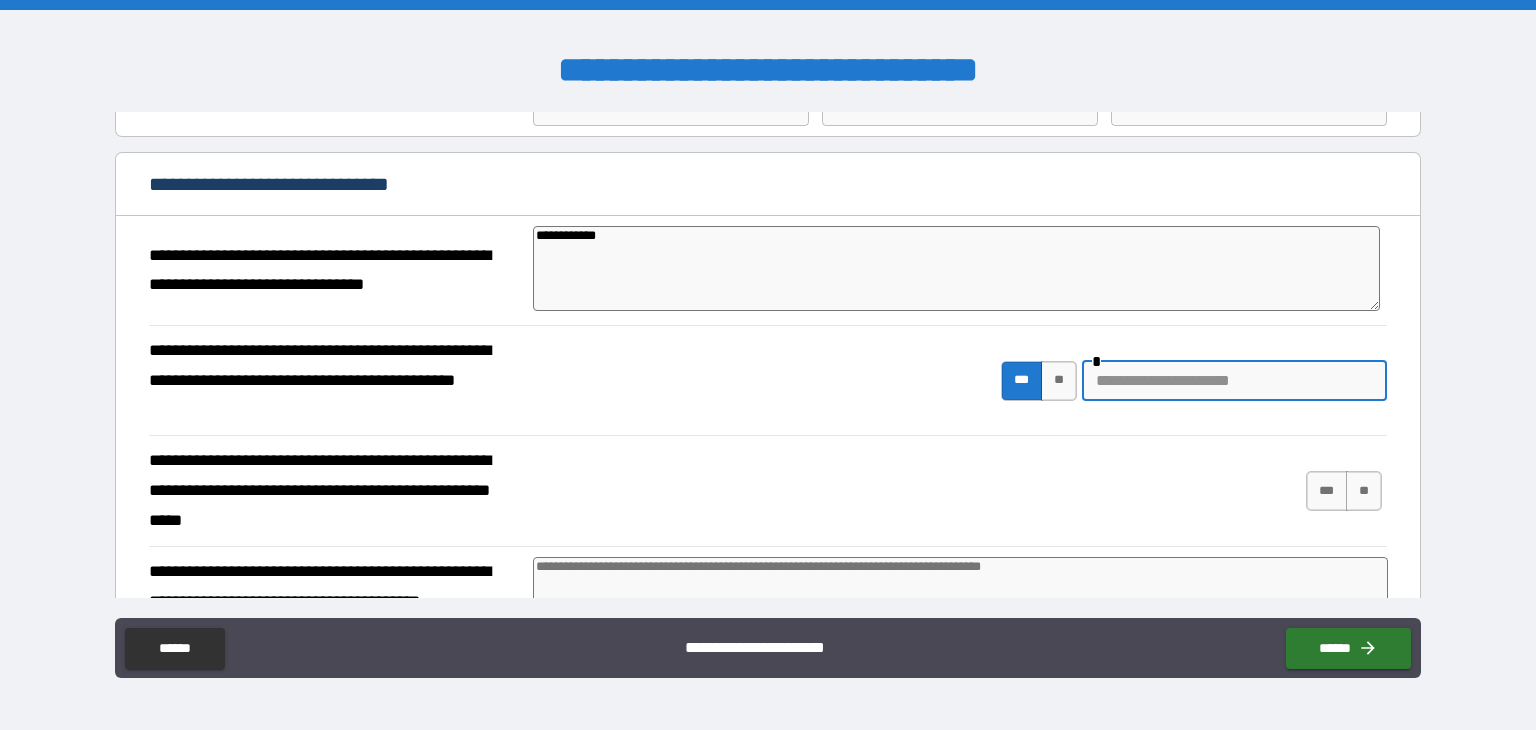 click at bounding box center [1234, 381] 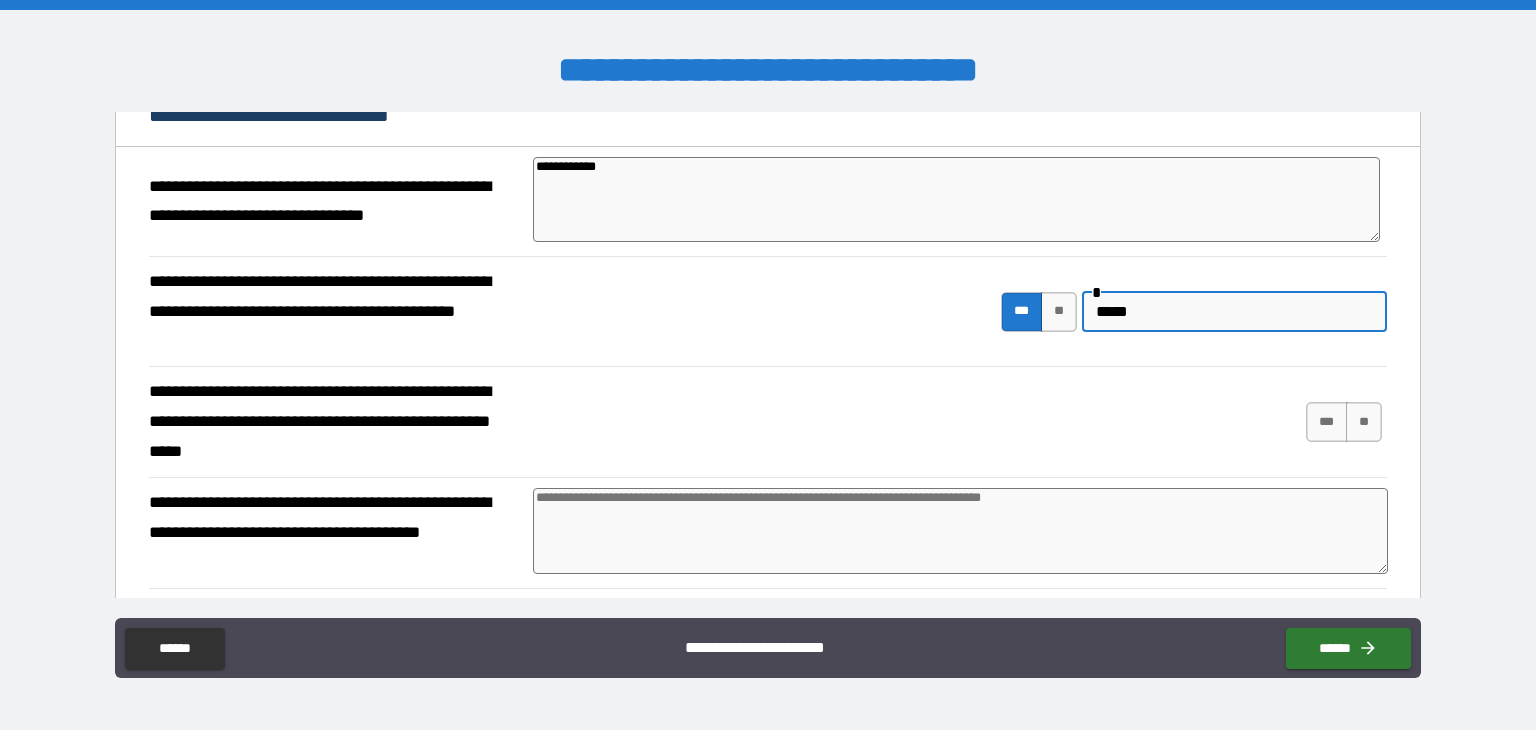 scroll, scrollTop: 200, scrollLeft: 0, axis: vertical 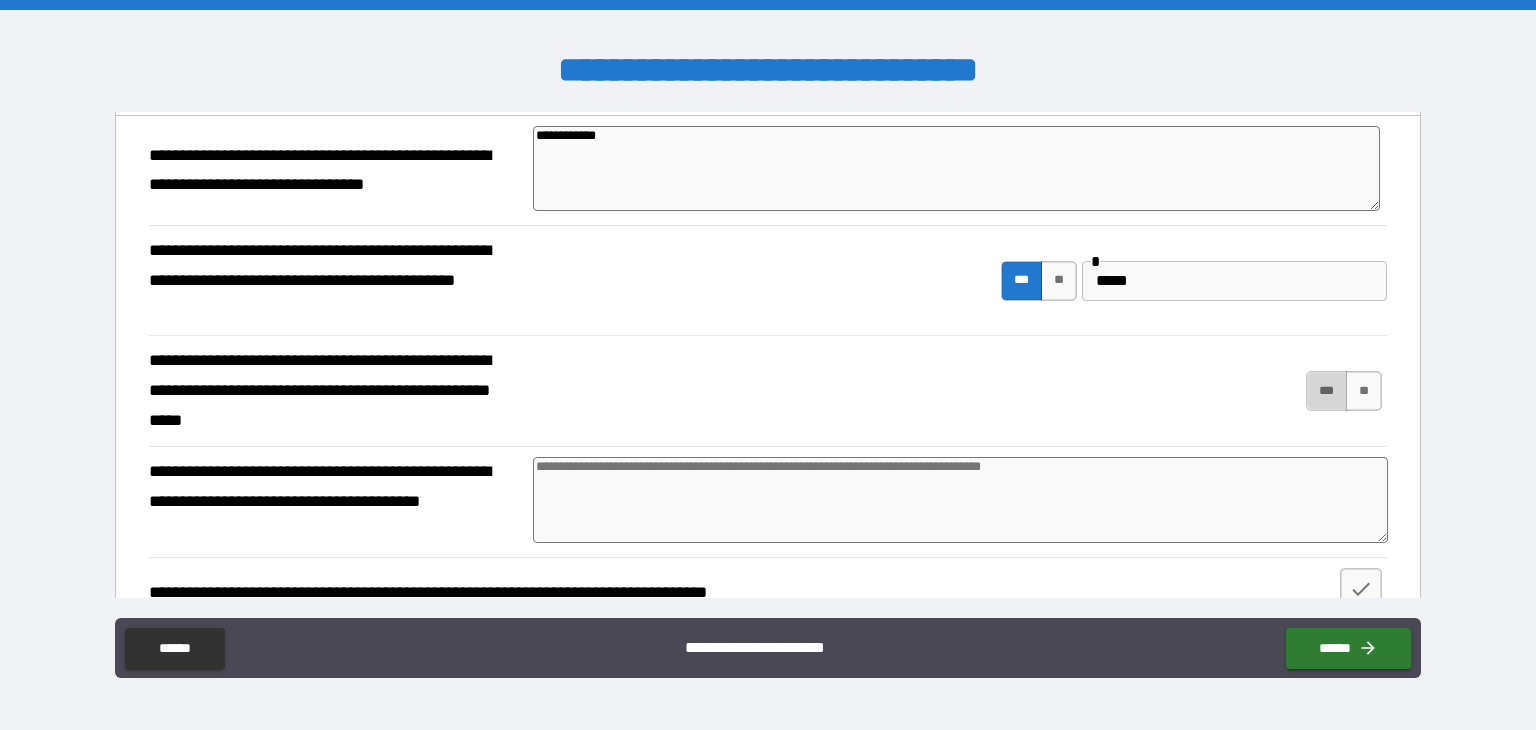 click on "***" at bounding box center (1327, 391) 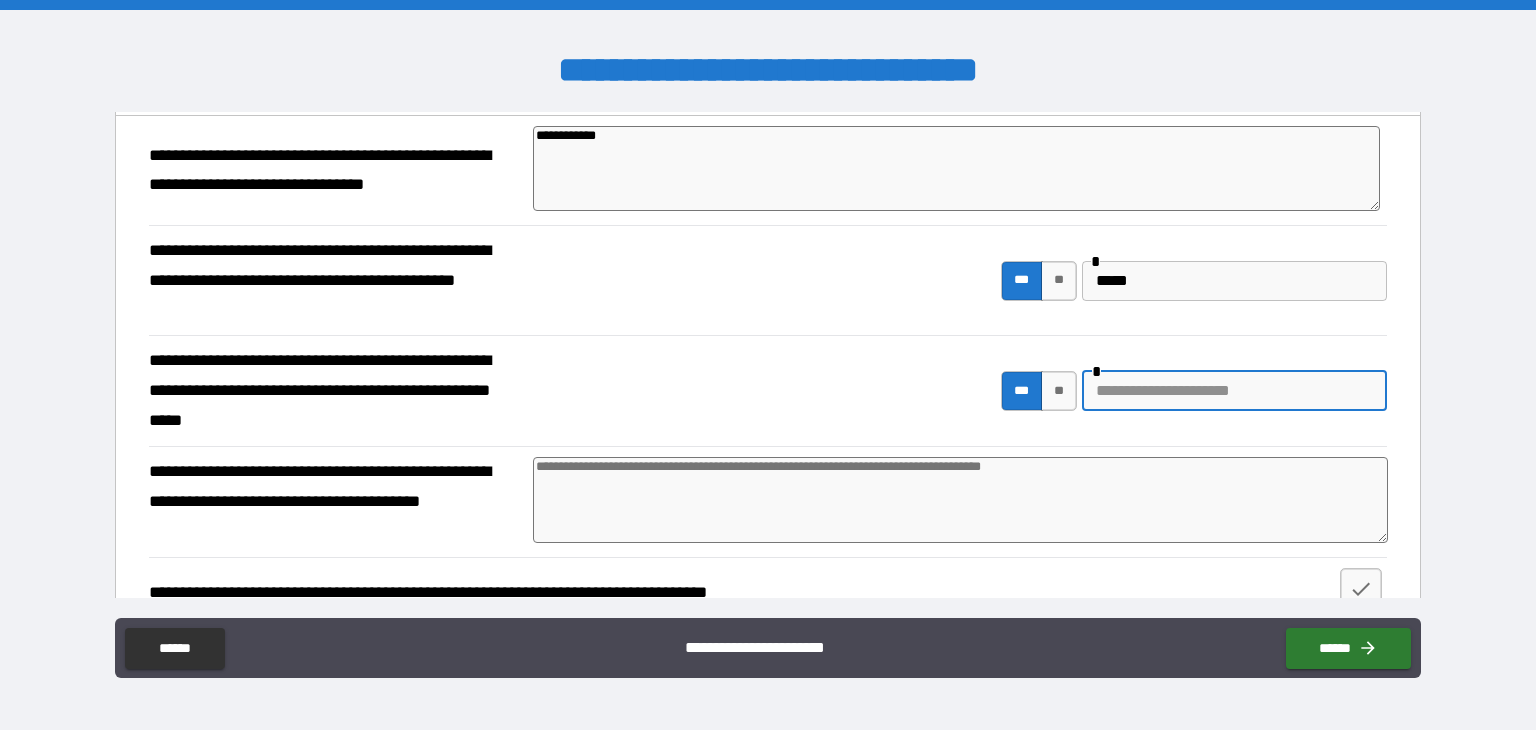 click at bounding box center (1234, 391) 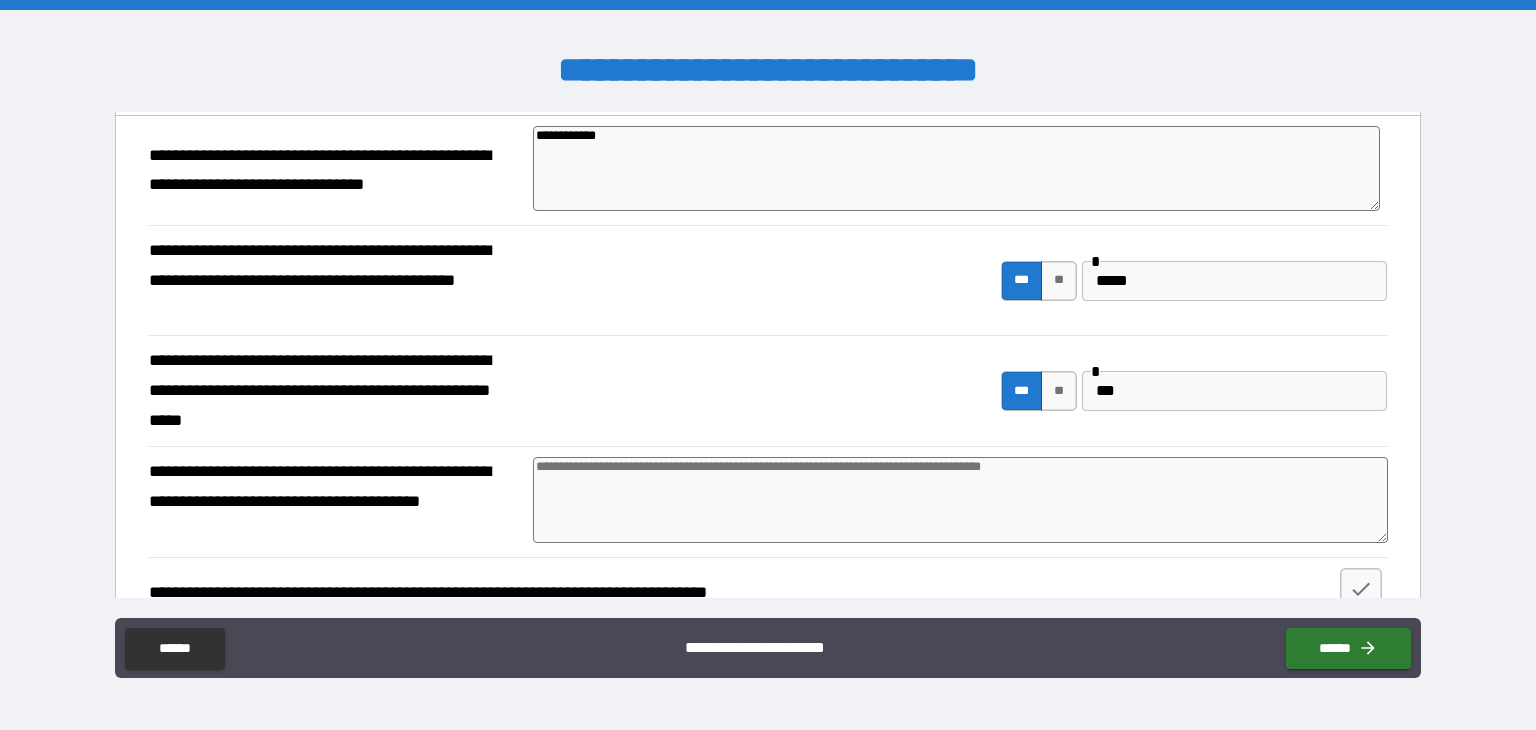 click at bounding box center (961, 500) 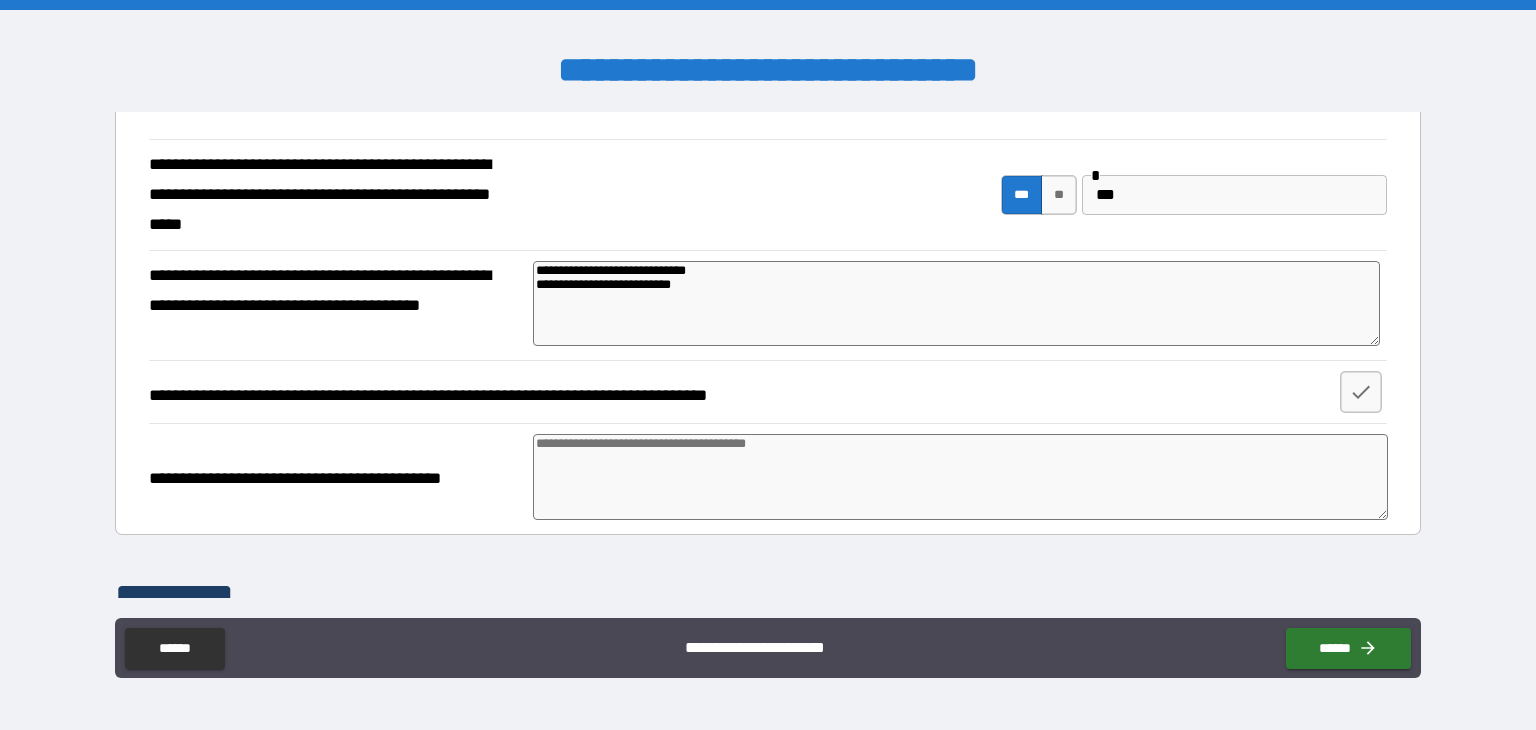 scroll, scrollTop: 400, scrollLeft: 0, axis: vertical 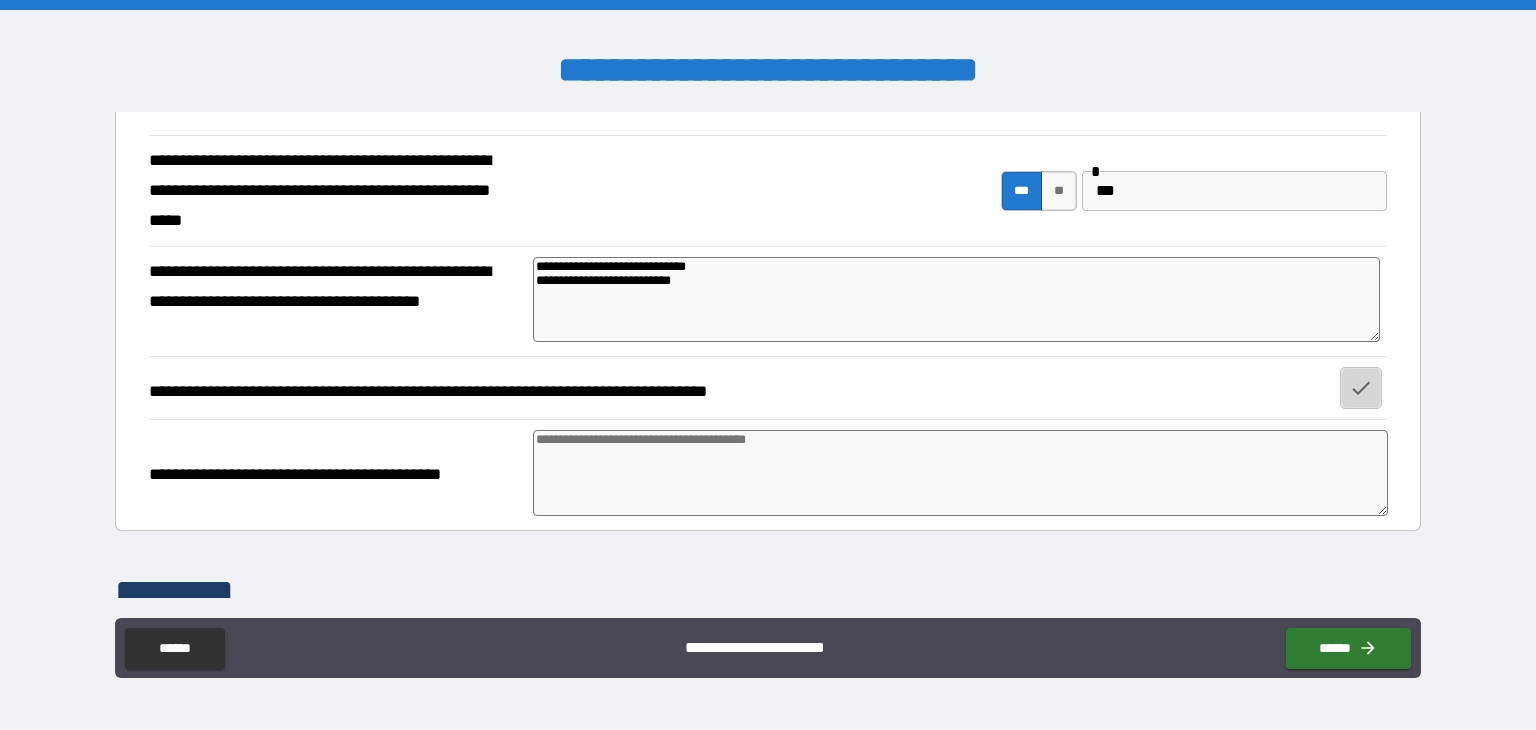click 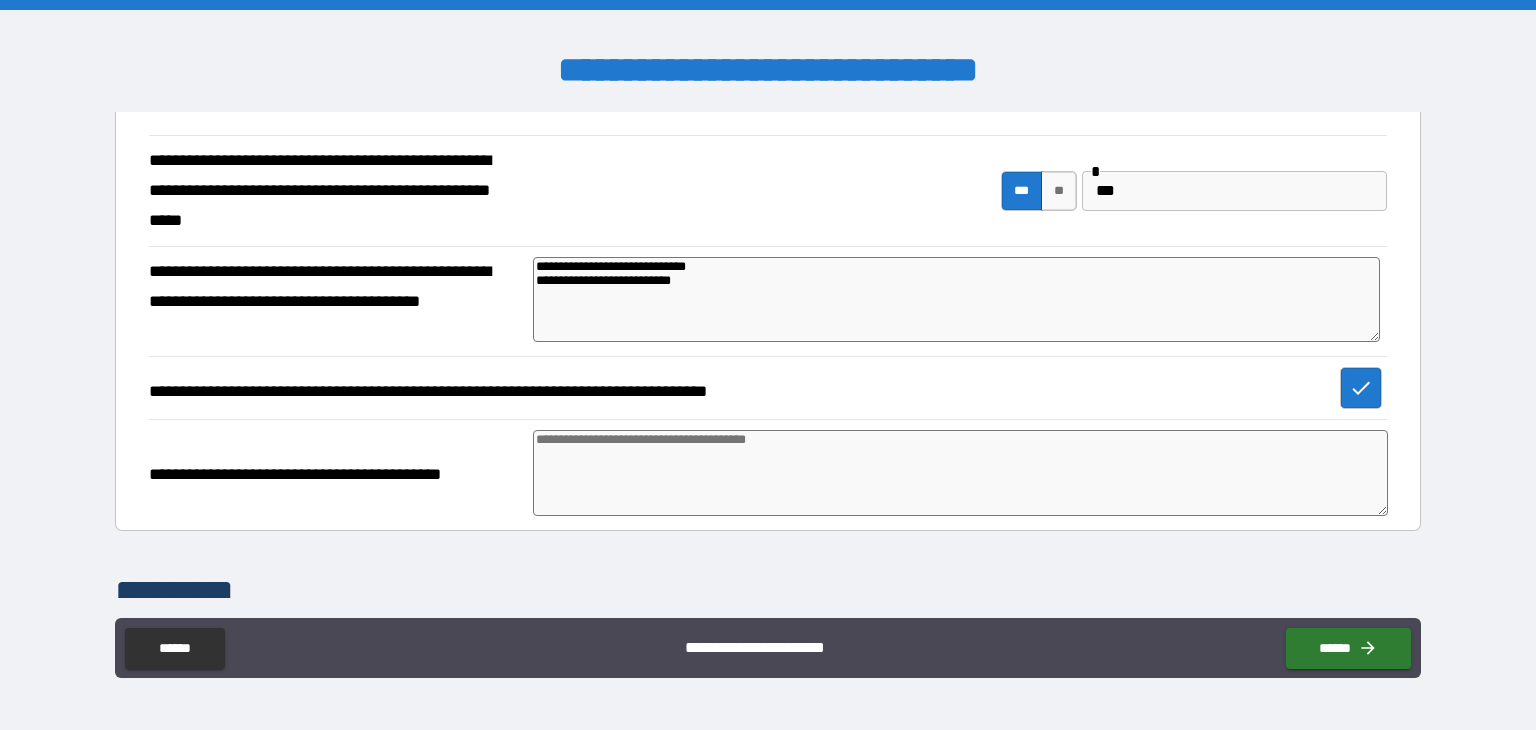 click at bounding box center [961, 473] 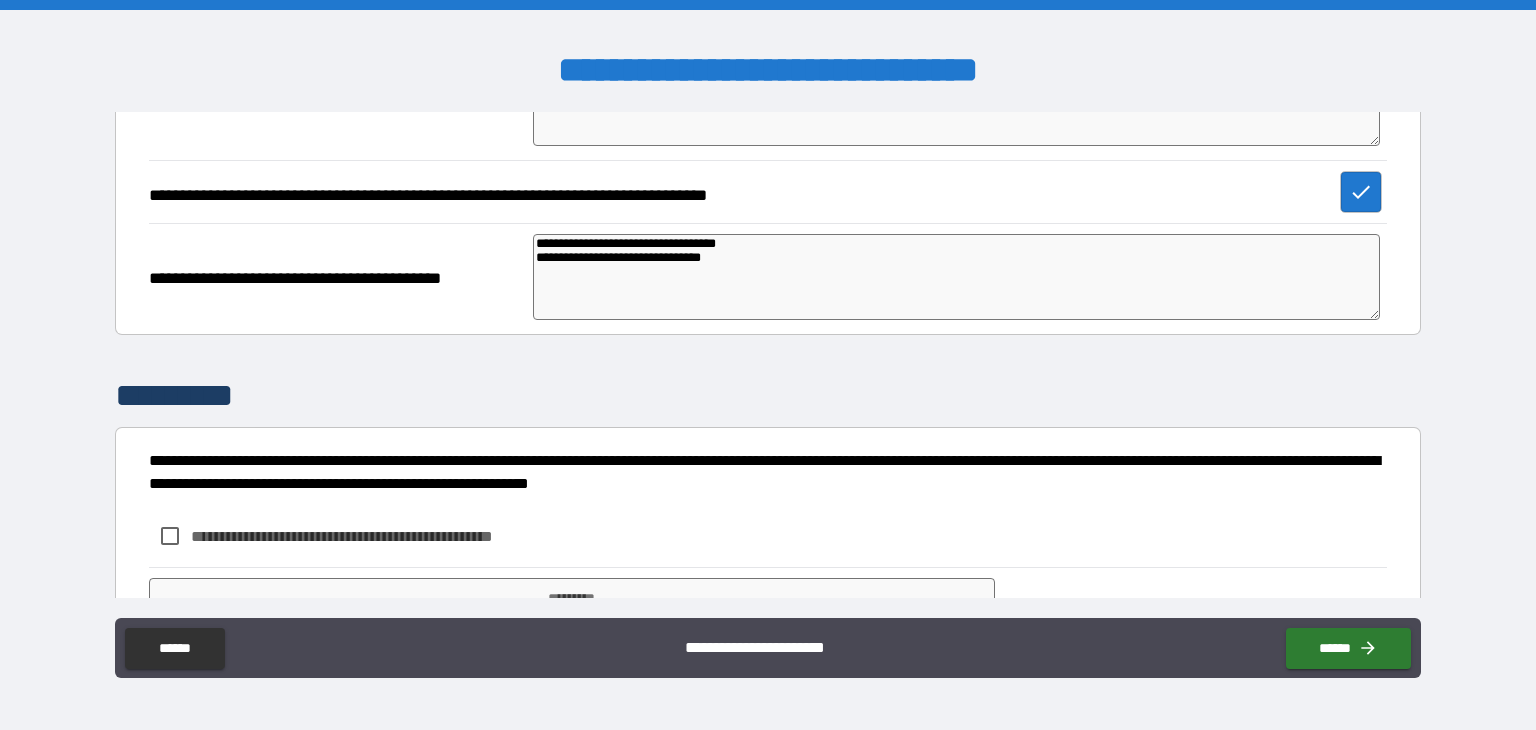 scroll, scrollTop: 600, scrollLeft: 0, axis: vertical 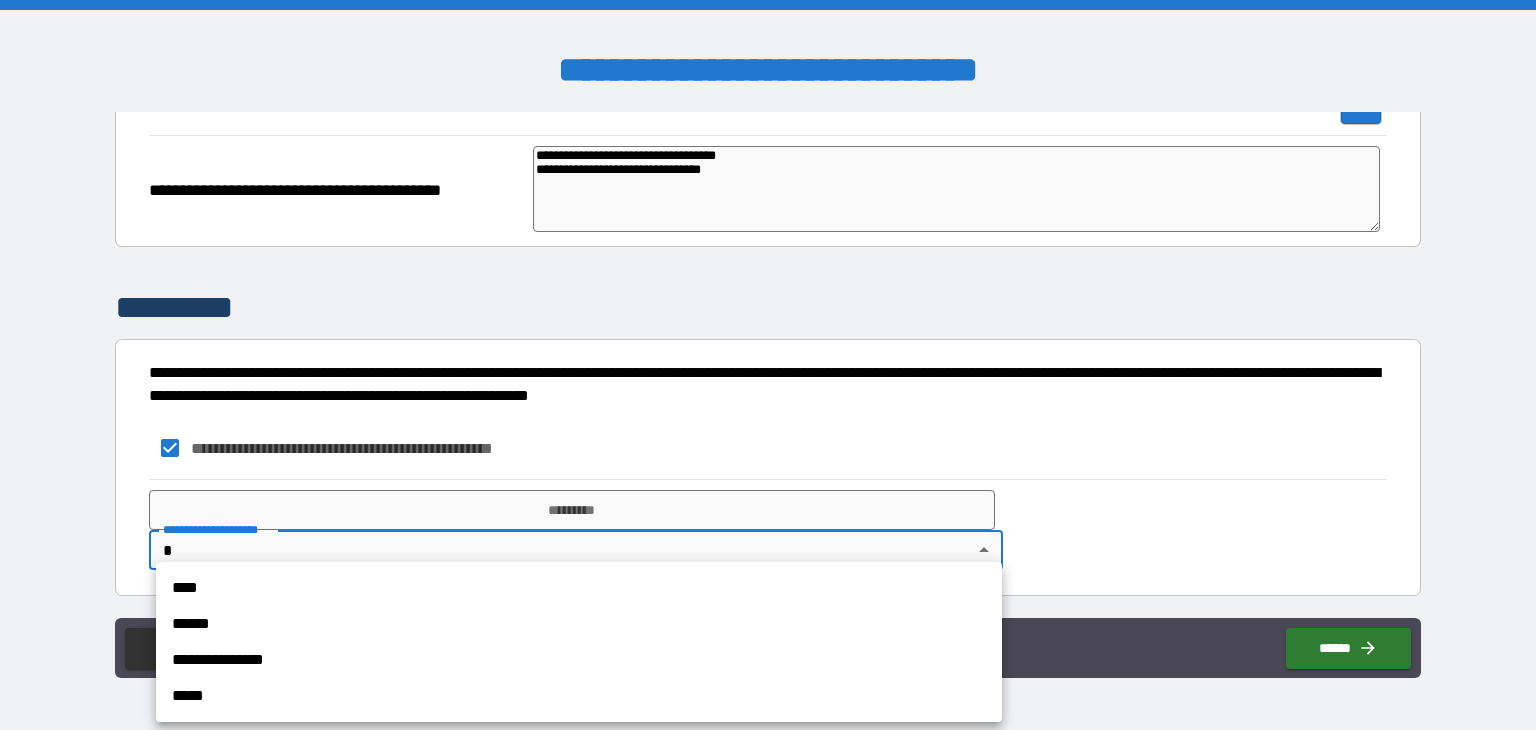 click on "[FIRST] [LAST] [STREET] [CITY], [STATE]" at bounding box center [768, 365] 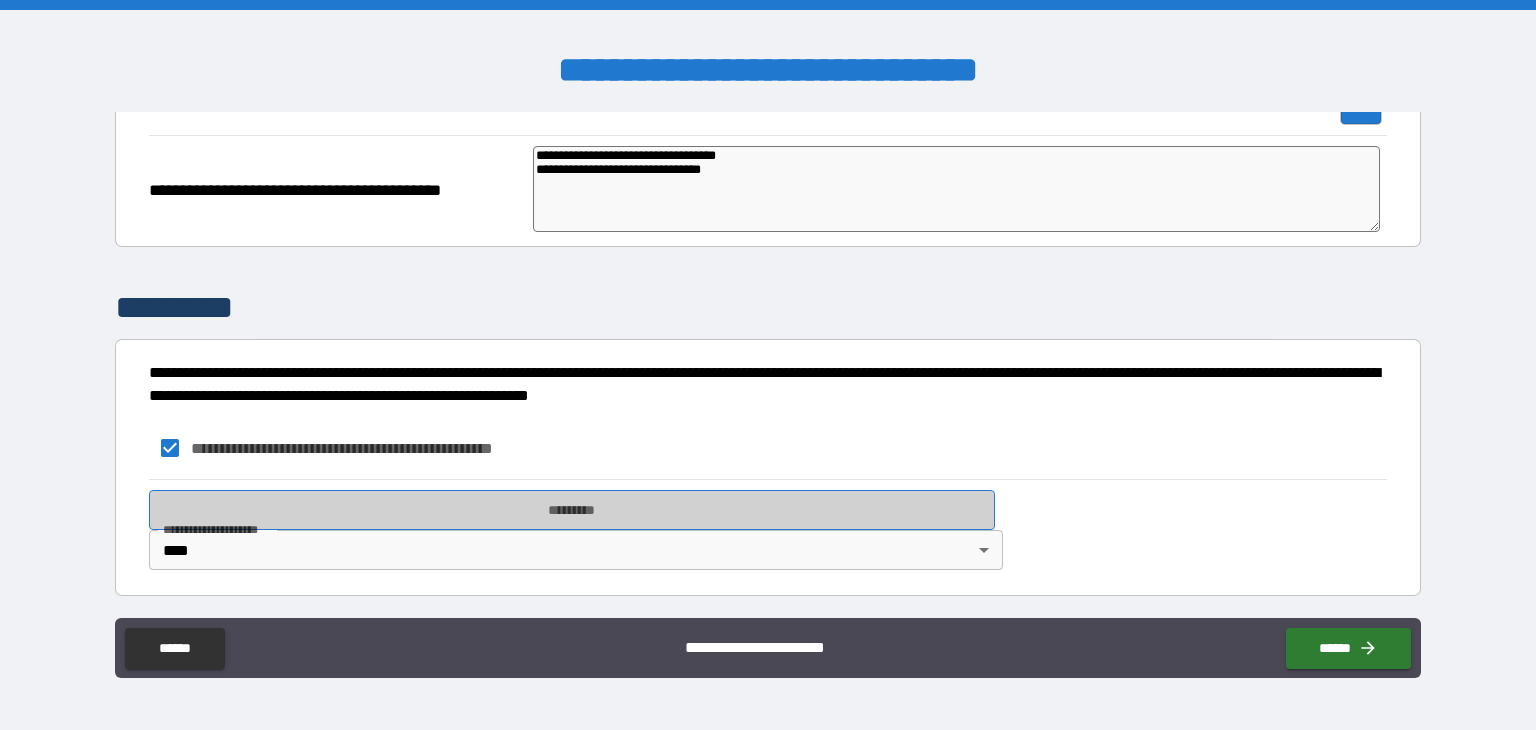click on "*********" at bounding box center [572, 510] 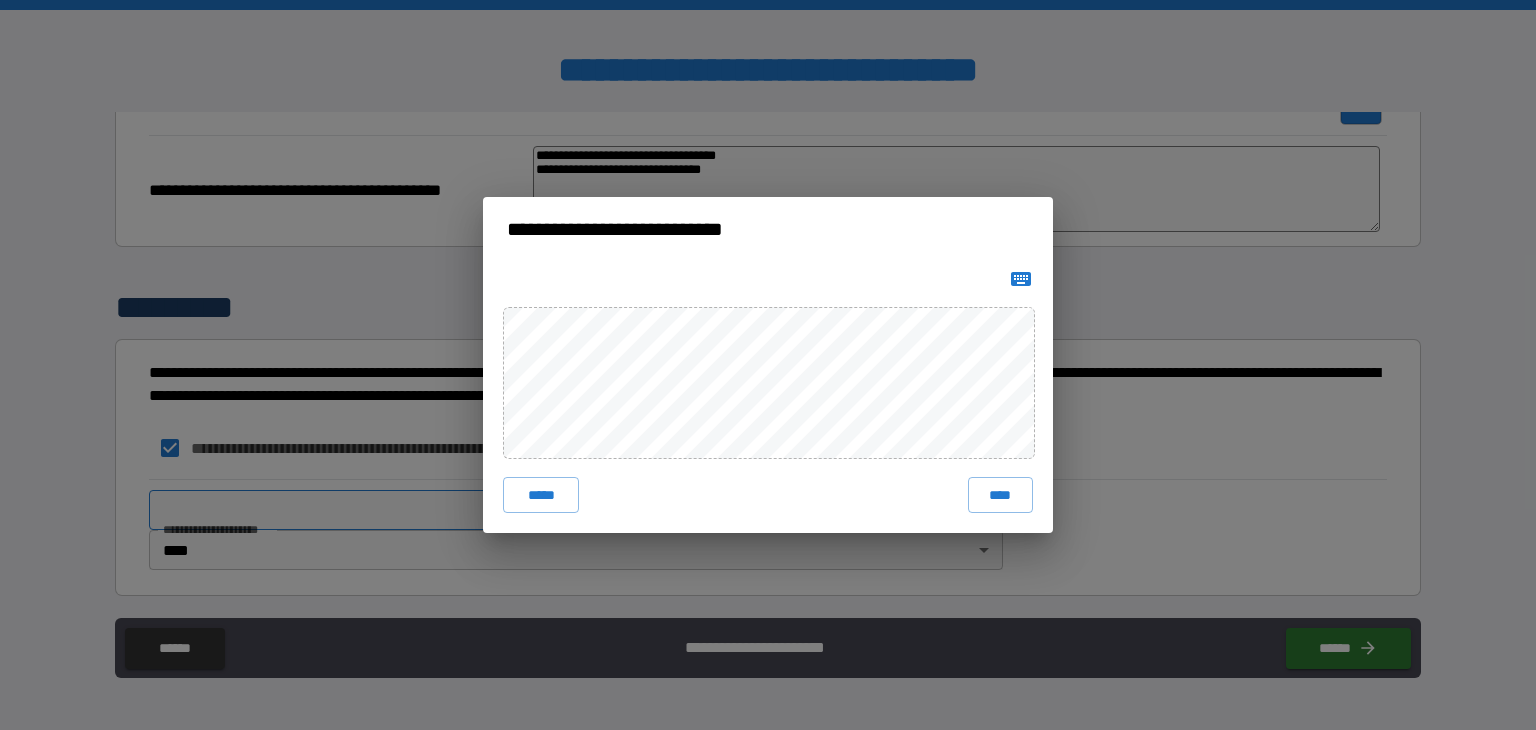 click on "****" at bounding box center (1000, 495) 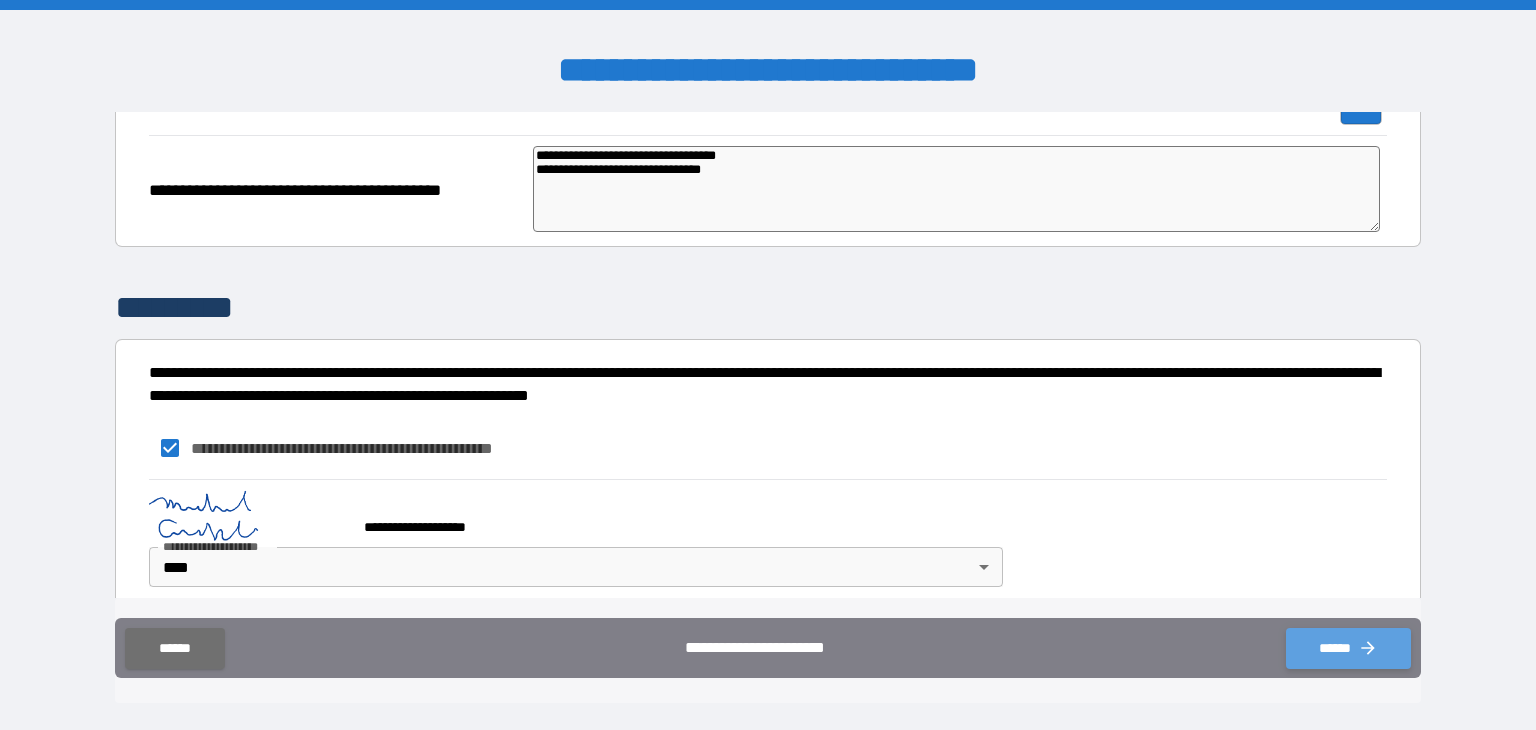 click on "******" at bounding box center [1348, 648] 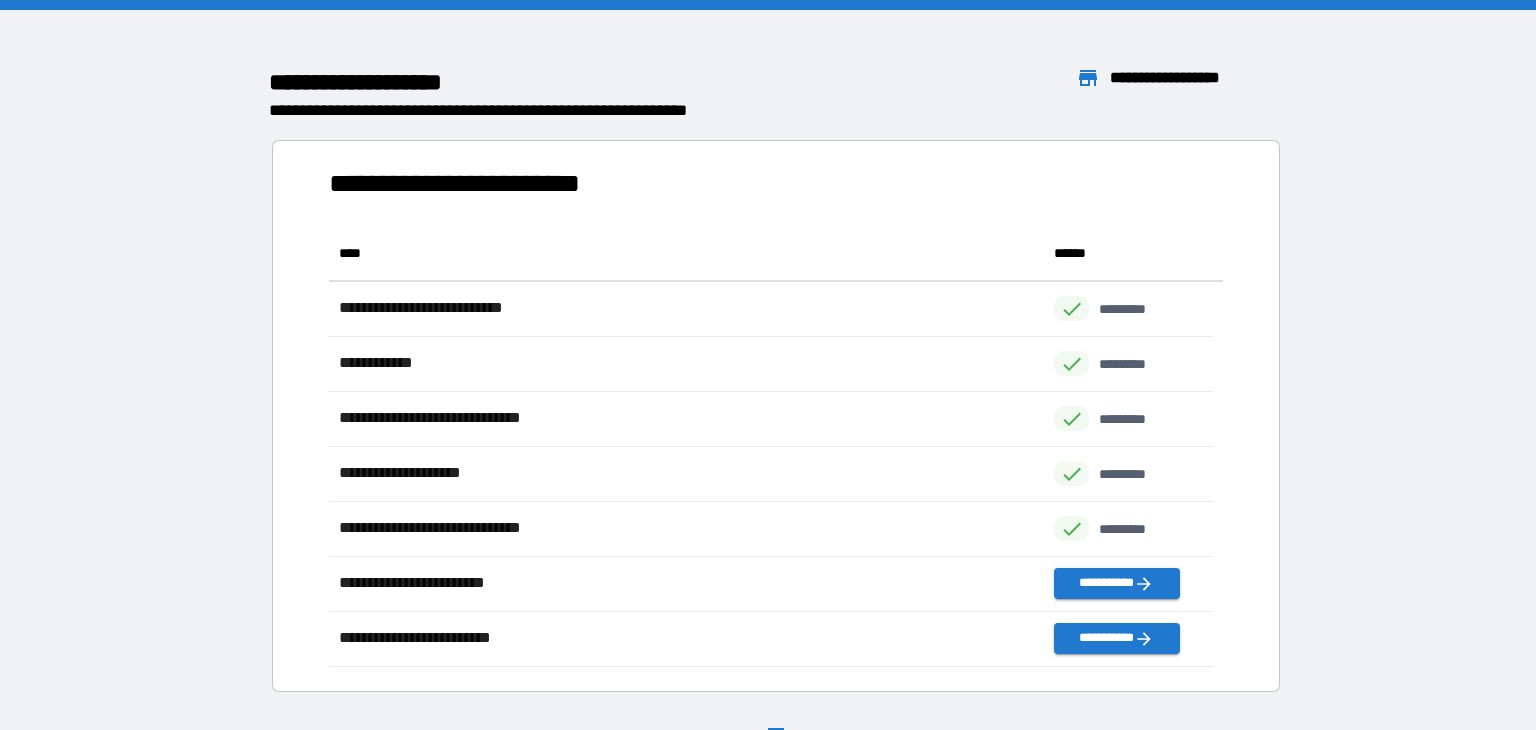 scroll, scrollTop: 16, scrollLeft: 16, axis: both 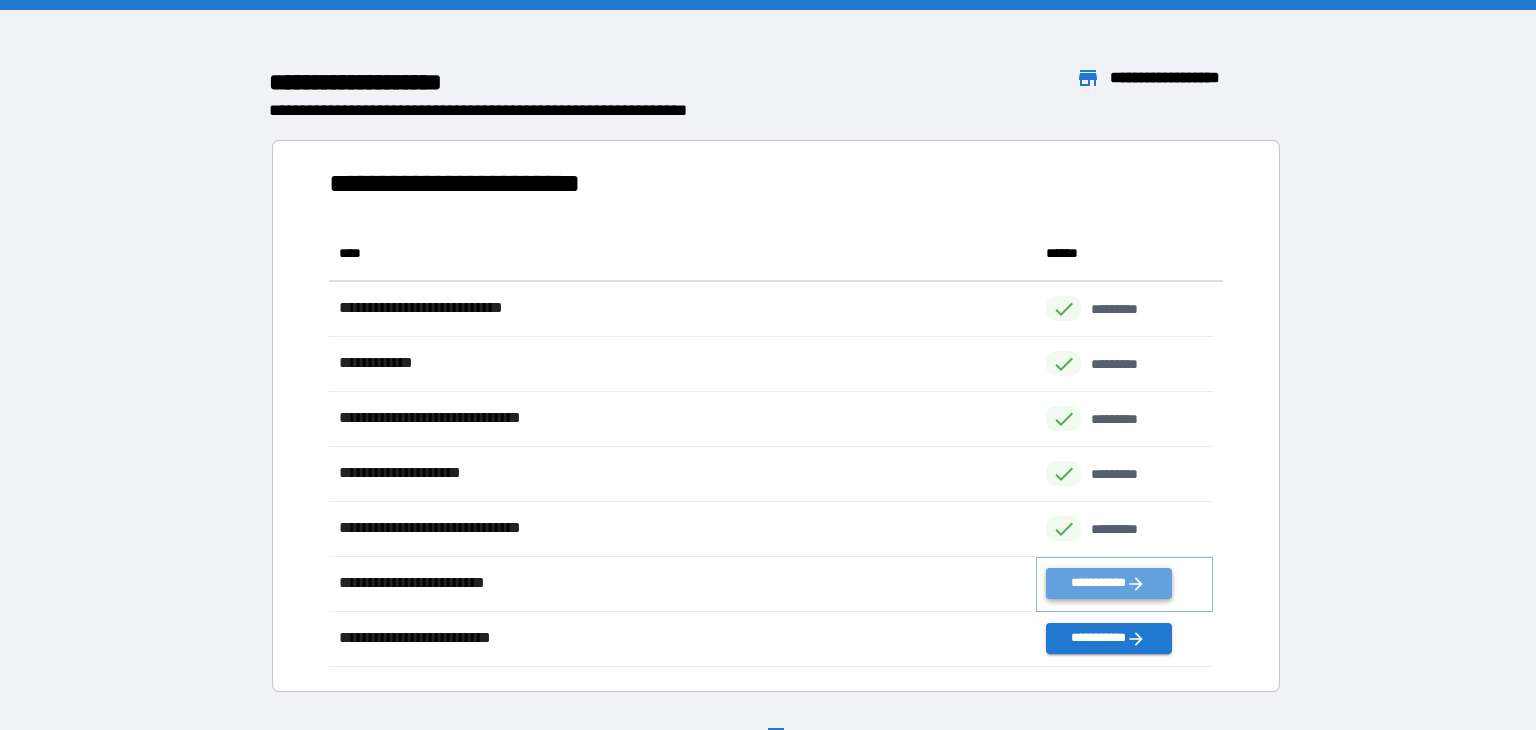 click on "**********" at bounding box center [1108, 583] 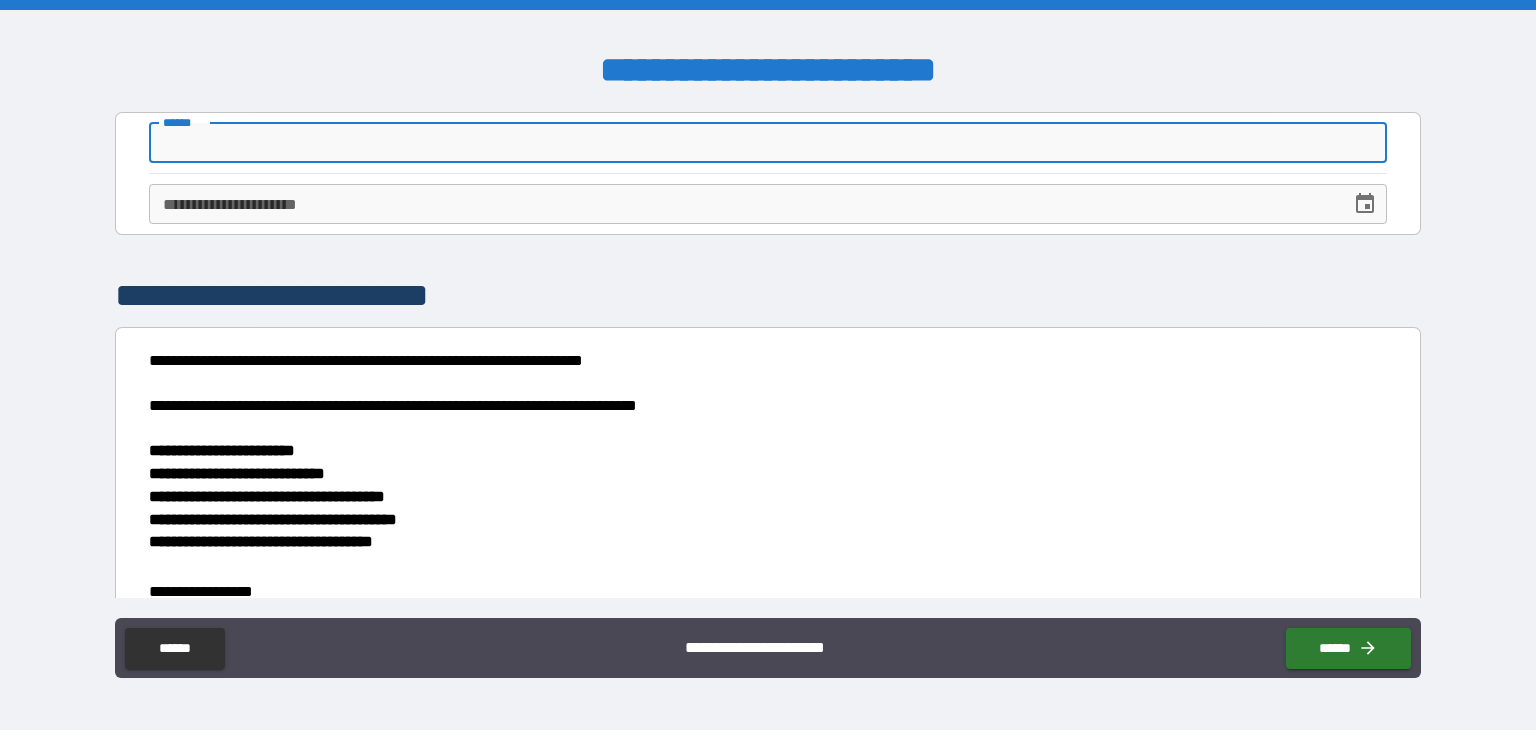 click on "****   *" at bounding box center (768, 143) 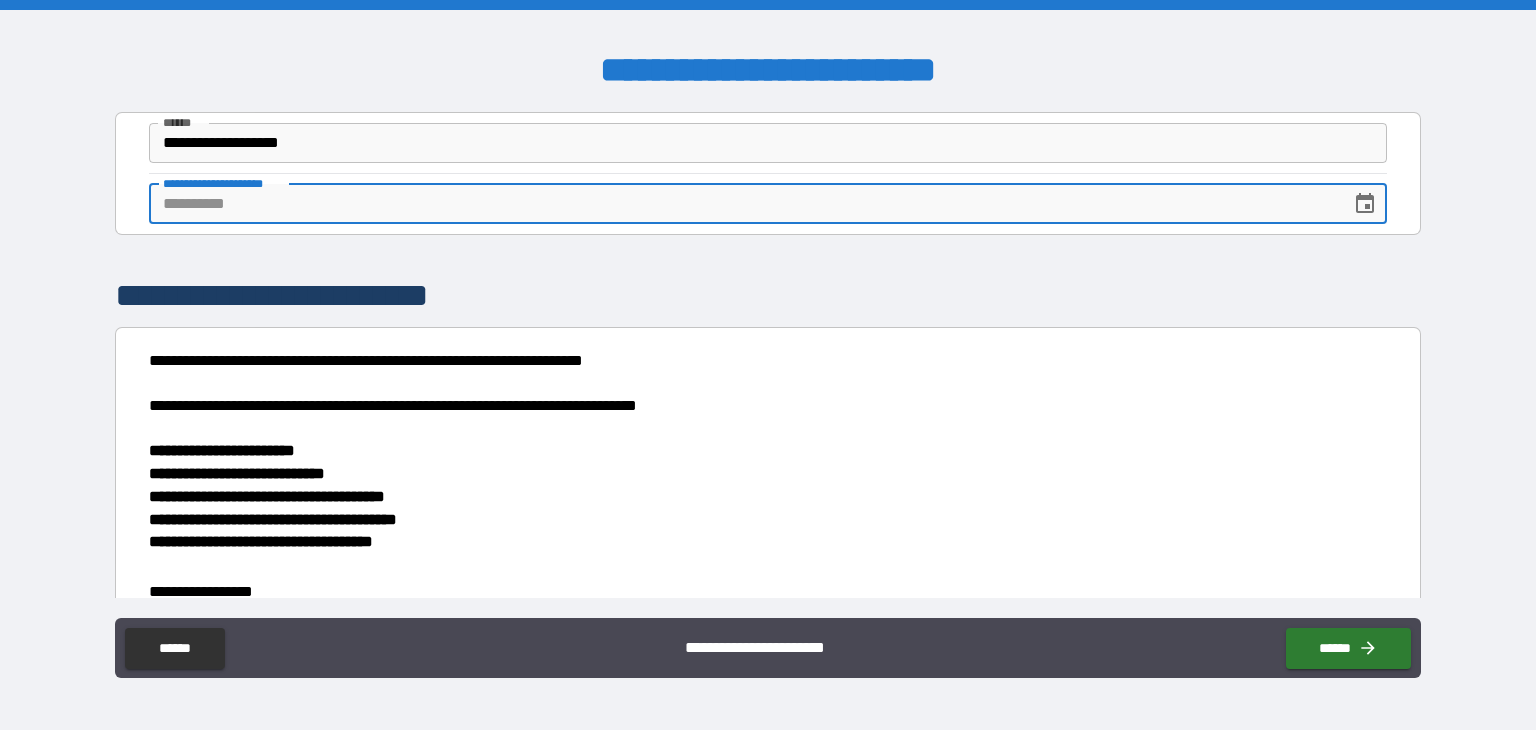 click on "**********" at bounding box center (743, 204) 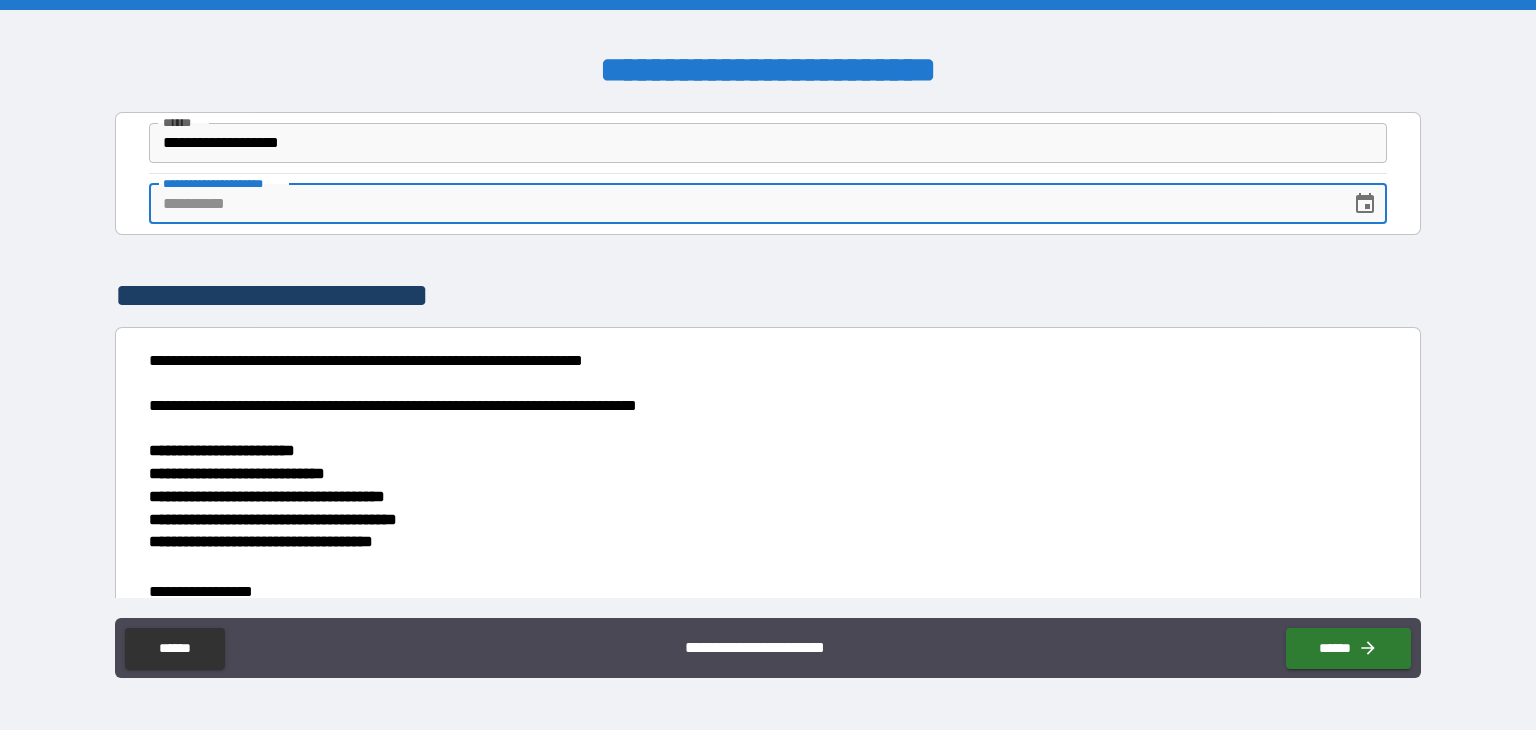 click 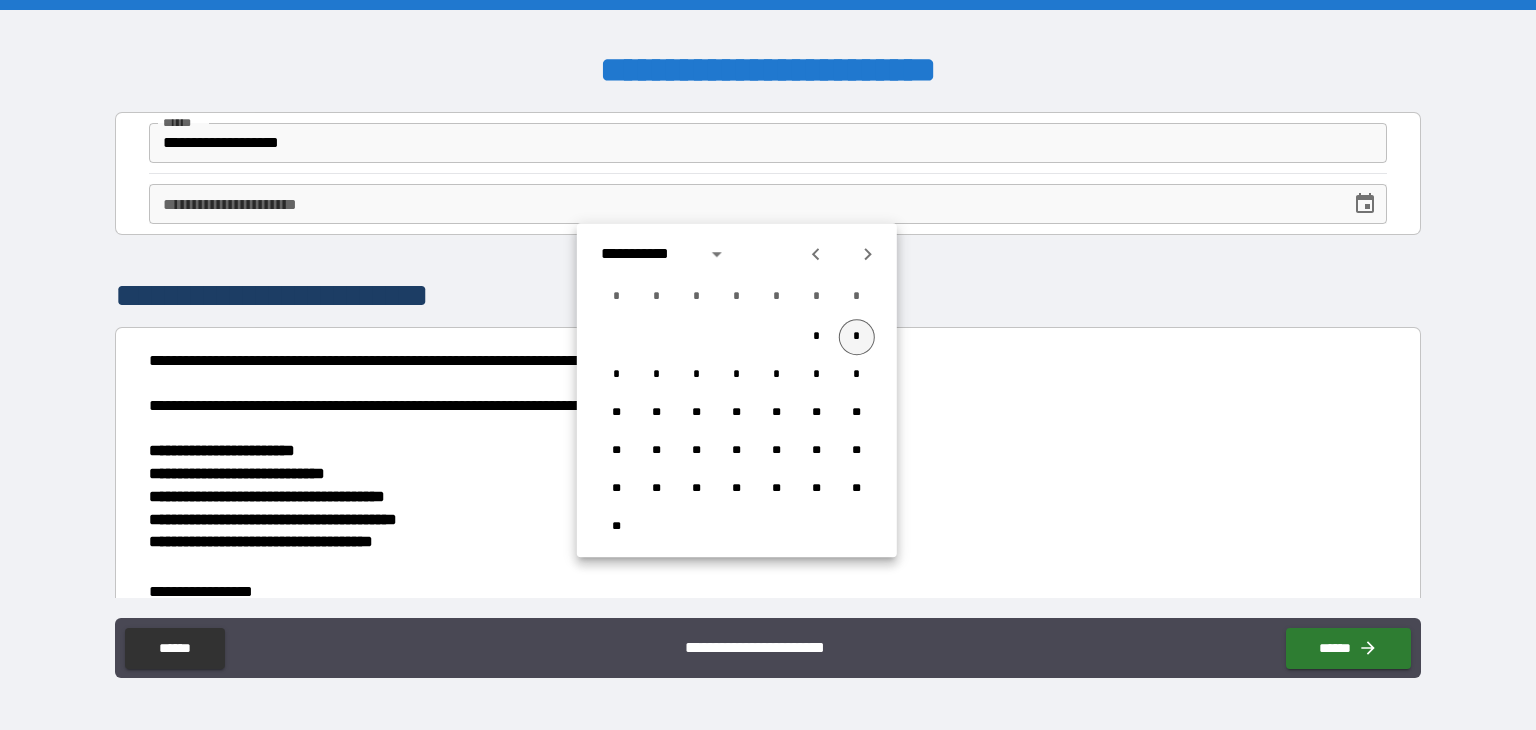 click on "*" at bounding box center (857, 337) 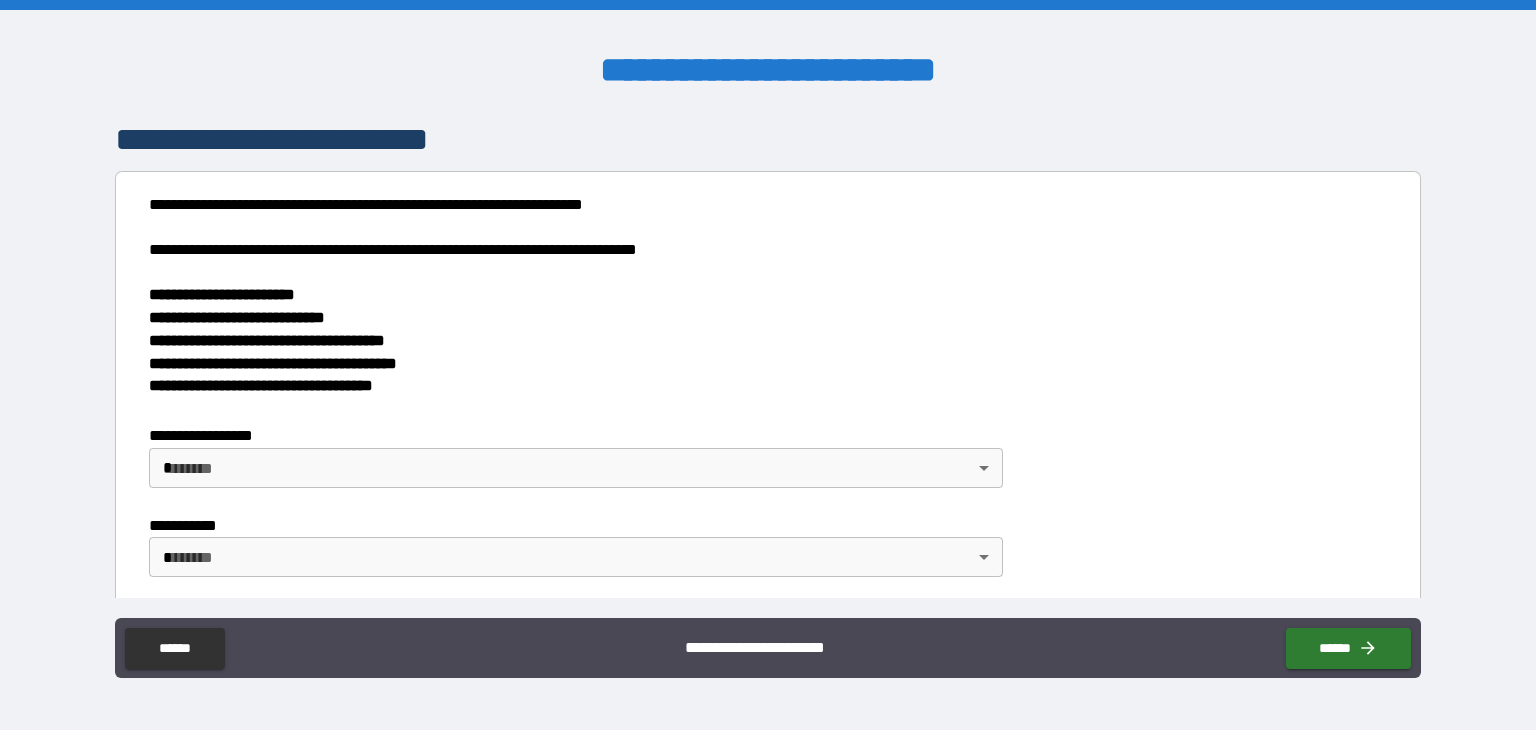 scroll, scrollTop: 200, scrollLeft: 0, axis: vertical 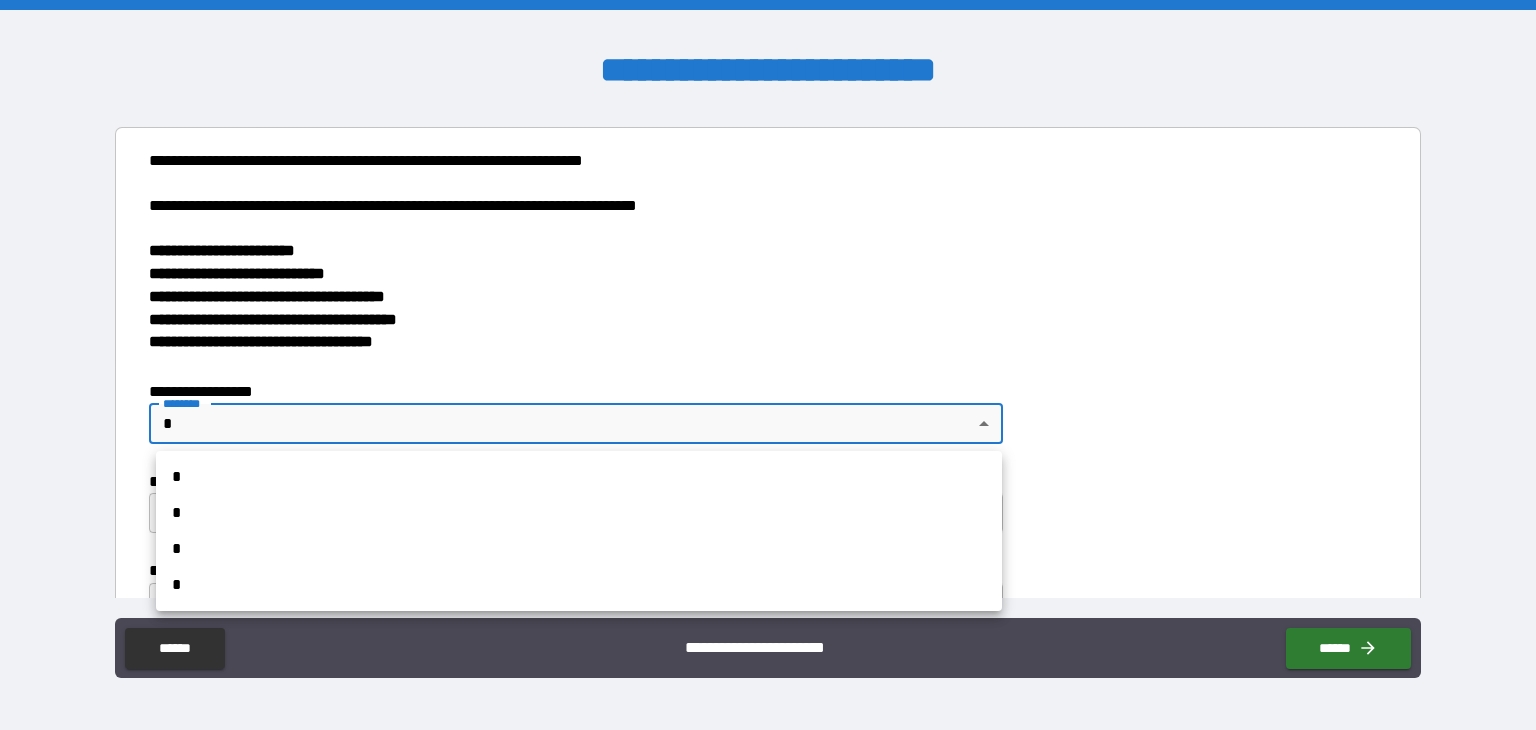 click on "[FIRST] [LAST] [STREET] [CITY], [STATE]" at bounding box center (768, 365) 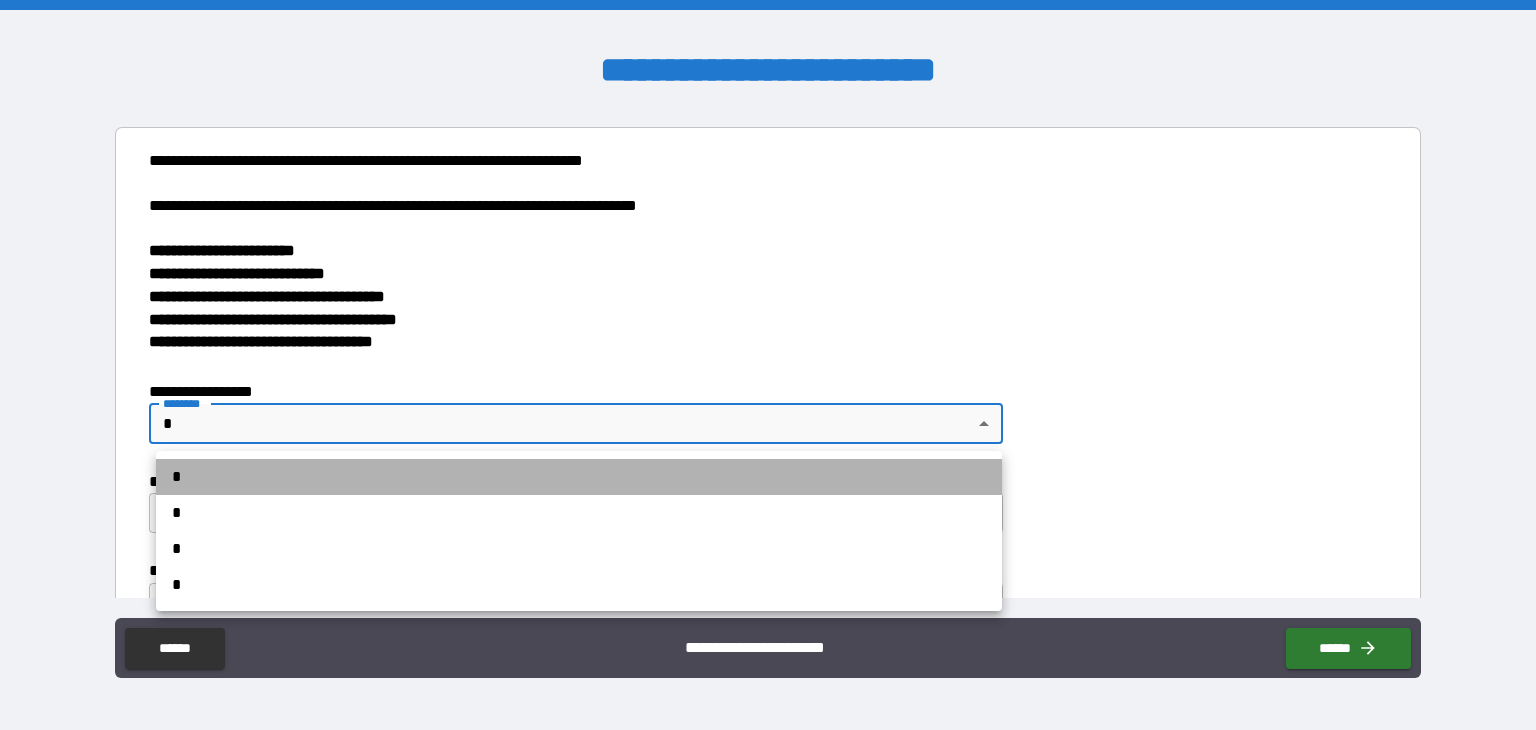 click on "*" at bounding box center (579, 477) 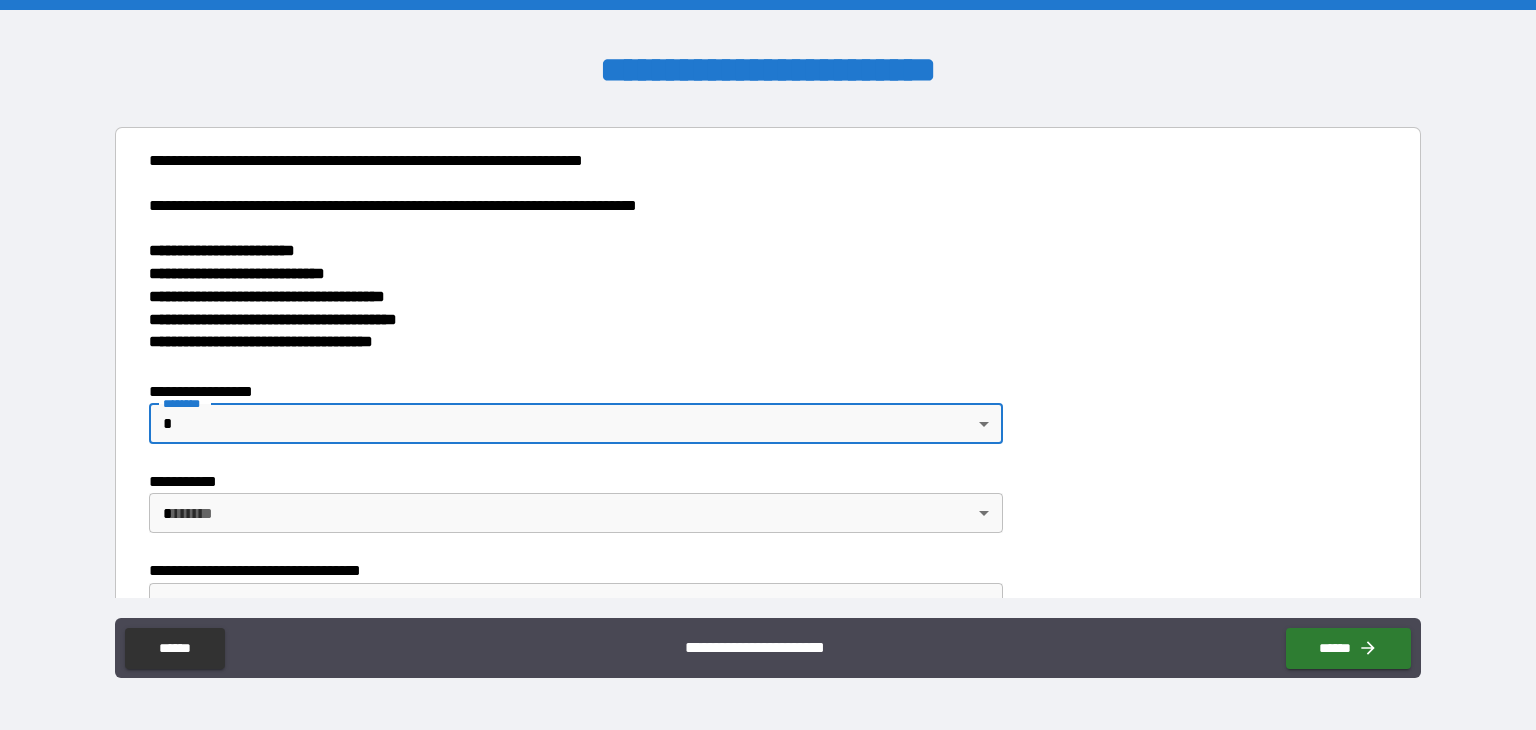 click on "[FIRST] [LAST] [STREET] [CITY], [STATE]" at bounding box center (768, 365) 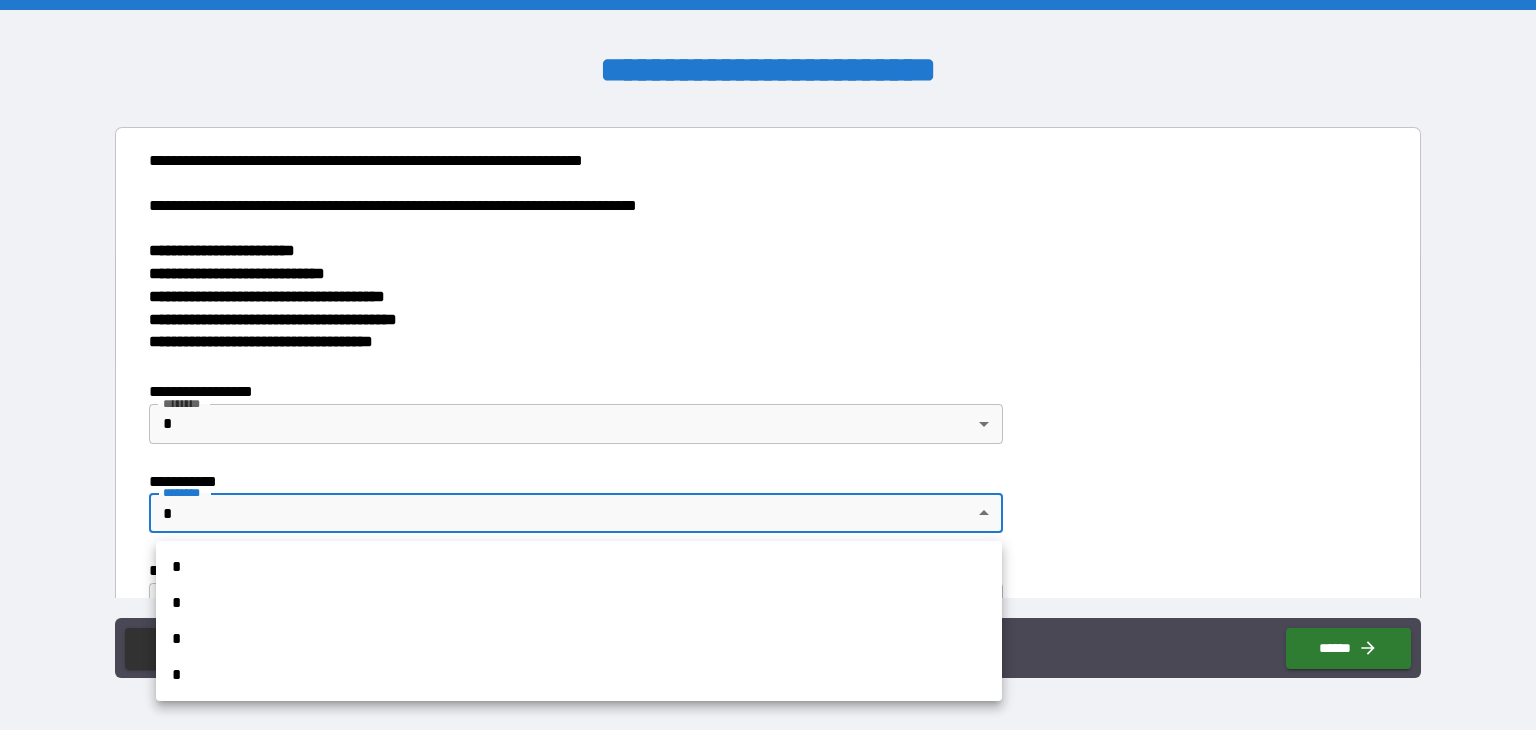 click on "*" at bounding box center [579, 567] 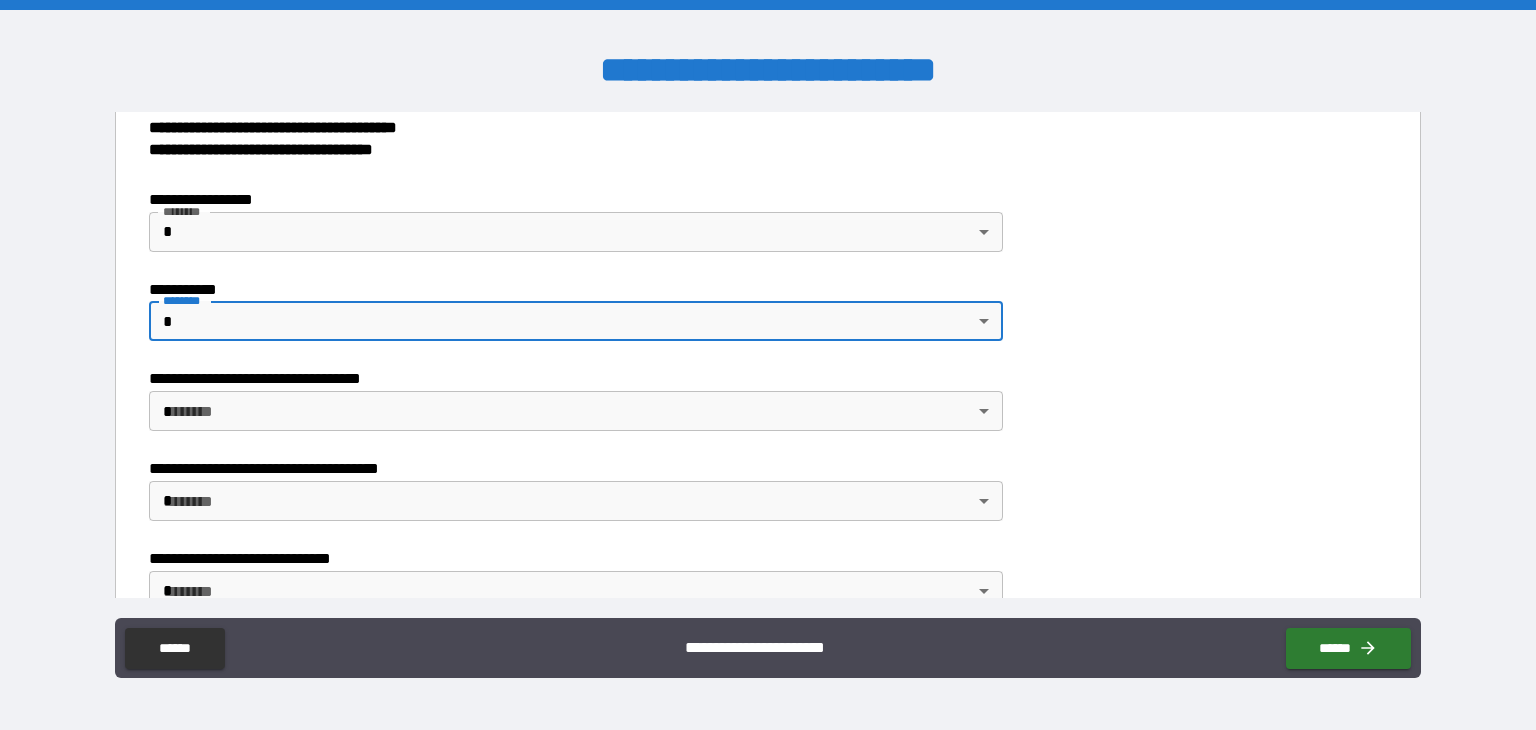 scroll, scrollTop: 400, scrollLeft: 0, axis: vertical 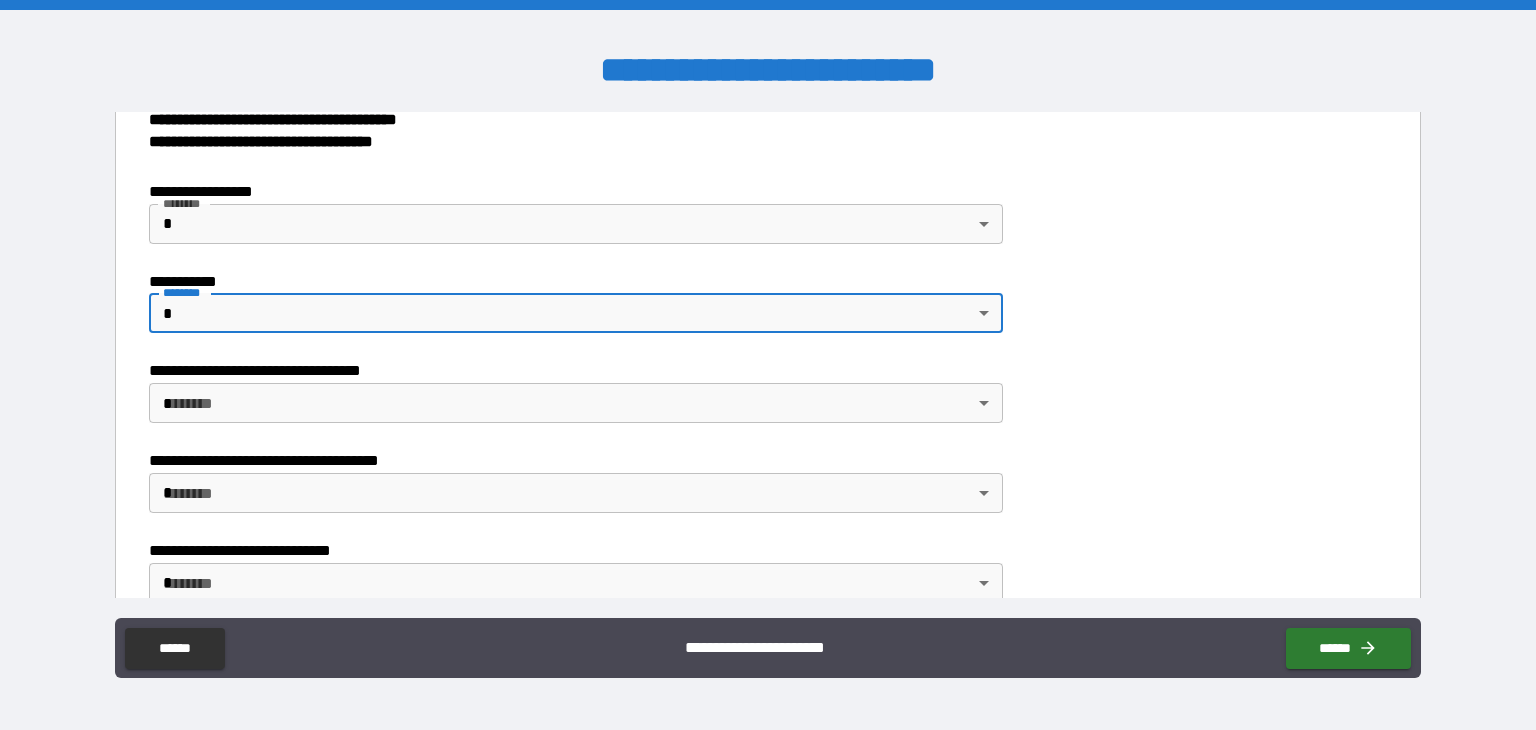 click on "[FIRST] [LAST] [STREET] [CITY], [STATE]" at bounding box center [768, 365] 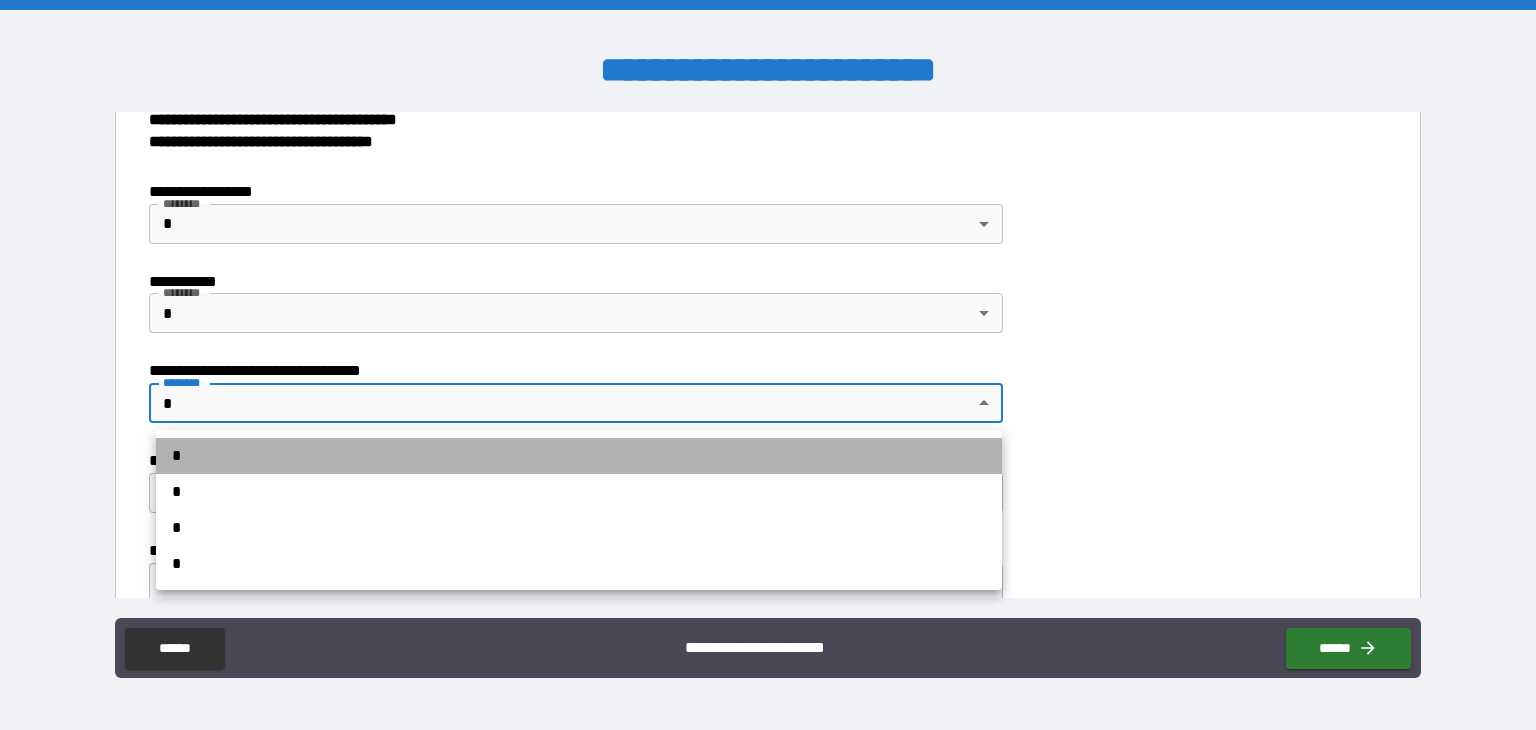 click on "*" at bounding box center (579, 456) 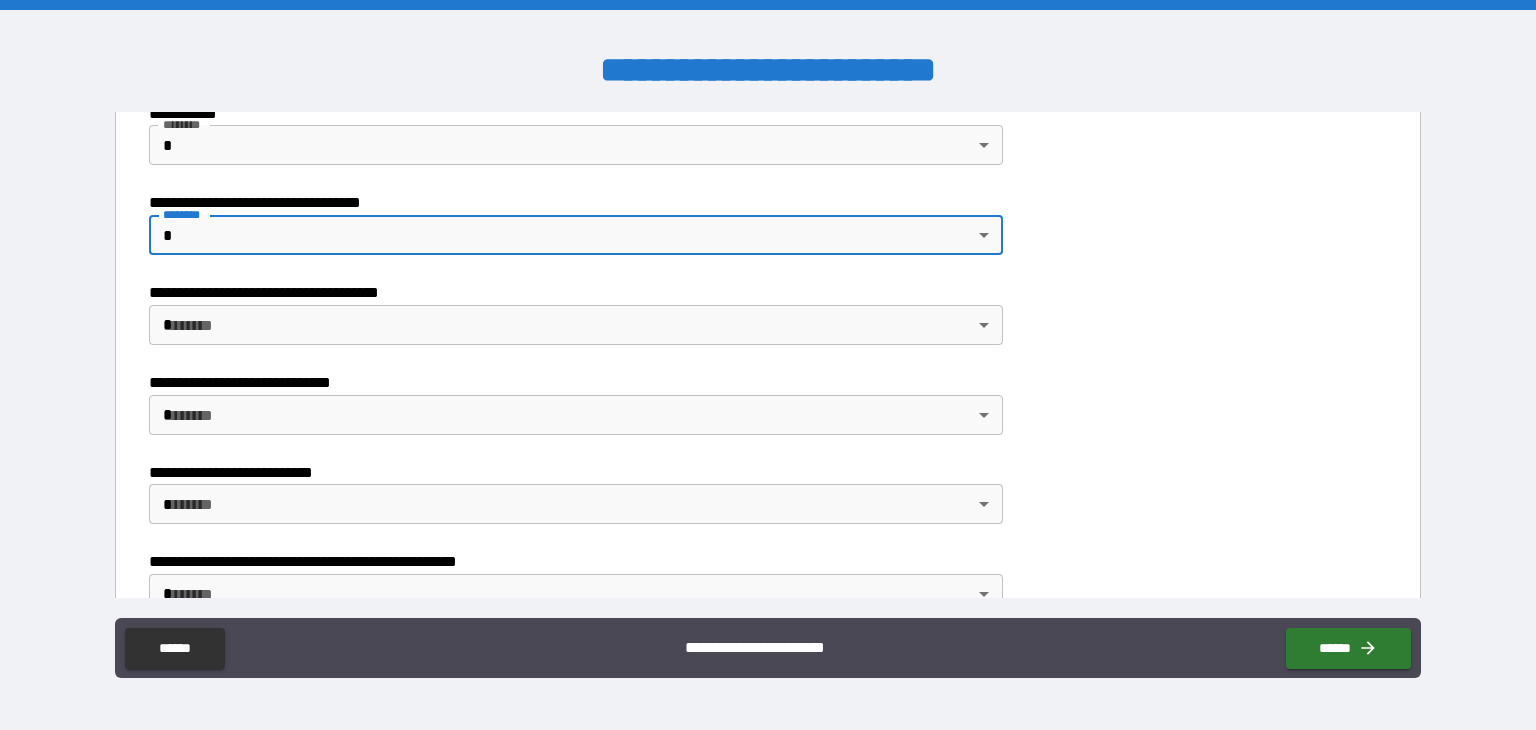 scroll, scrollTop: 600, scrollLeft: 0, axis: vertical 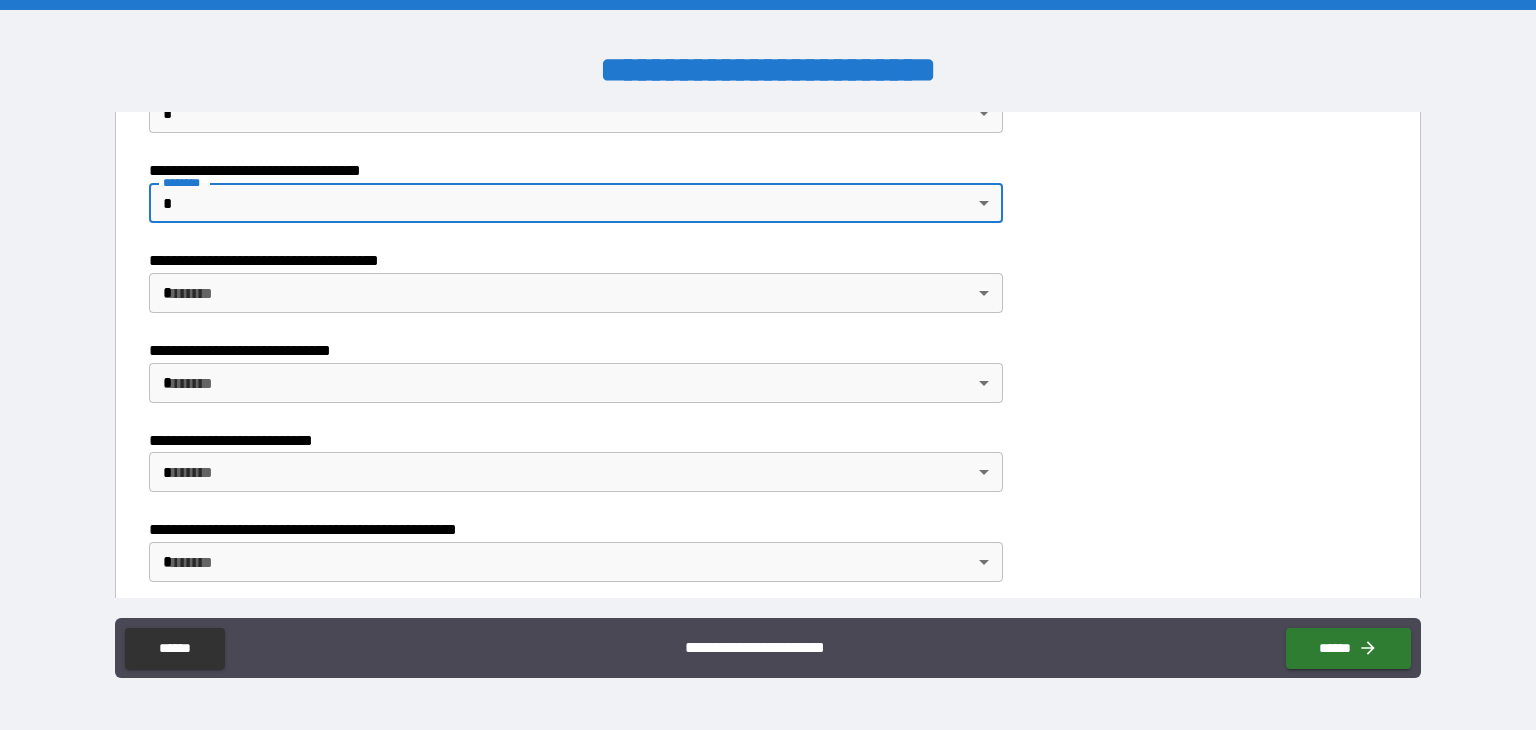 click on "[FIRST] [LAST] [STREET] [CITY], [STATE]" at bounding box center (768, 365) 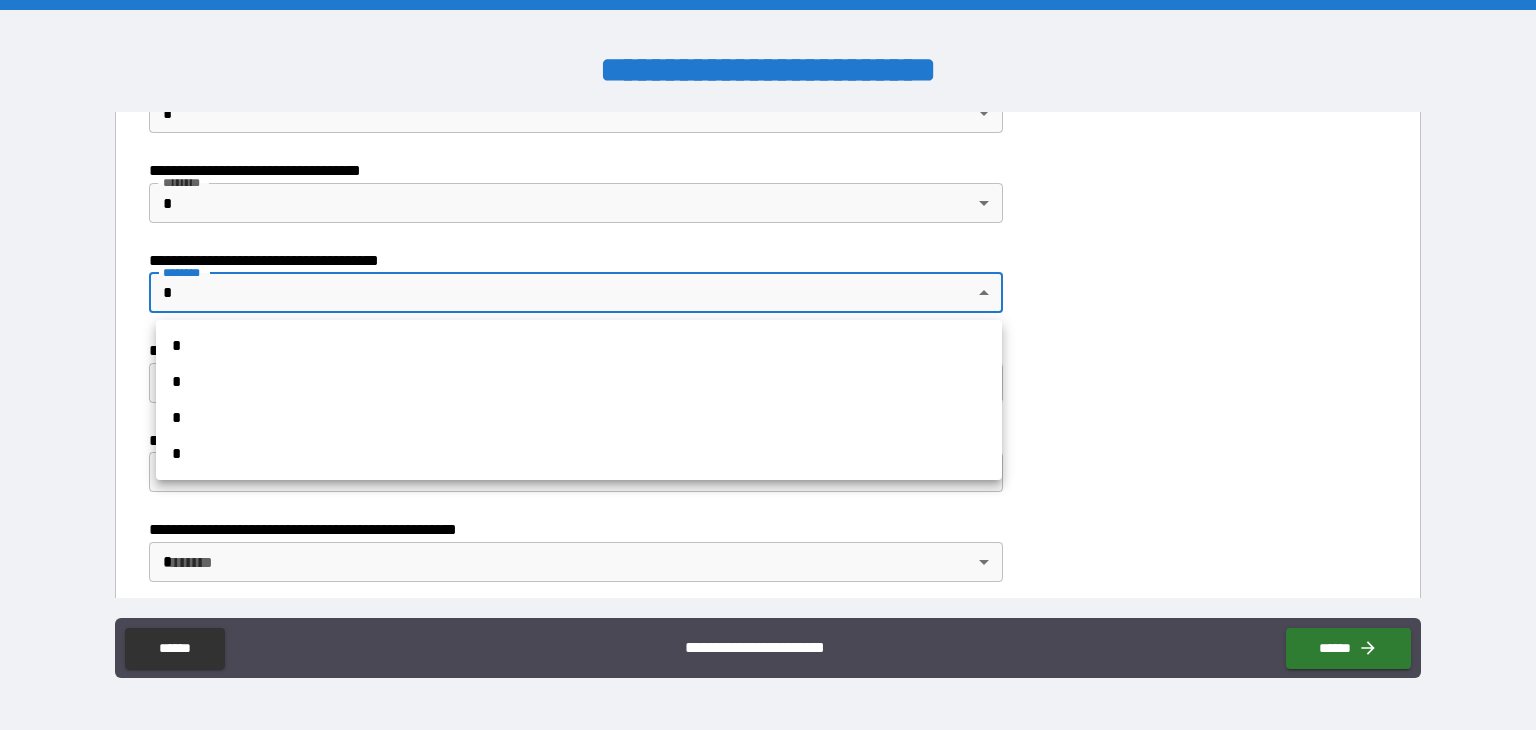 click on "*" at bounding box center [579, 346] 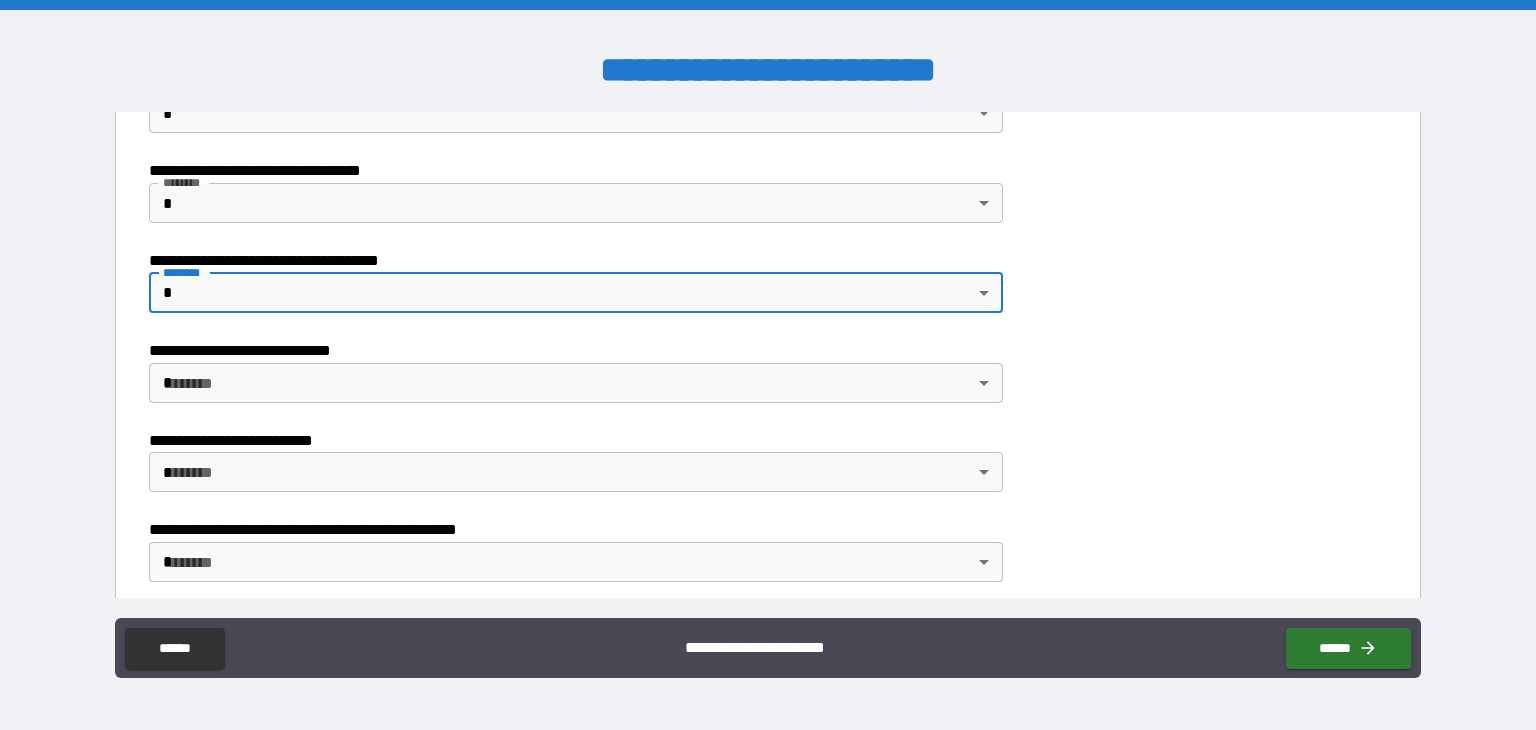 click on "[FIRST] [LAST] [STREET] [CITY], [STATE]" at bounding box center (768, 365) 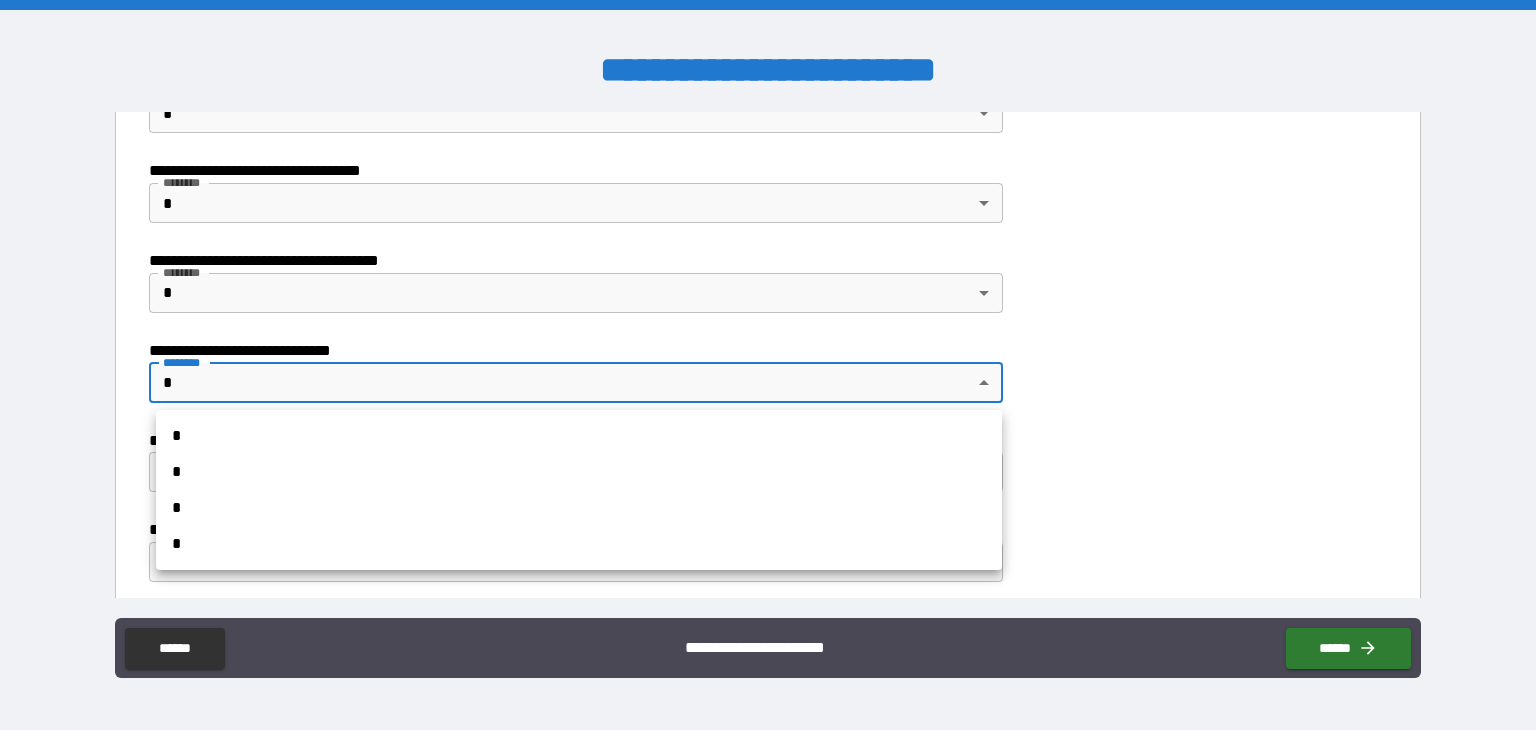 click on "*" at bounding box center (579, 436) 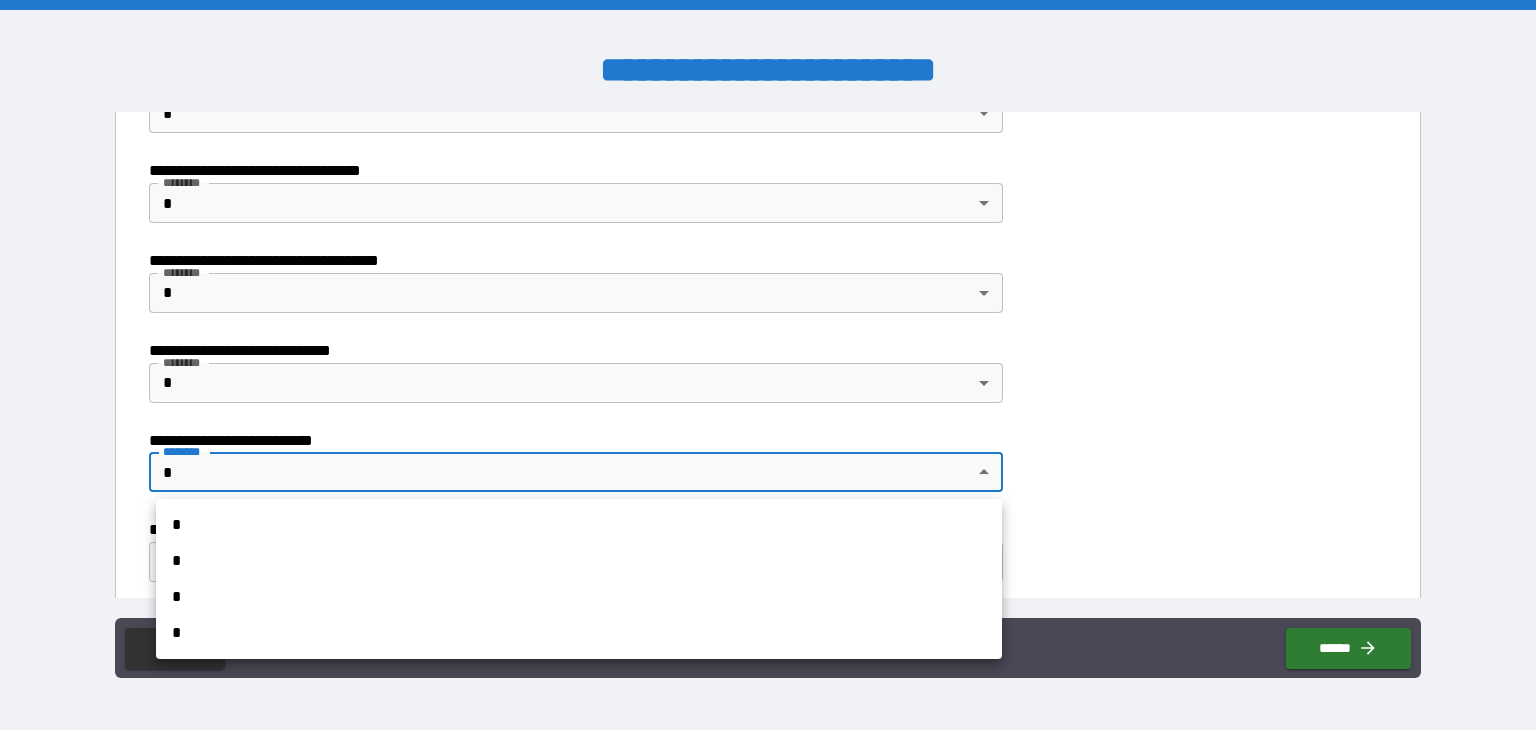 click on "[FIRST] [LAST] [STREET] [CITY], [STATE]" at bounding box center [768, 365] 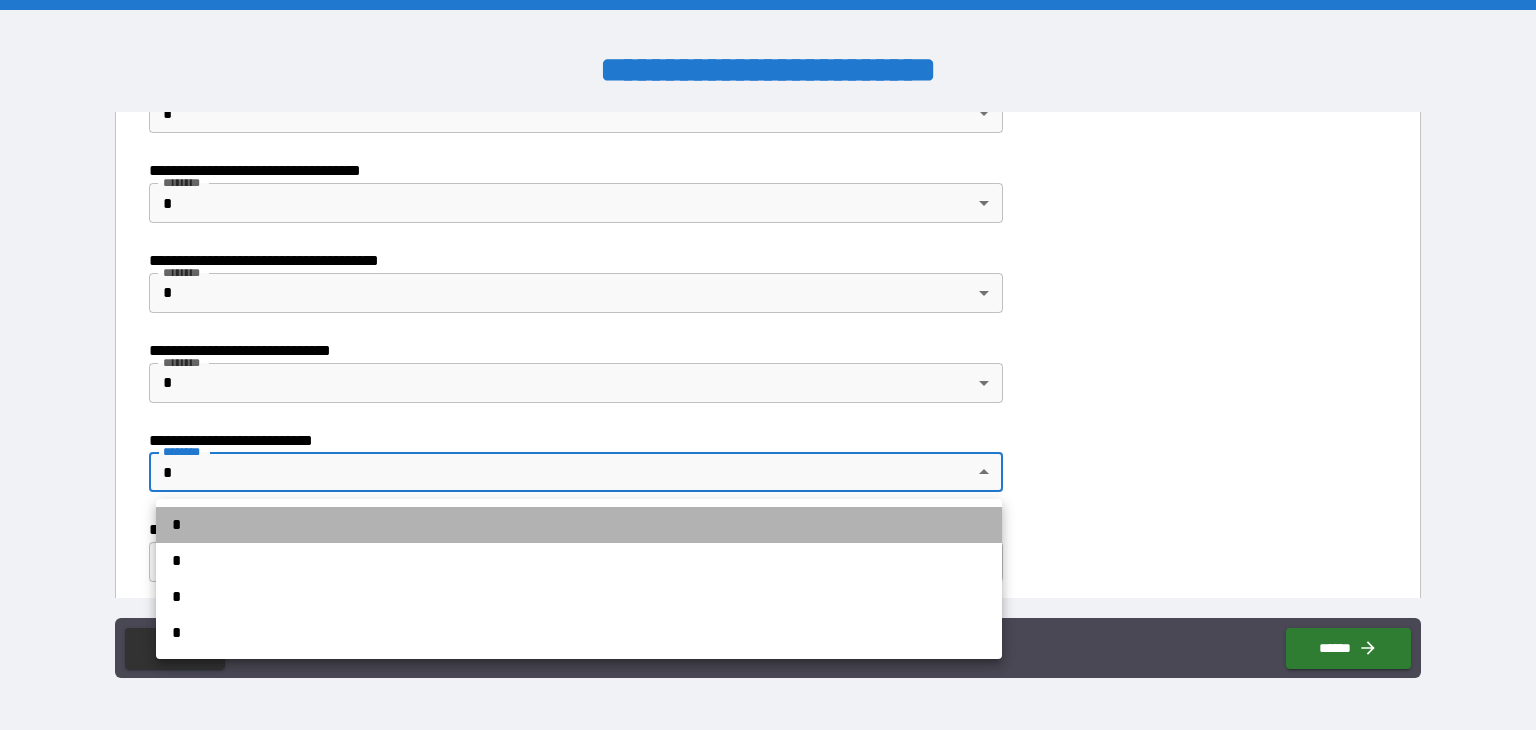 click on "*" at bounding box center (579, 525) 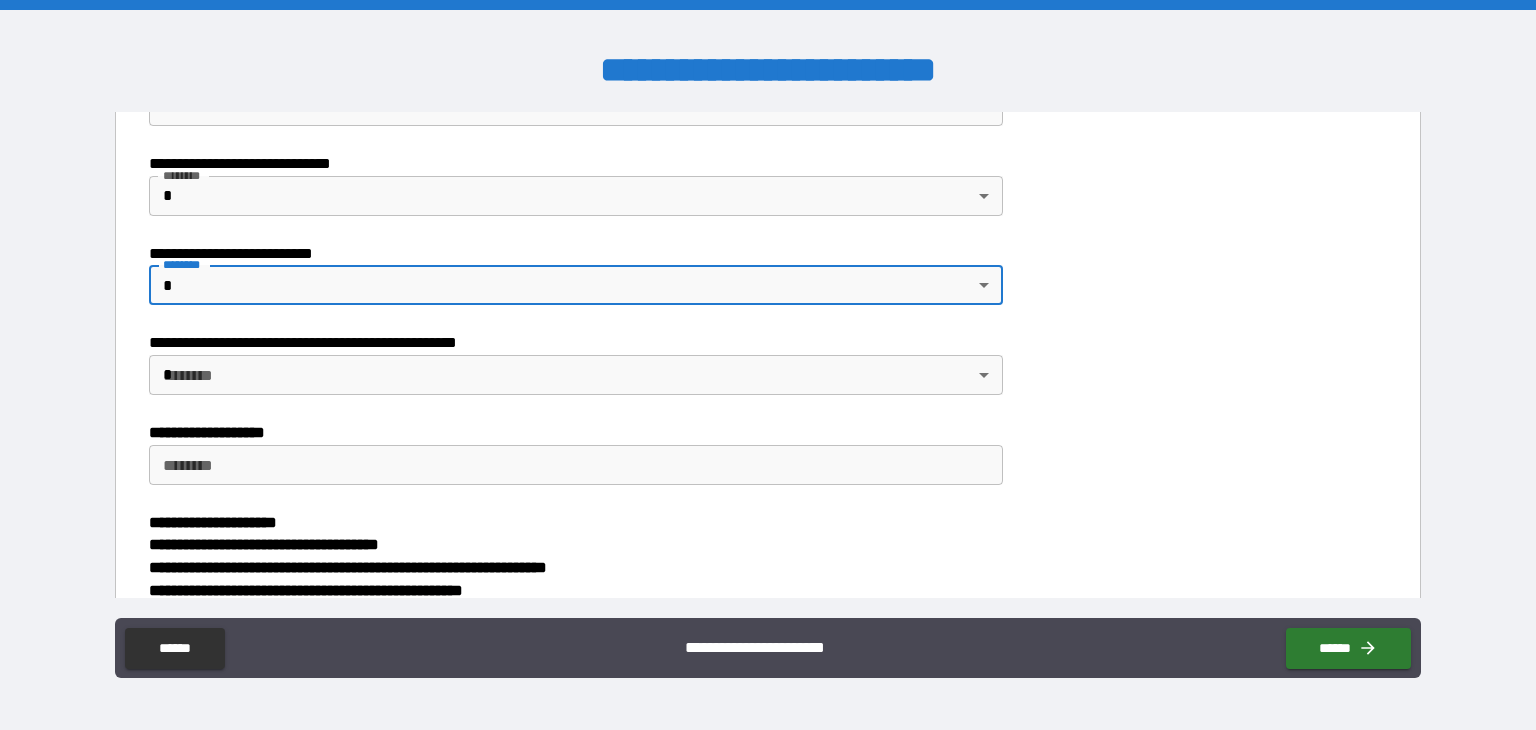 scroll, scrollTop: 800, scrollLeft: 0, axis: vertical 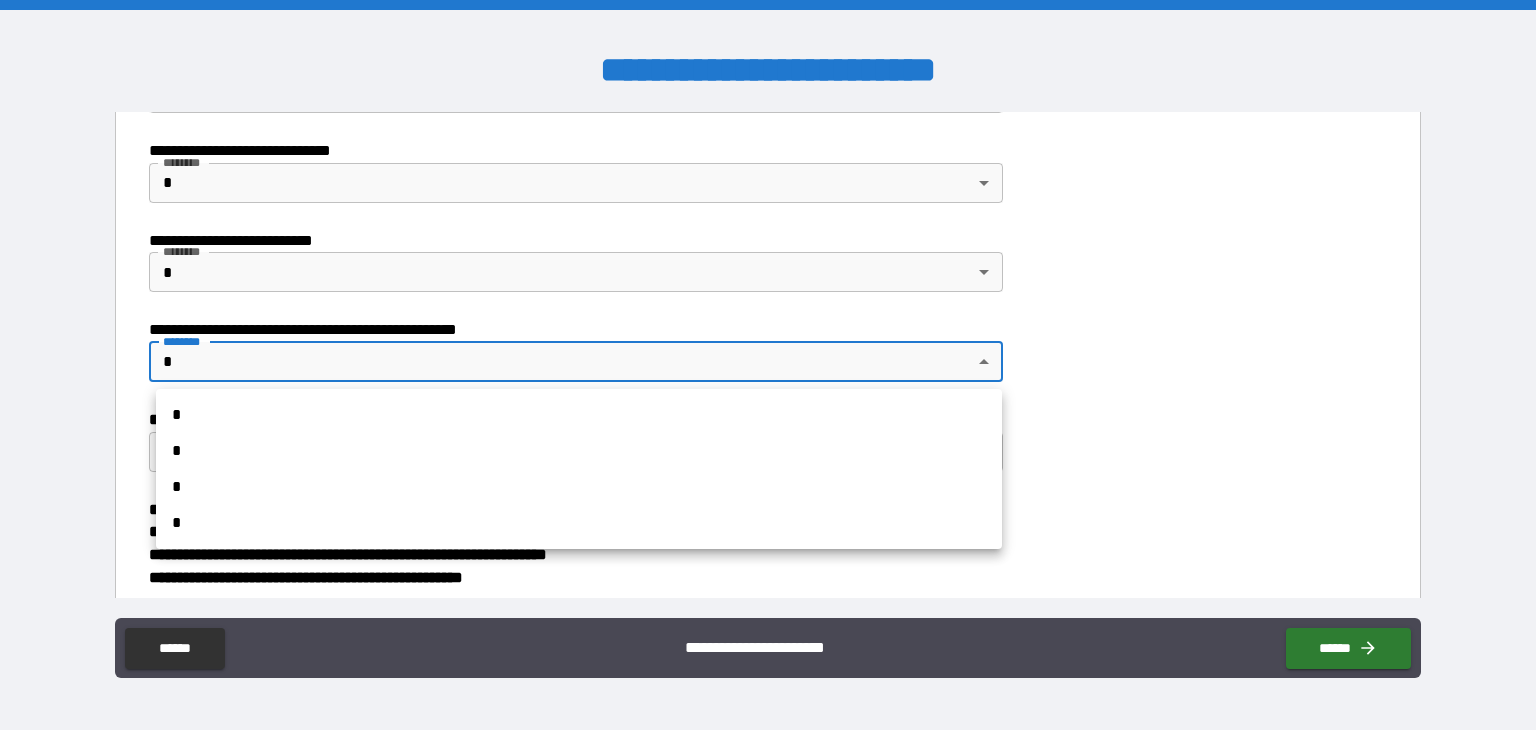 click on "[FIRST] [LAST] [STREET] [CITY], [STATE]" at bounding box center [768, 365] 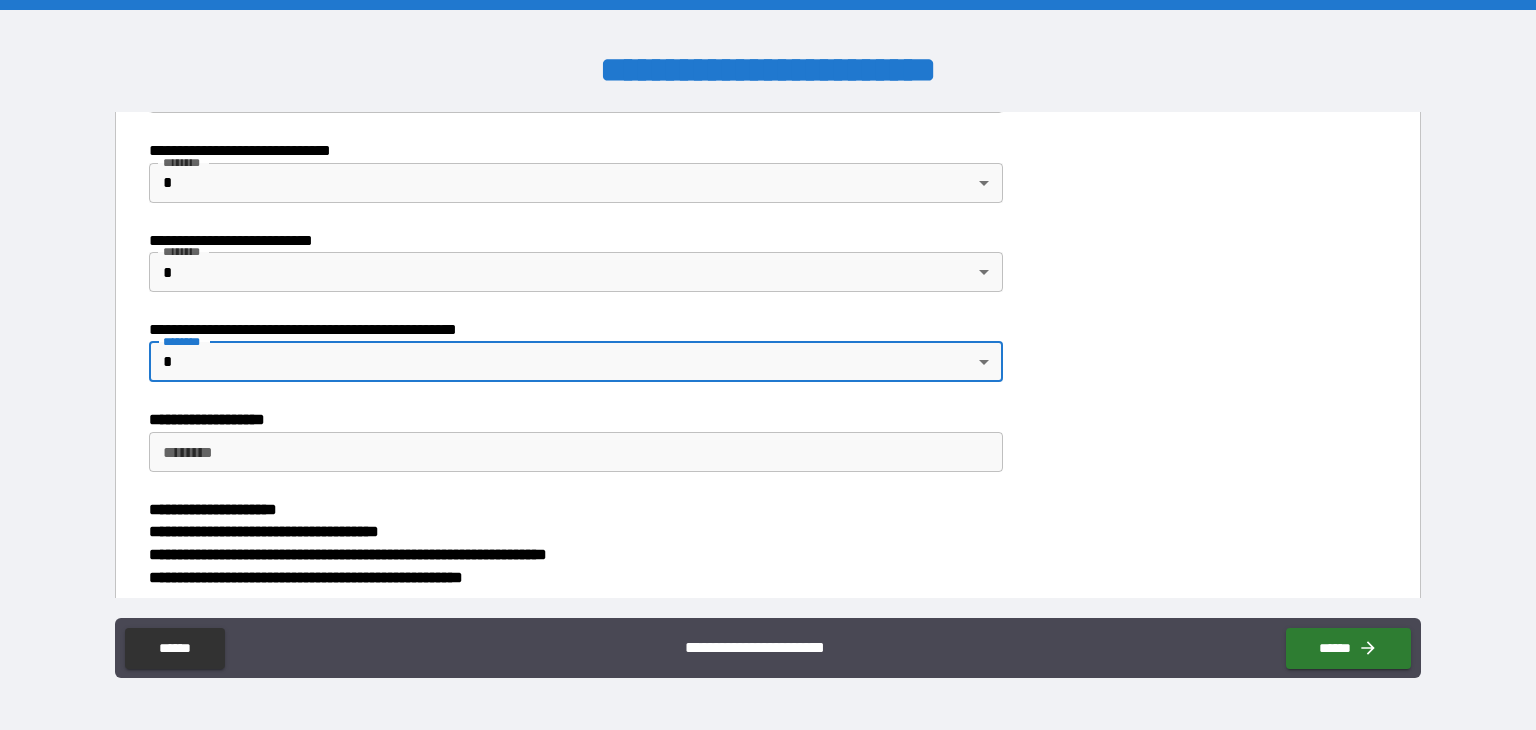 click on "******   *" at bounding box center [576, 452] 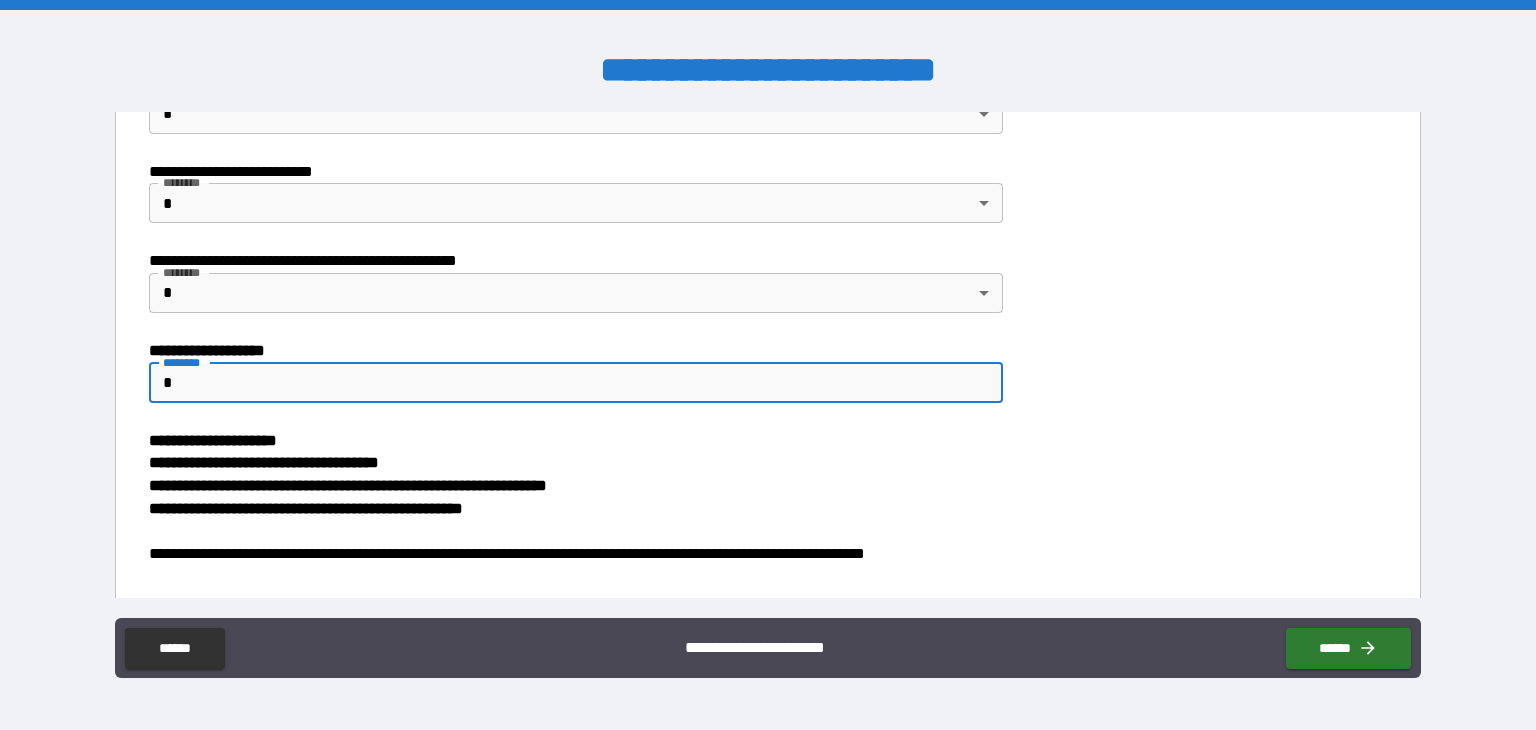 scroll, scrollTop: 889, scrollLeft: 0, axis: vertical 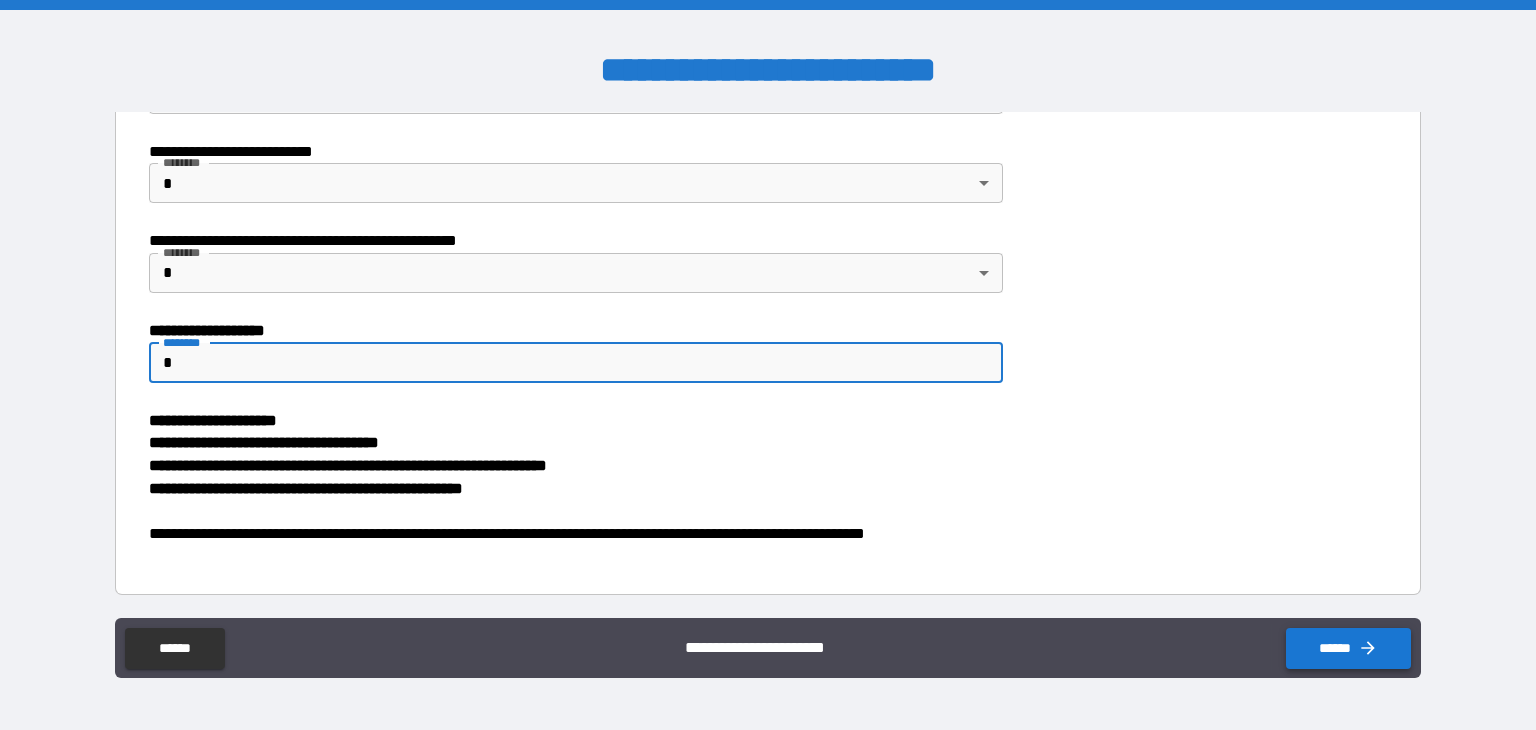 click on "******" at bounding box center [1348, 648] 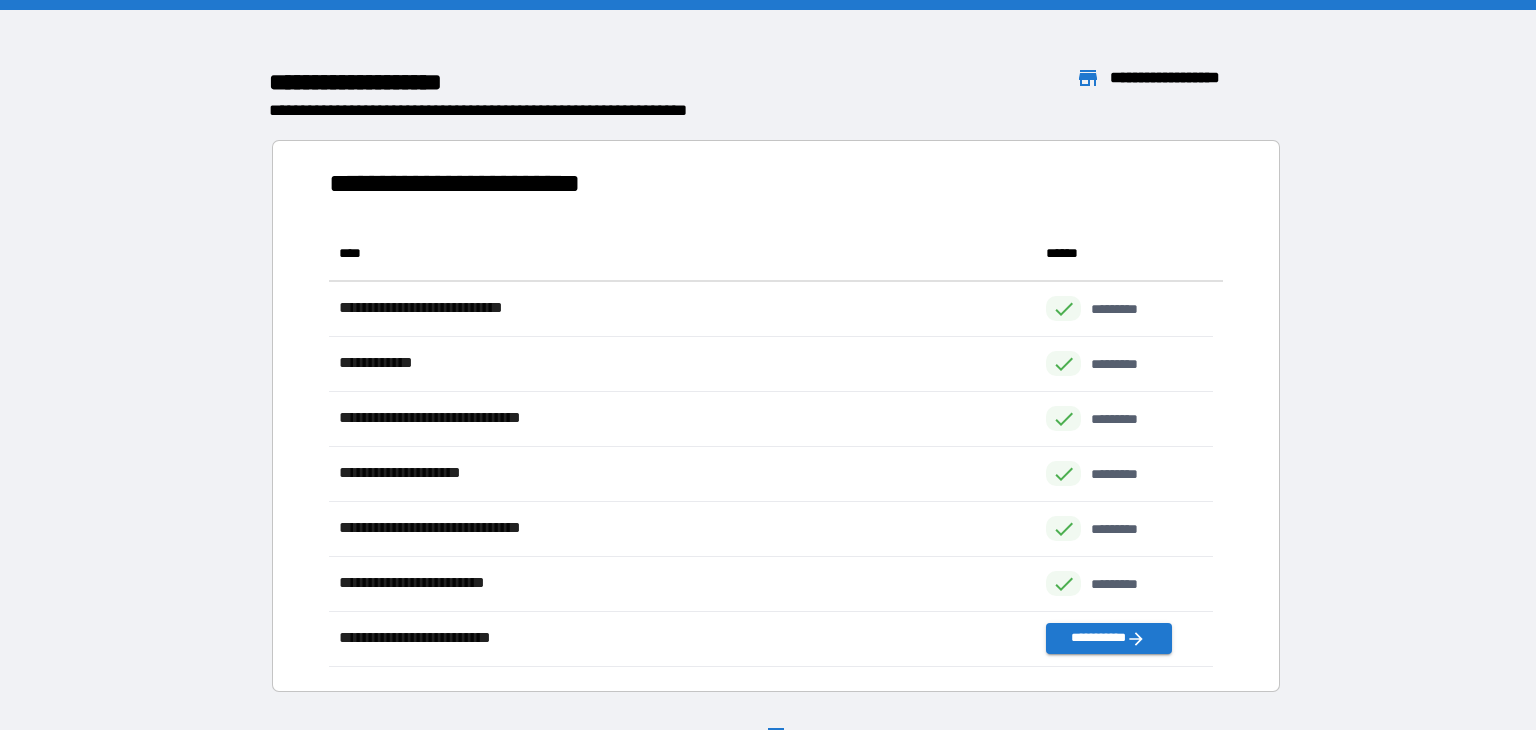 scroll, scrollTop: 16, scrollLeft: 16, axis: both 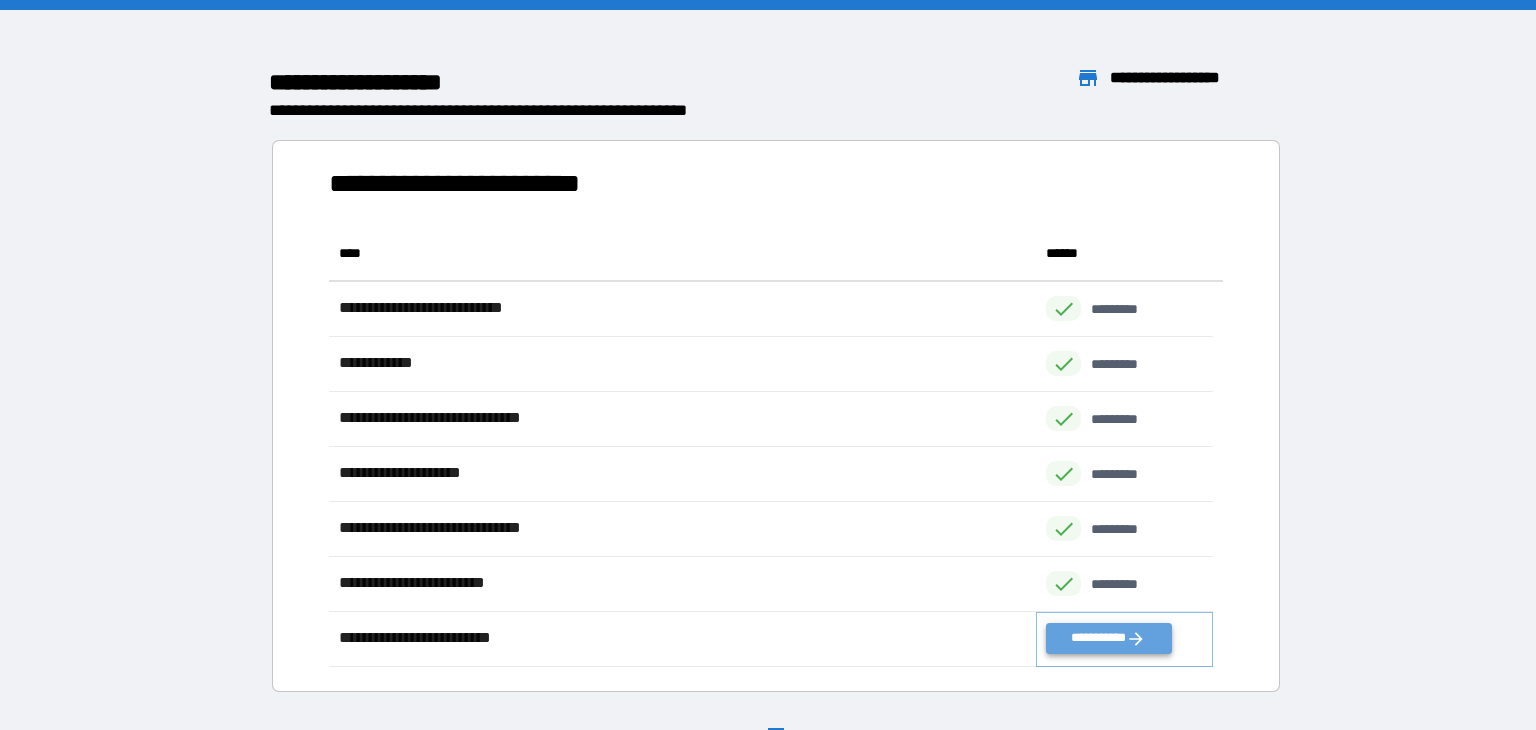 click on "**********" at bounding box center [1108, 638] 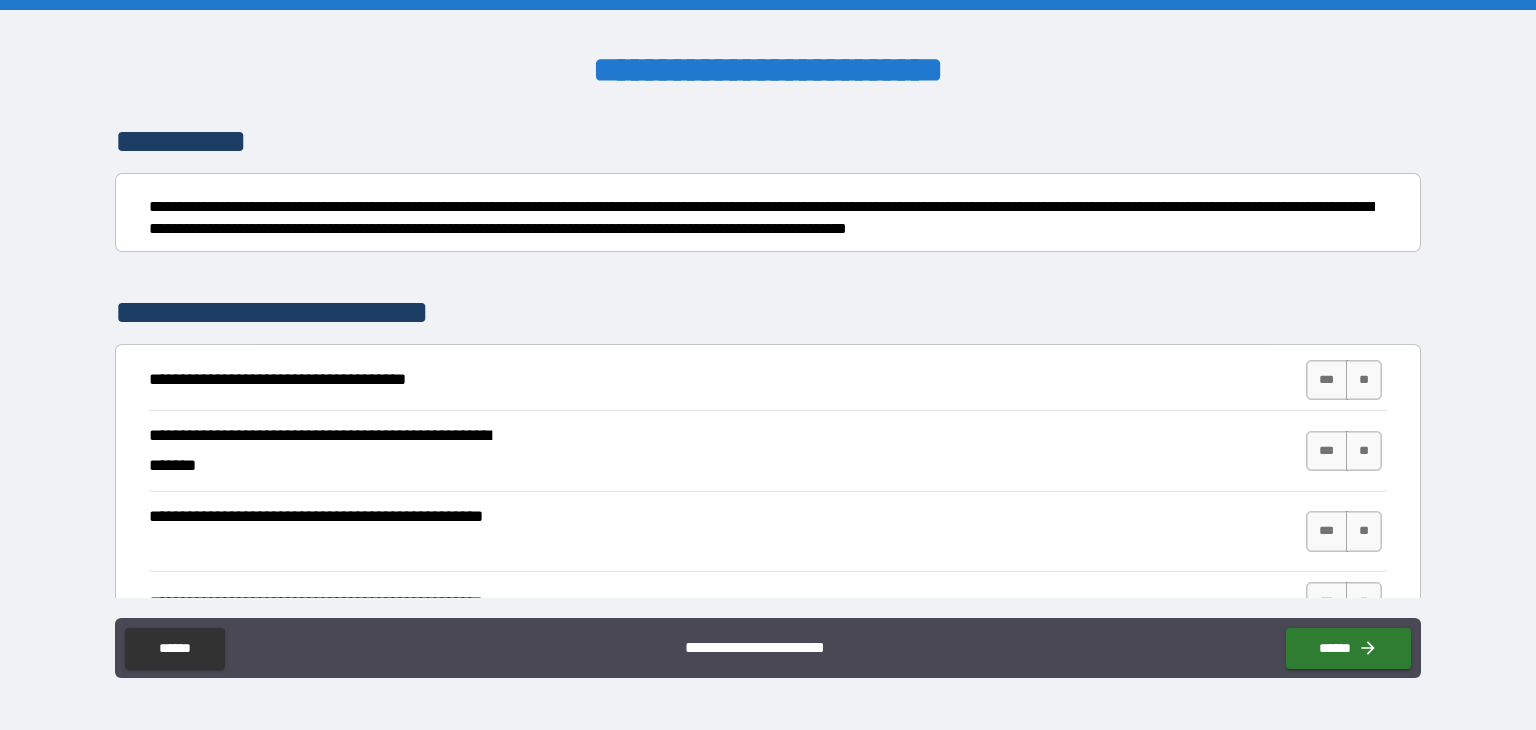 scroll, scrollTop: 200, scrollLeft: 0, axis: vertical 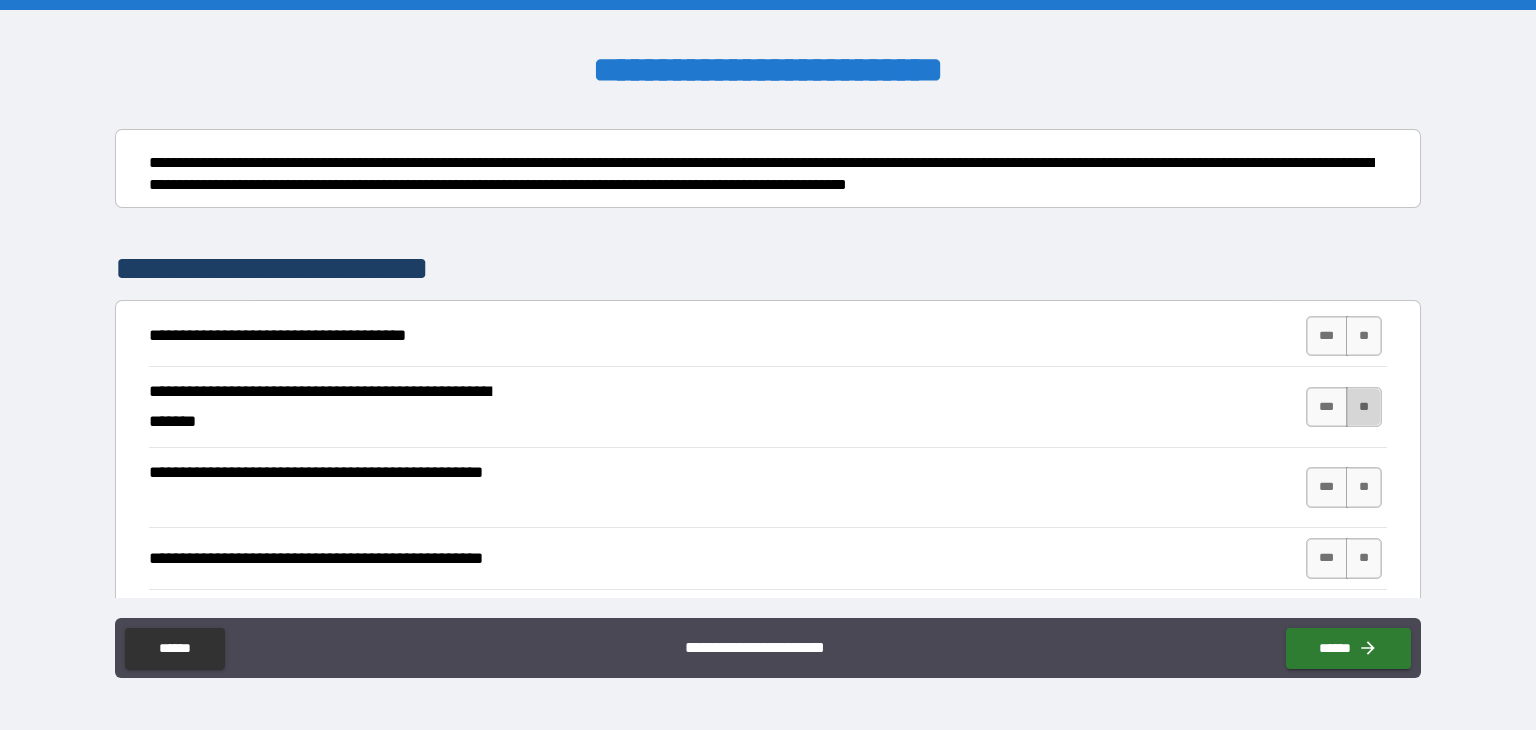 click on "**" at bounding box center [1364, 407] 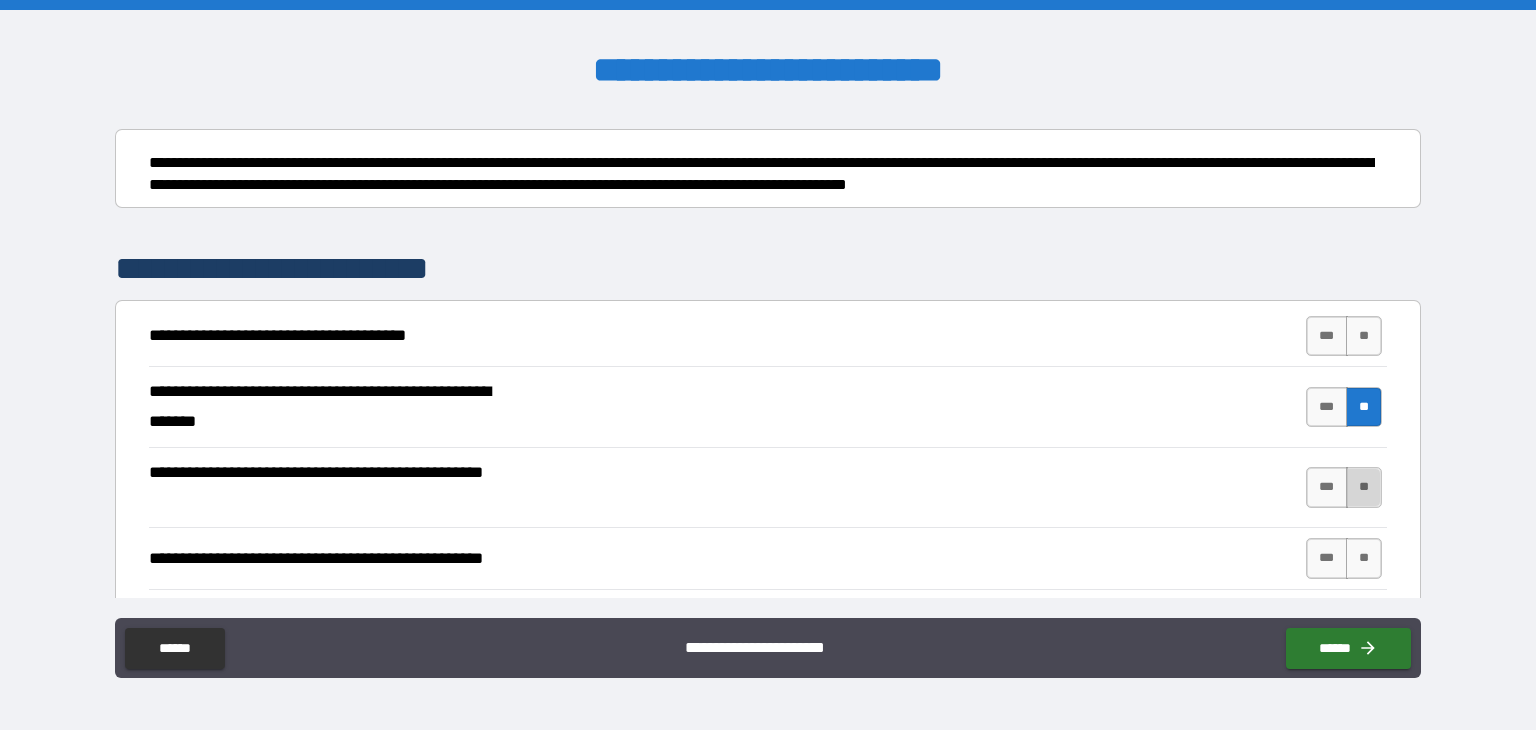 click on "**" at bounding box center [1364, 487] 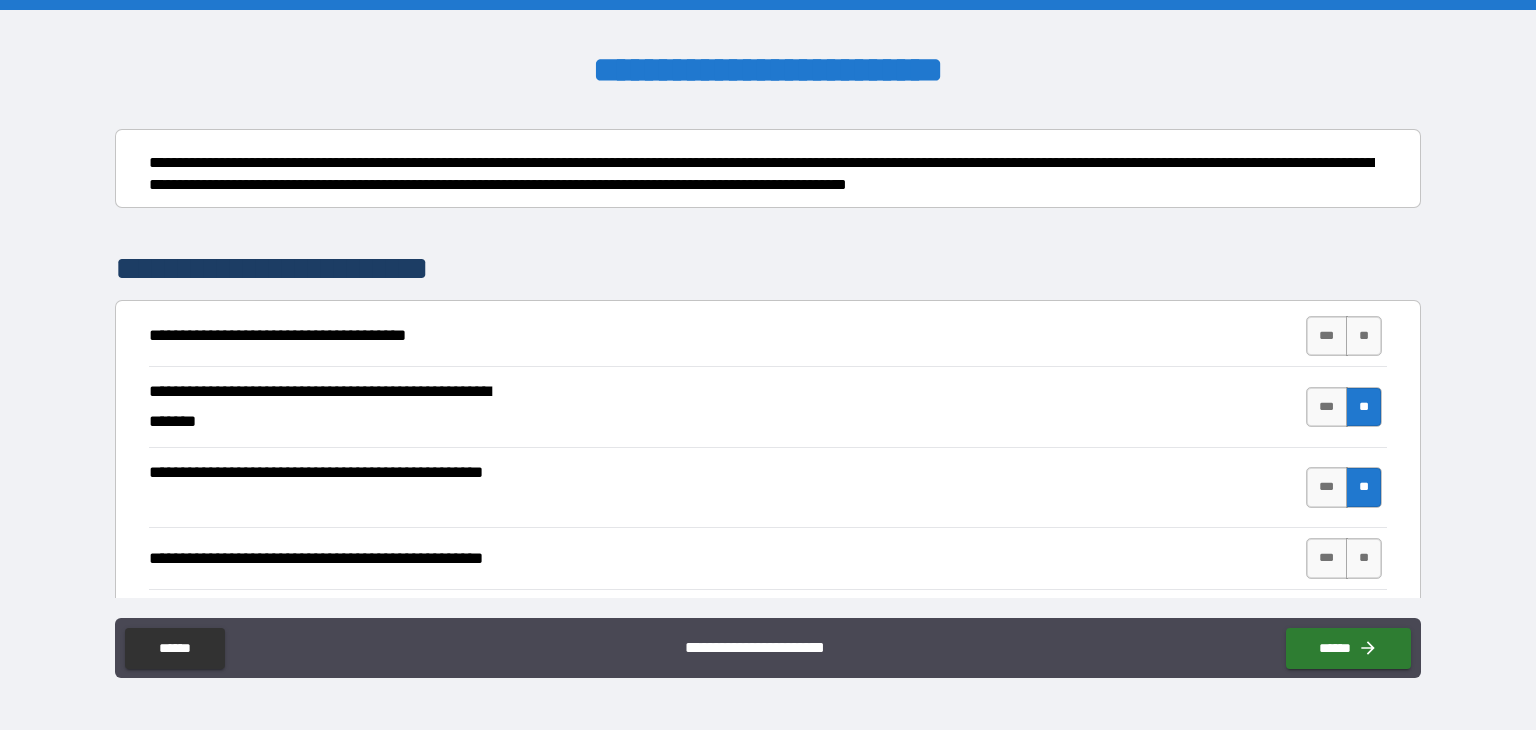 scroll, scrollTop: 300, scrollLeft: 0, axis: vertical 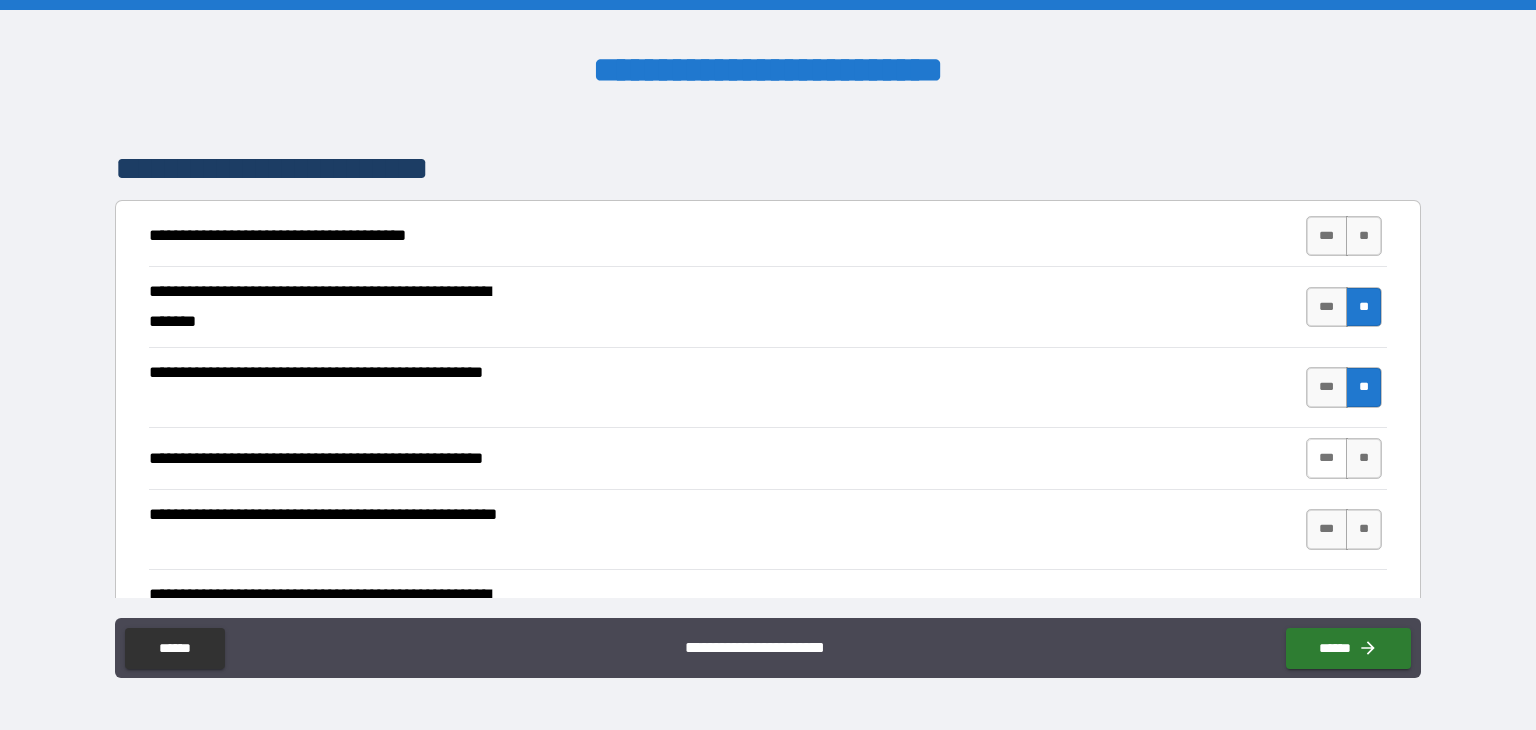 click on "***" at bounding box center [1327, 458] 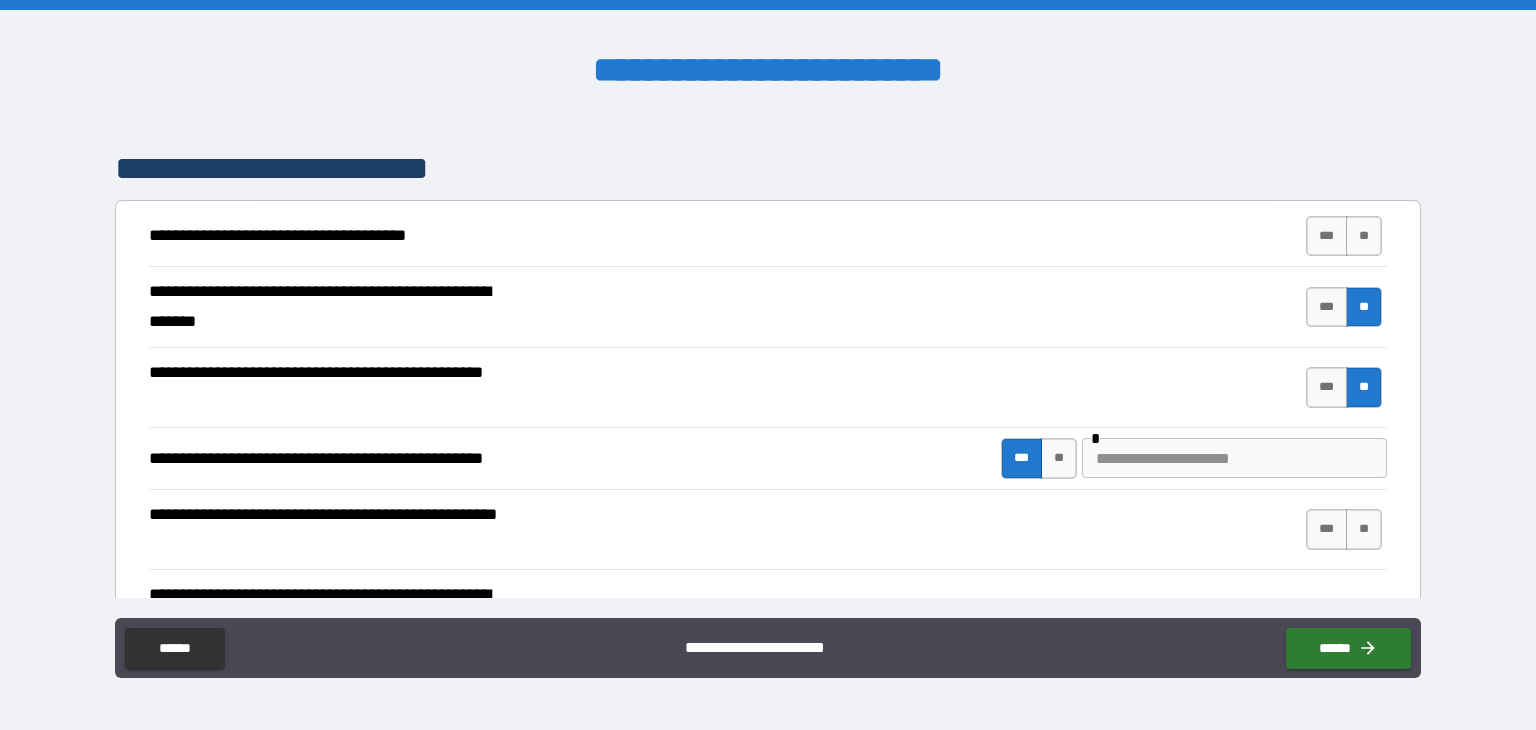 click at bounding box center (1234, 458) 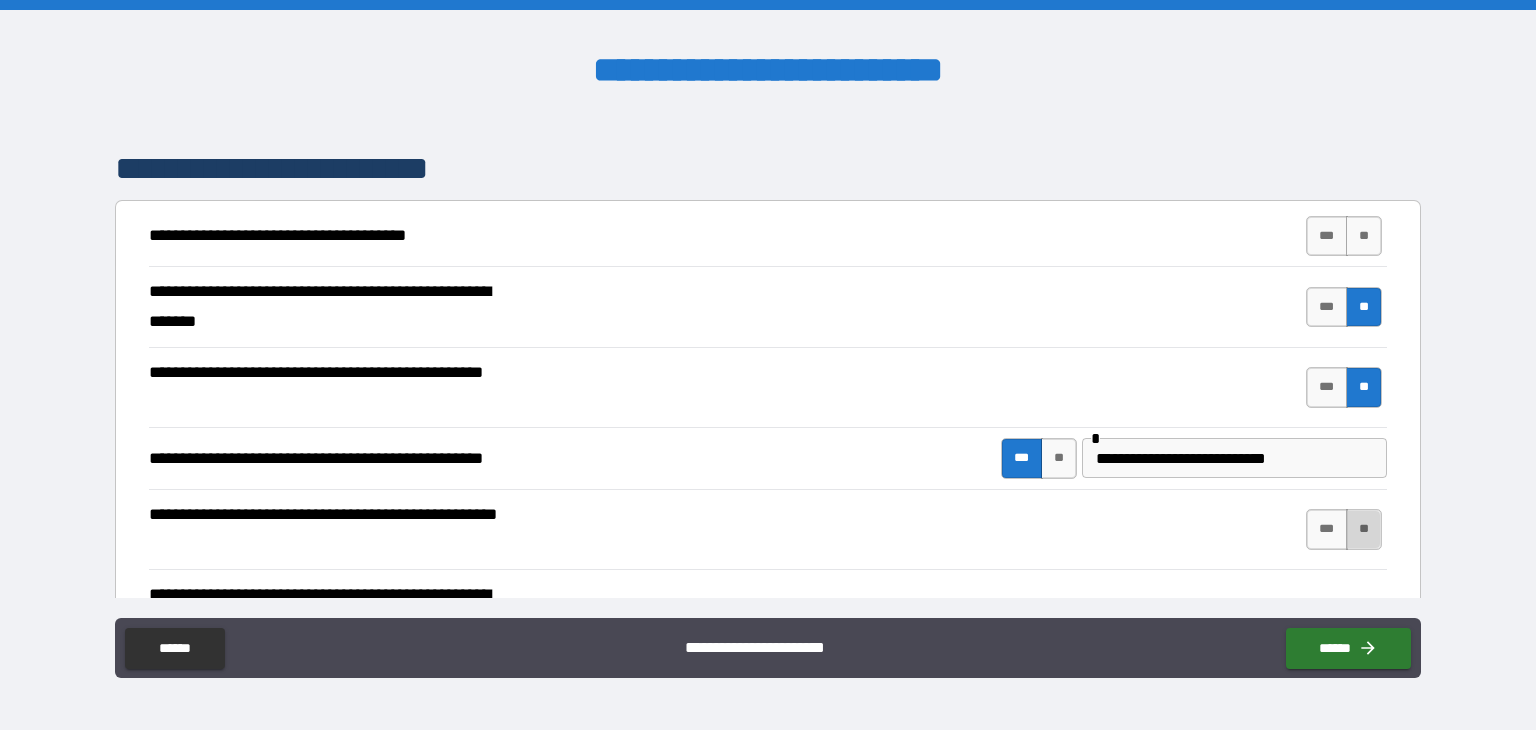 click on "**" at bounding box center [1364, 529] 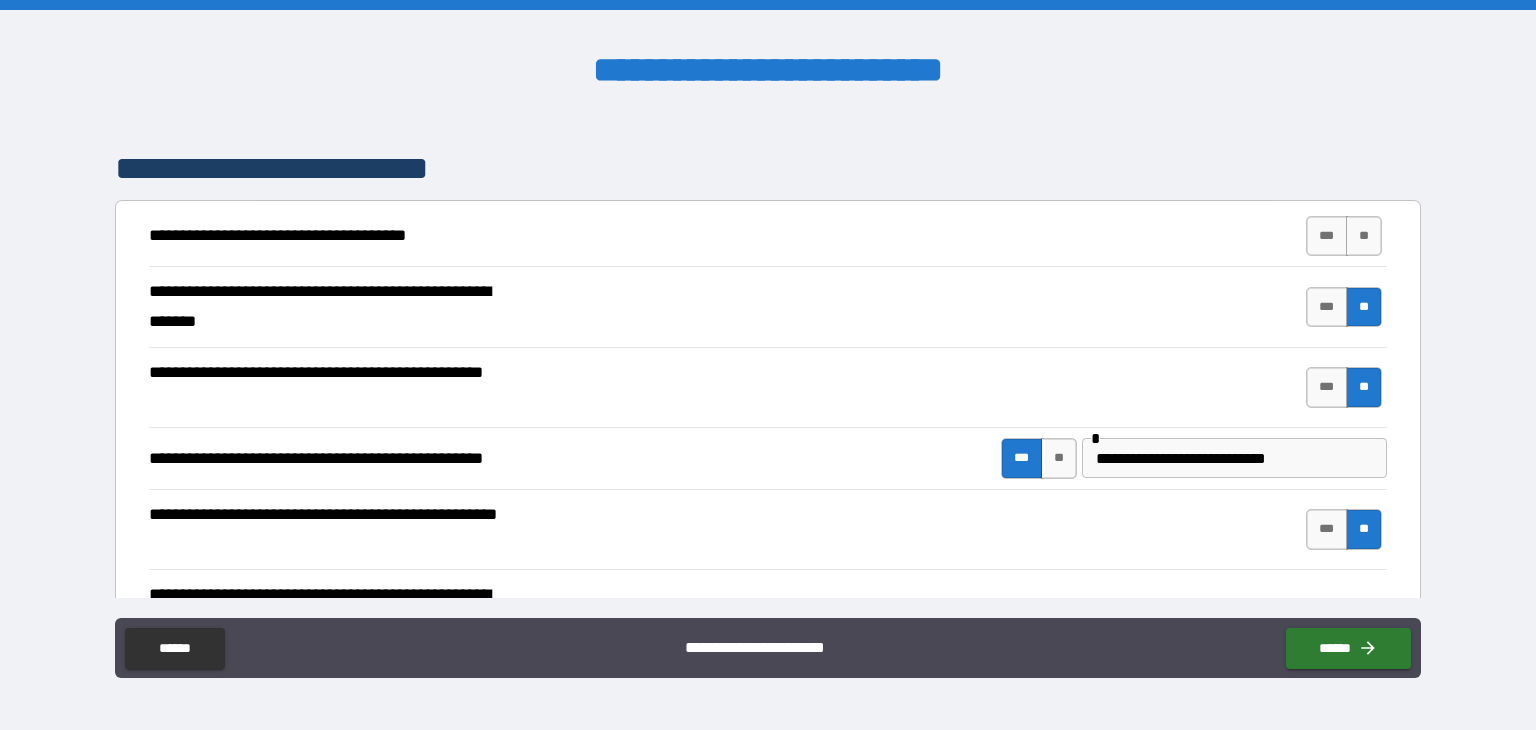 scroll, scrollTop: 400, scrollLeft: 0, axis: vertical 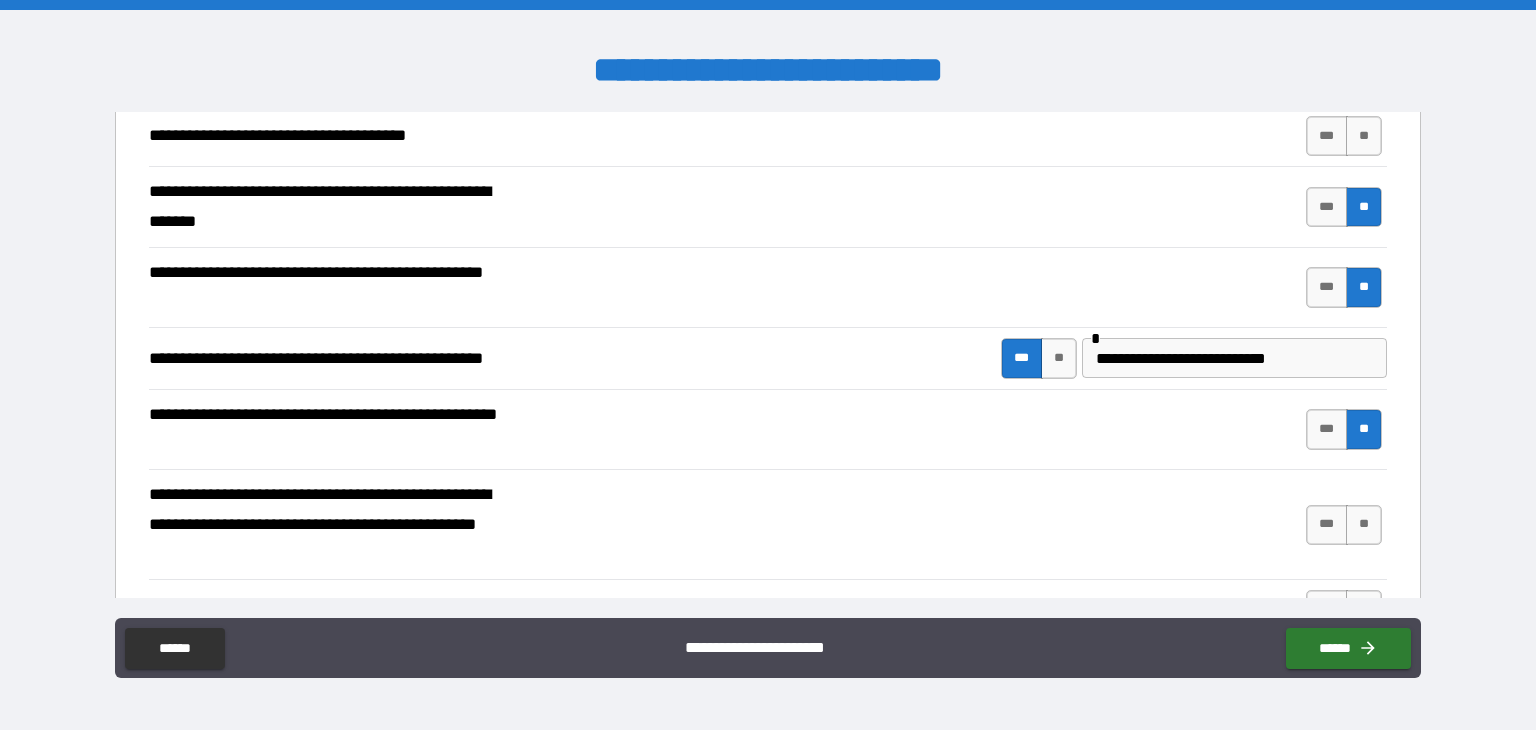 click on "**" at bounding box center [1364, 525] 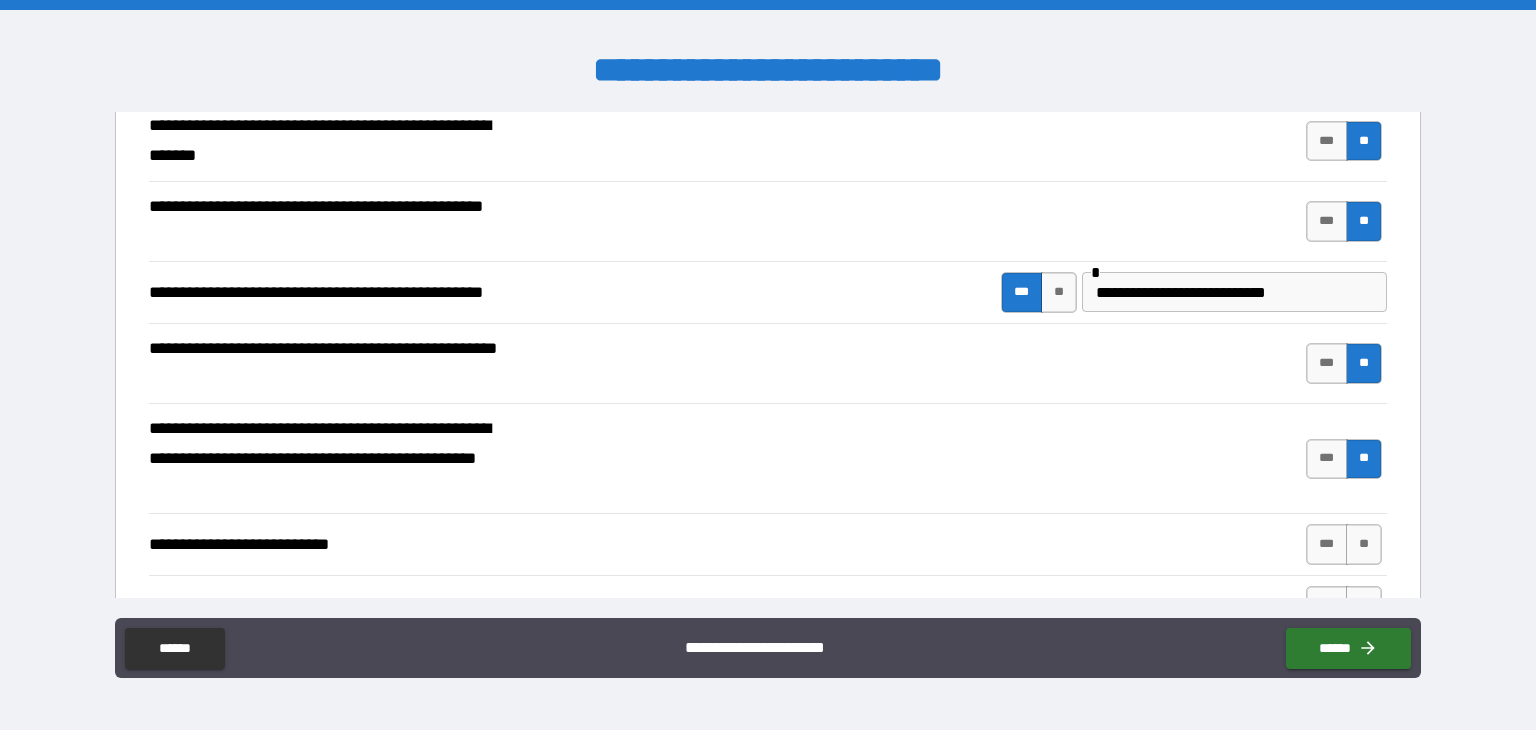 scroll, scrollTop: 500, scrollLeft: 0, axis: vertical 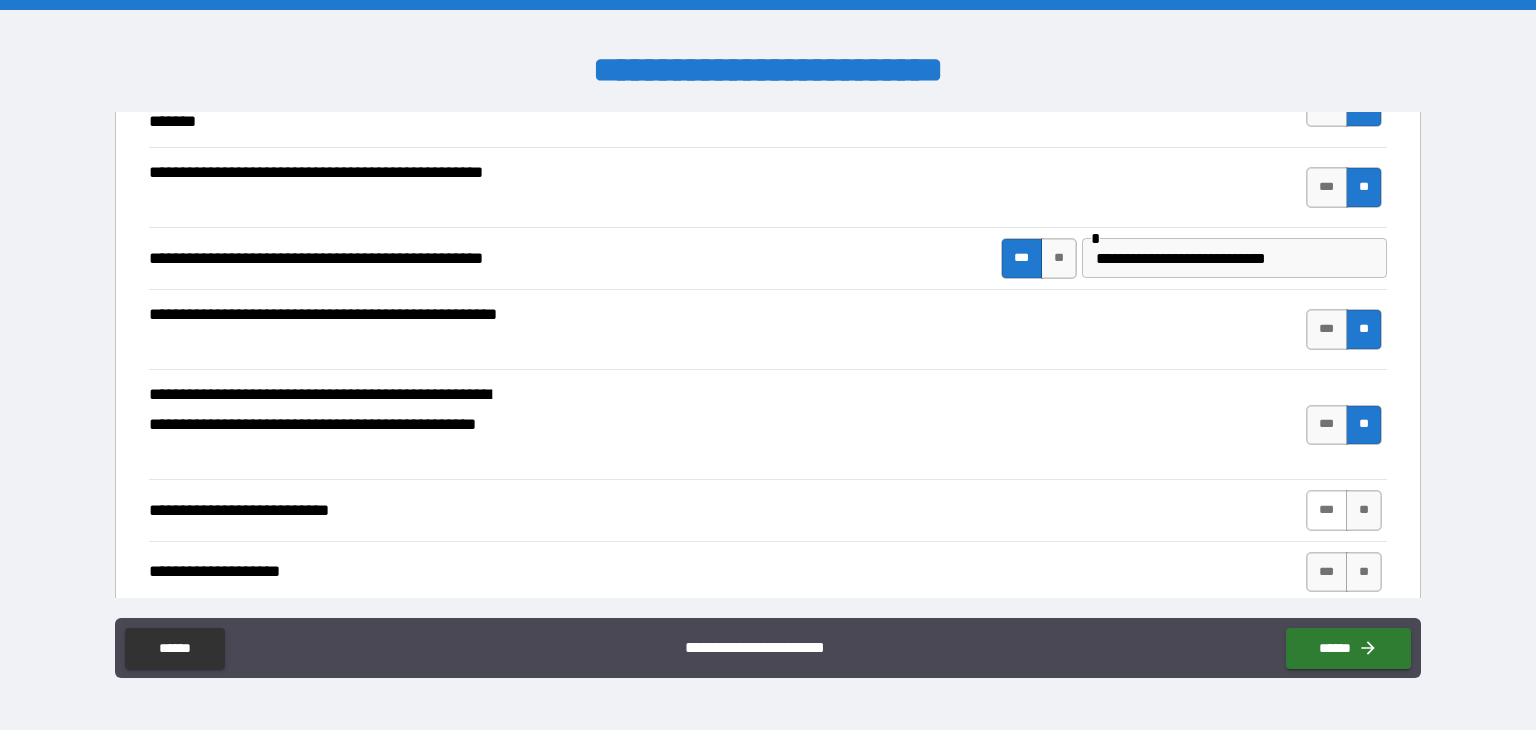 click on "***" at bounding box center [1327, 510] 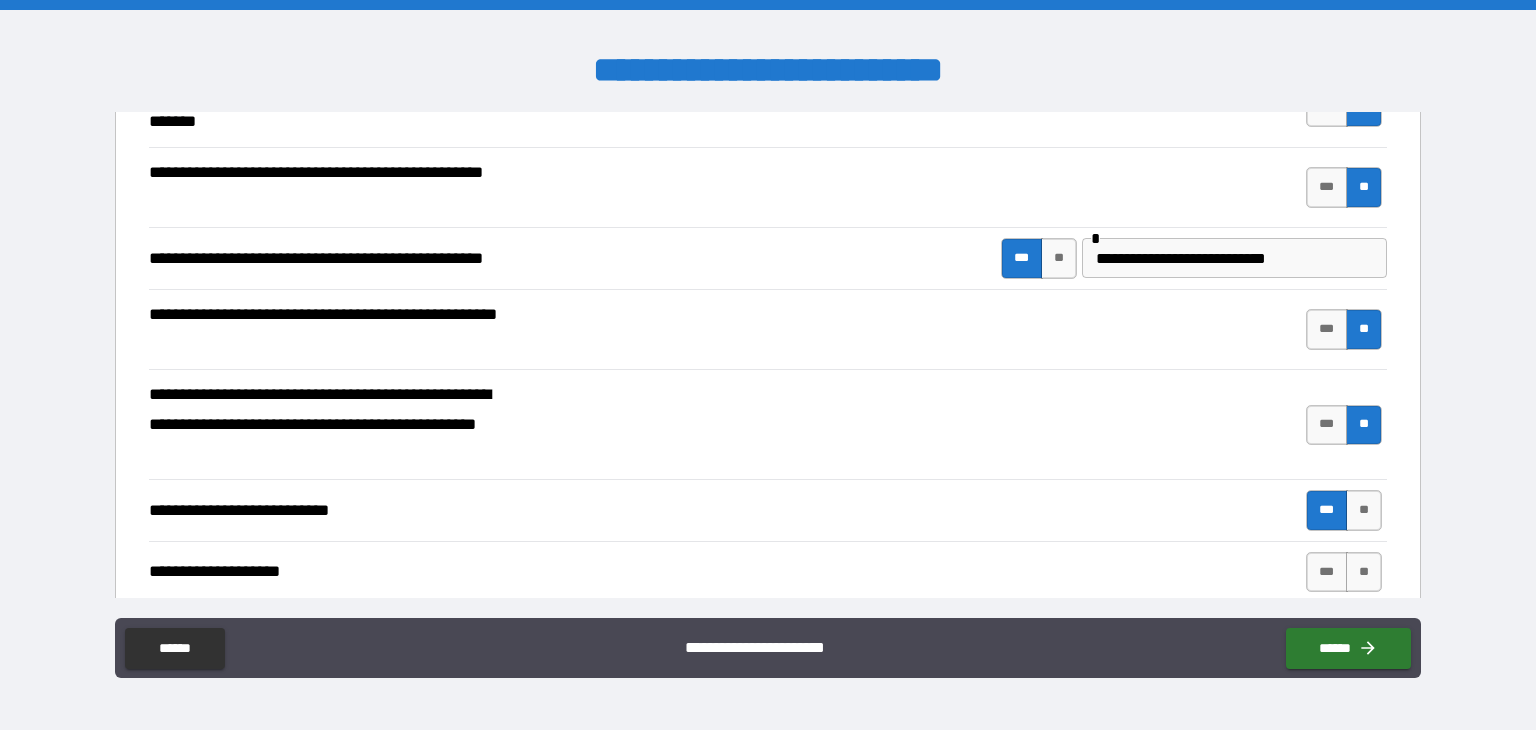 scroll, scrollTop: 600, scrollLeft: 0, axis: vertical 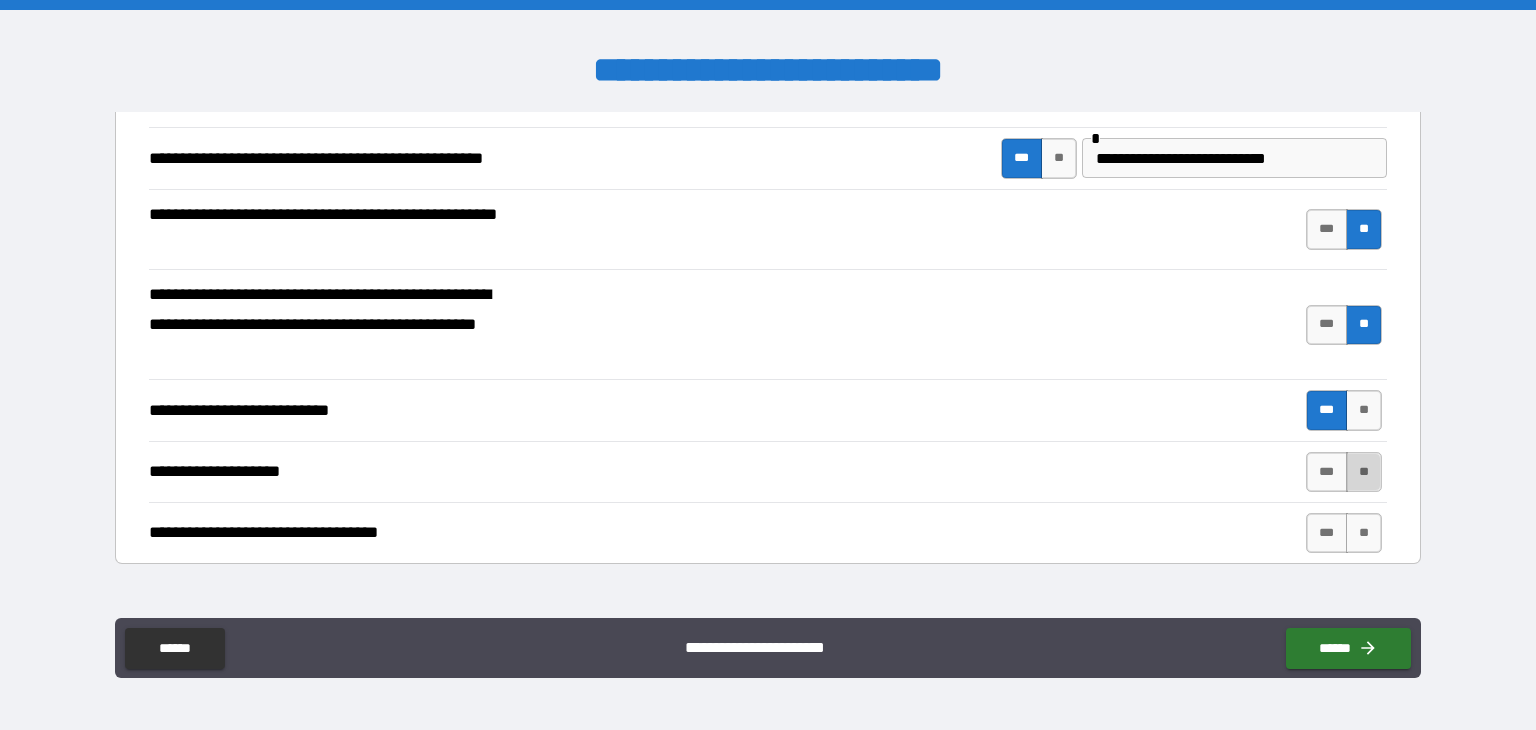 click on "**" at bounding box center [1364, 472] 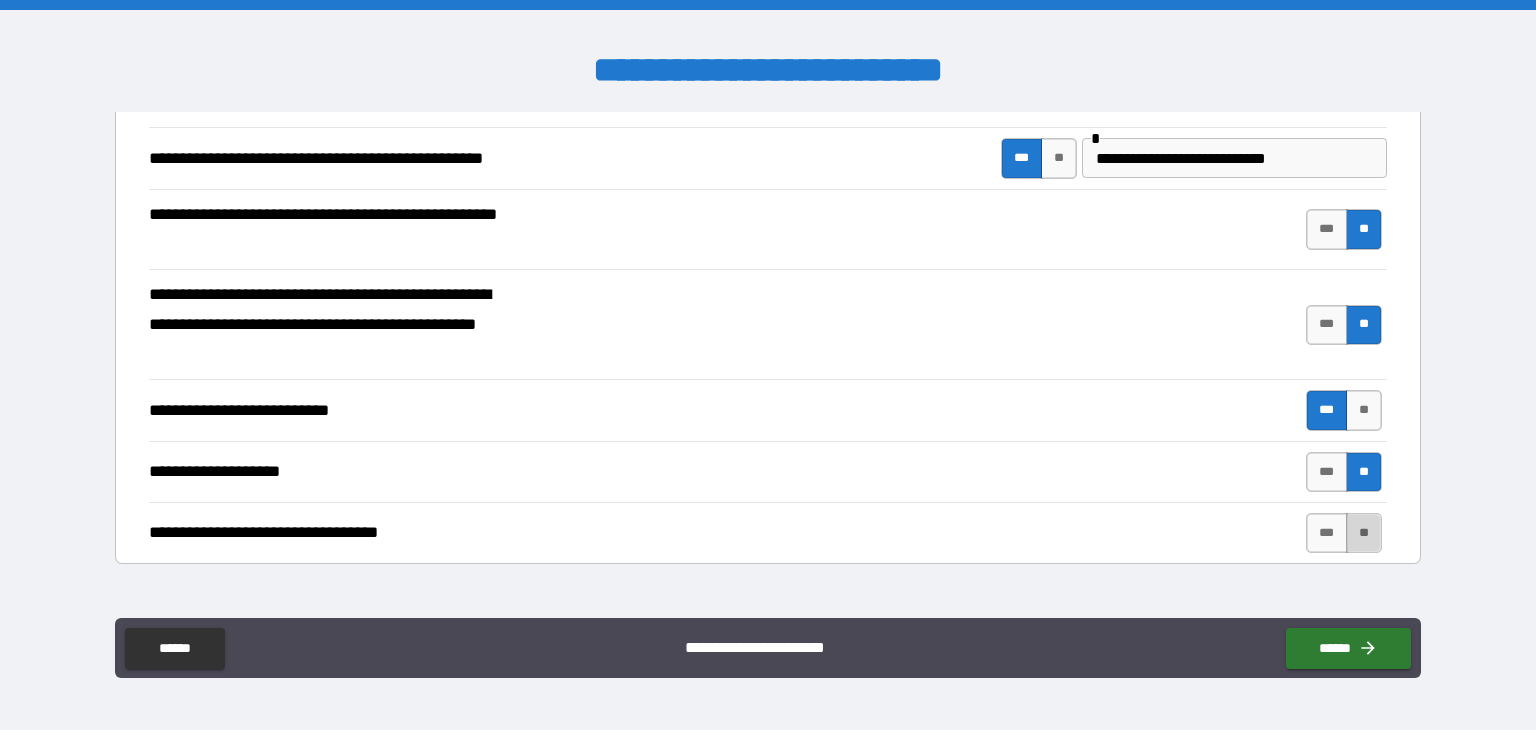 click on "**" at bounding box center [1364, 533] 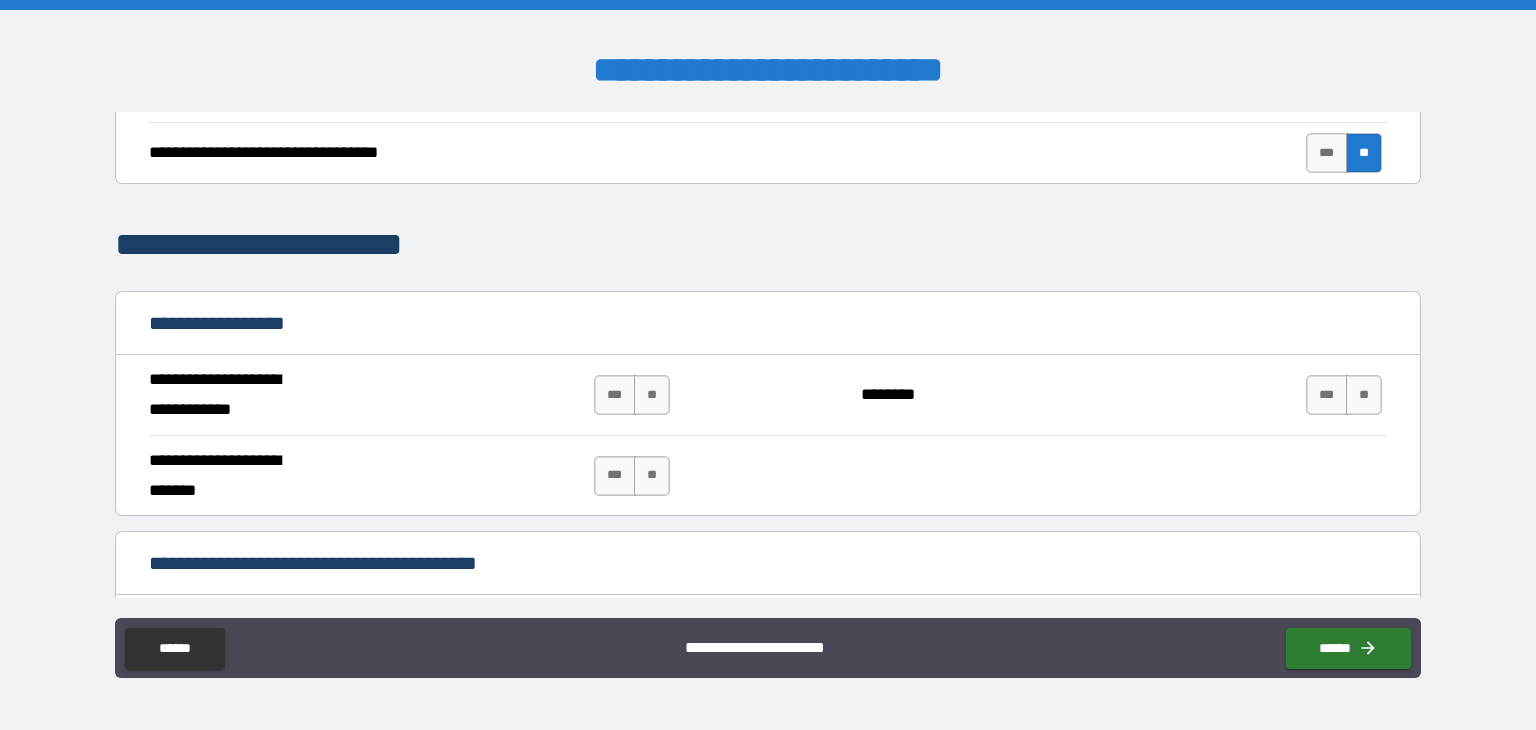 scroll, scrollTop: 1000, scrollLeft: 0, axis: vertical 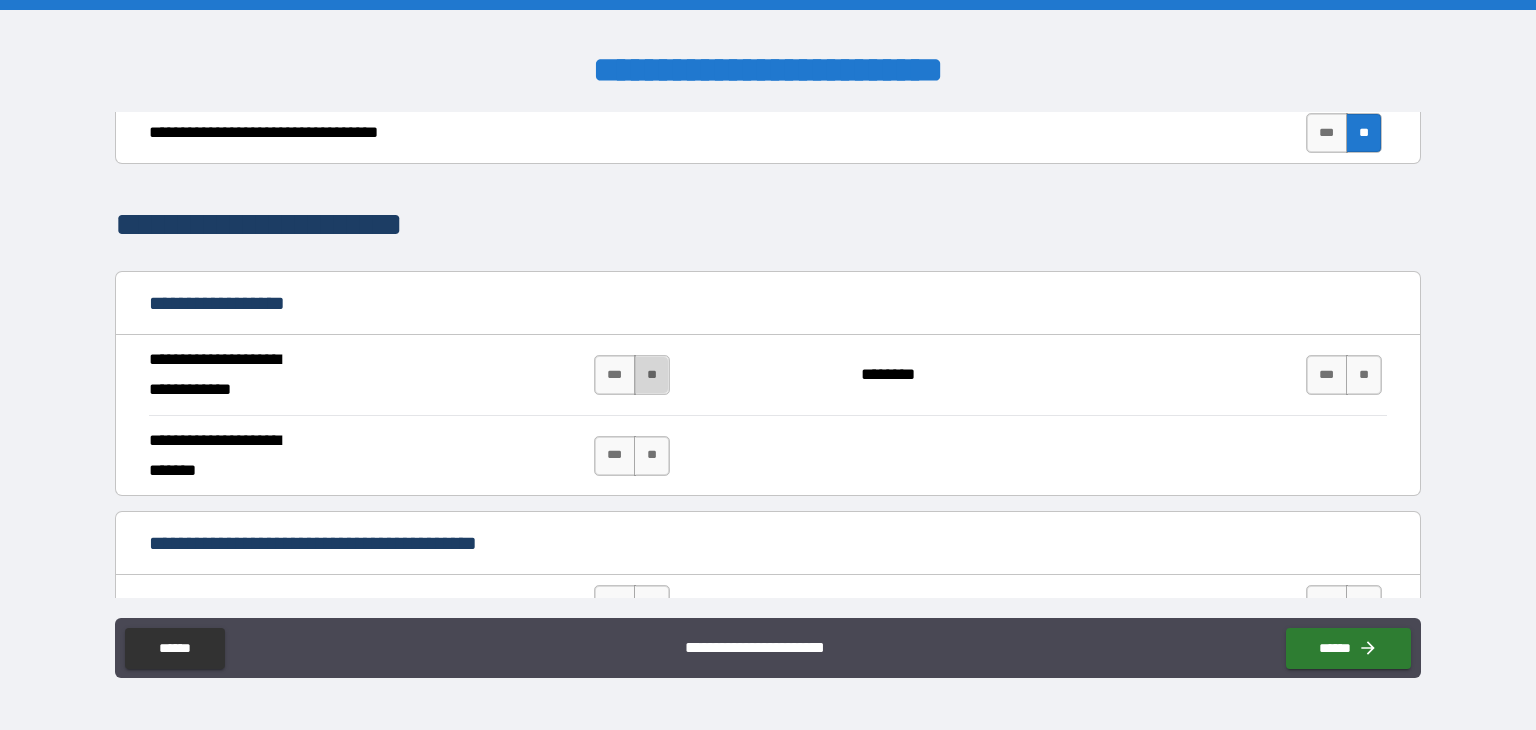 click on "**" at bounding box center (652, 375) 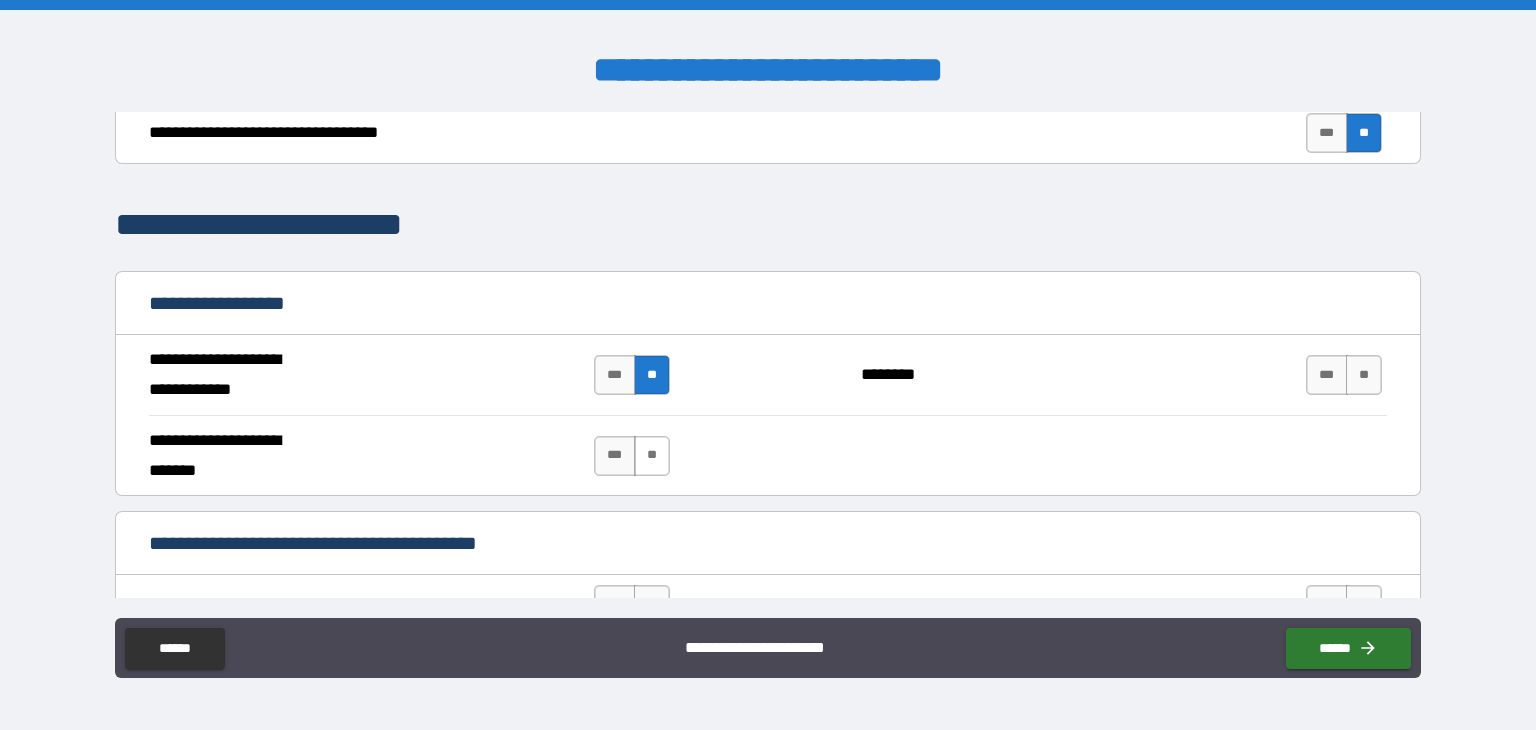 click on "**" at bounding box center [652, 456] 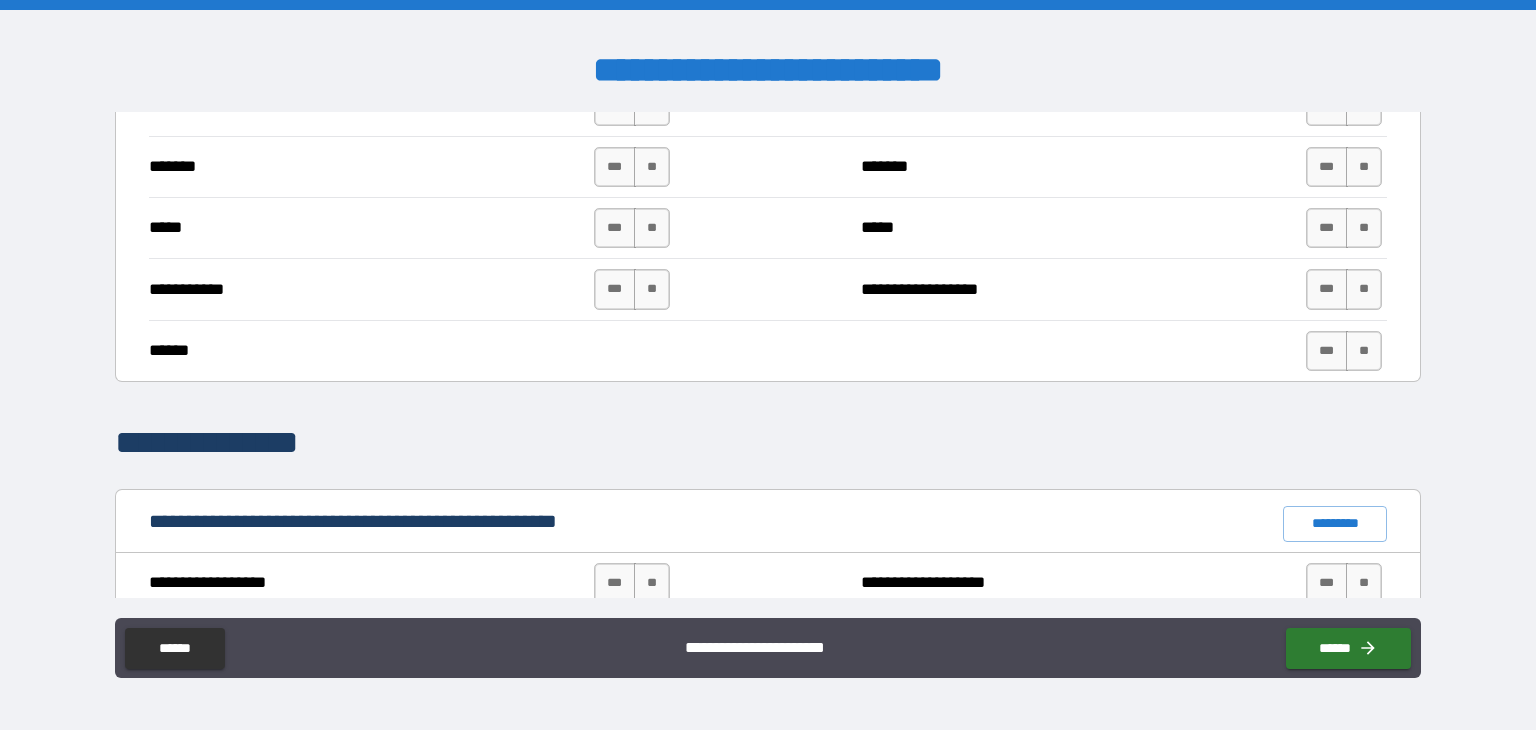 scroll, scrollTop: 1400, scrollLeft: 0, axis: vertical 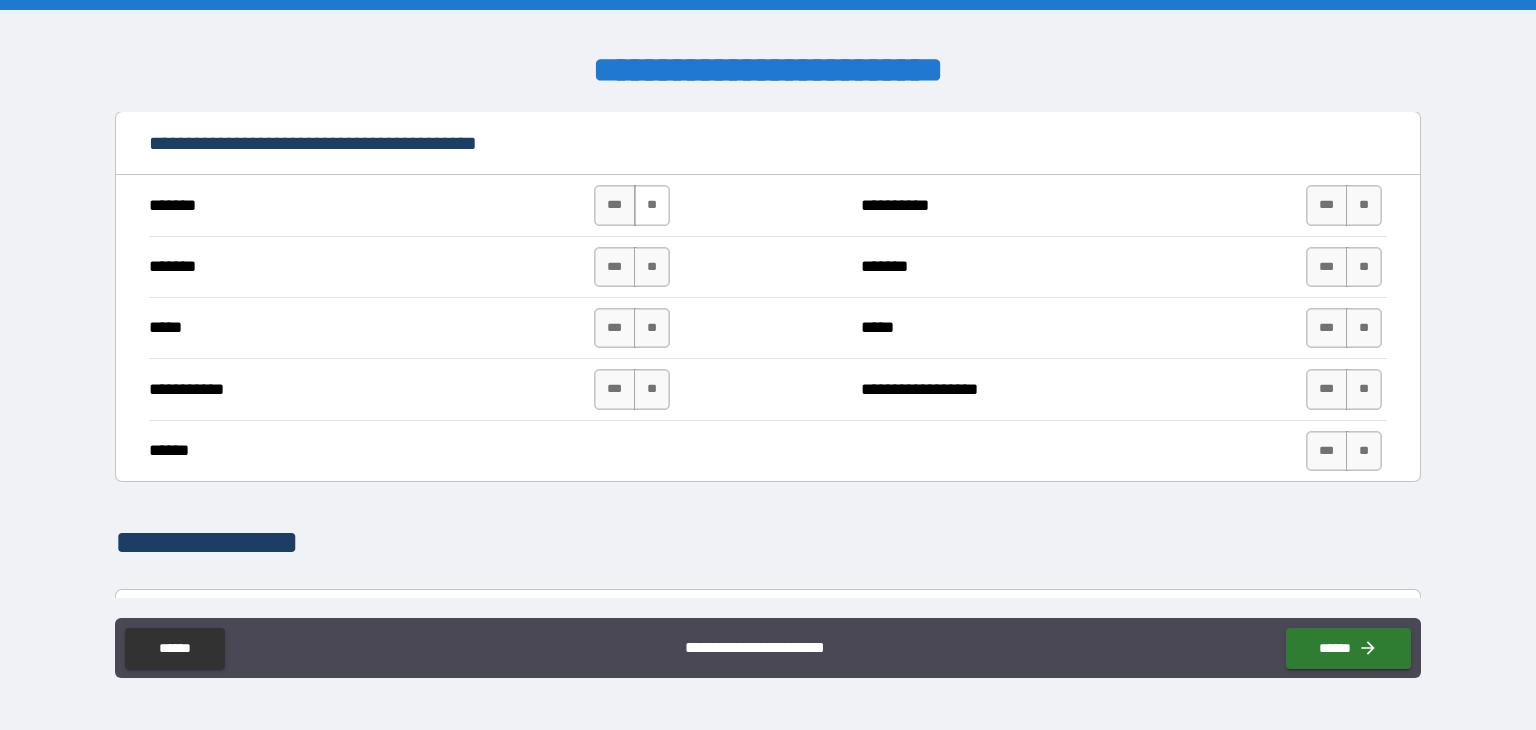 click on "**" at bounding box center (652, 205) 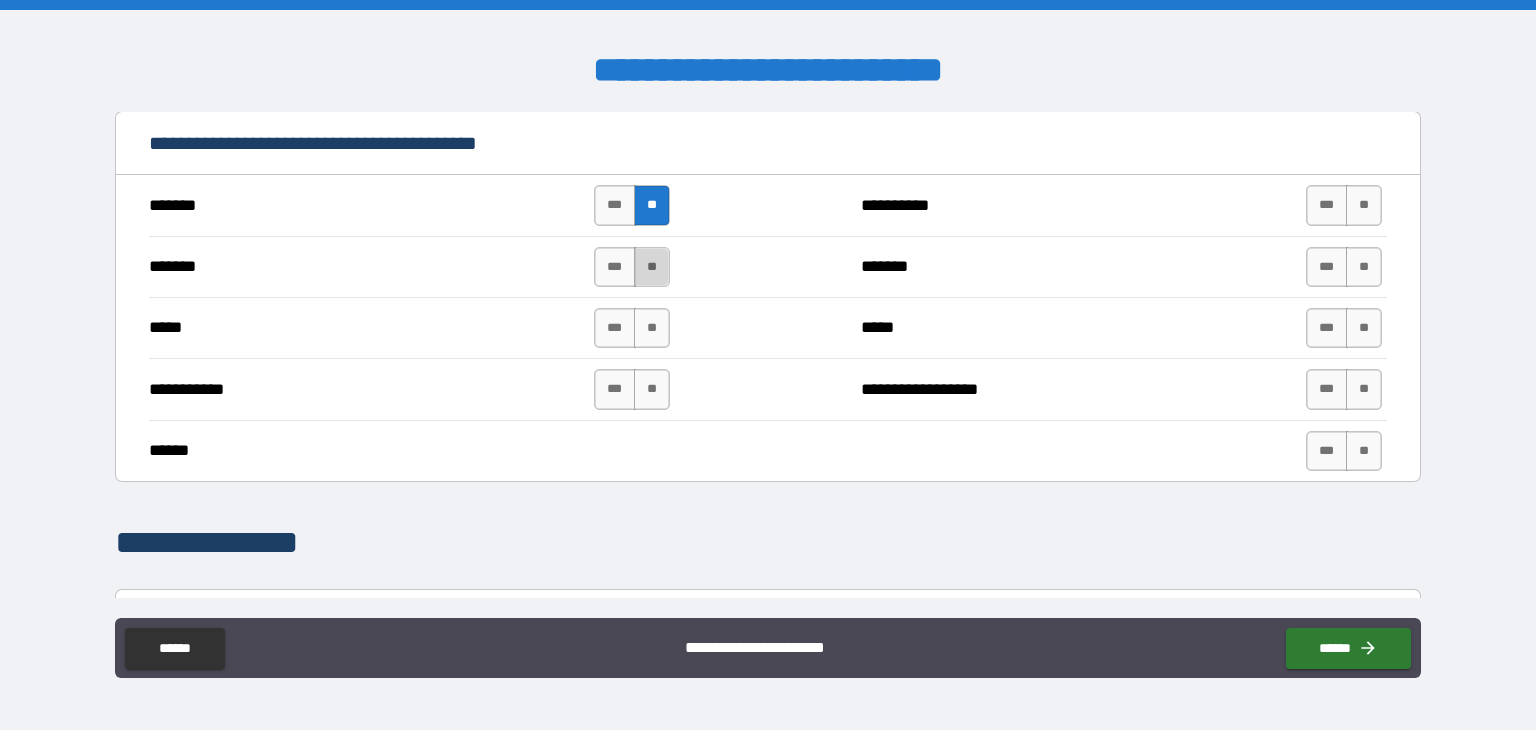 click on "**" at bounding box center [652, 267] 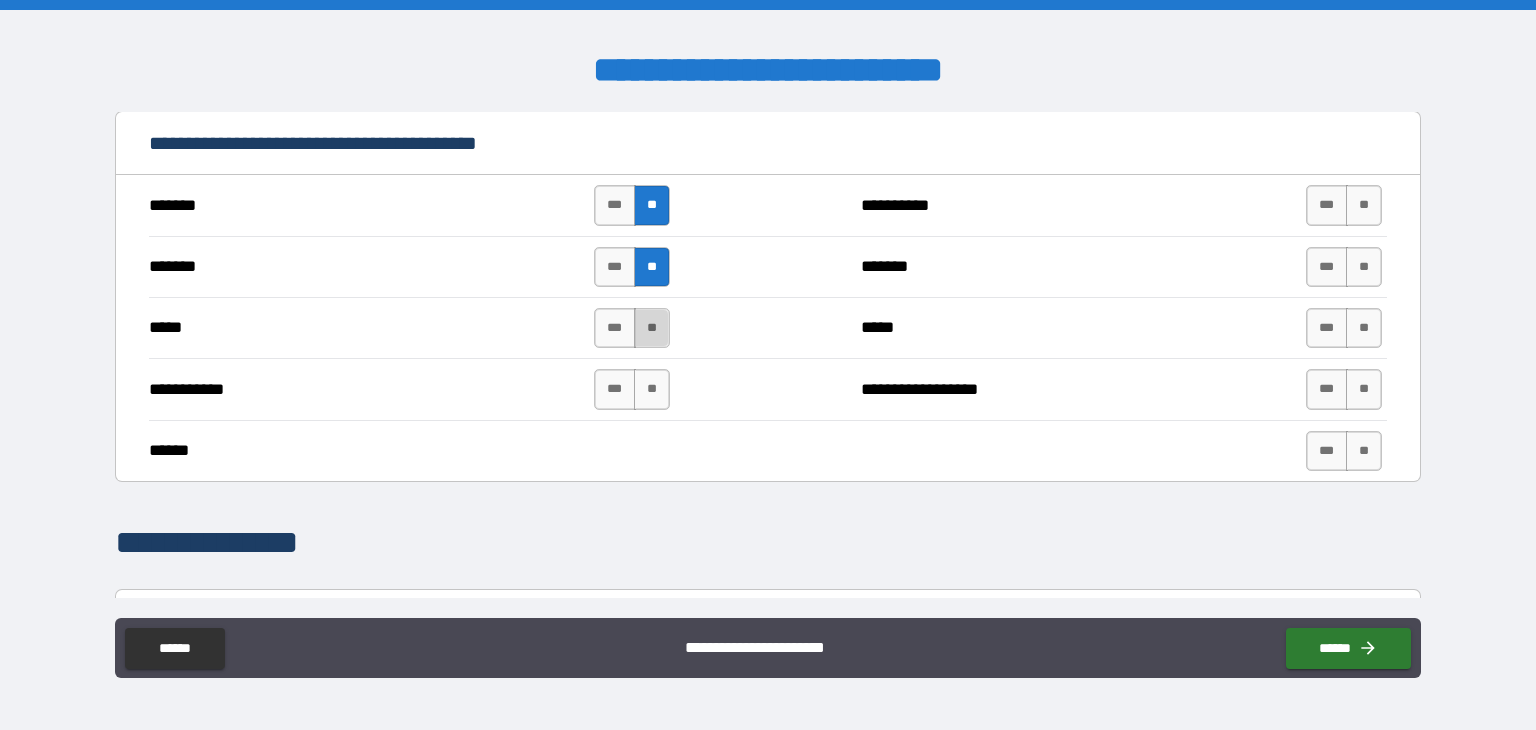 click on "**" at bounding box center (652, 328) 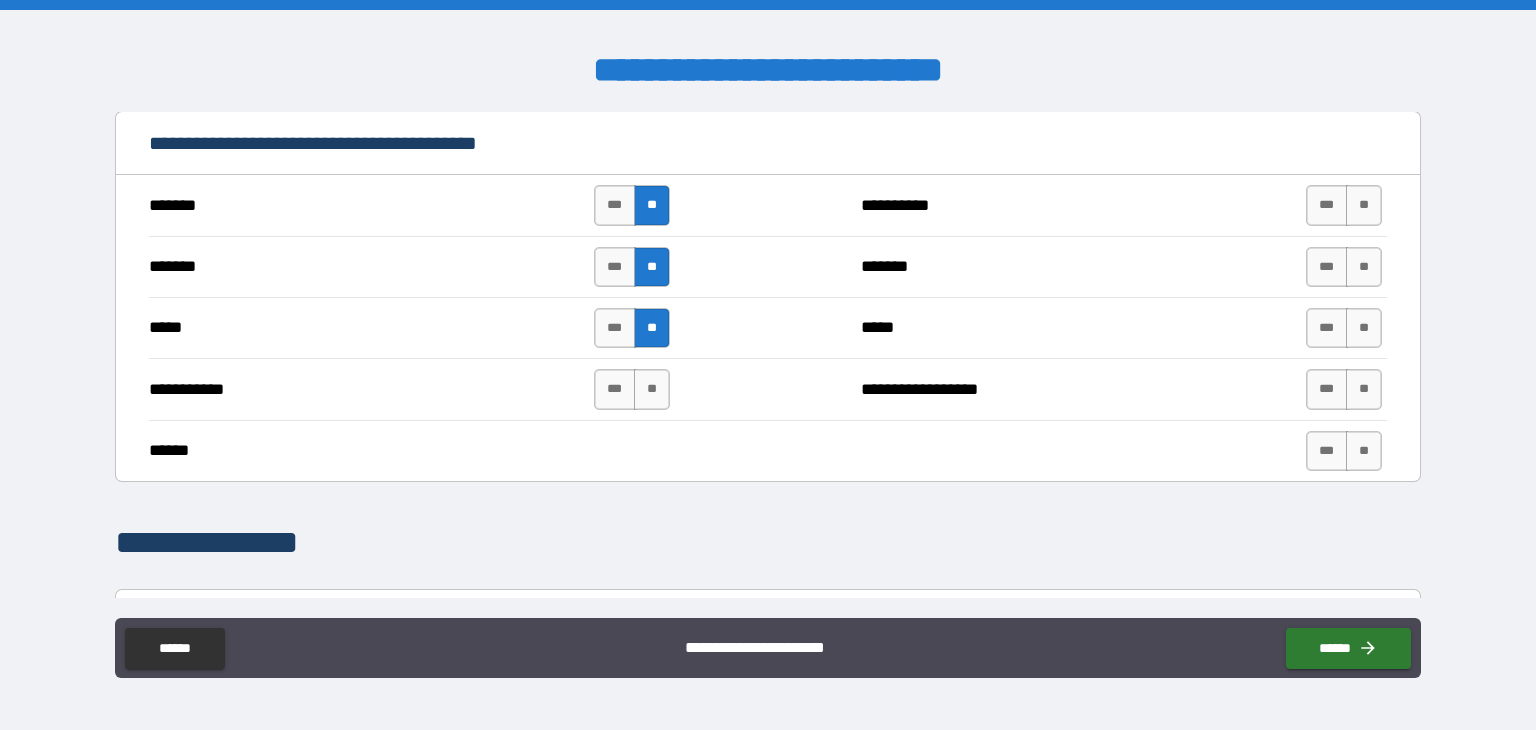 click on "**********" at bounding box center [768, 388] 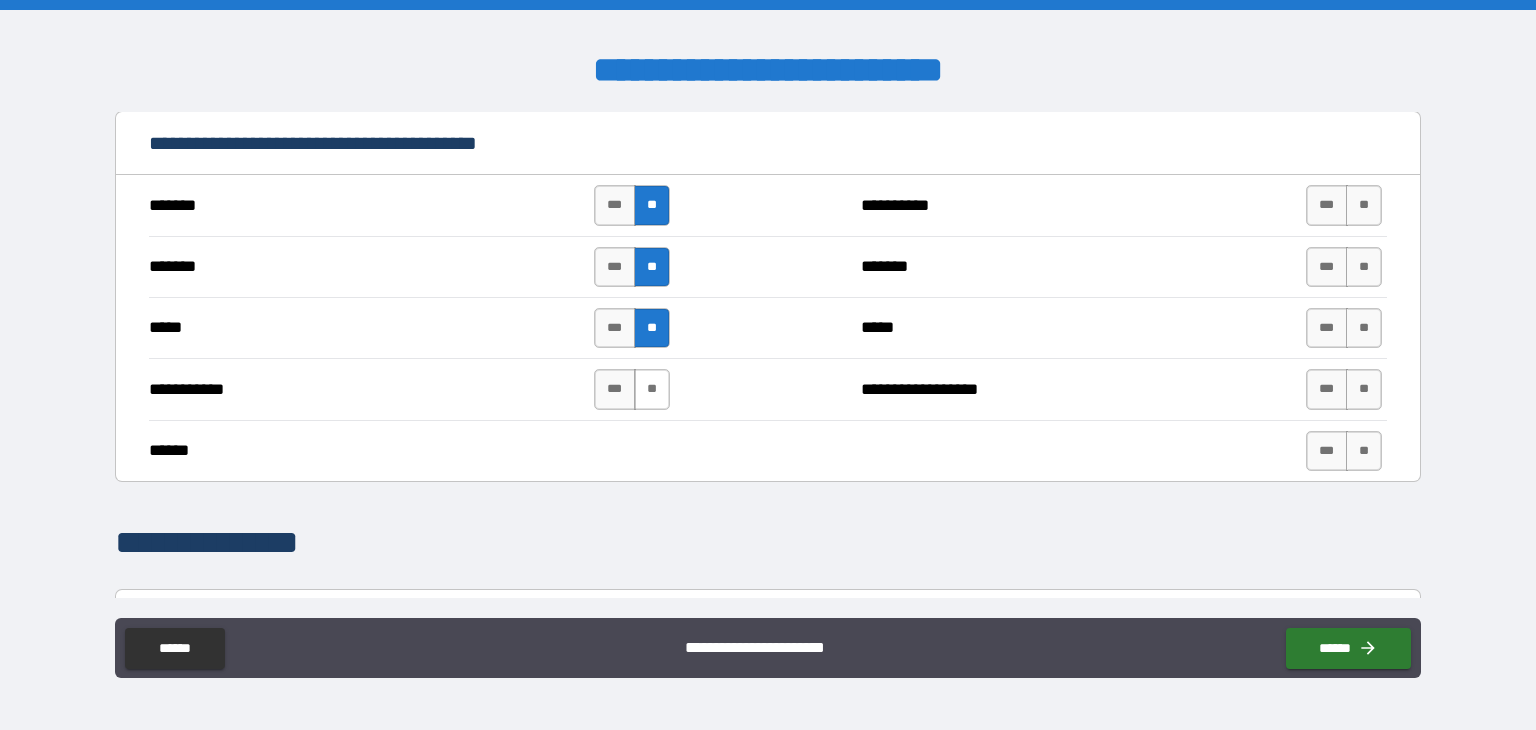 click on "**" at bounding box center (652, 389) 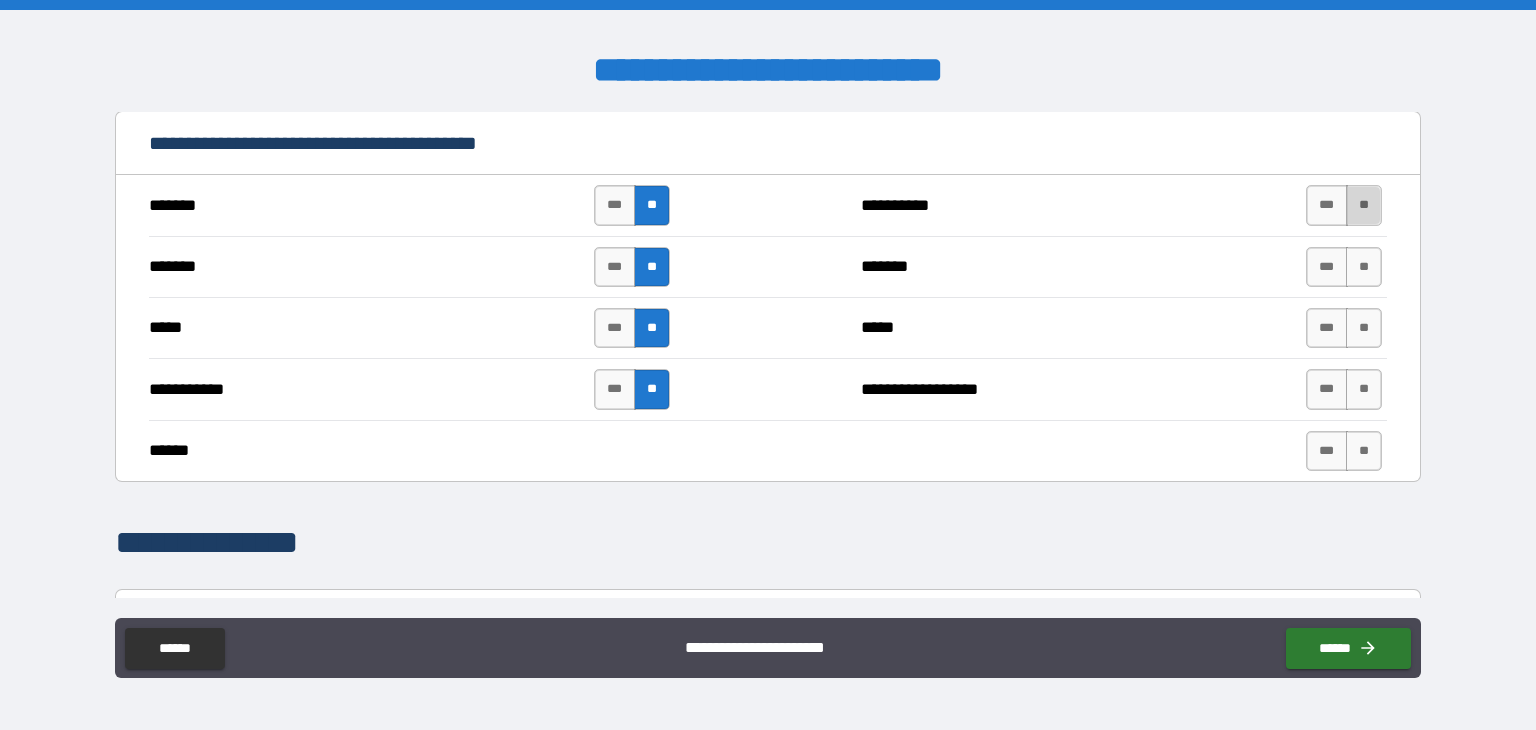 click on "**" at bounding box center [1364, 205] 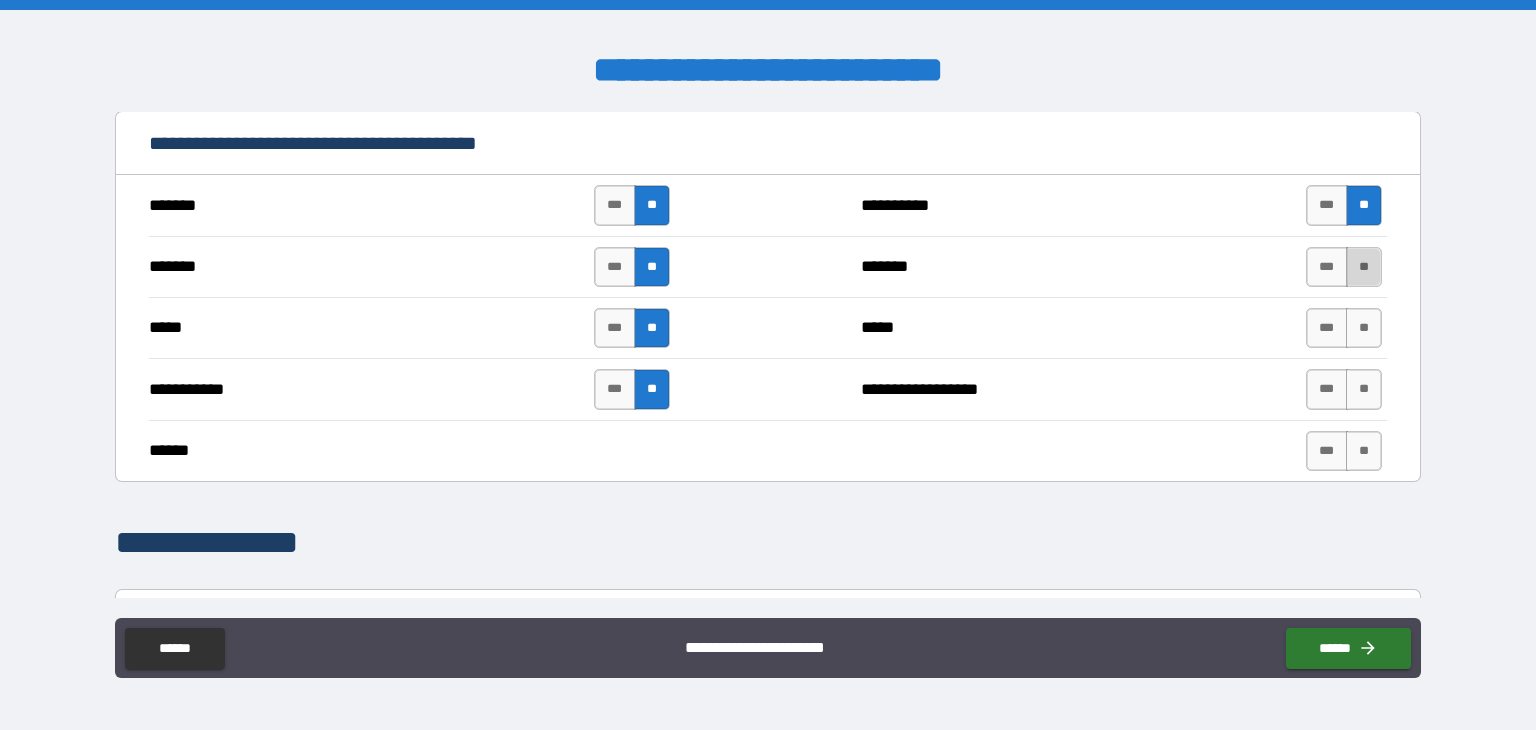click on "**" at bounding box center (1364, 267) 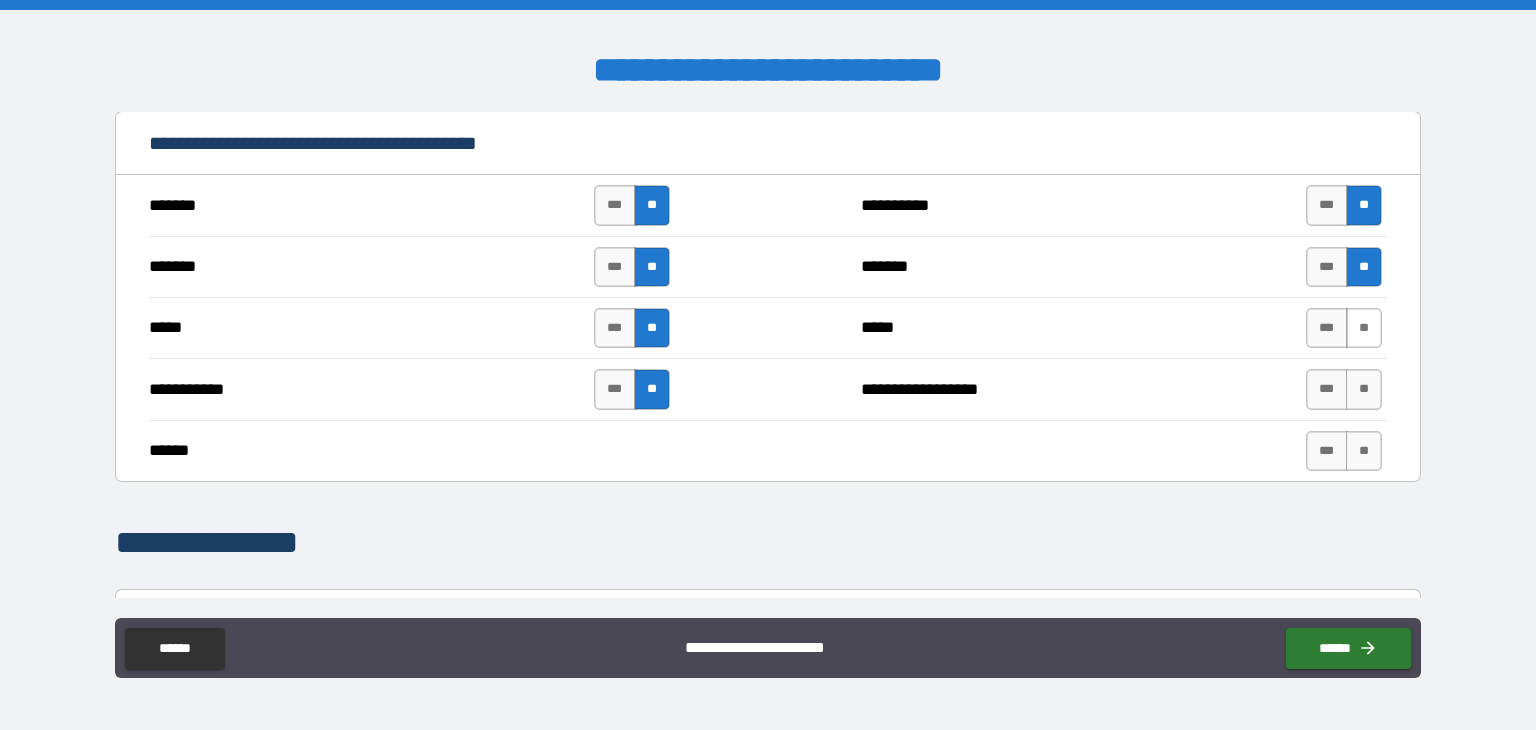 click on "**" at bounding box center [1364, 328] 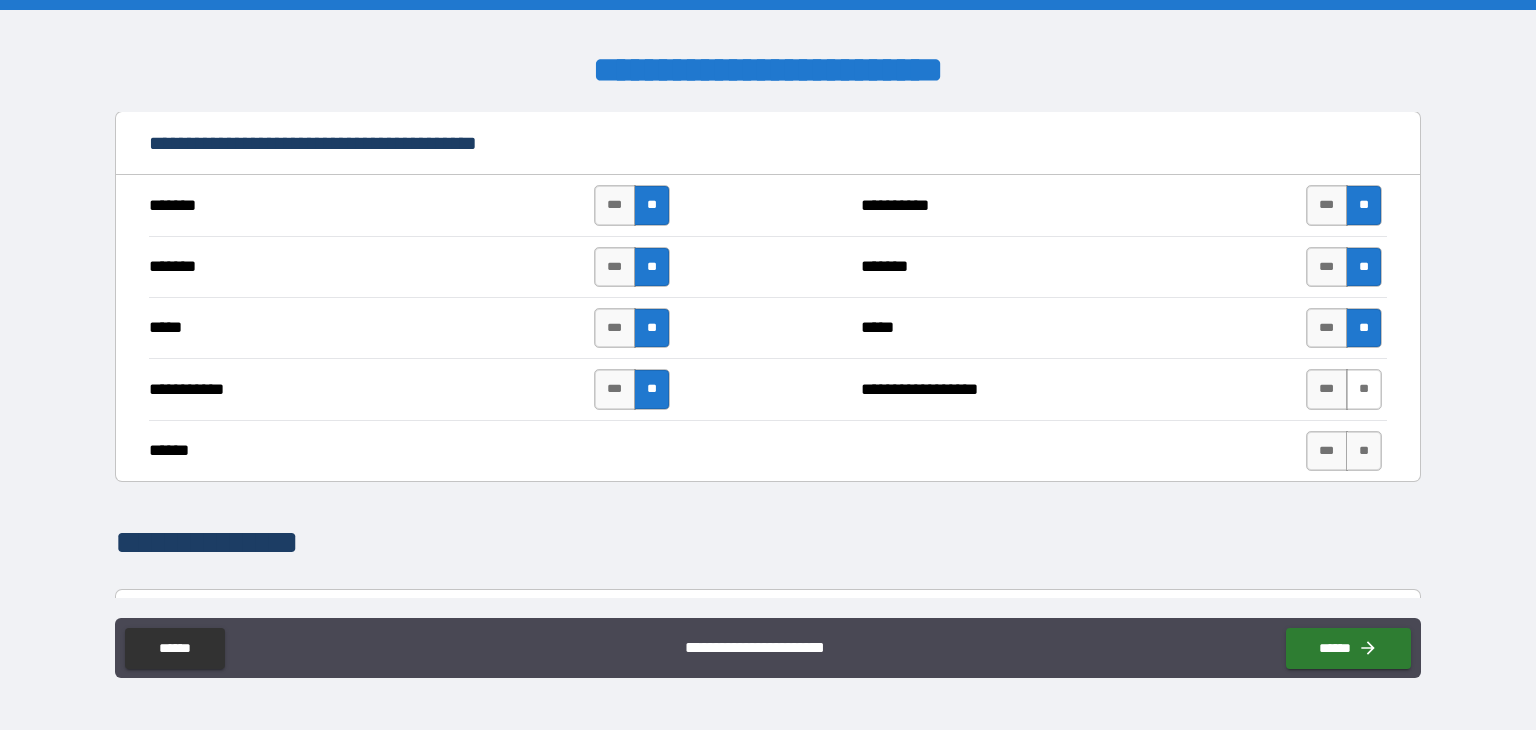 drag, startPoint x: 1350, startPoint y: 389, endPoint x: 1368, endPoint y: 415, distance: 31.622776 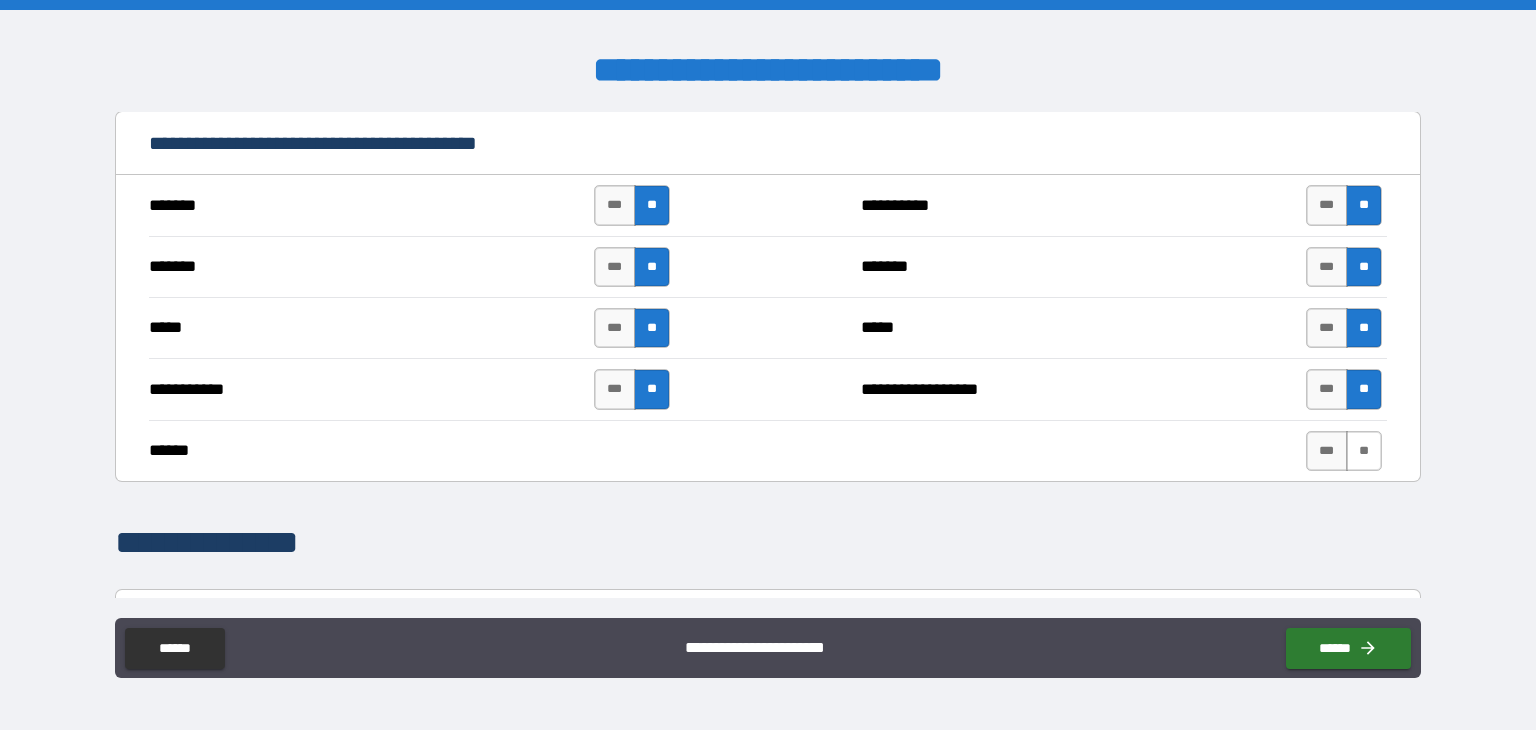 click on "**" at bounding box center [1364, 451] 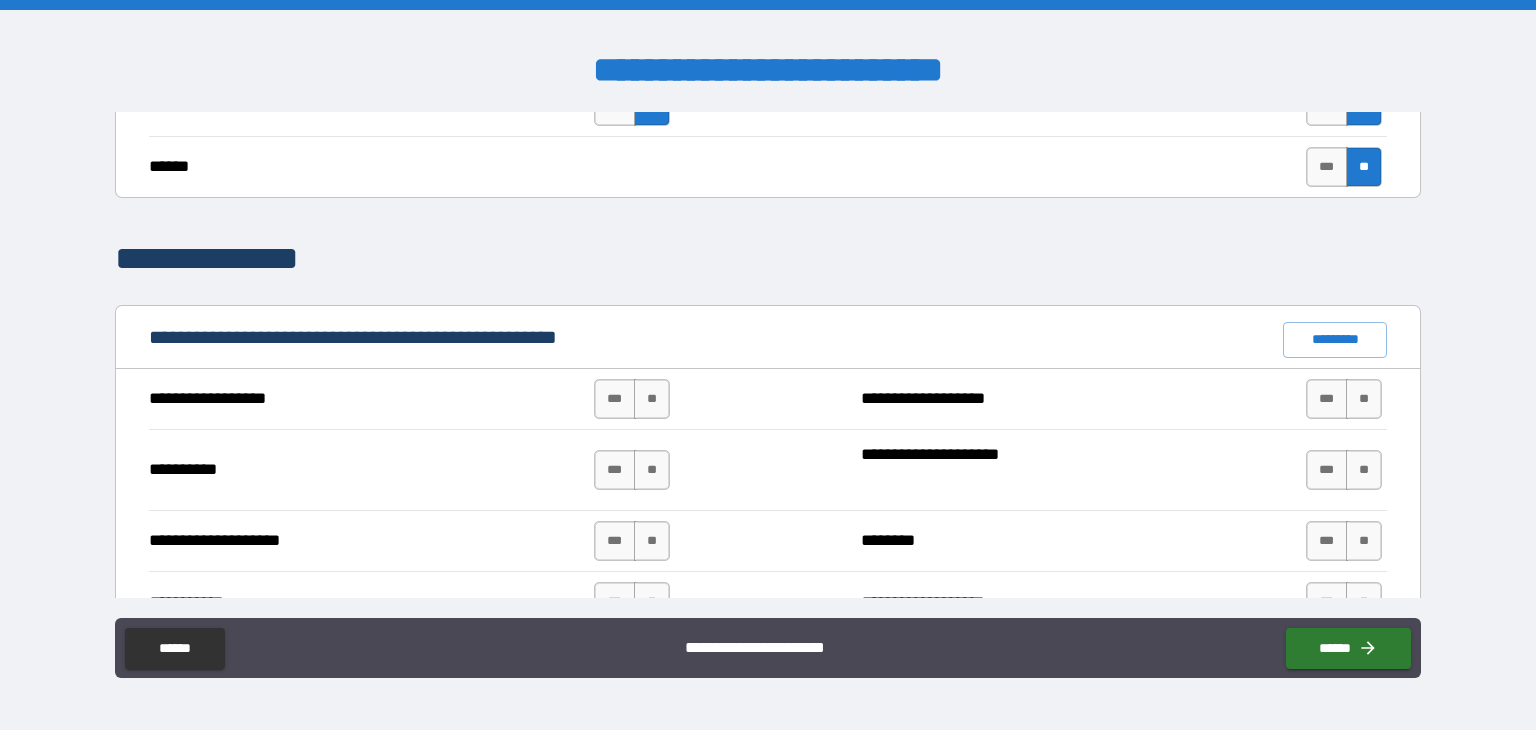 scroll, scrollTop: 1700, scrollLeft: 0, axis: vertical 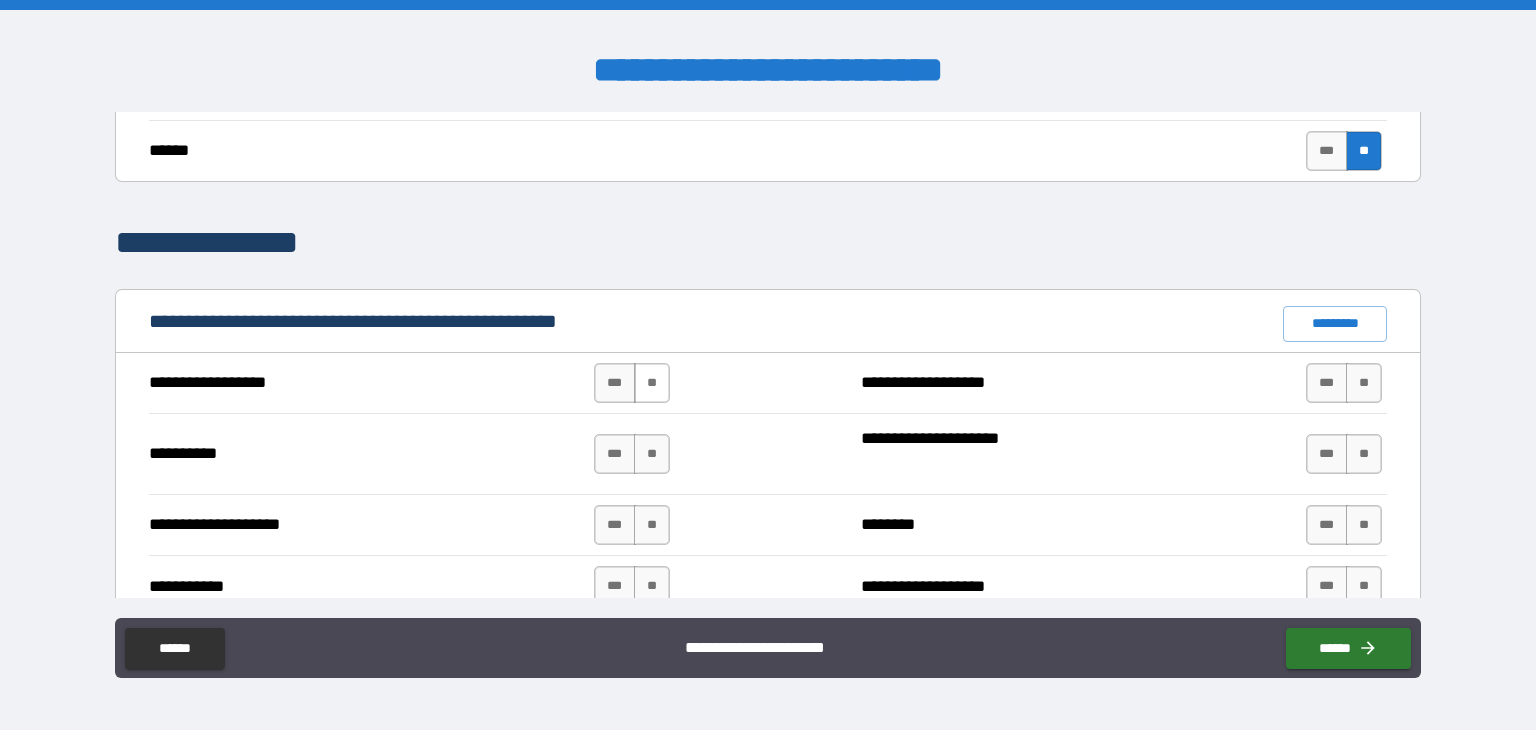 click on "**" at bounding box center [652, 383] 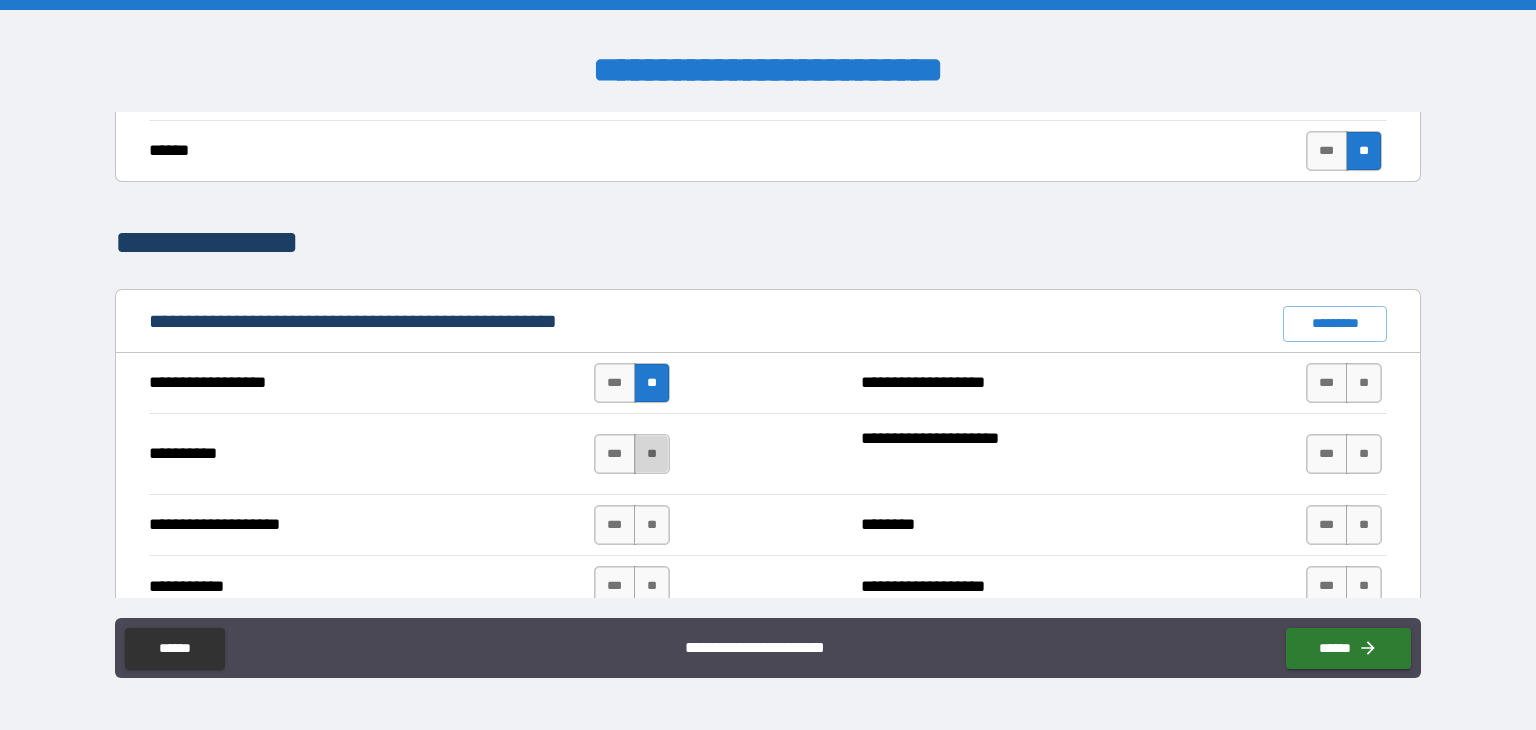 click on "**" at bounding box center [652, 454] 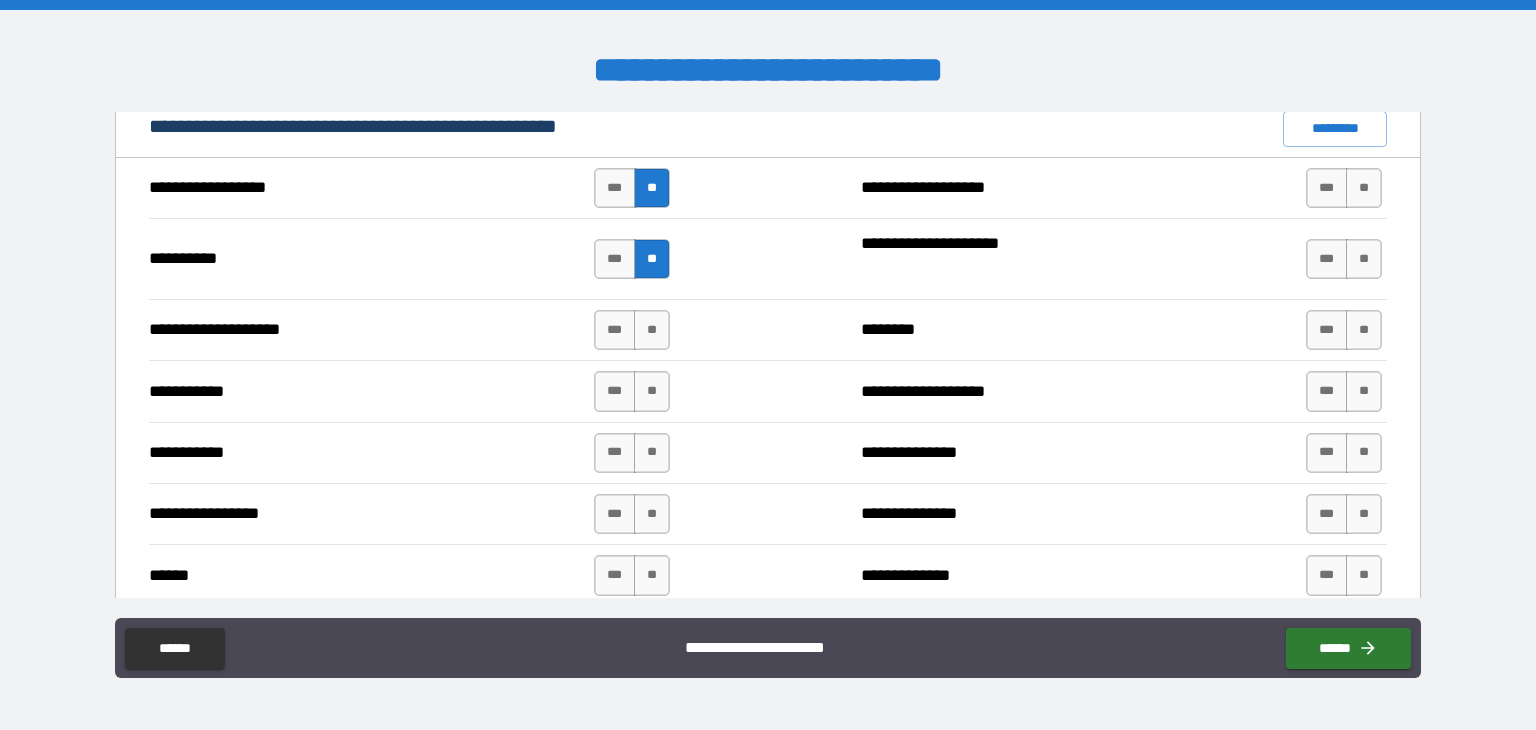 scroll, scrollTop: 1900, scrollLeft: 0, axis: vertical 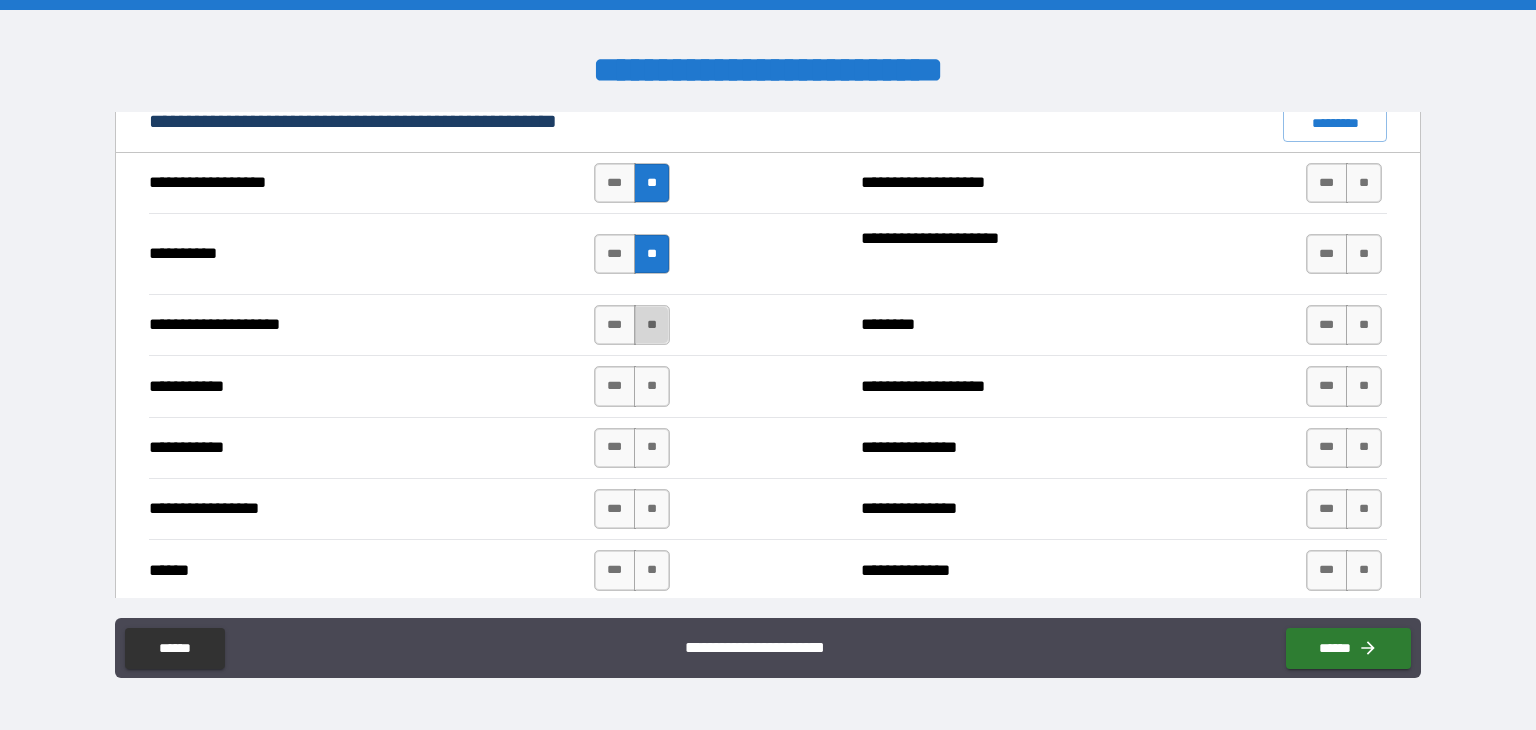 click on "**" at bounding box center [652, 325] 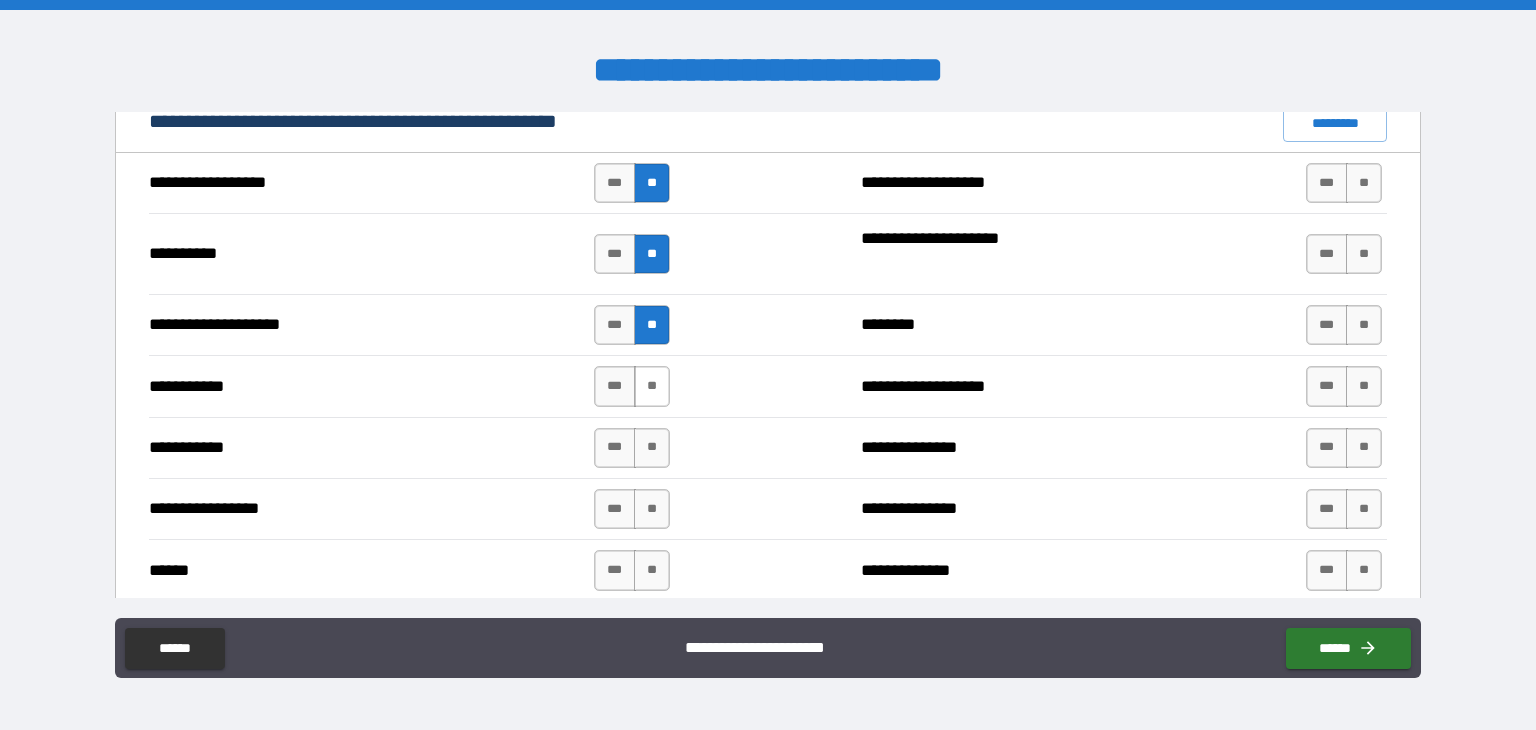 click on "**" at bounding box center [652, 386] 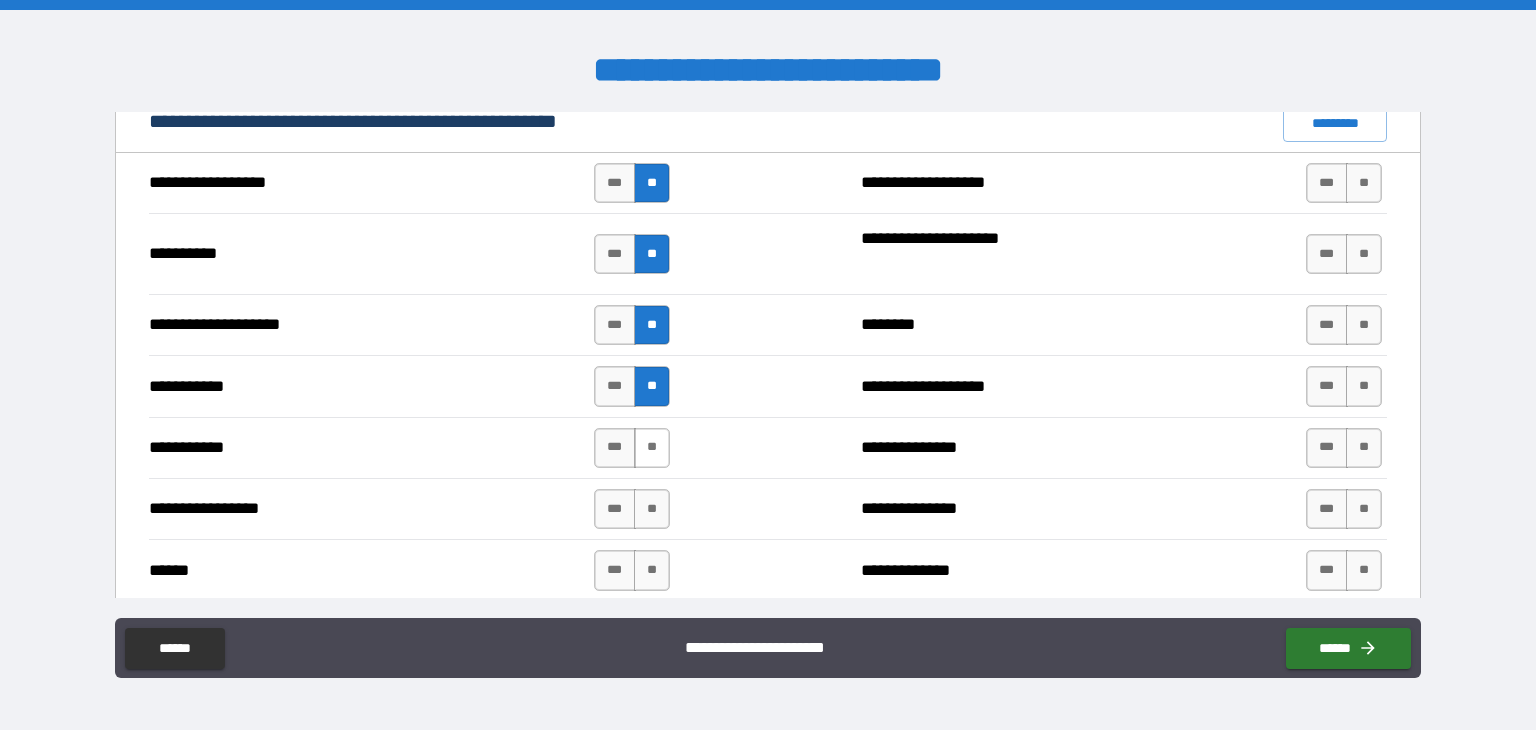click on "**" at bounding box center (652, 448) 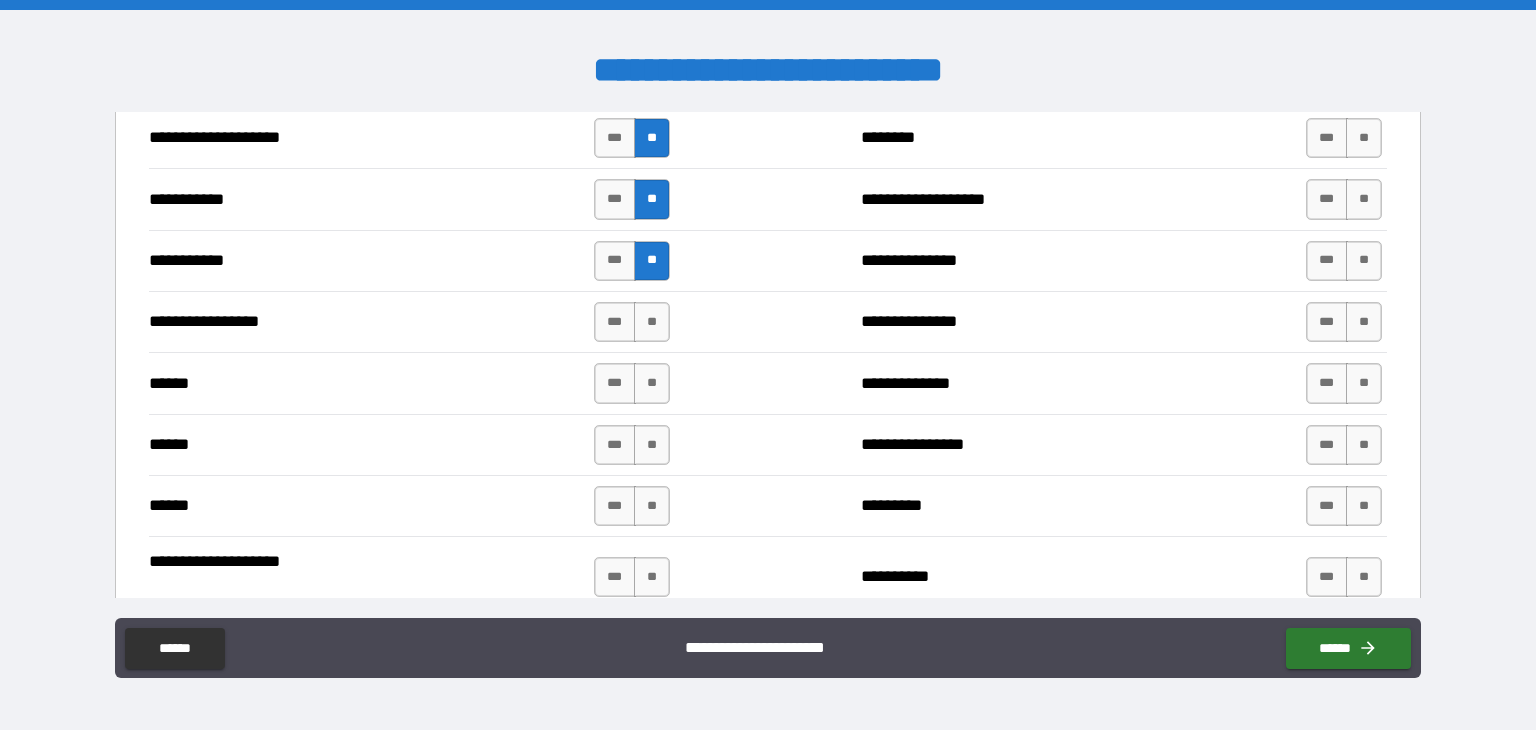 scroll, scrollTop: 2100, scrollLeft: 0, axis: vertical 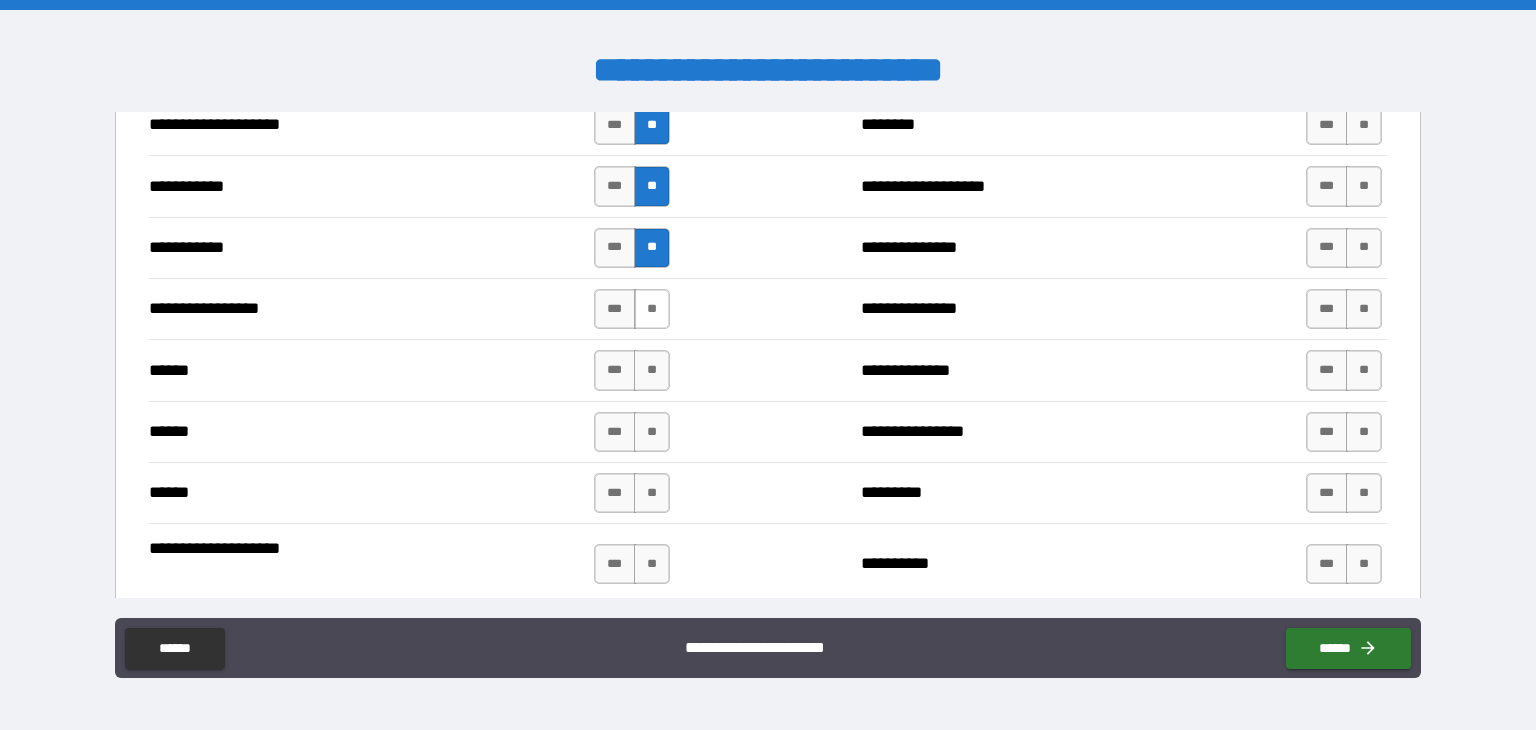 click on "**" at bounding box center (652, 309) 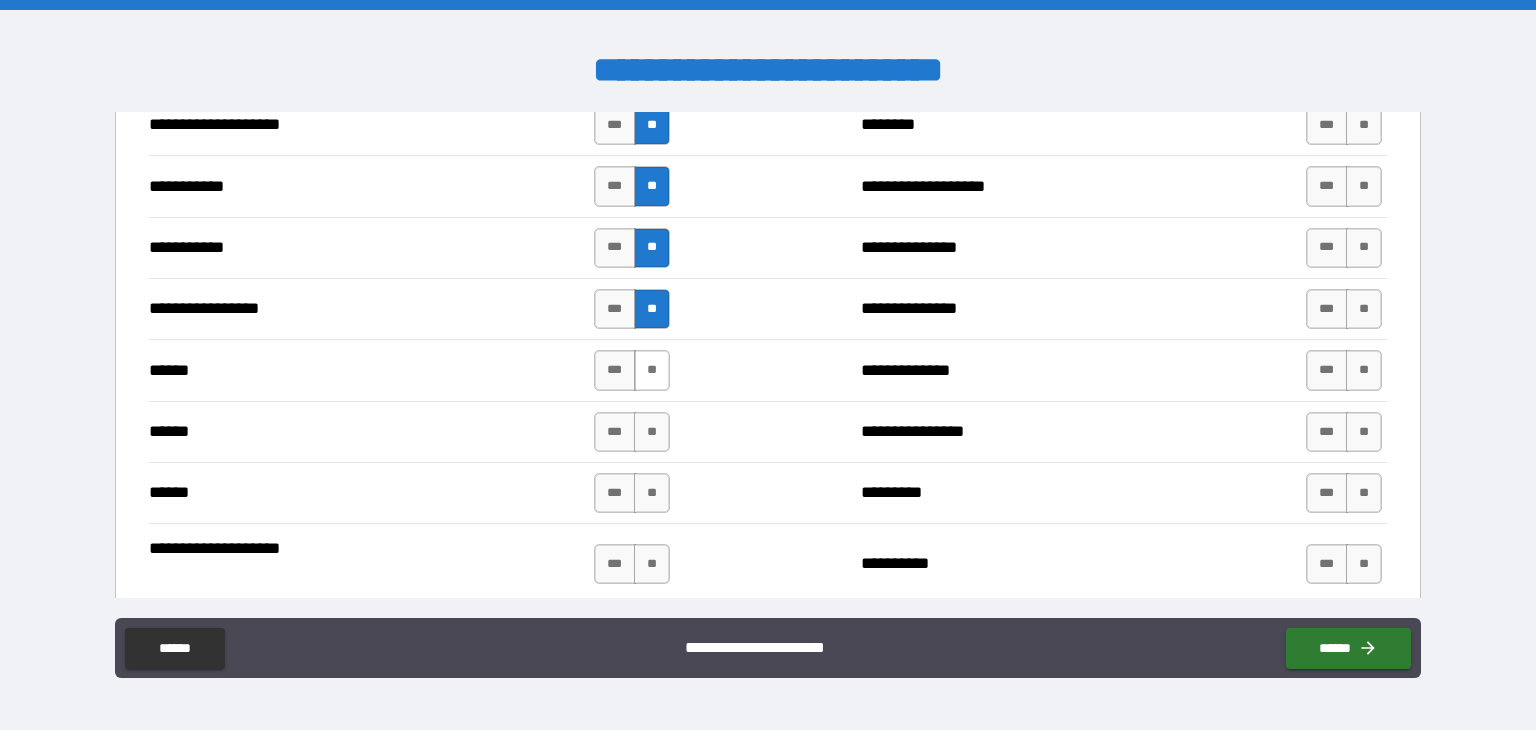 click on "**" at bounding box center (652, 370) 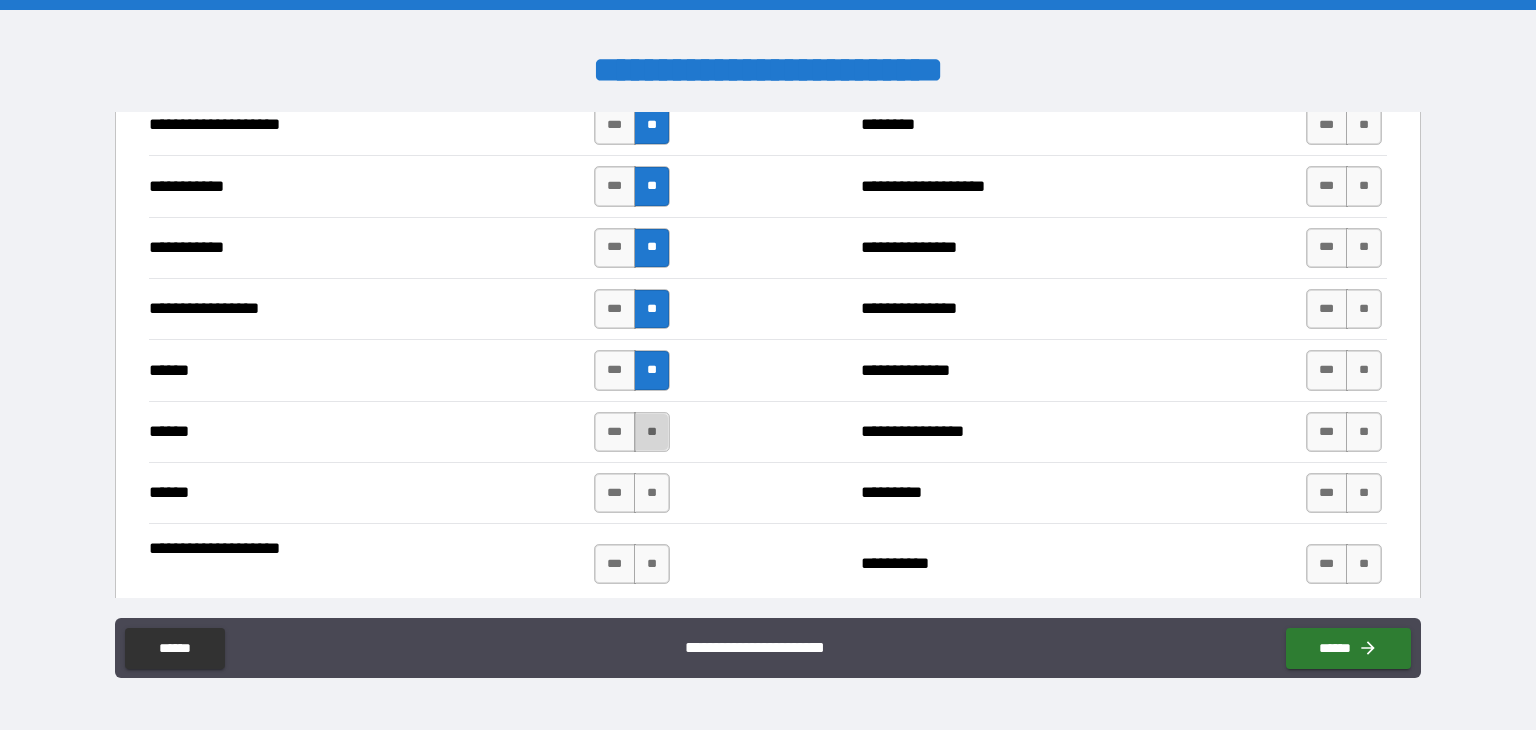 click on "**" at bounding box center (652, 432) 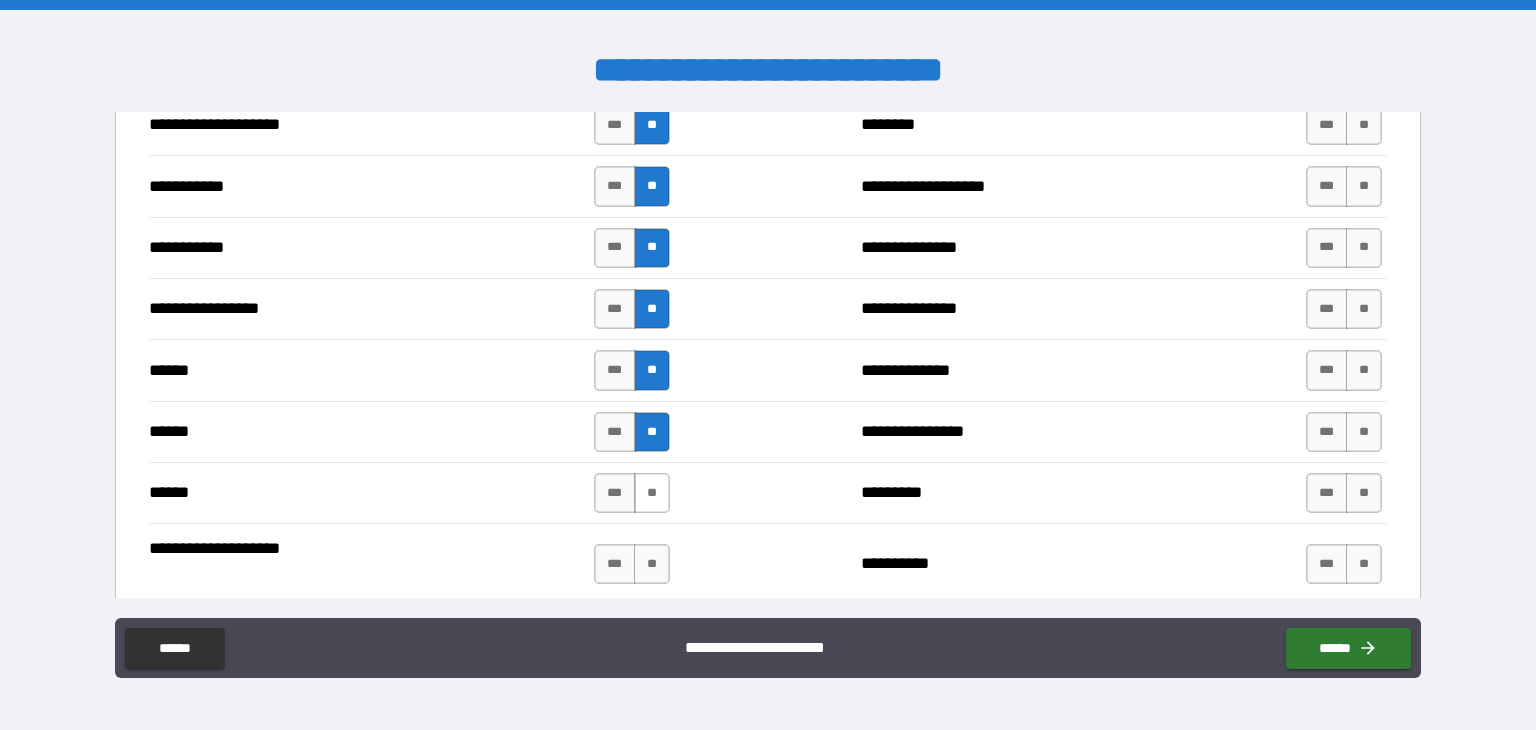 click on "**" at bounding box center (652, 493) 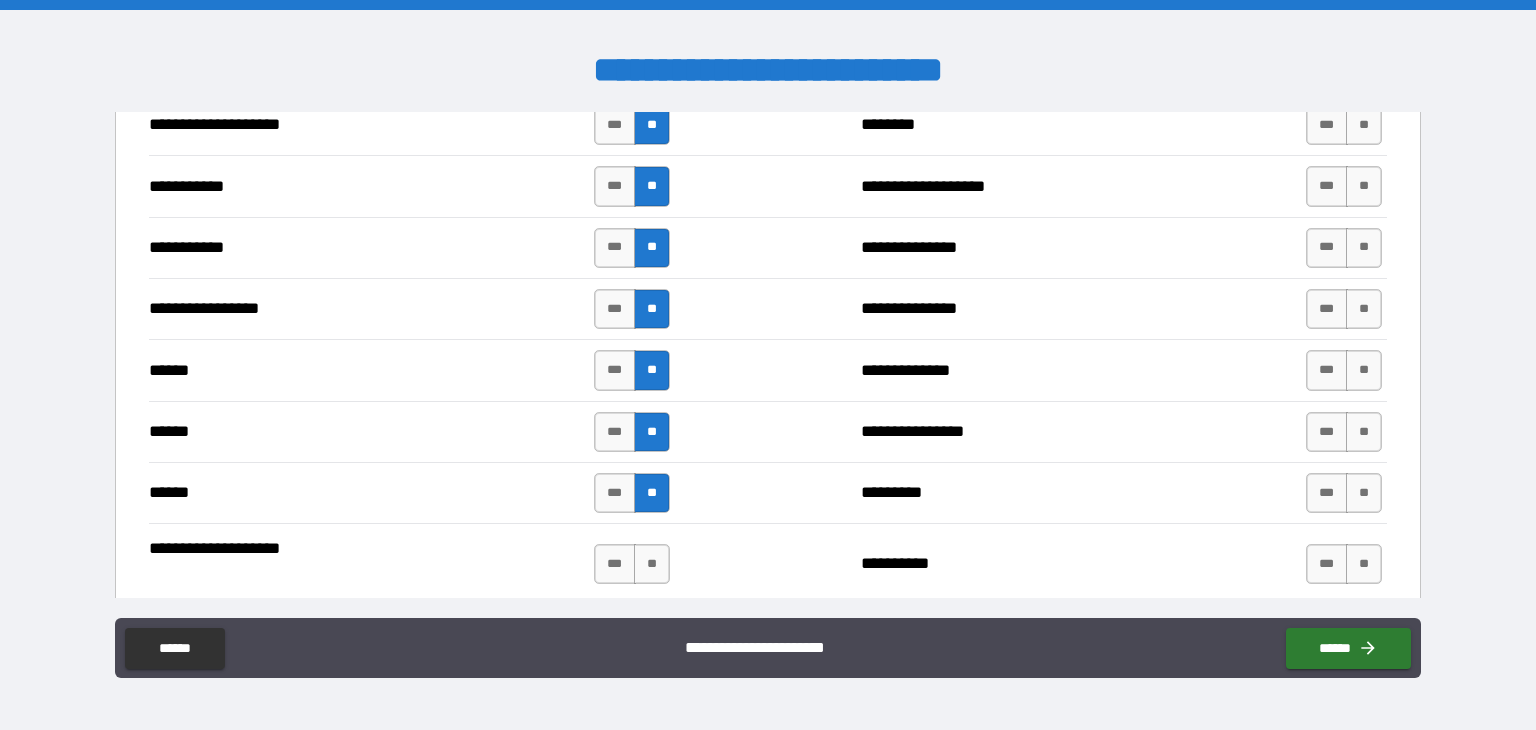 scroll, scrollTop: 2300, scrollLeft: 0, axis: vertical 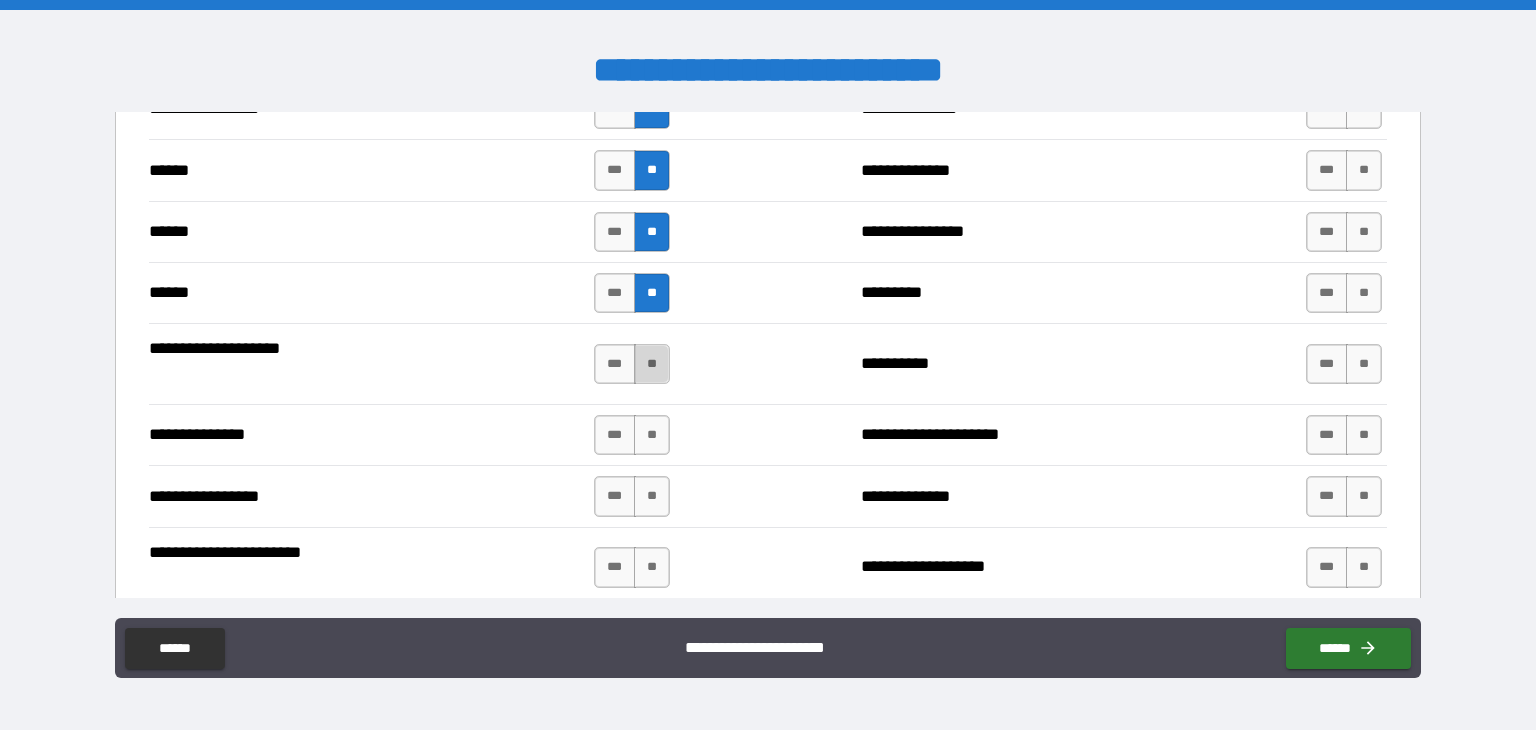 click on "**" at bounding box center (652, 364) 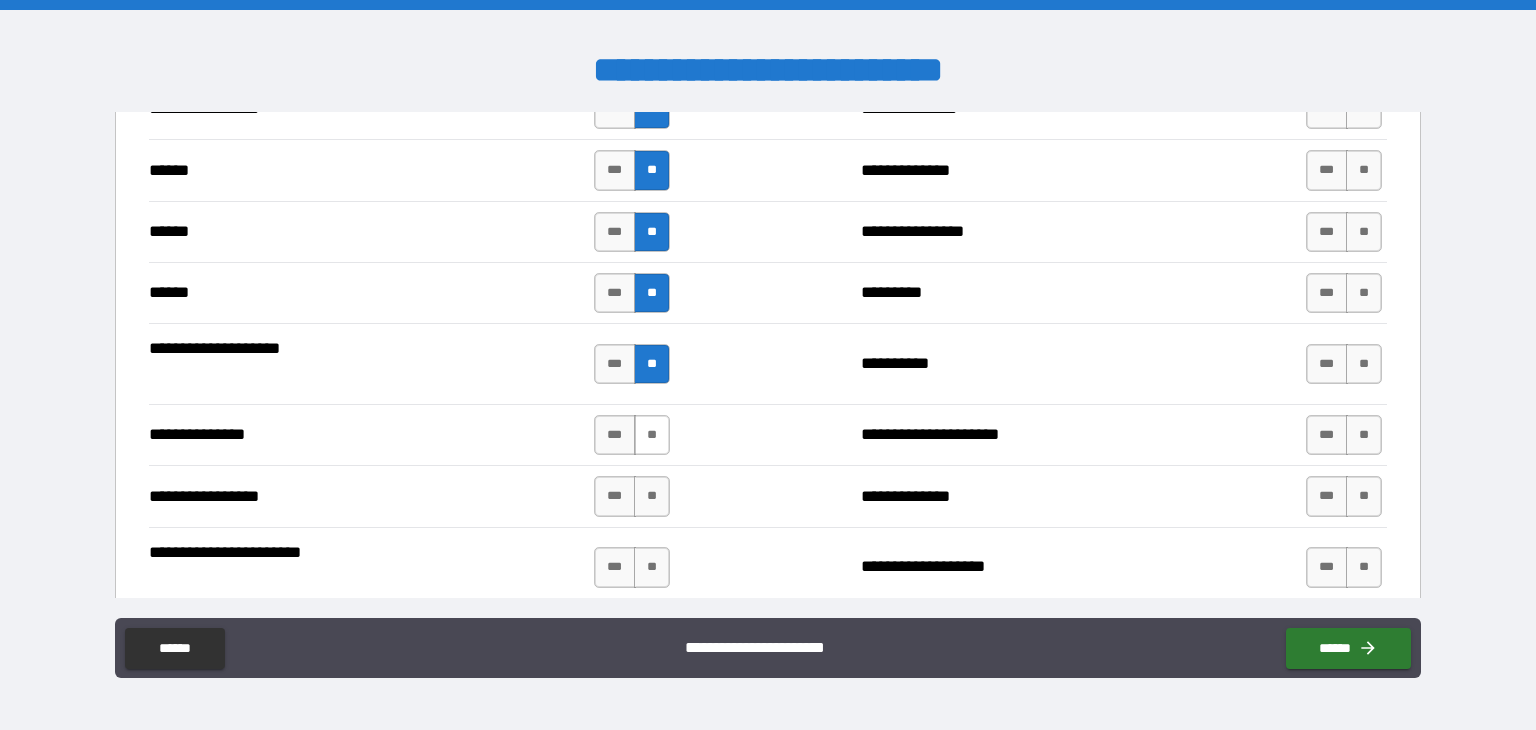 click on "**" at bounding box center [652, 435] 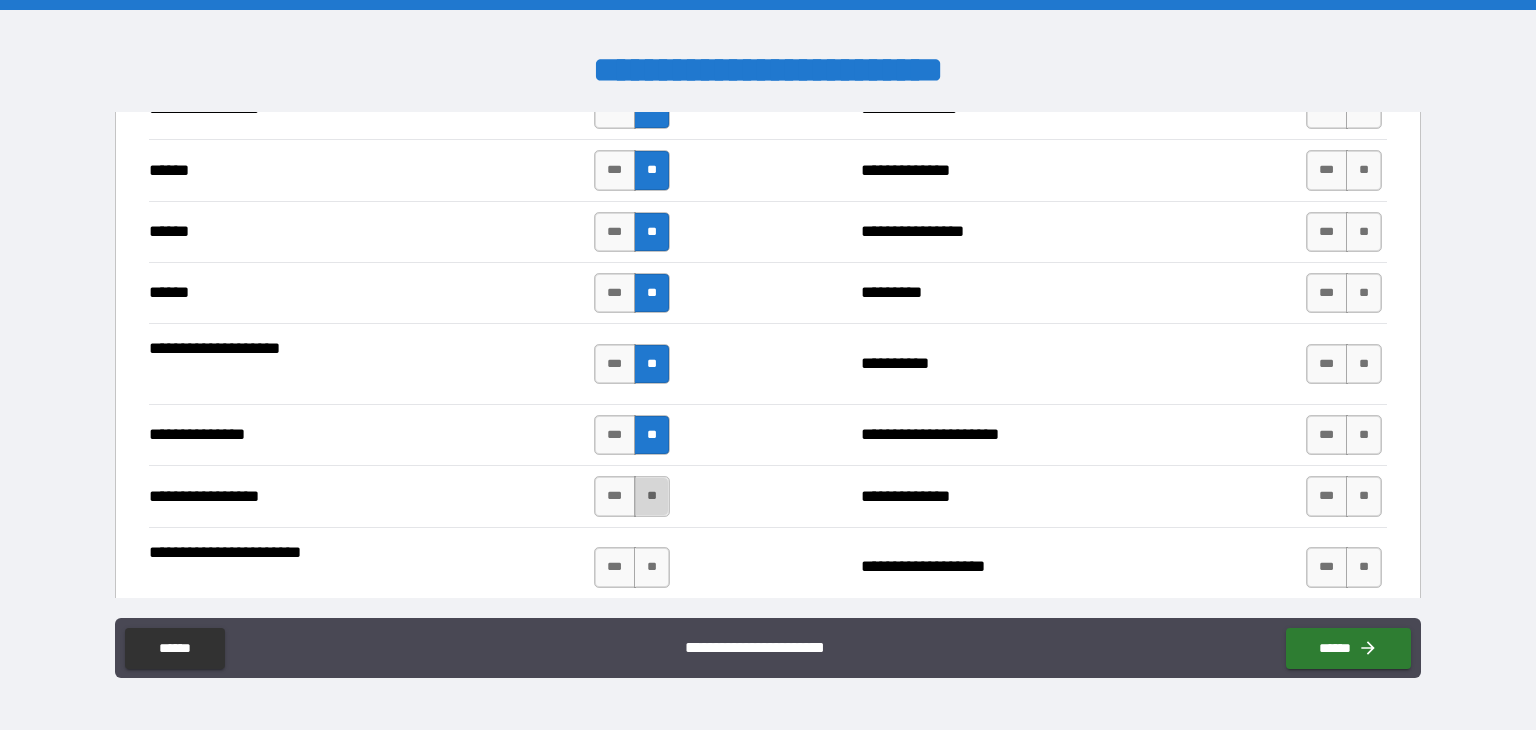 click on "**" at bounding box center [652, 496] 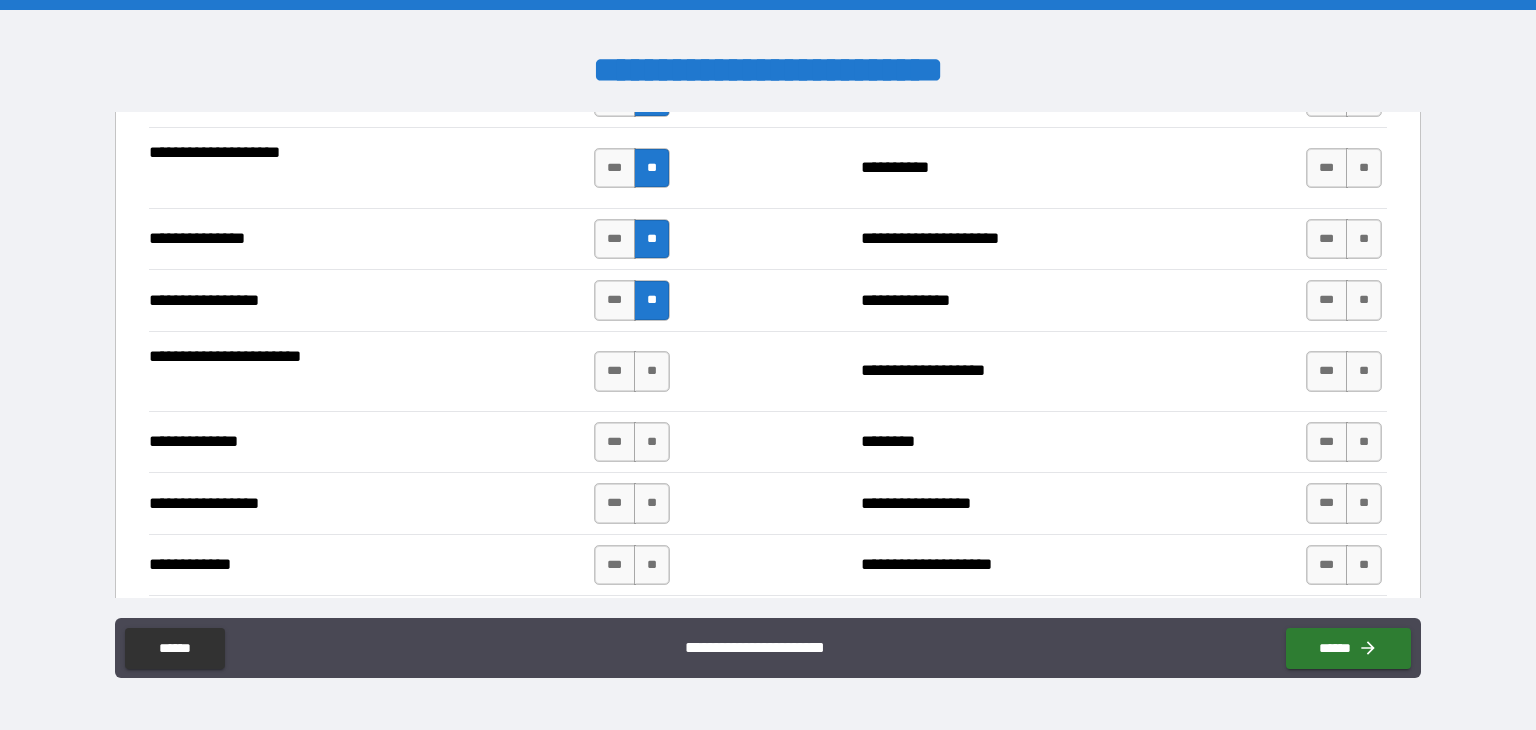 scroll, scrollTop: 2500, scrollLeft: 0, axis: vertical 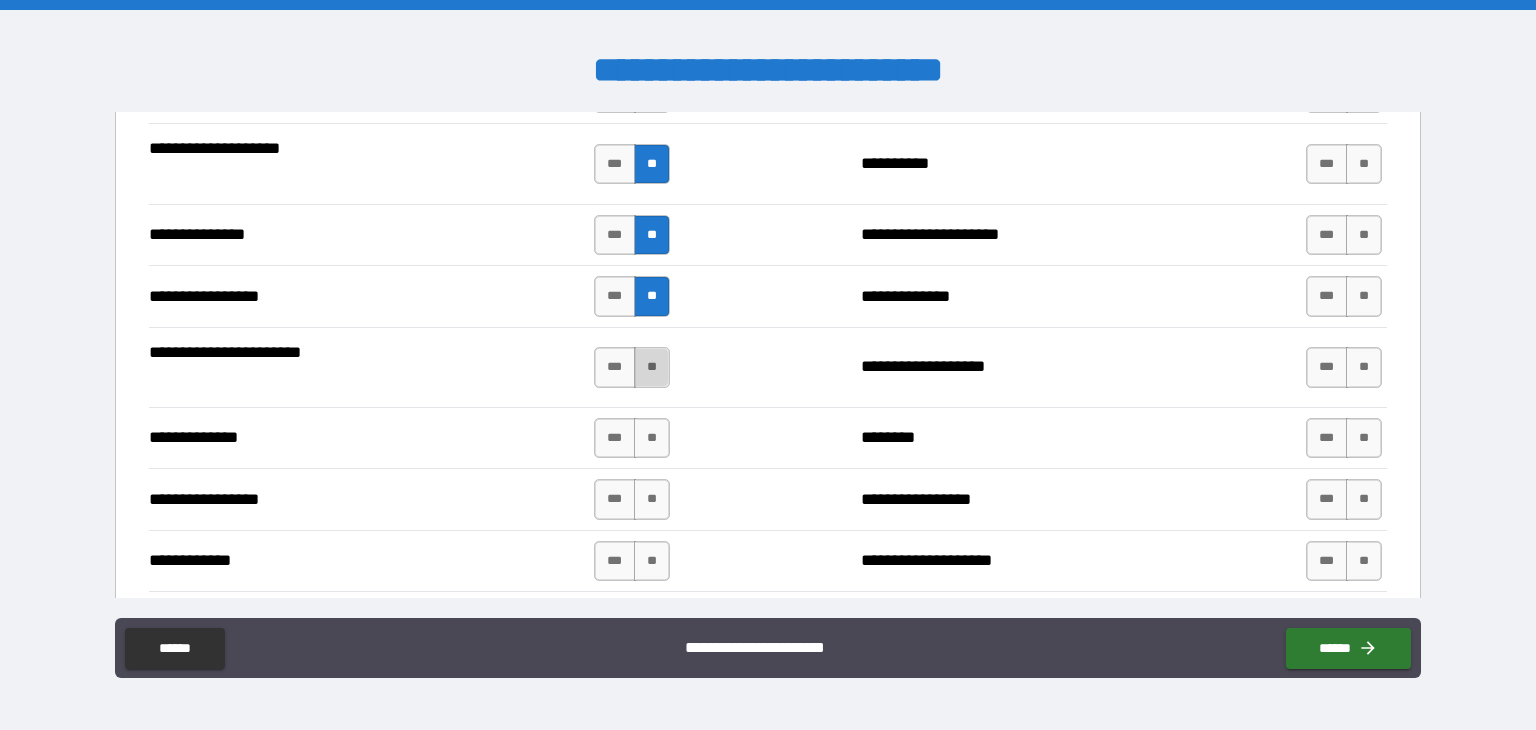 click on "**" at bounding box center [652, 367] 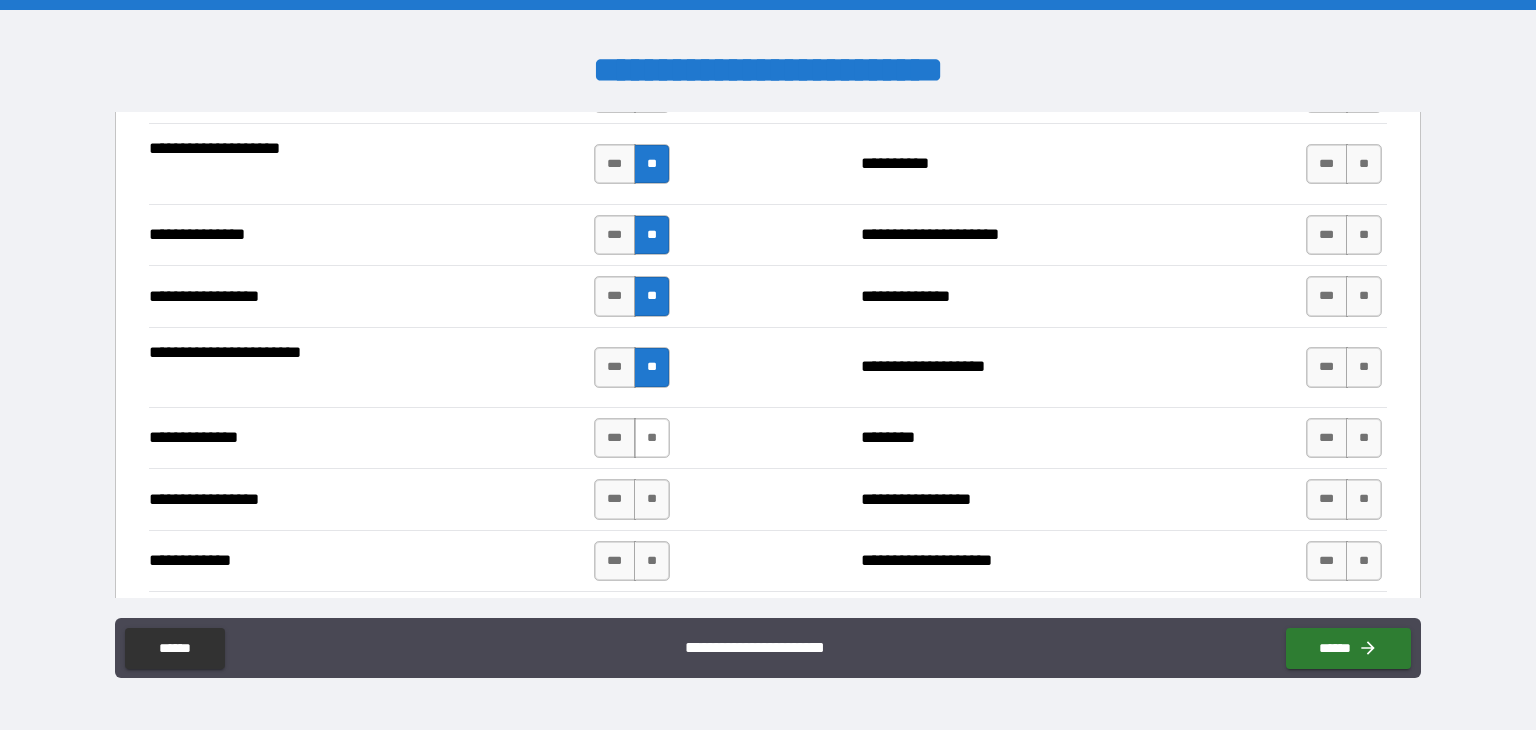 click on "**" at bounding box center [652, 438] 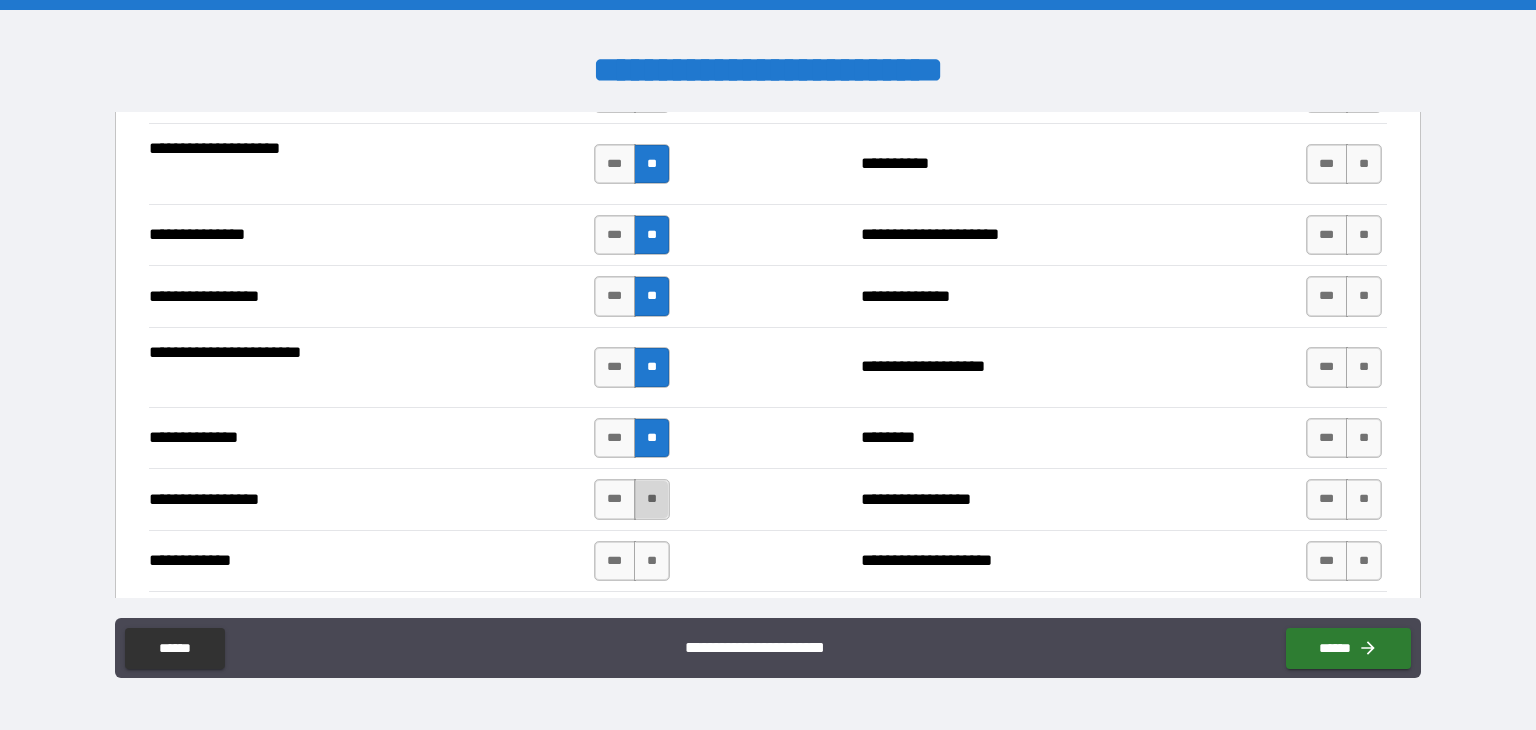 click on "**" at bounding box center [652, 499] 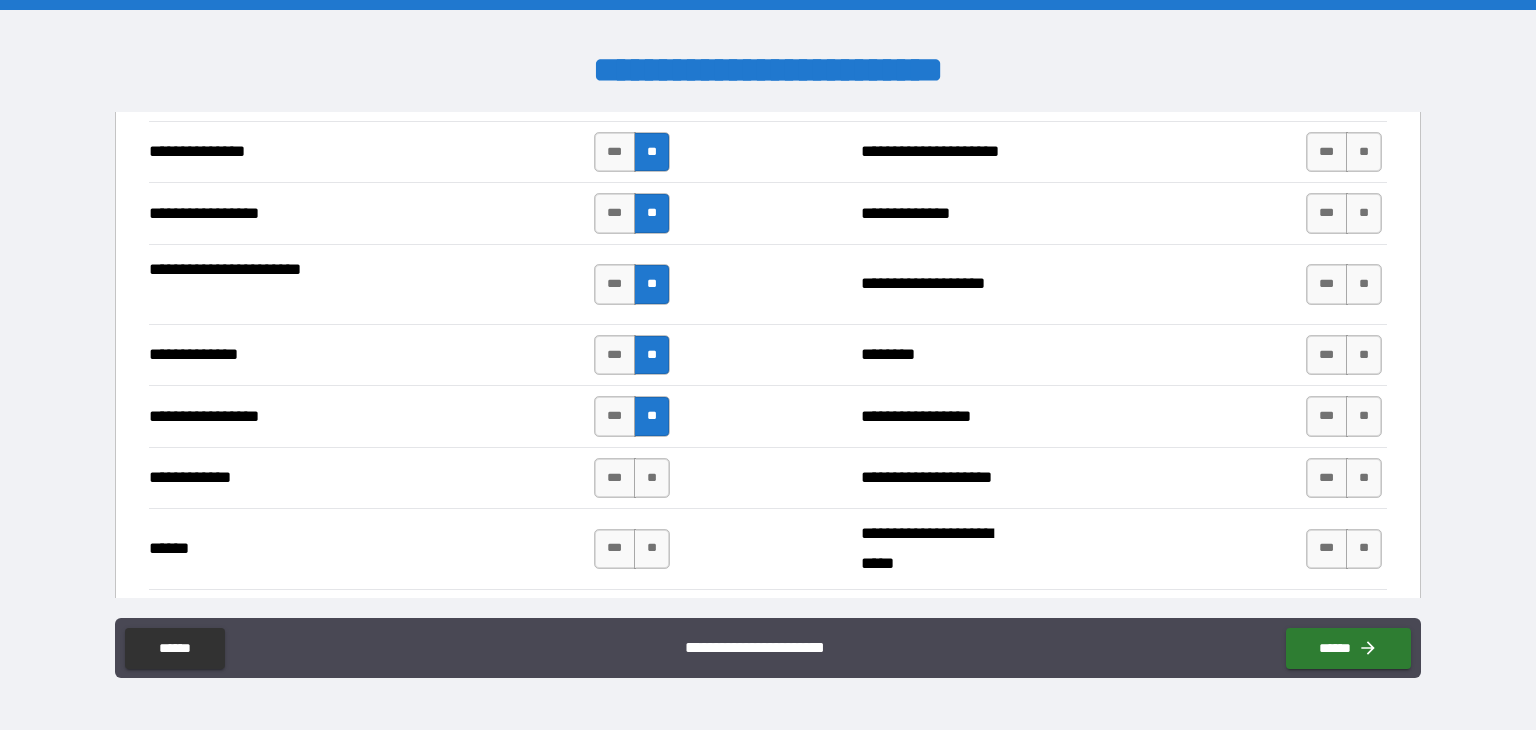 scroll, scrollTop: 2700, scrollLeft: 0, axis: vertical 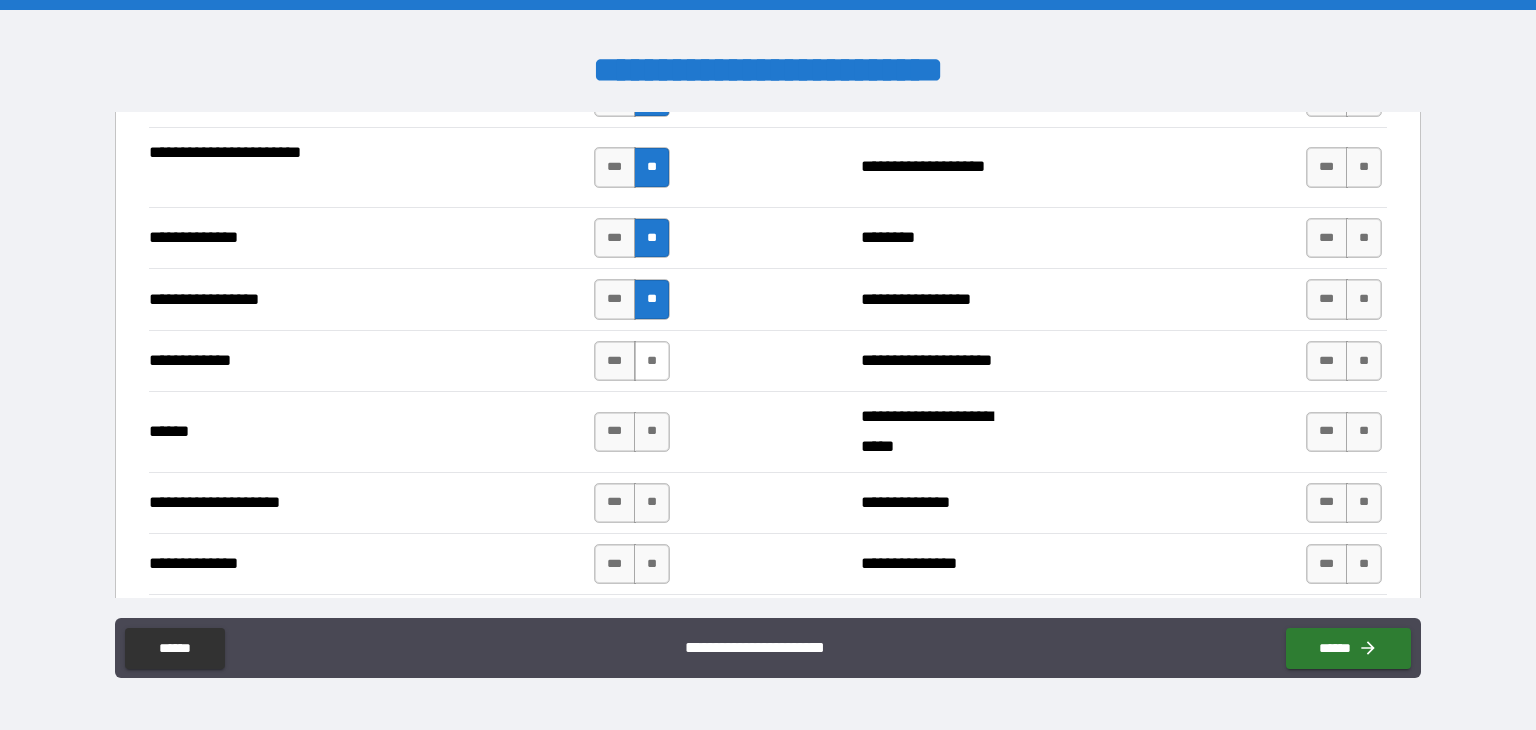 click on "**" at bounding box center (652, 361) 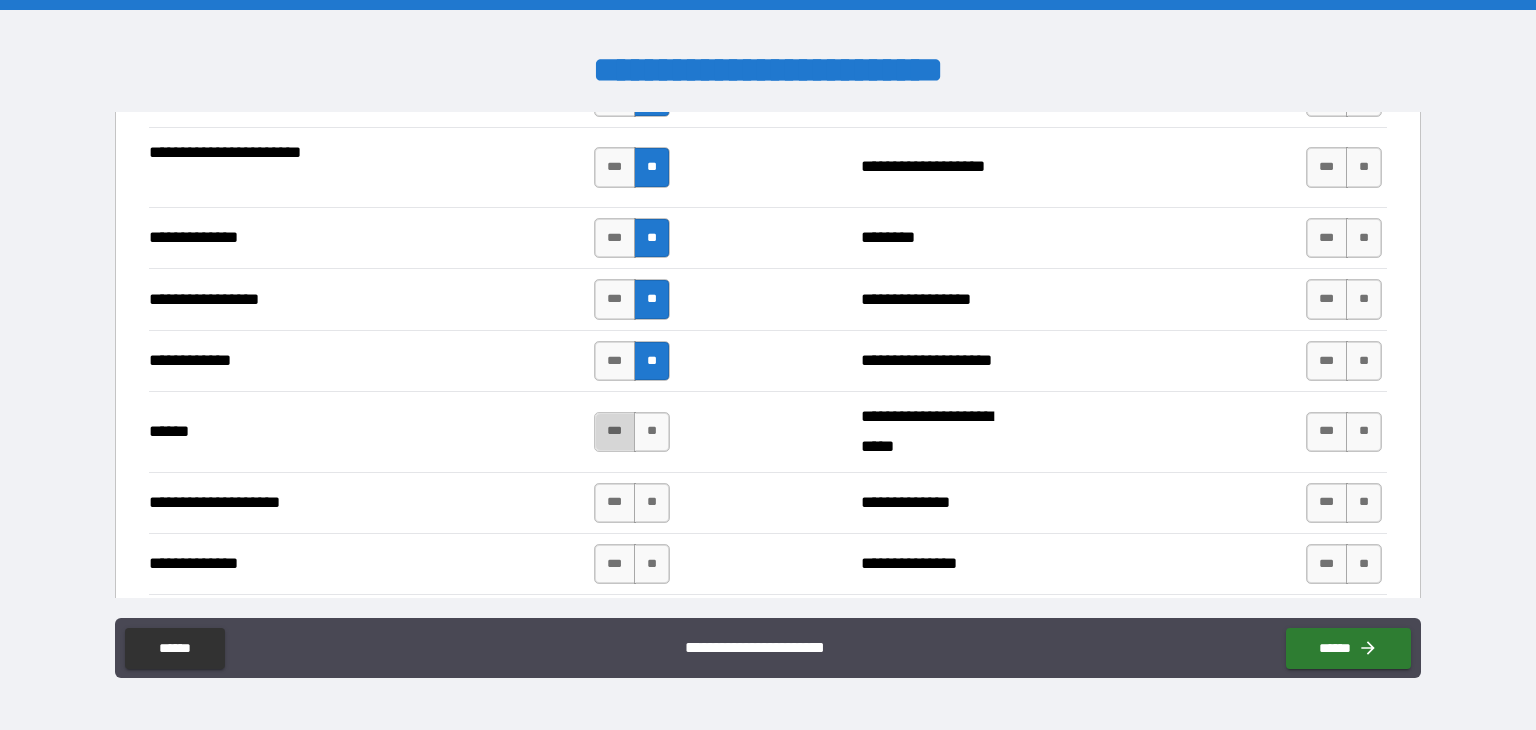 click on "***" at bounding box center [615, 432] 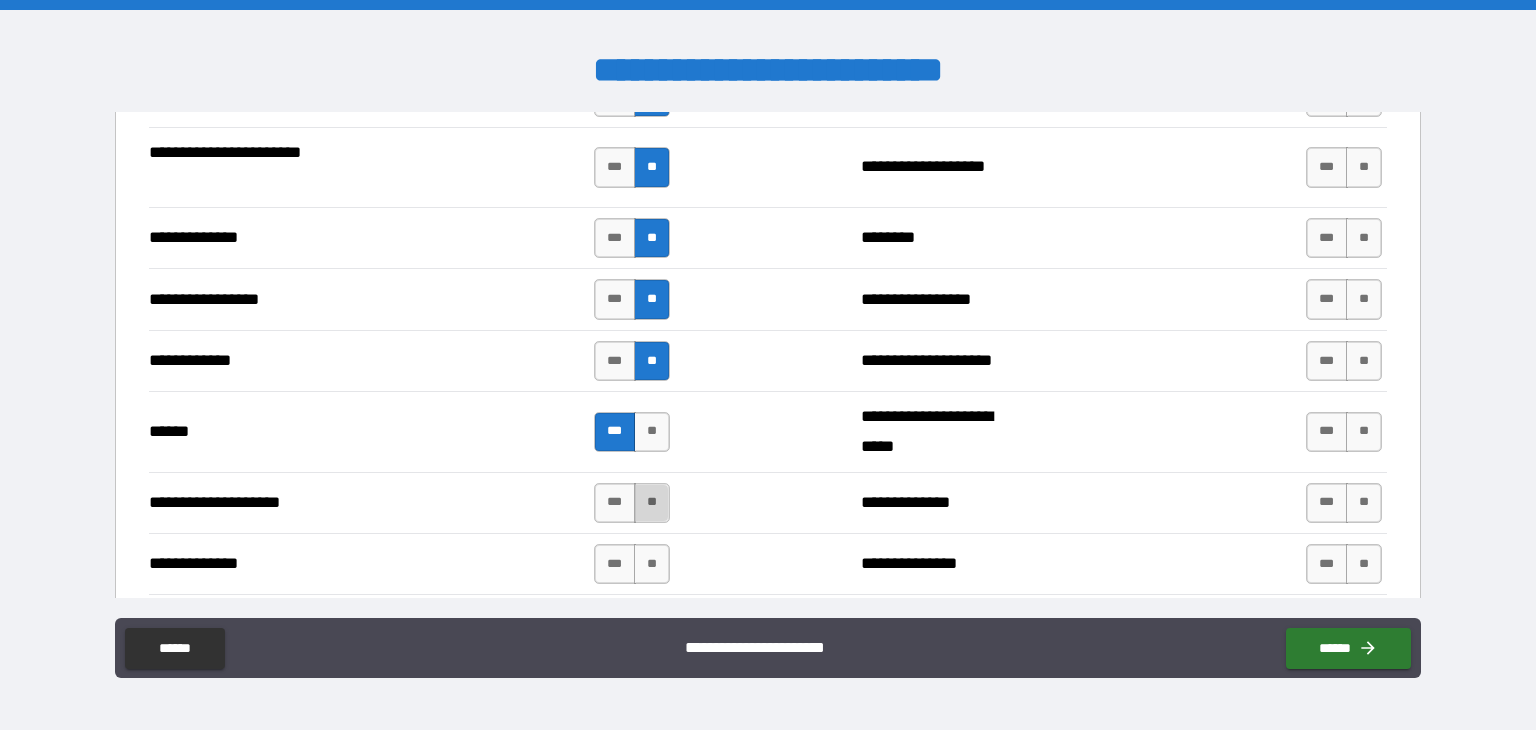 click on "**" at bounding box center [652, 503] 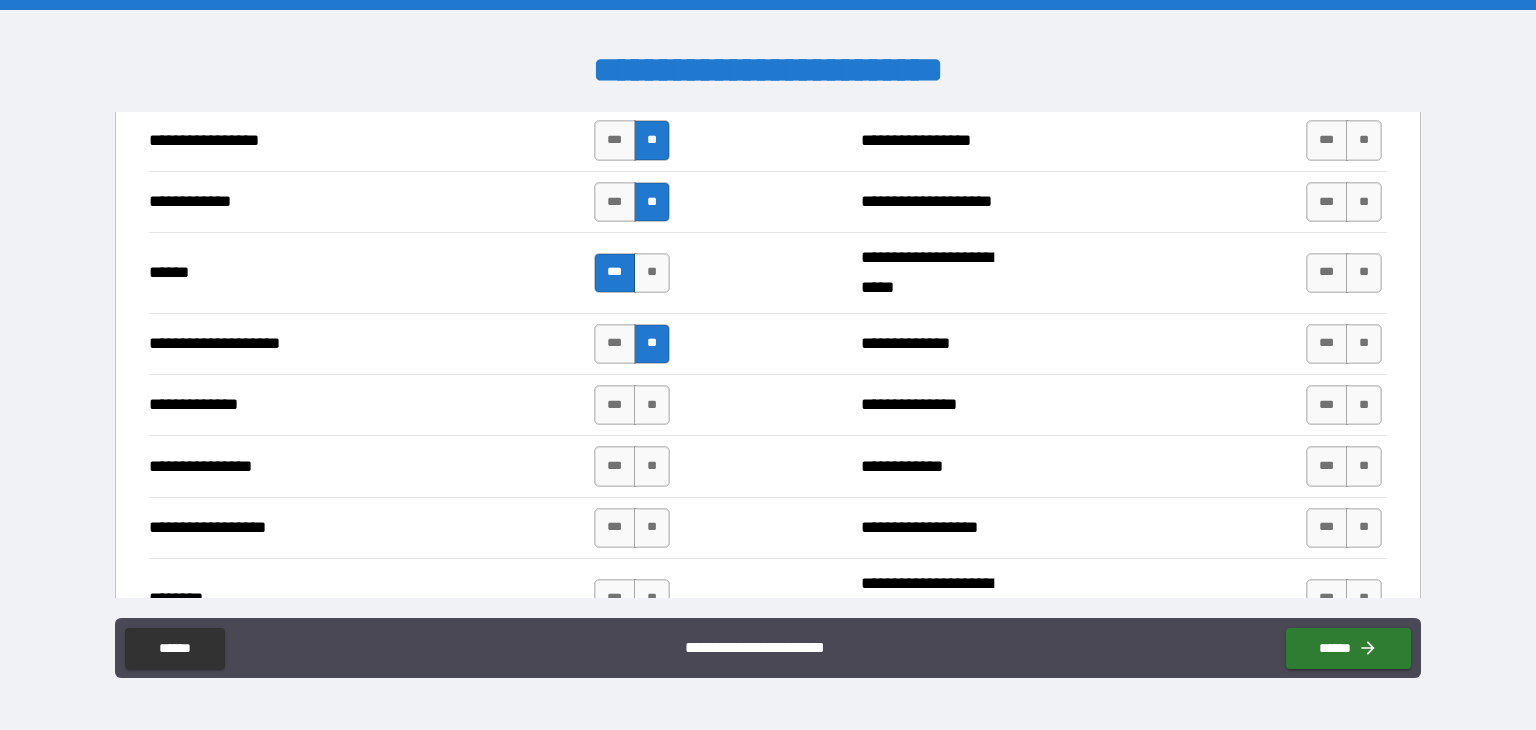 scroll, scrollTop: 2900, scrollLeft: 0, axis: vertical 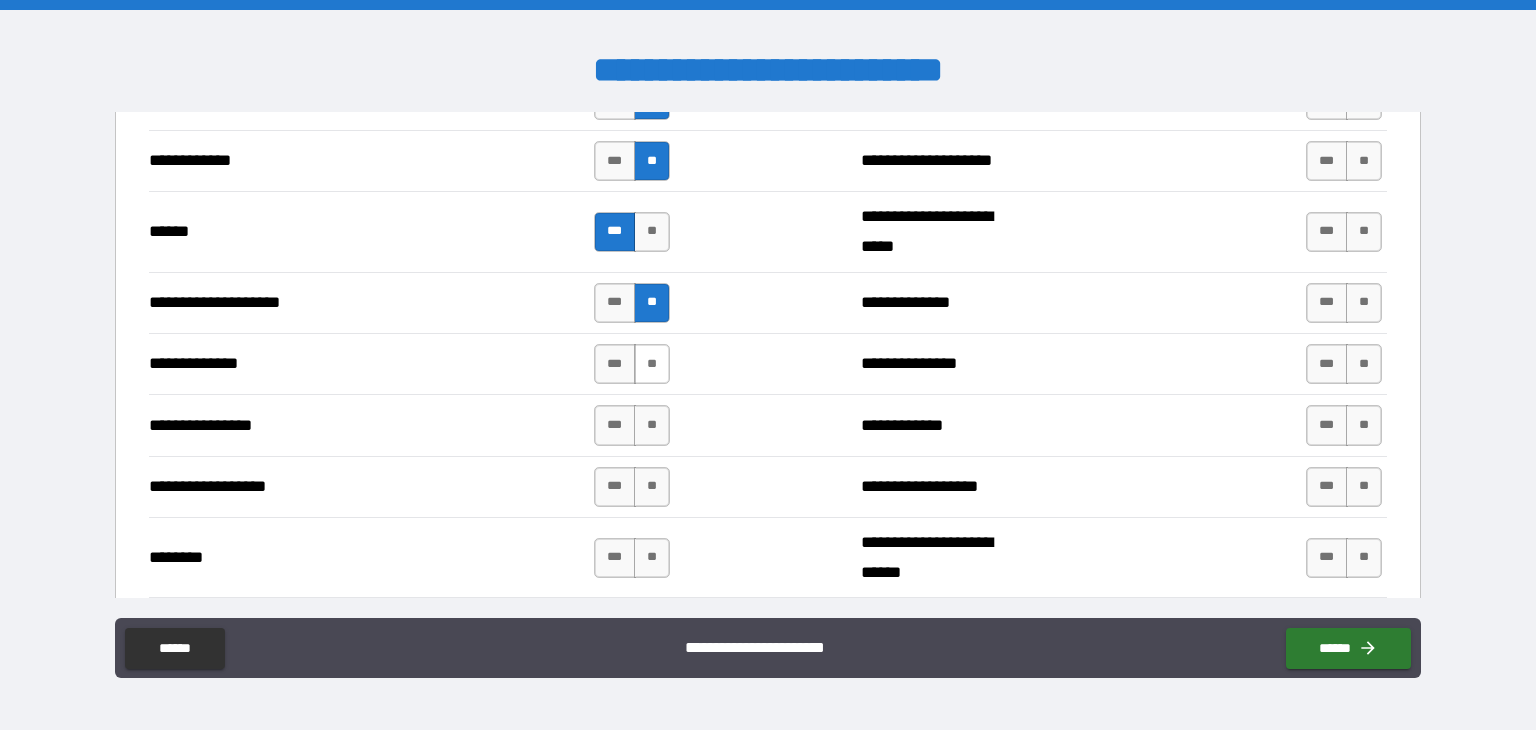 click on "**" at bounding box center [652, 364] 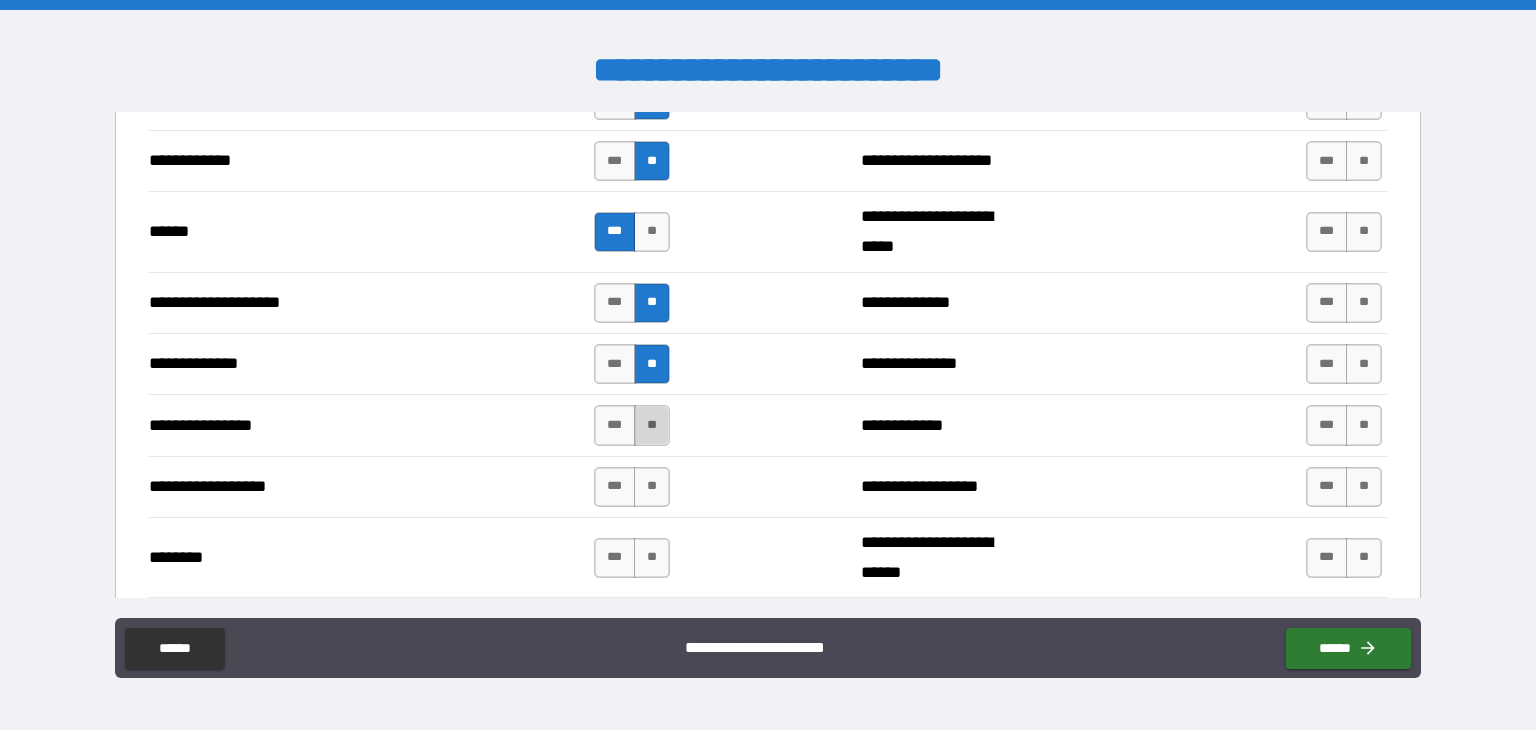 click on "**" at bounding box center (652, 425) 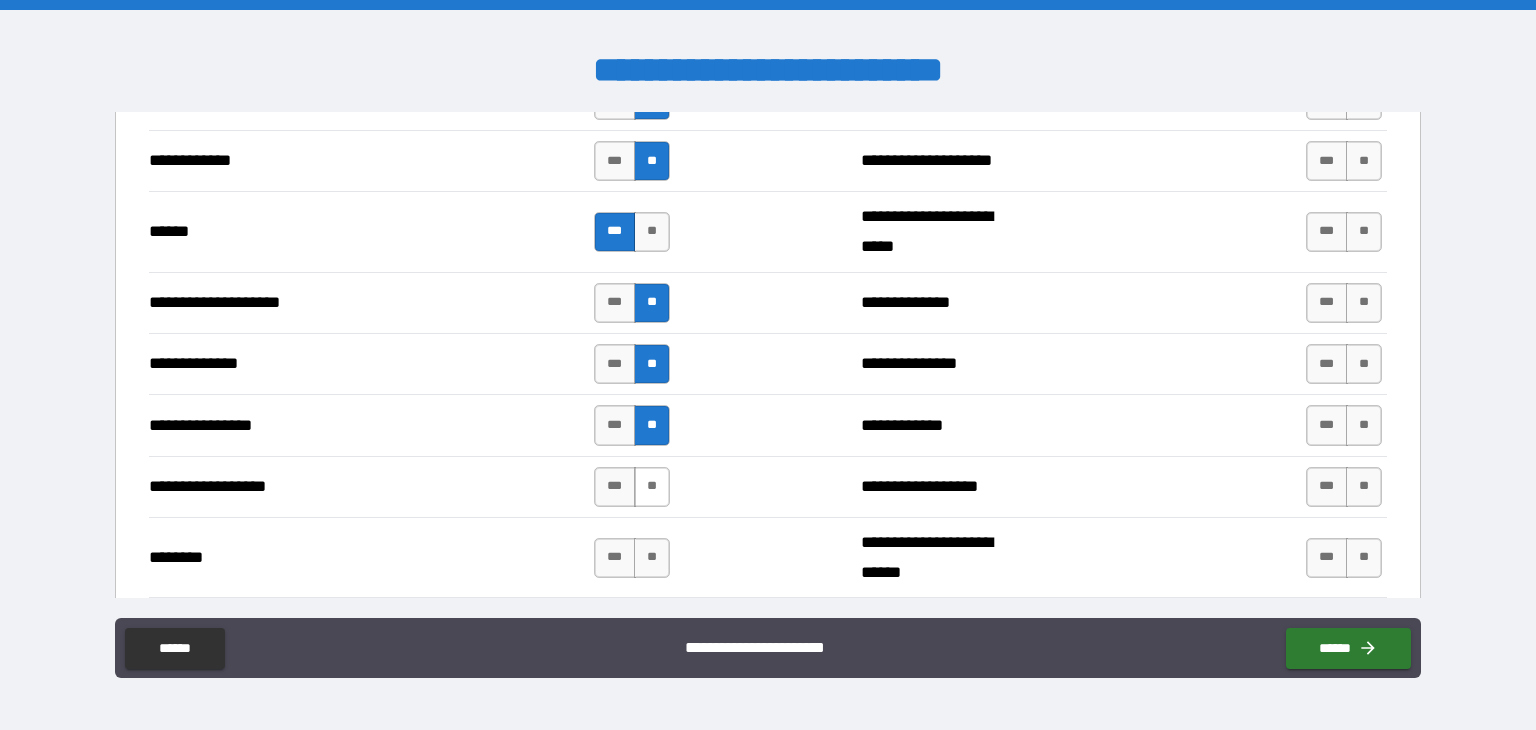 click on "**" at bounding box center (652, 487) 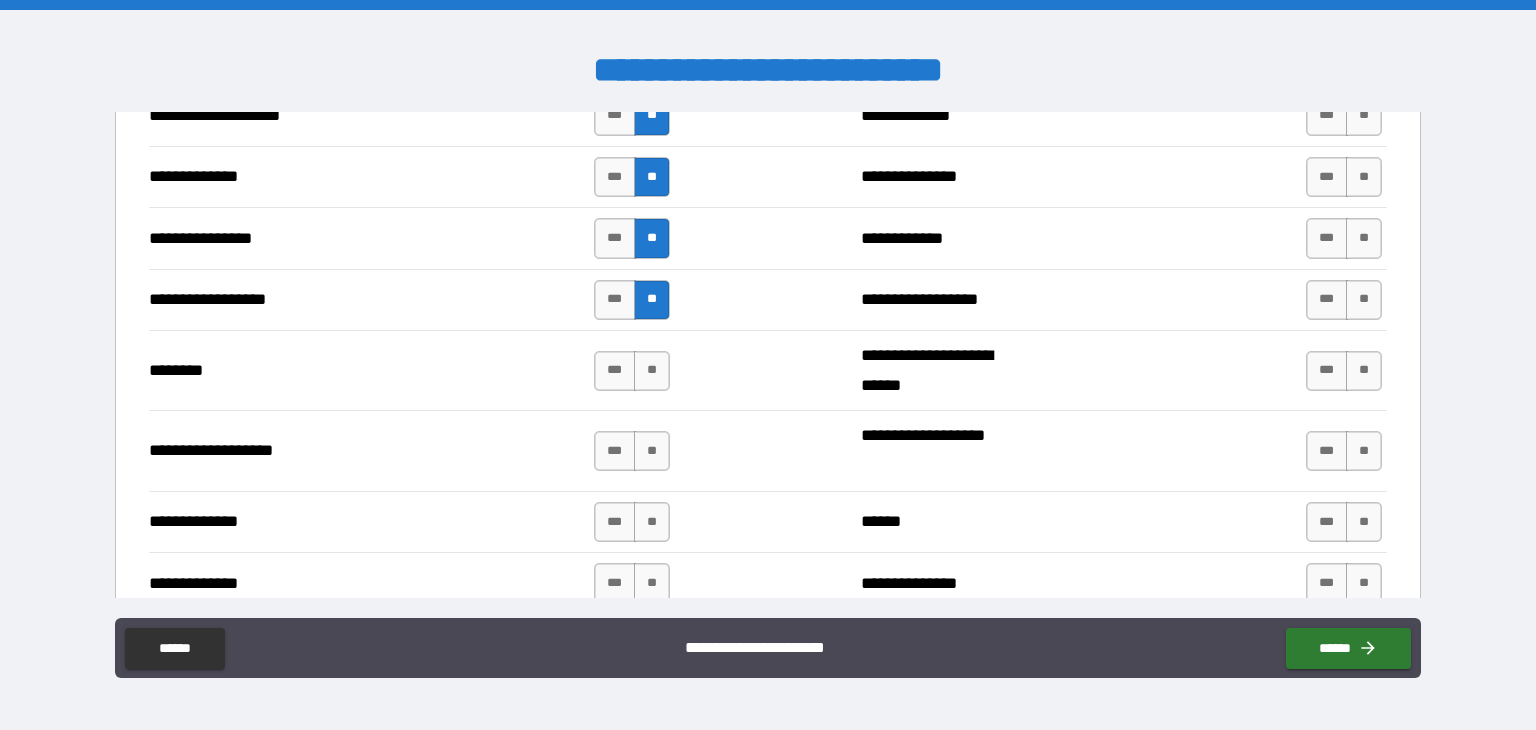scroll, scrollTop: 3100, scrollLeft: 0, axis: vertical 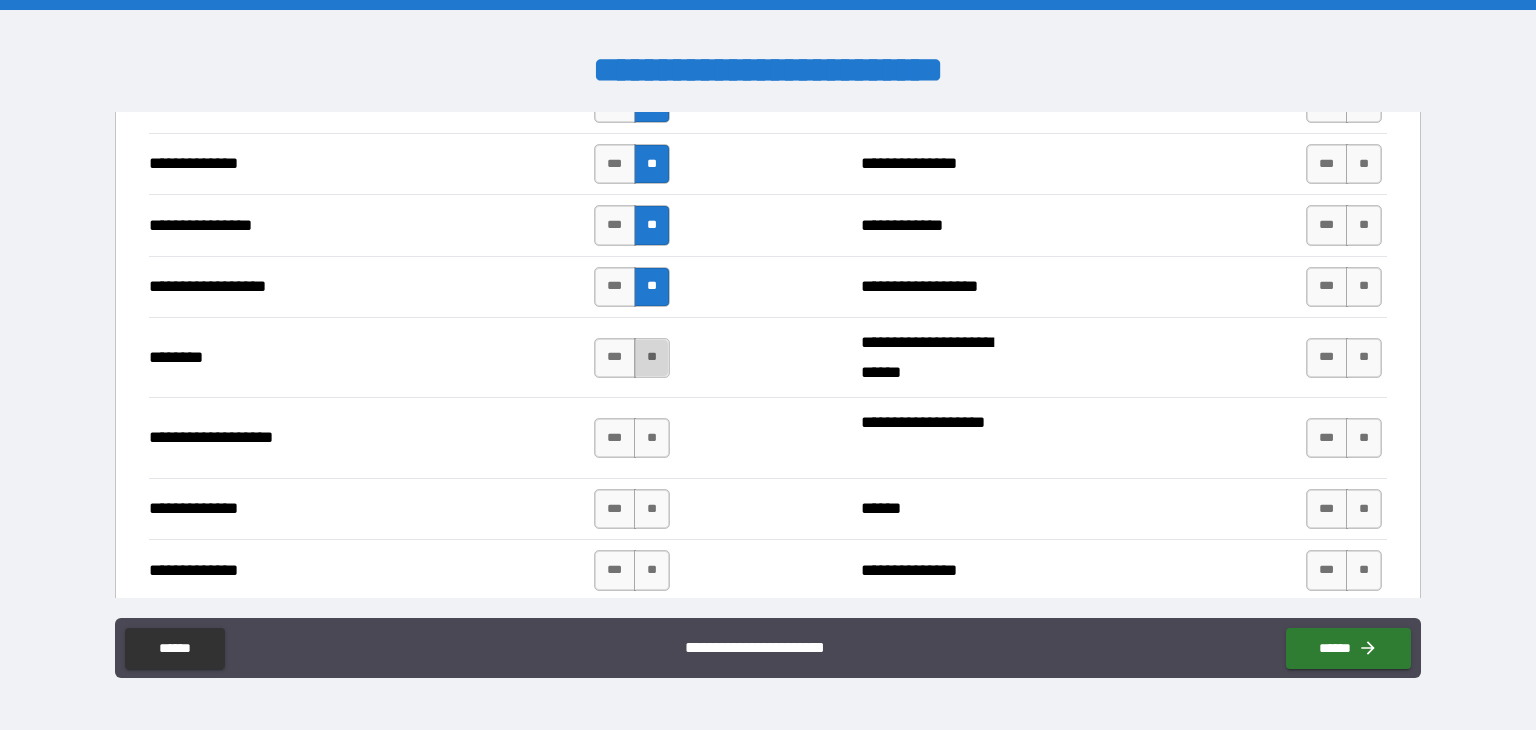 click on "**" at bounding box center (652, 358) 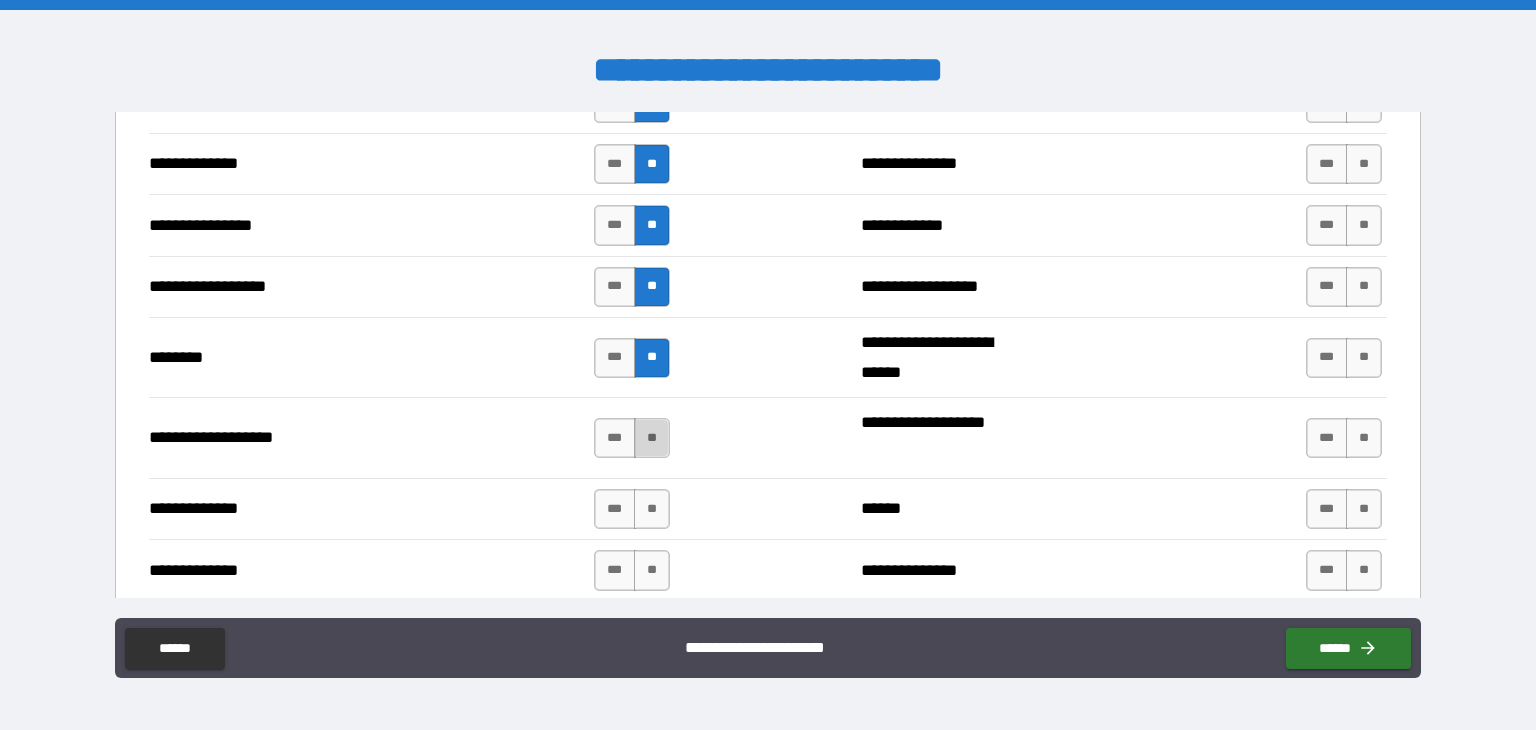click on "**" at bounding box center (652, 438) 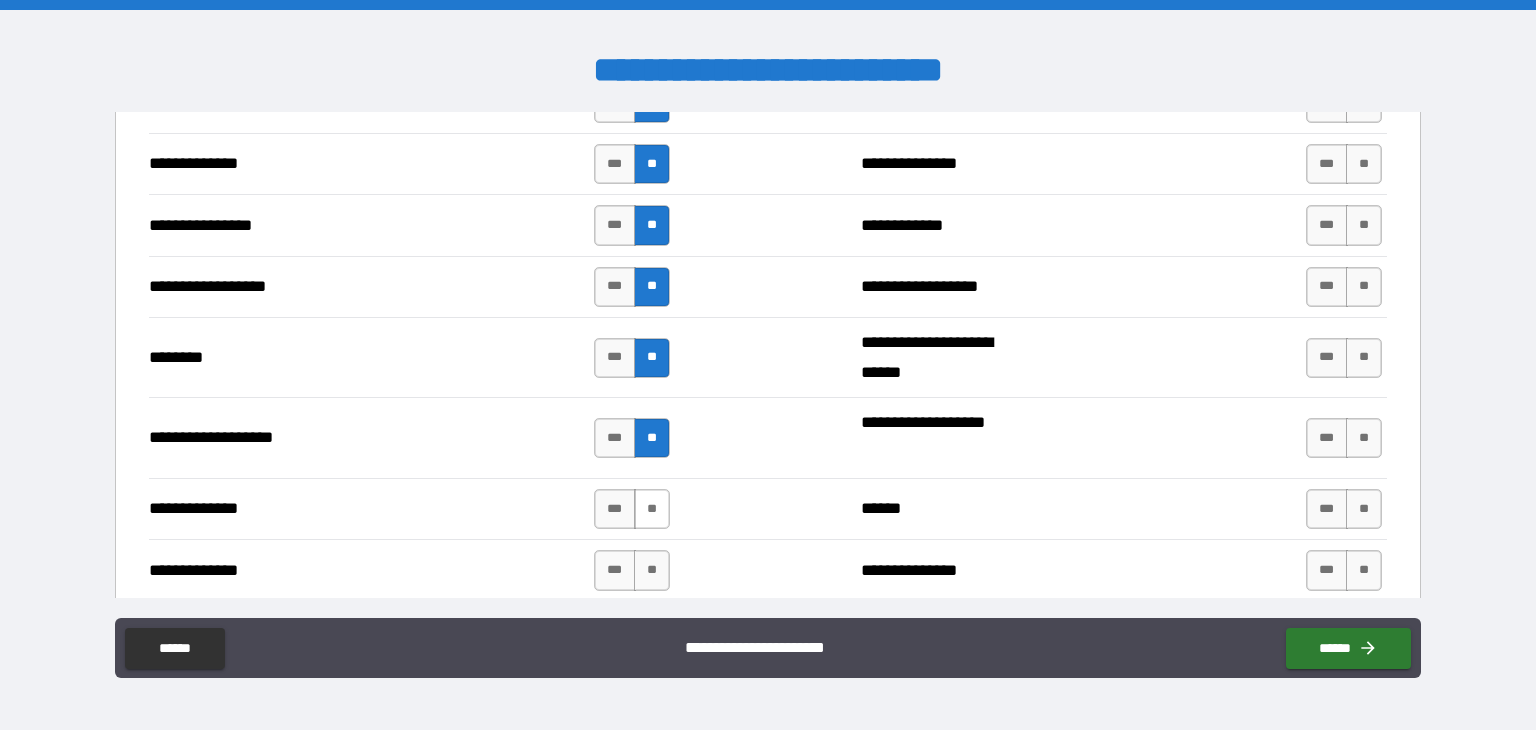 click on "**" at bounding box center [652, 509] 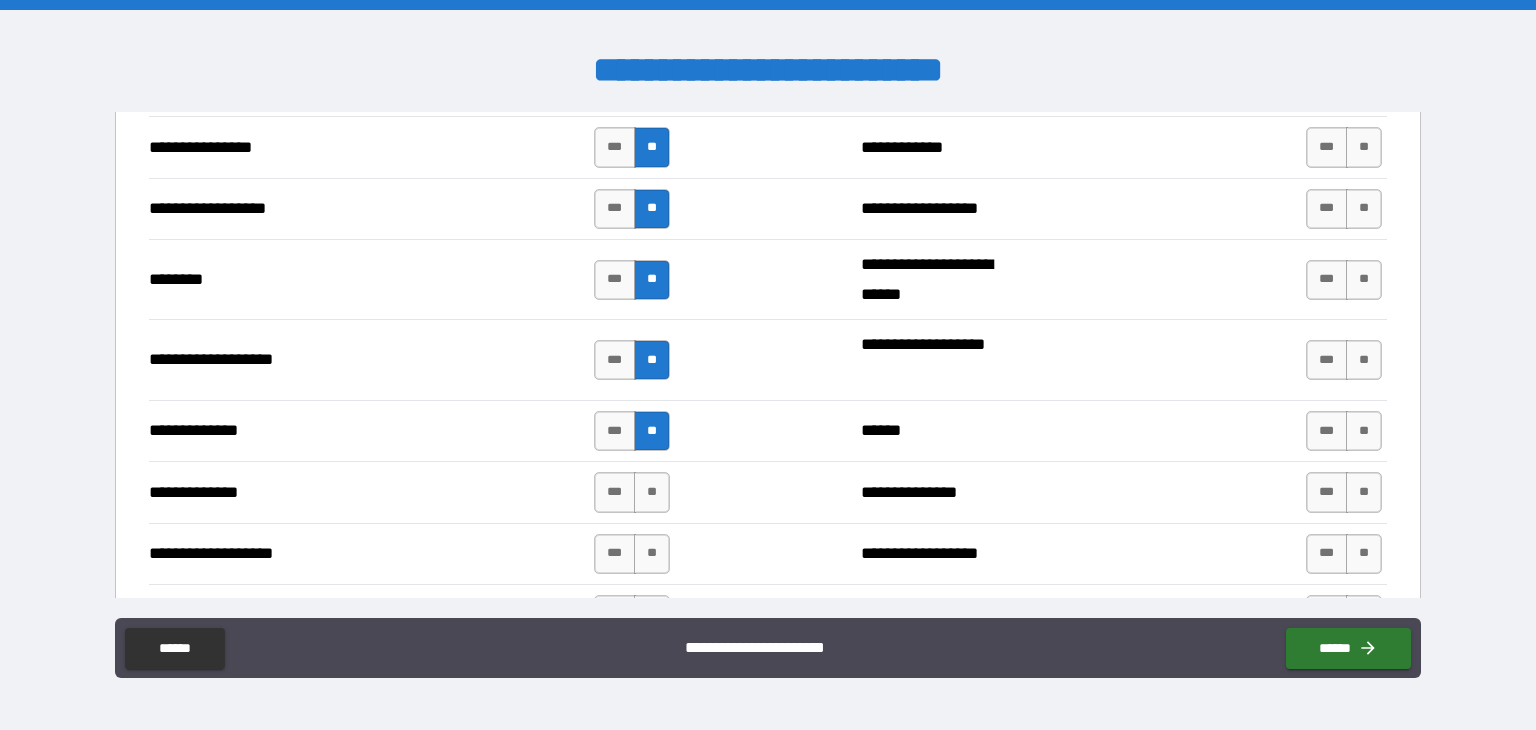 scroll, scrollTop: 3300, scrollLeft: 0, axis: vertical 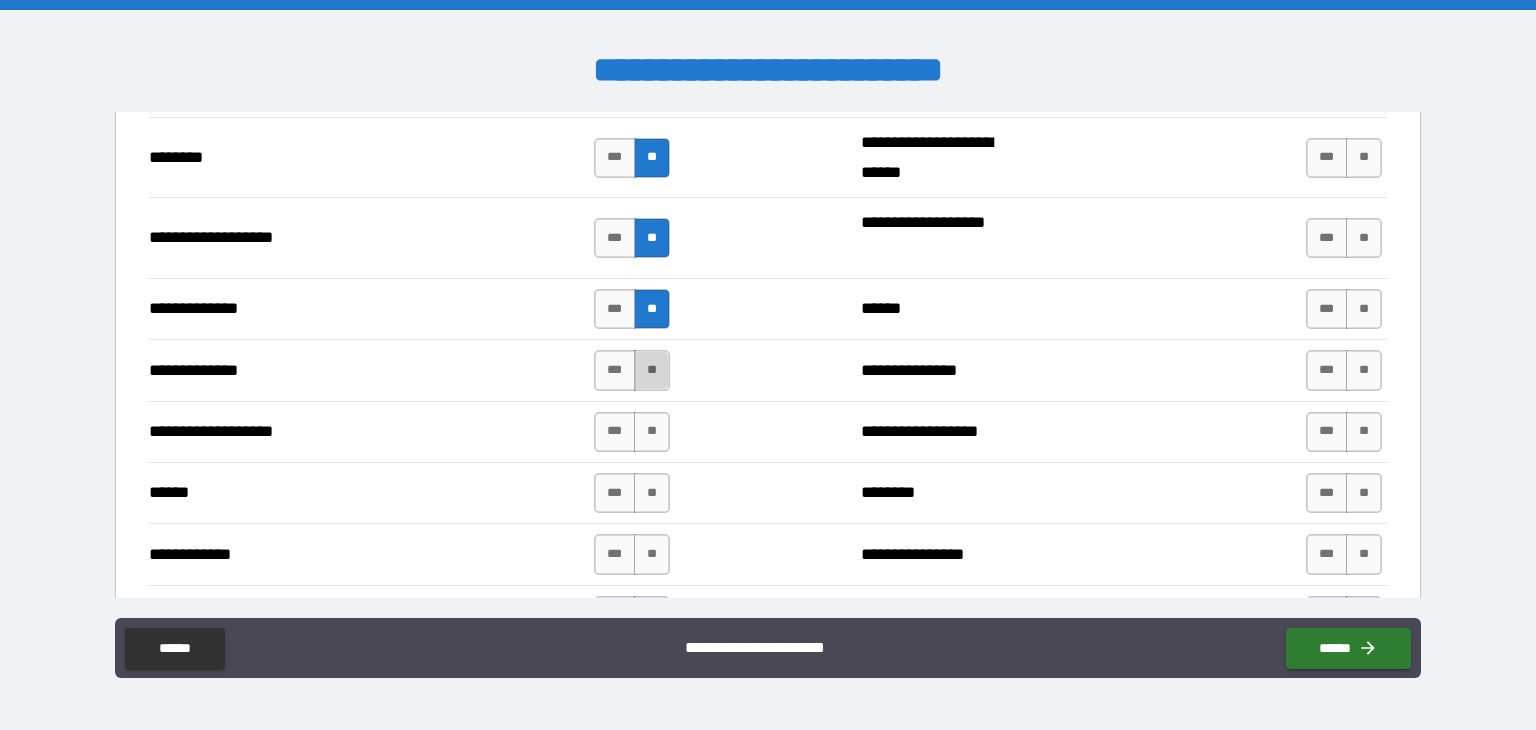 click on "**" at bounding box center (652, 370) 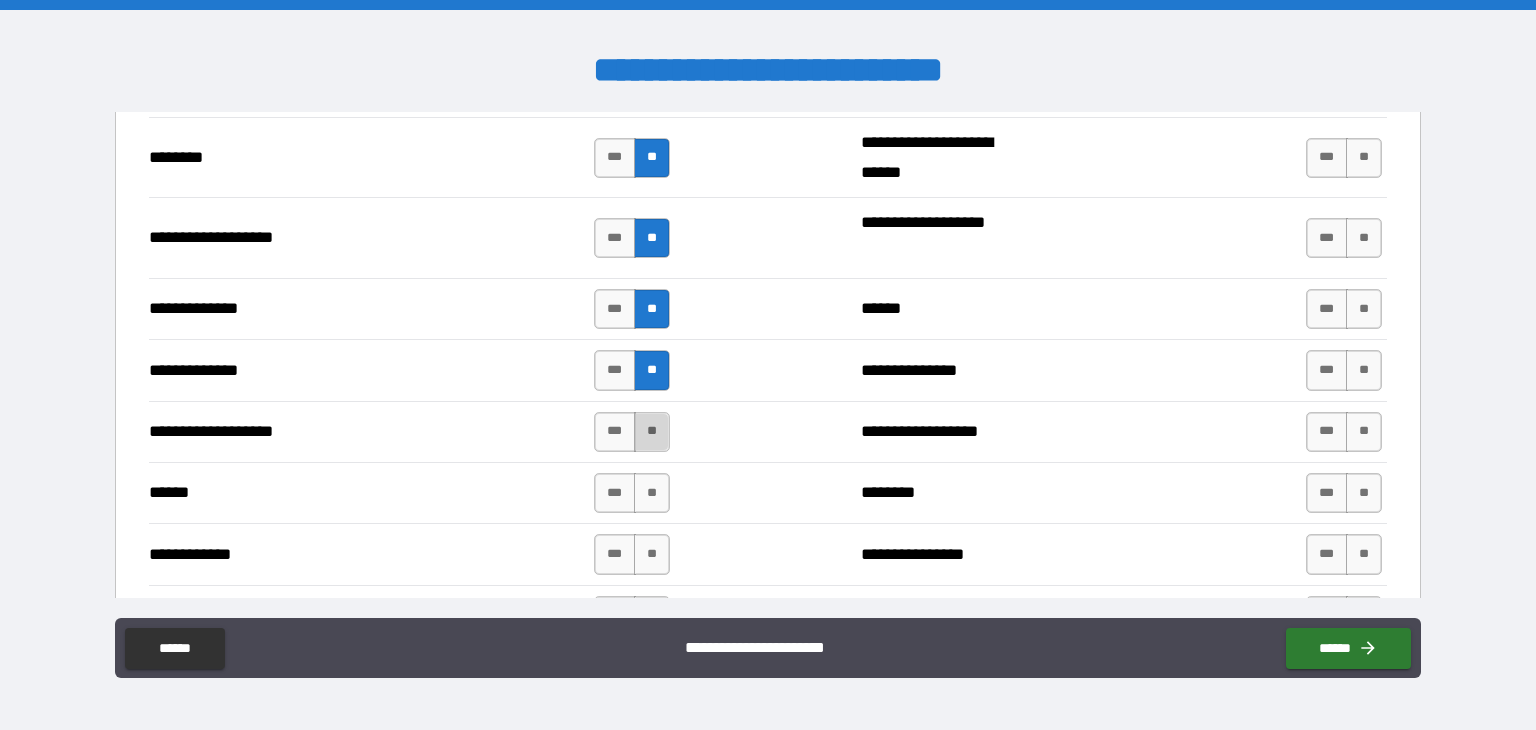 click on "**" at bounding box center [652, 432] 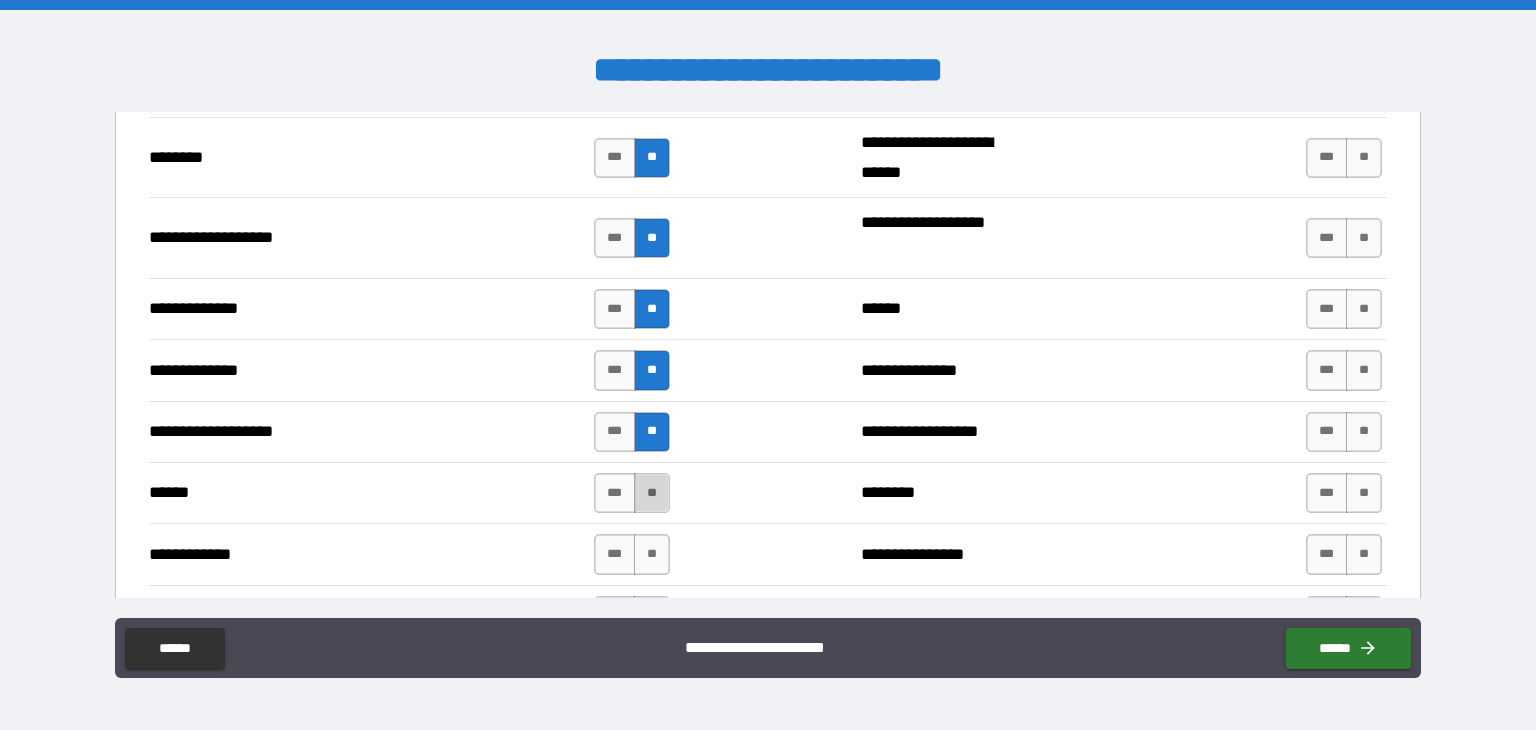 click on "**" at bounding box center [652, 493] 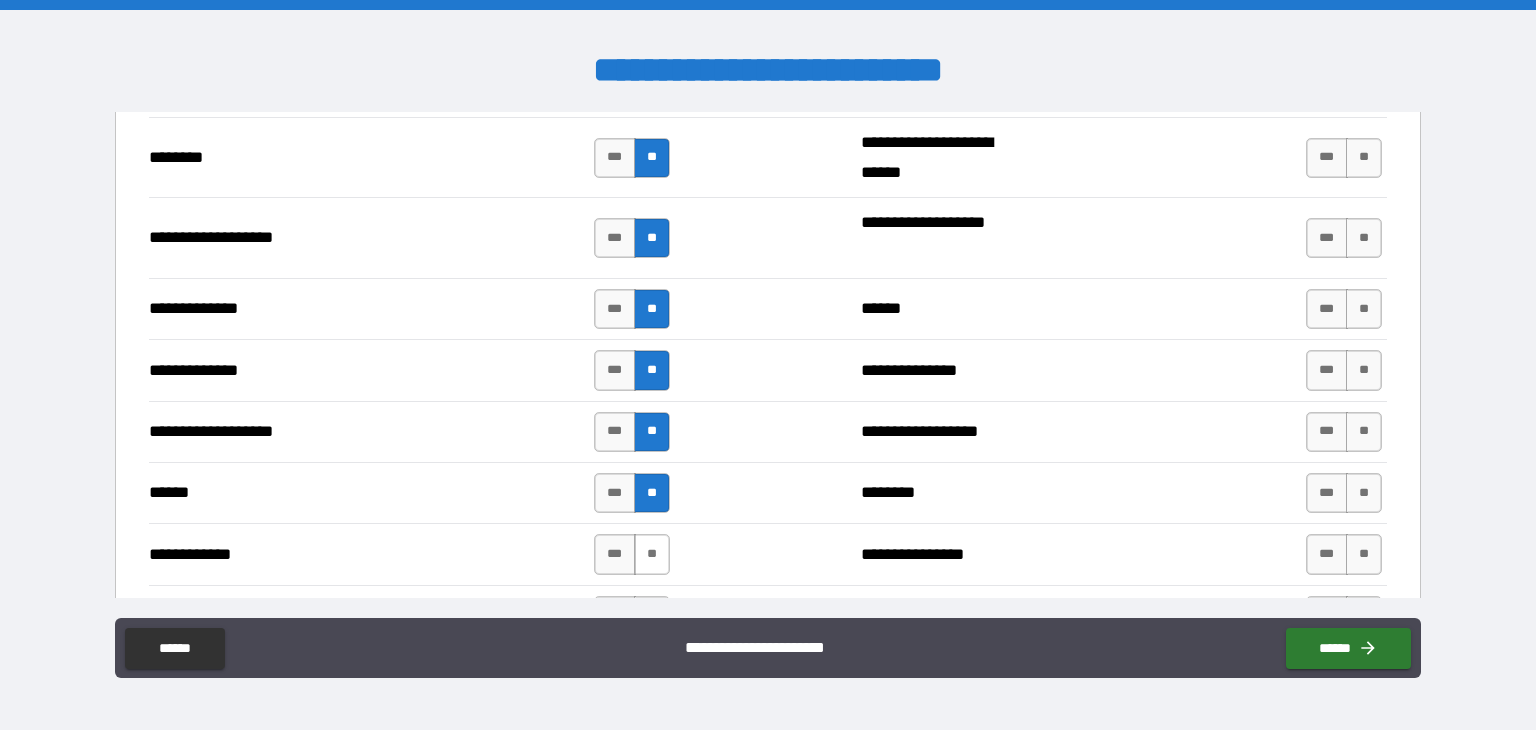 click on "**" at bounding box center (652, 554) 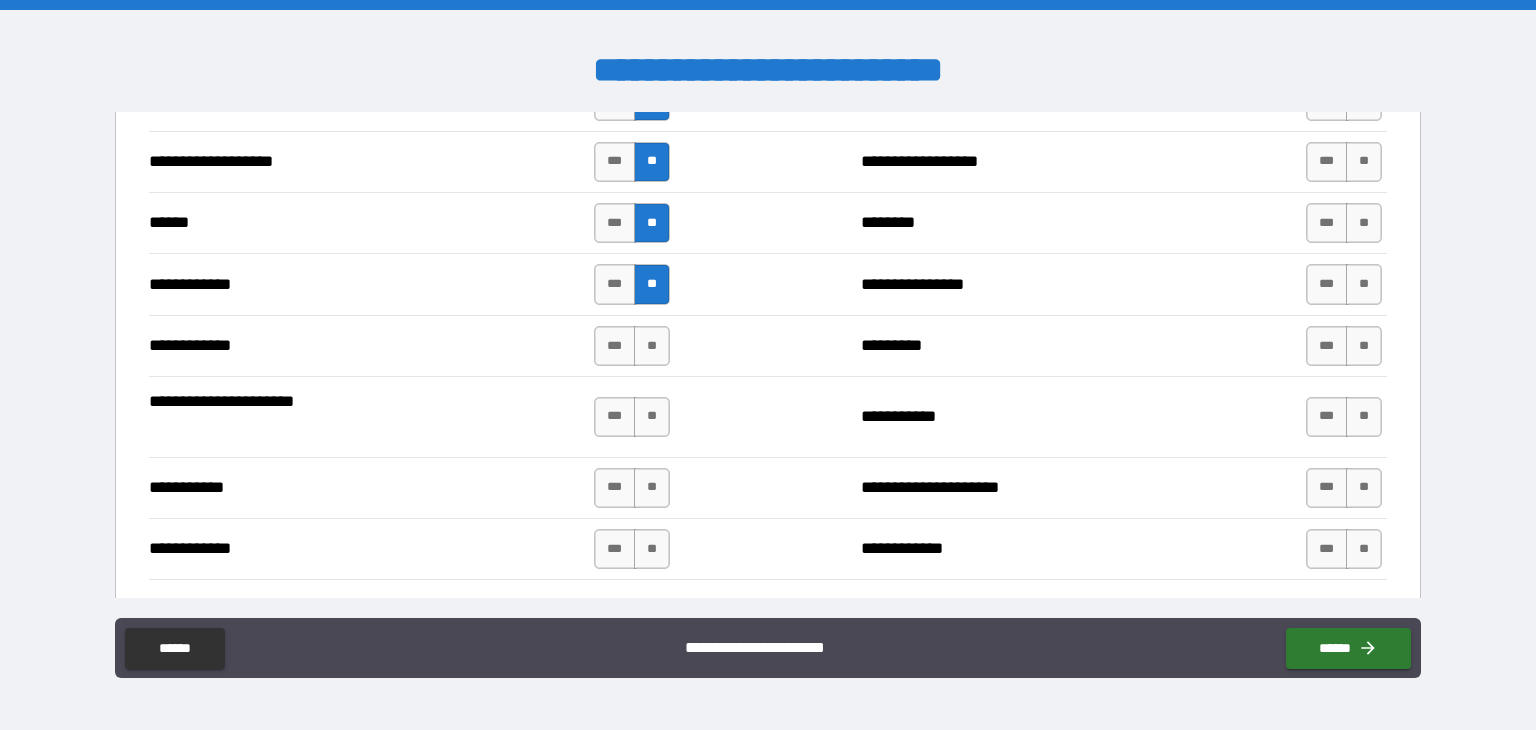 scroll, scrollTop: 3600, scrollLeft: 0, axis: vertical 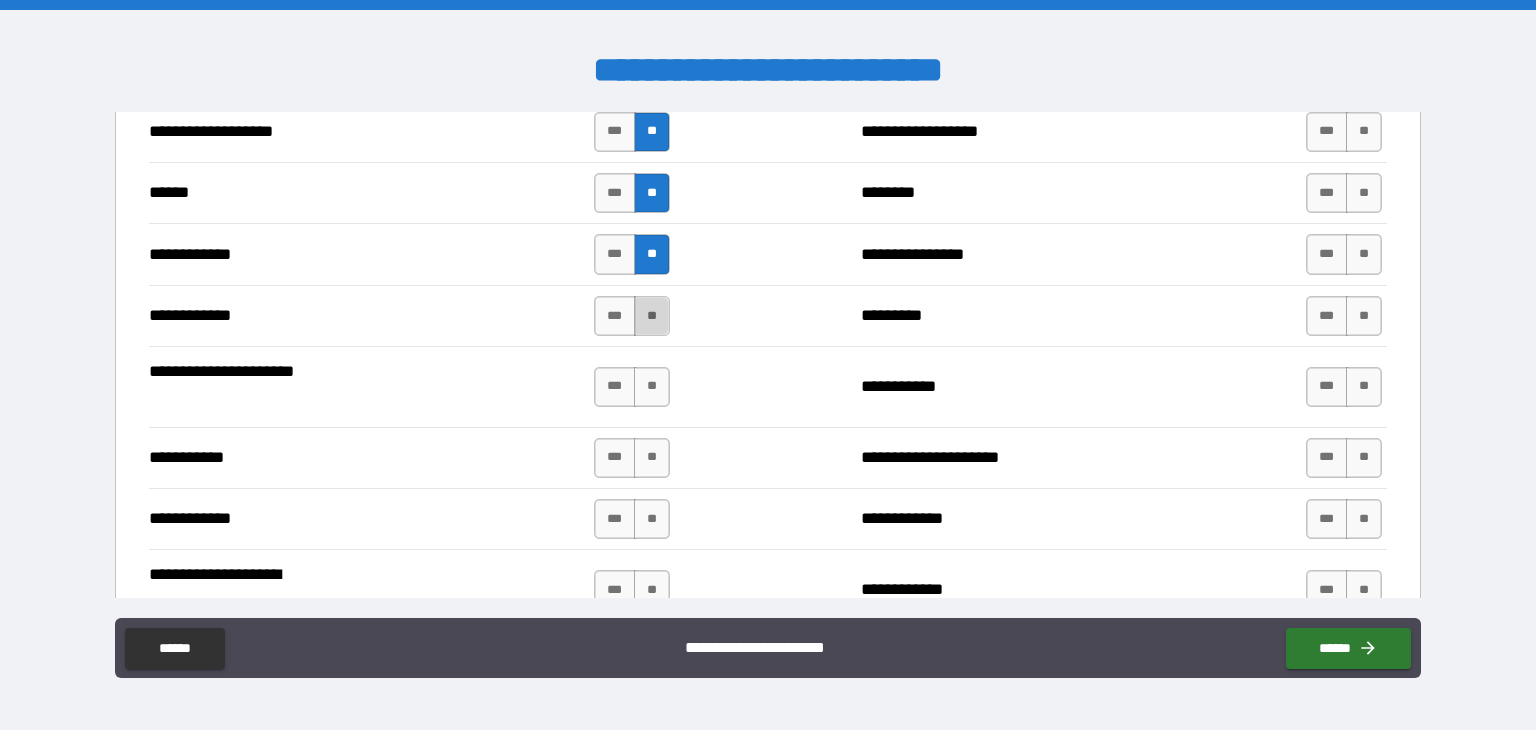 click on "**" at bounding box center (652, 316) 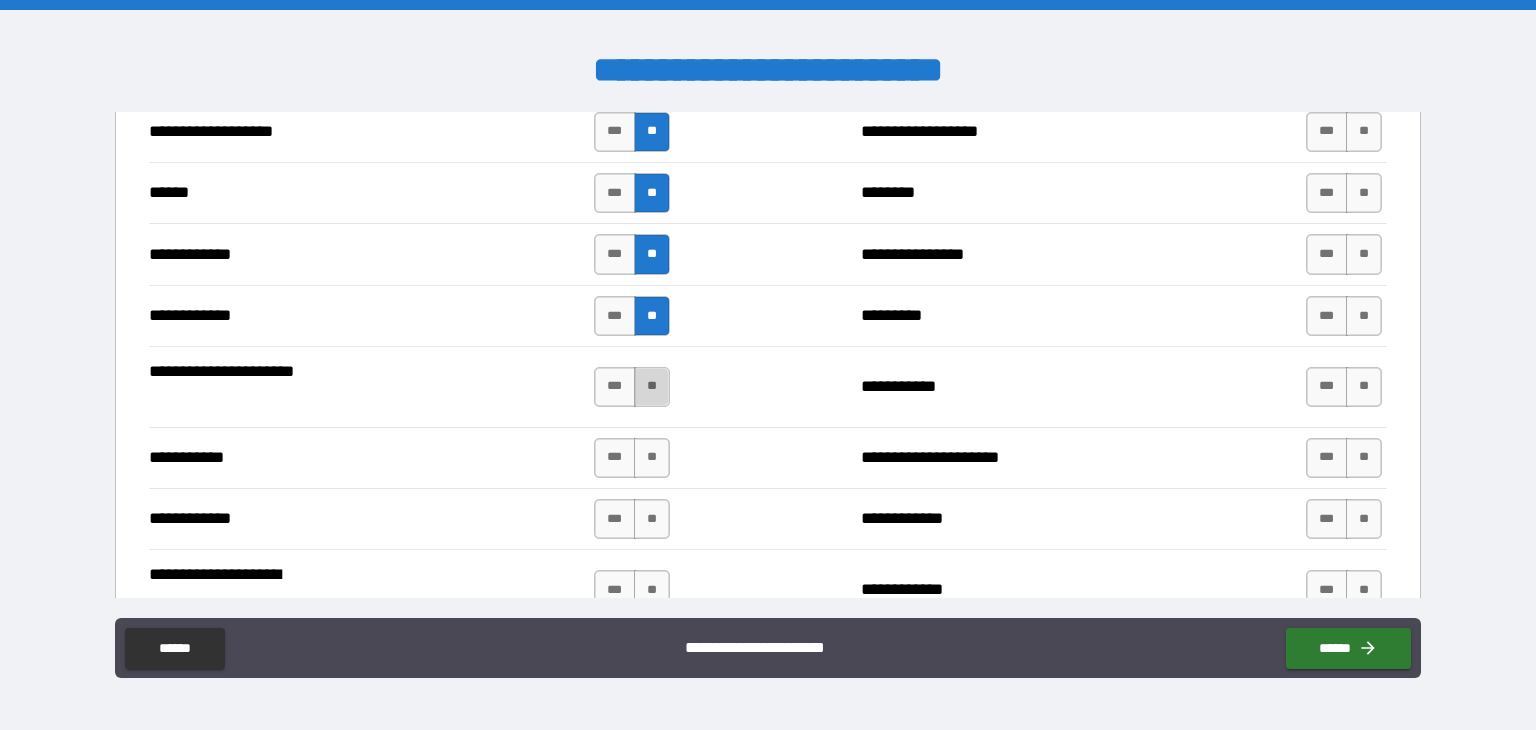 click on "**" at bounding box center (652, 387) 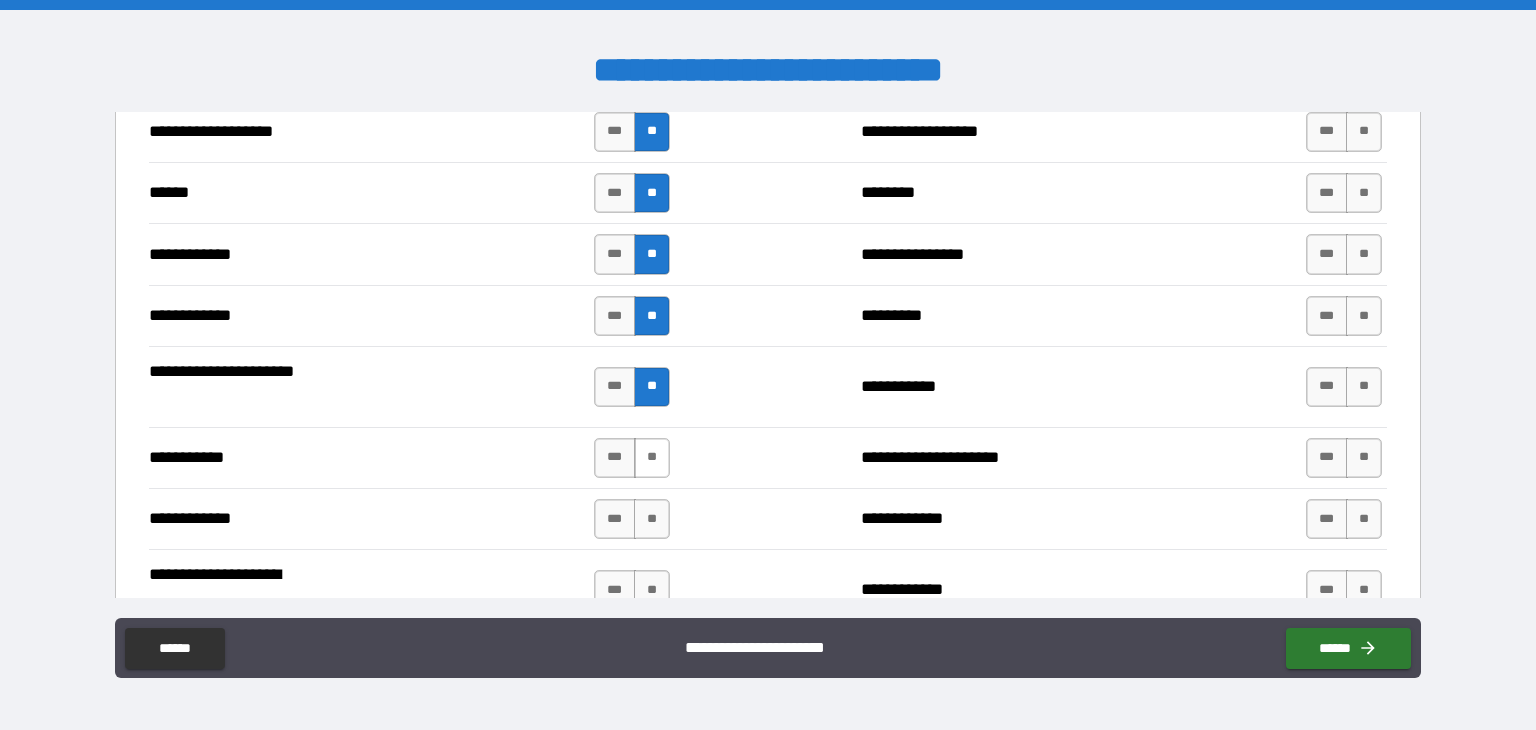 click on "**" at bounding box center [652, 458] 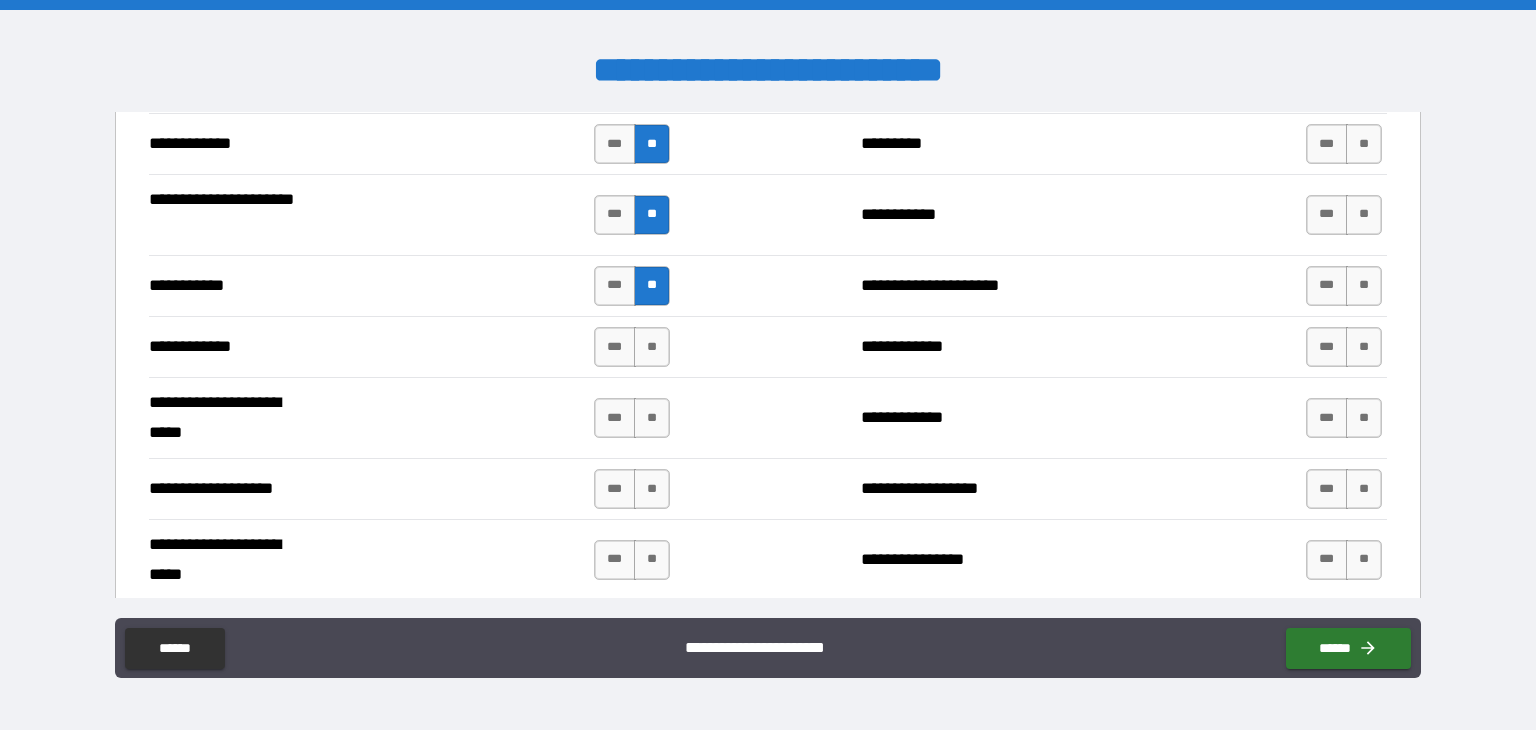 scroll, scrollTop: 3800, scrollLeft: 0, axis: vertical 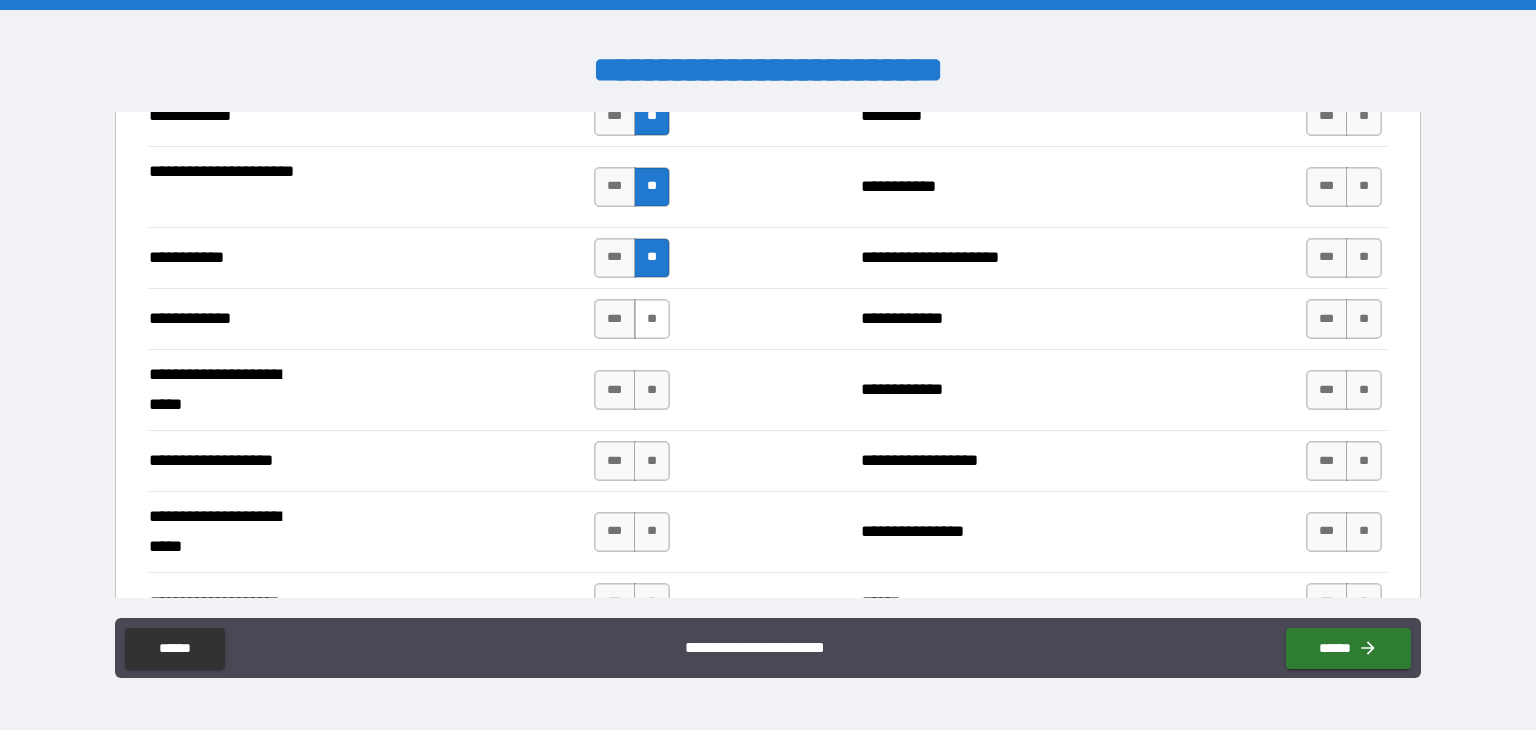 click on "**" at bounding box center [652, 319] 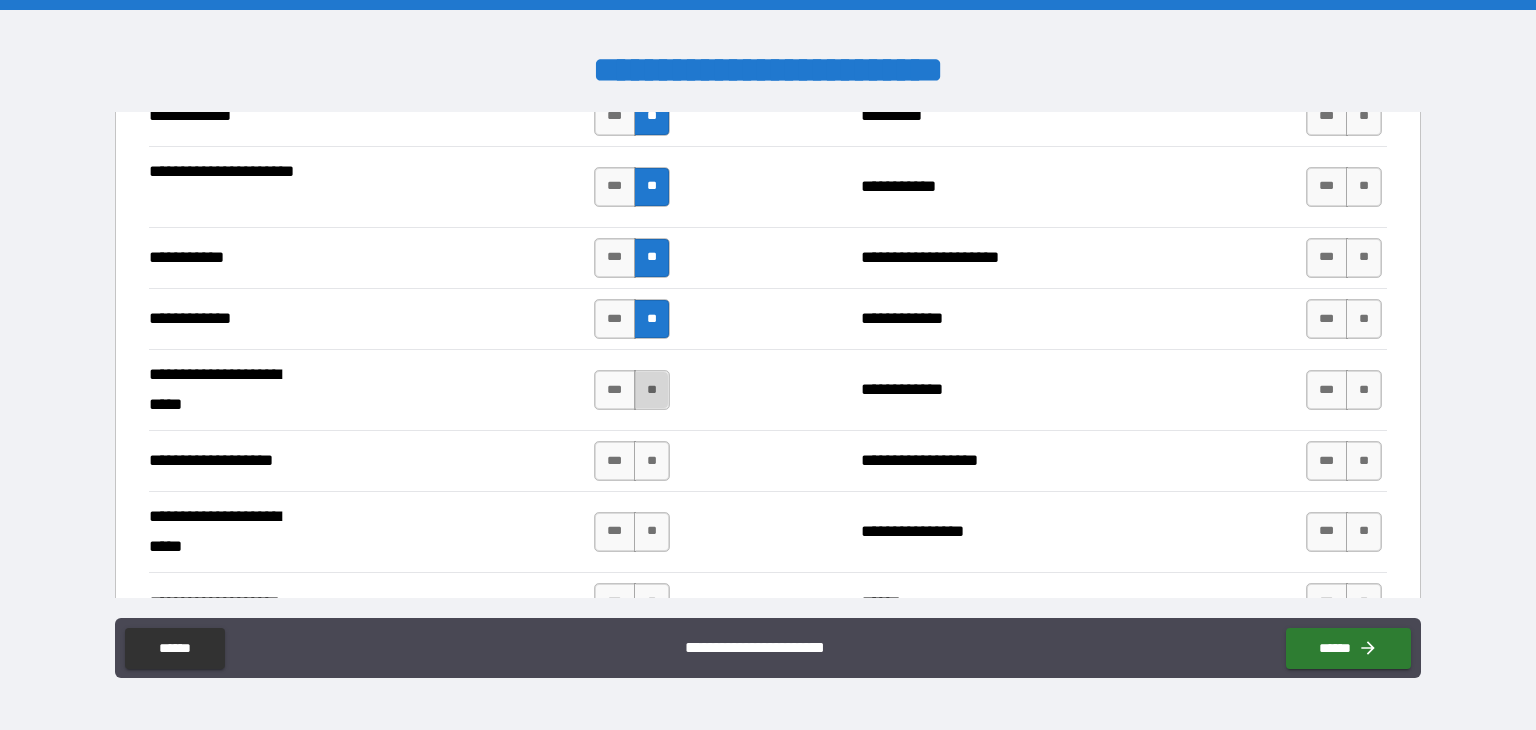click on "**" at bounding box center [652, 390] 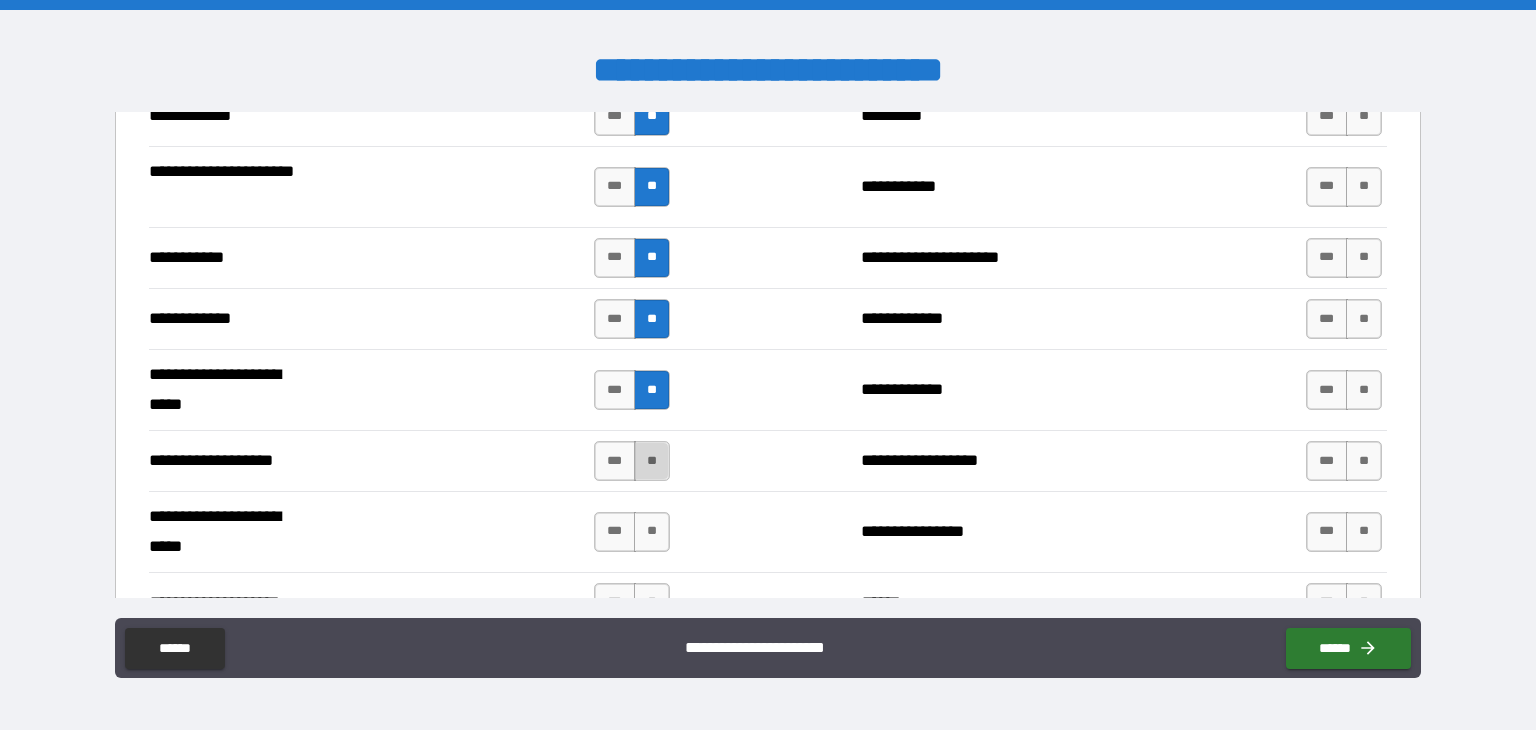 click on "**" at bounding box center (652, 461) 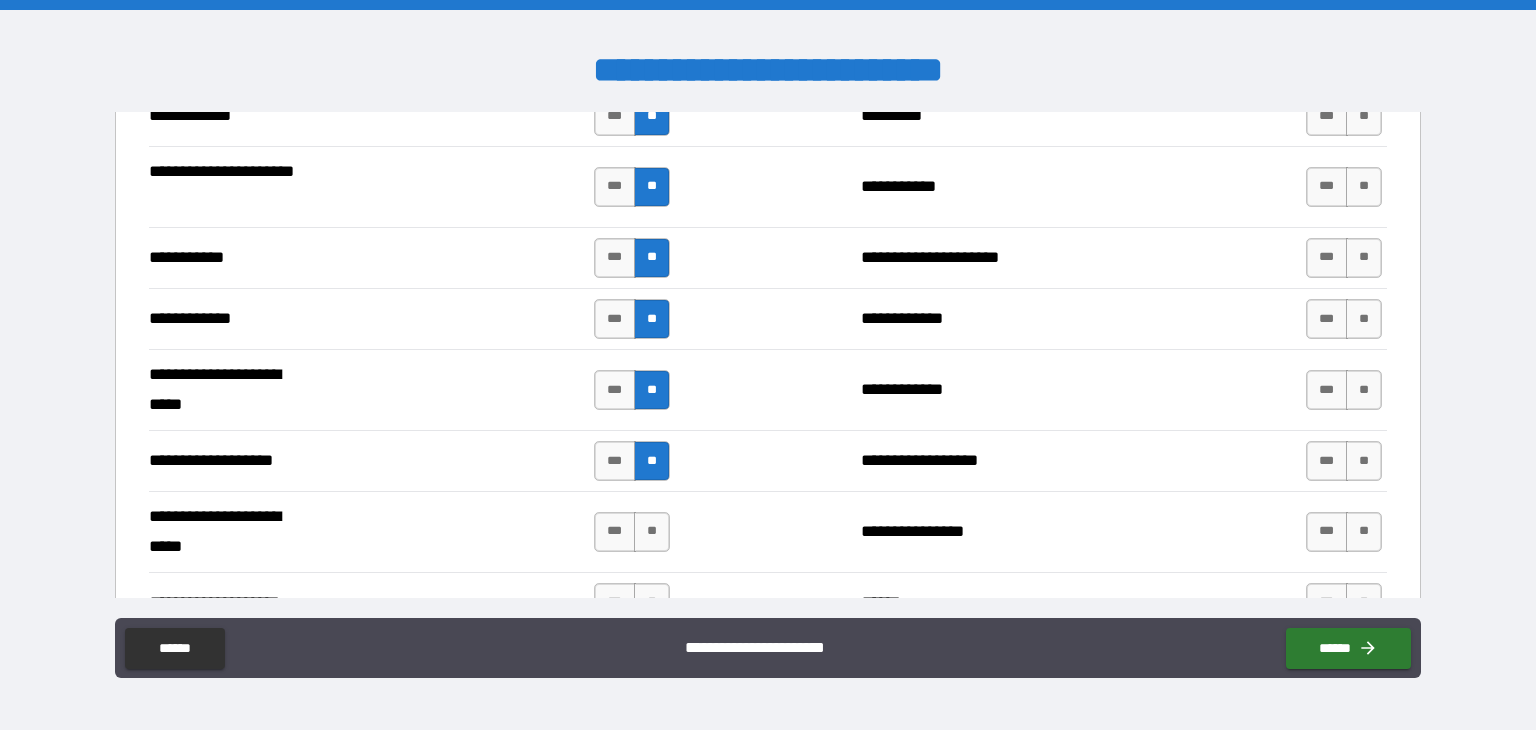 scroll, scrollTop: 3900, scrollLeft: 0, axis: vertical 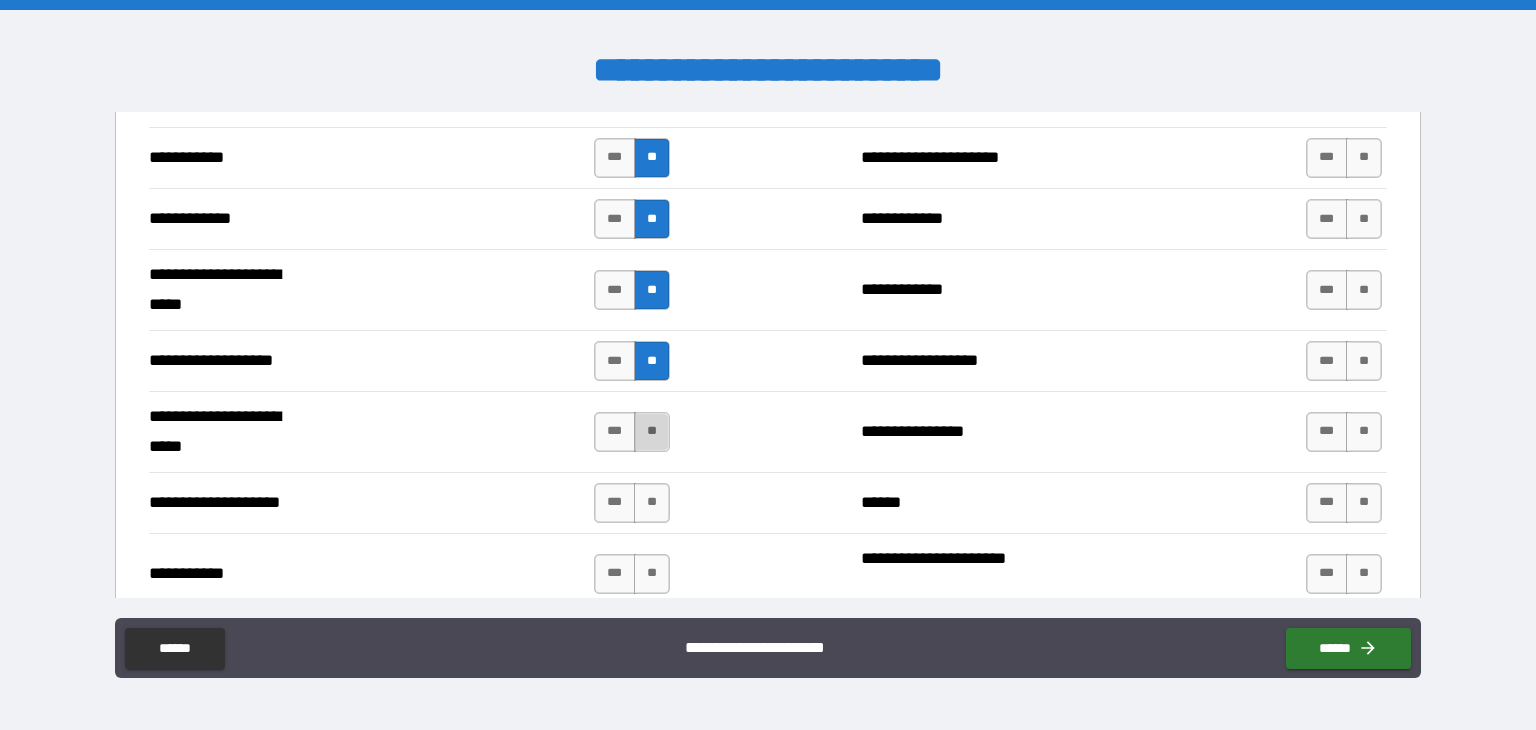 click on "**" at bounding box center [652, 432] 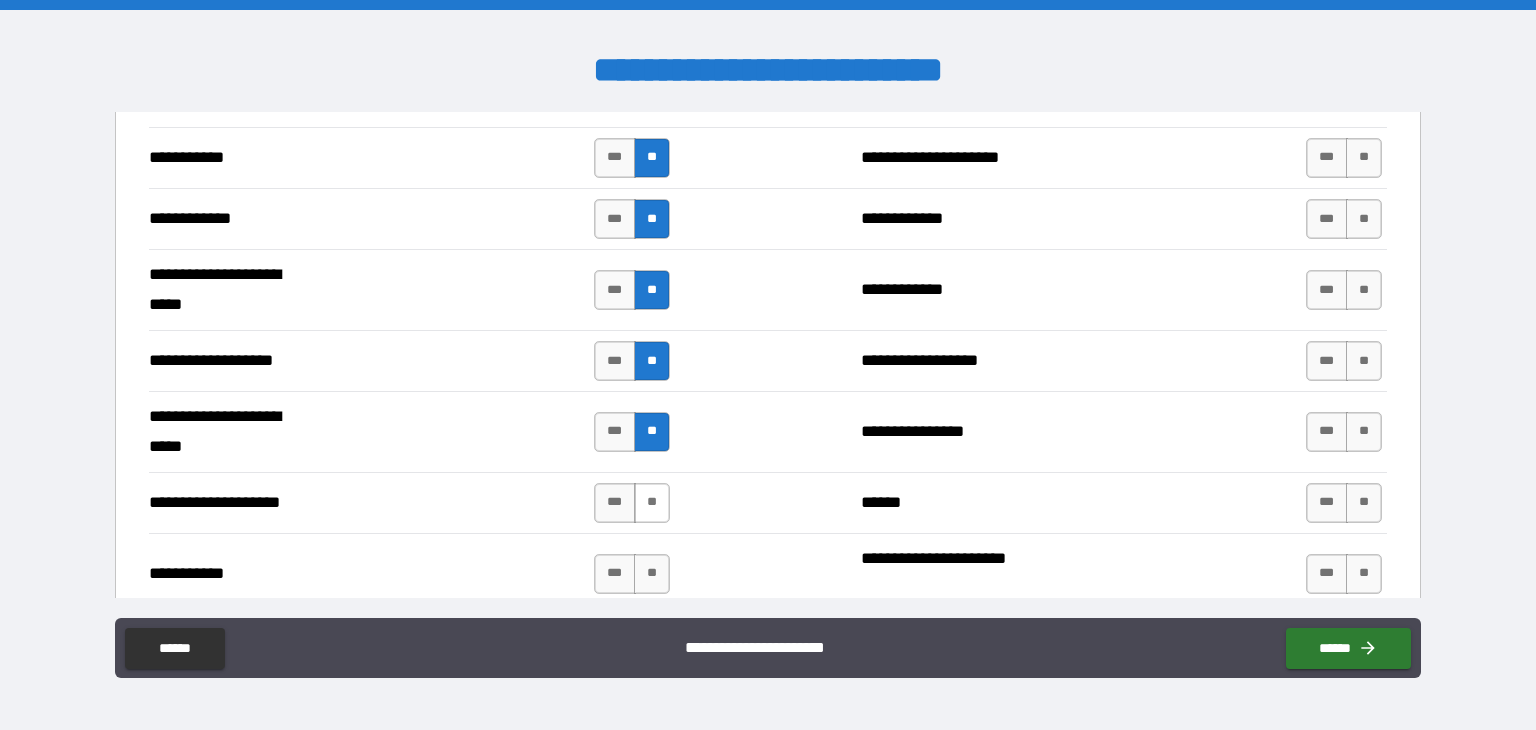 click on "**" at bounding box center [652, 503] 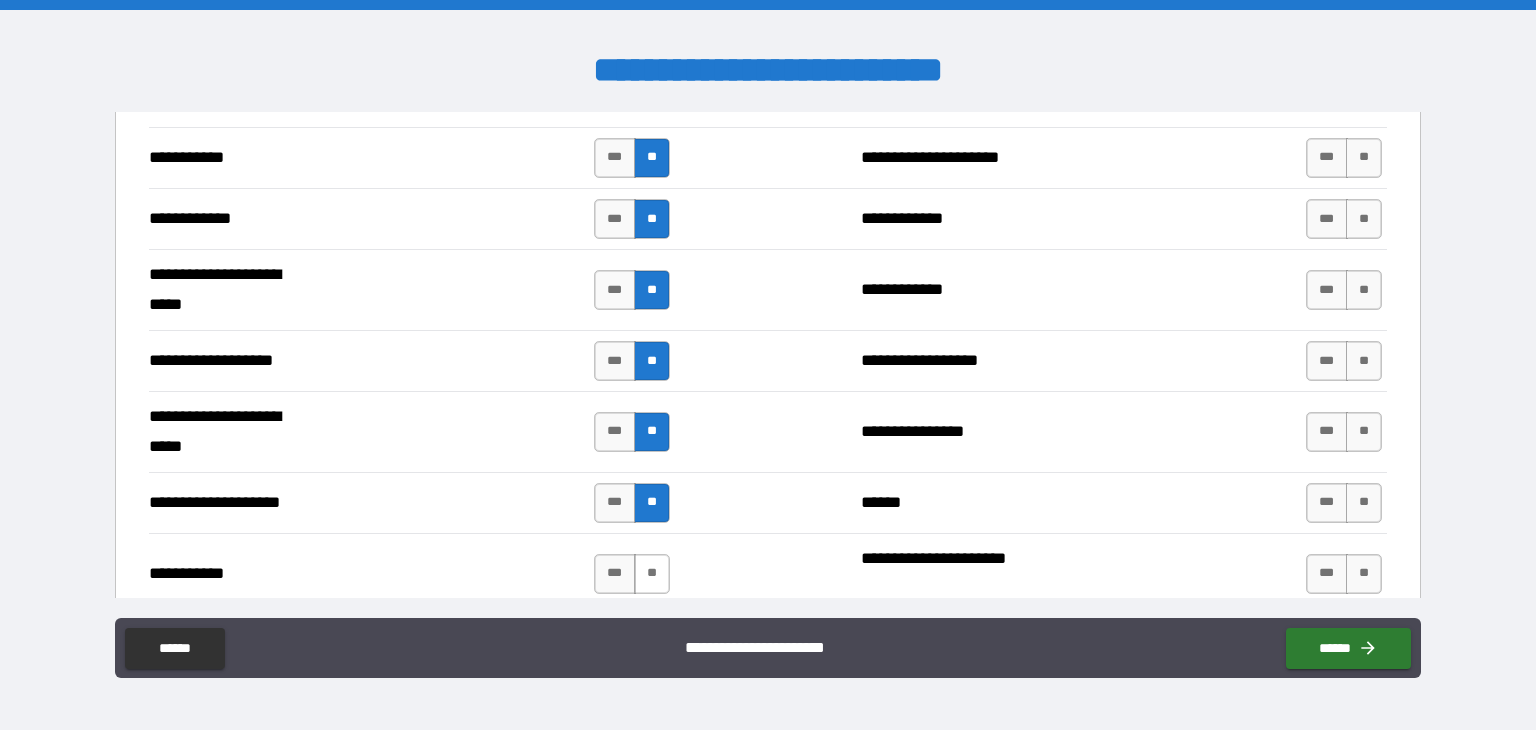 click on "**" at bounding box center [652, 574] 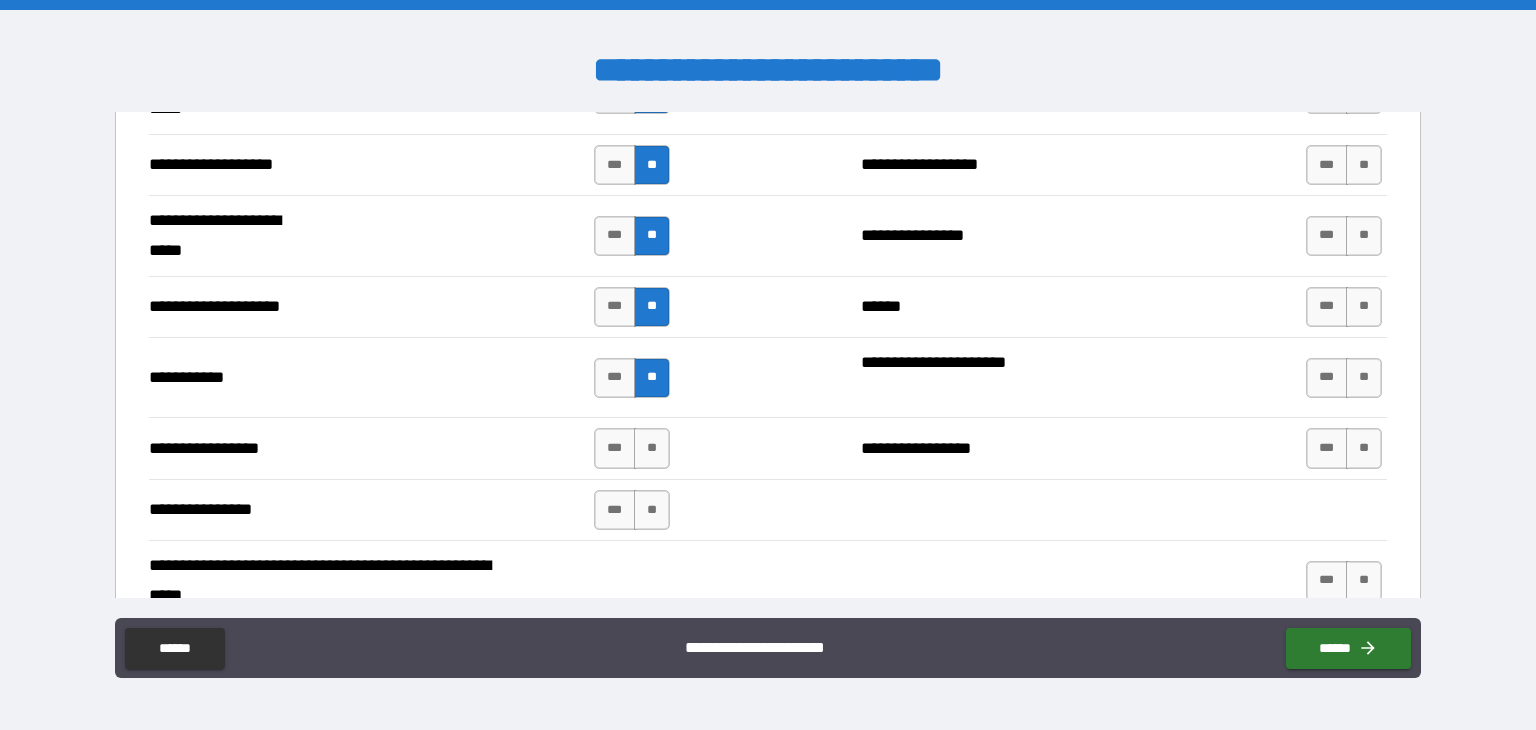 scroll, scrollTop: 4100, scrollLeft: 0, axis: vertical 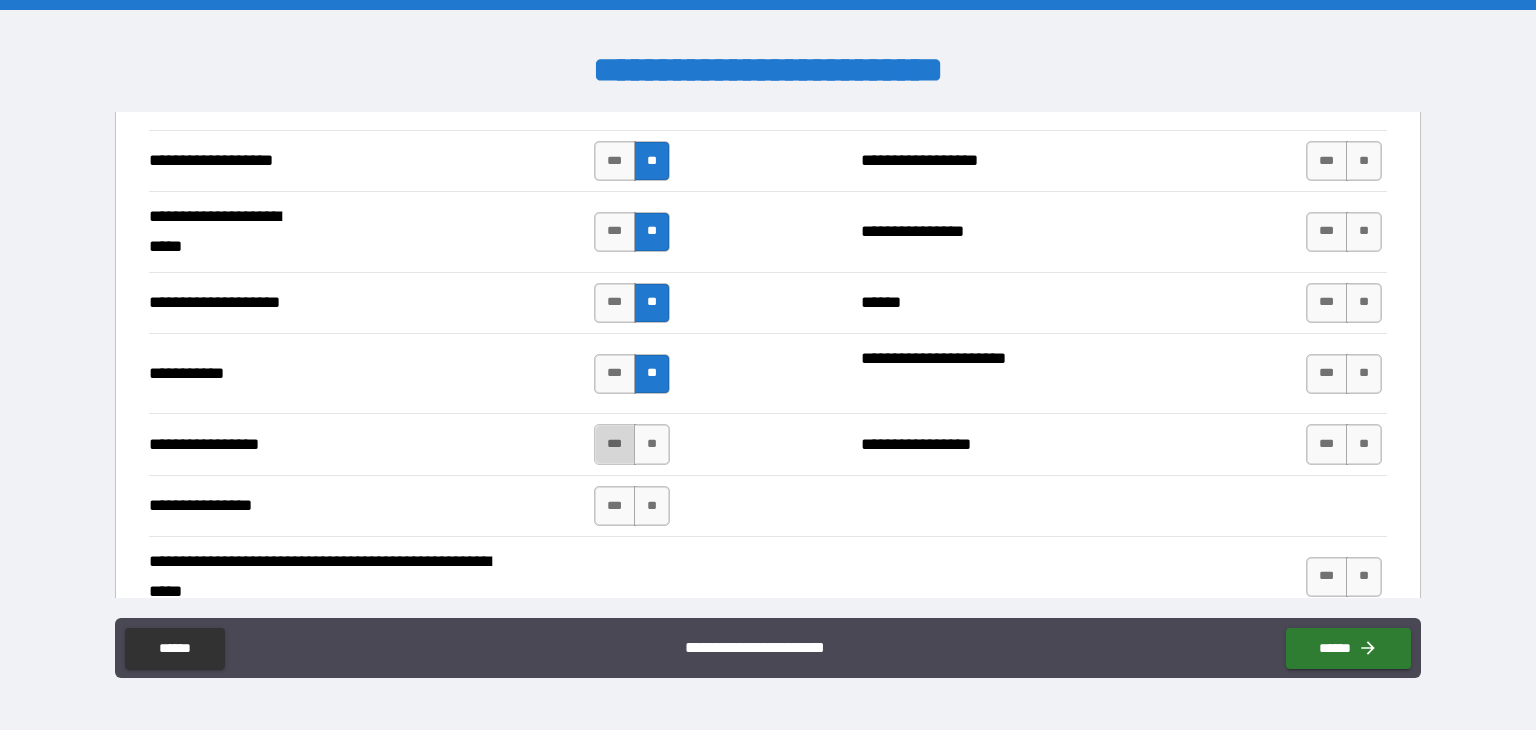 click on "***" at bounding box center (615, 444) 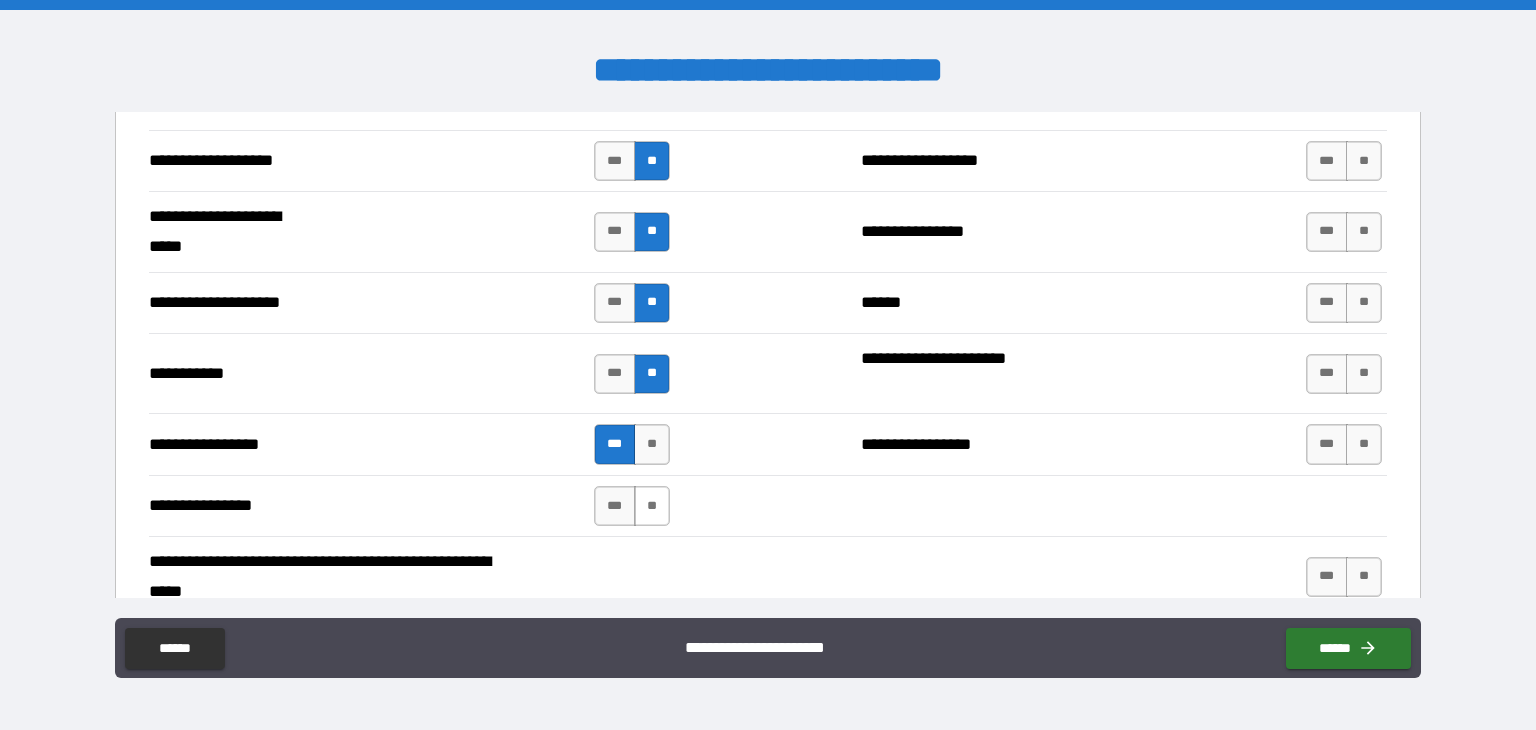 click on "**" at bounding box center (652, 506) 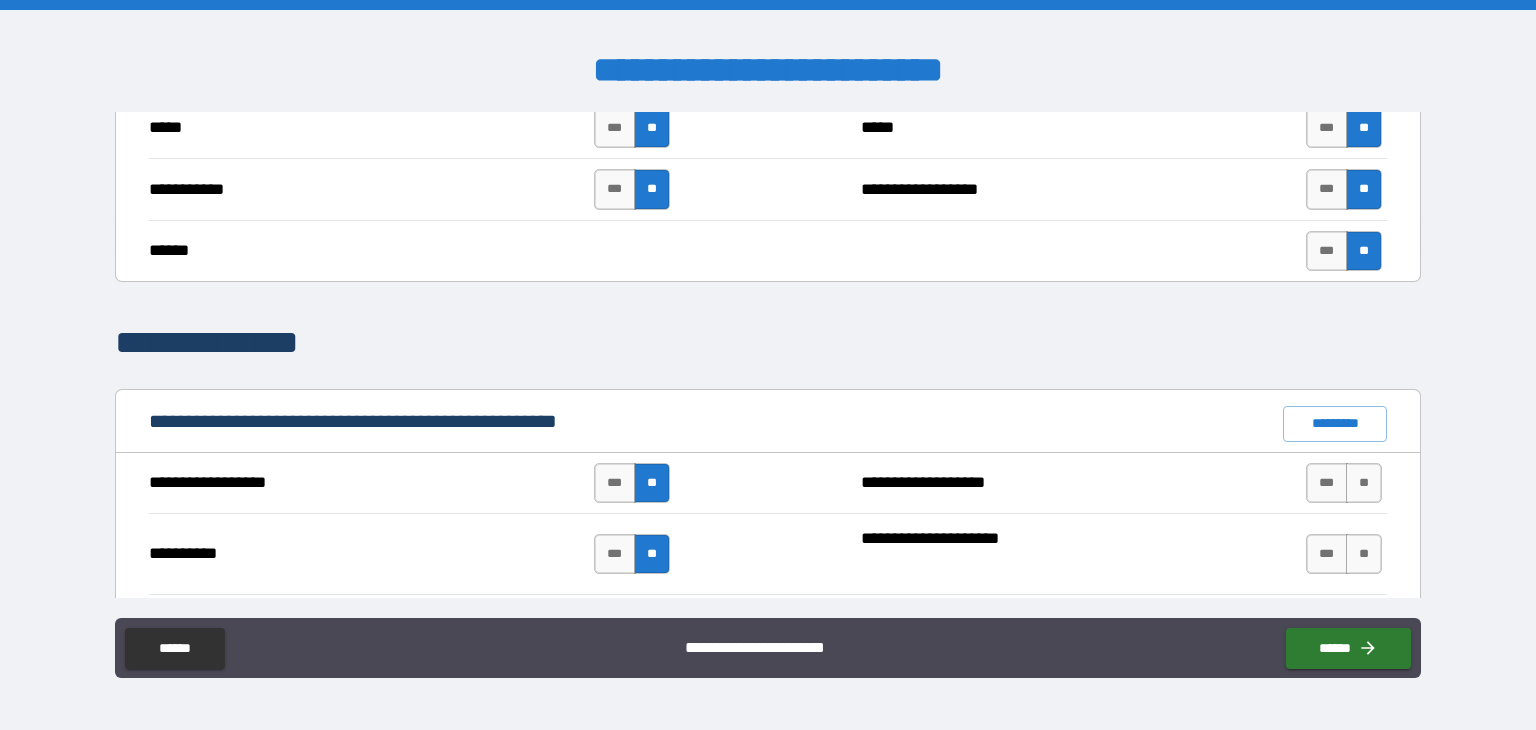 scroll, scrollTop: 1800, scrollLeft: 0, axis: vertical 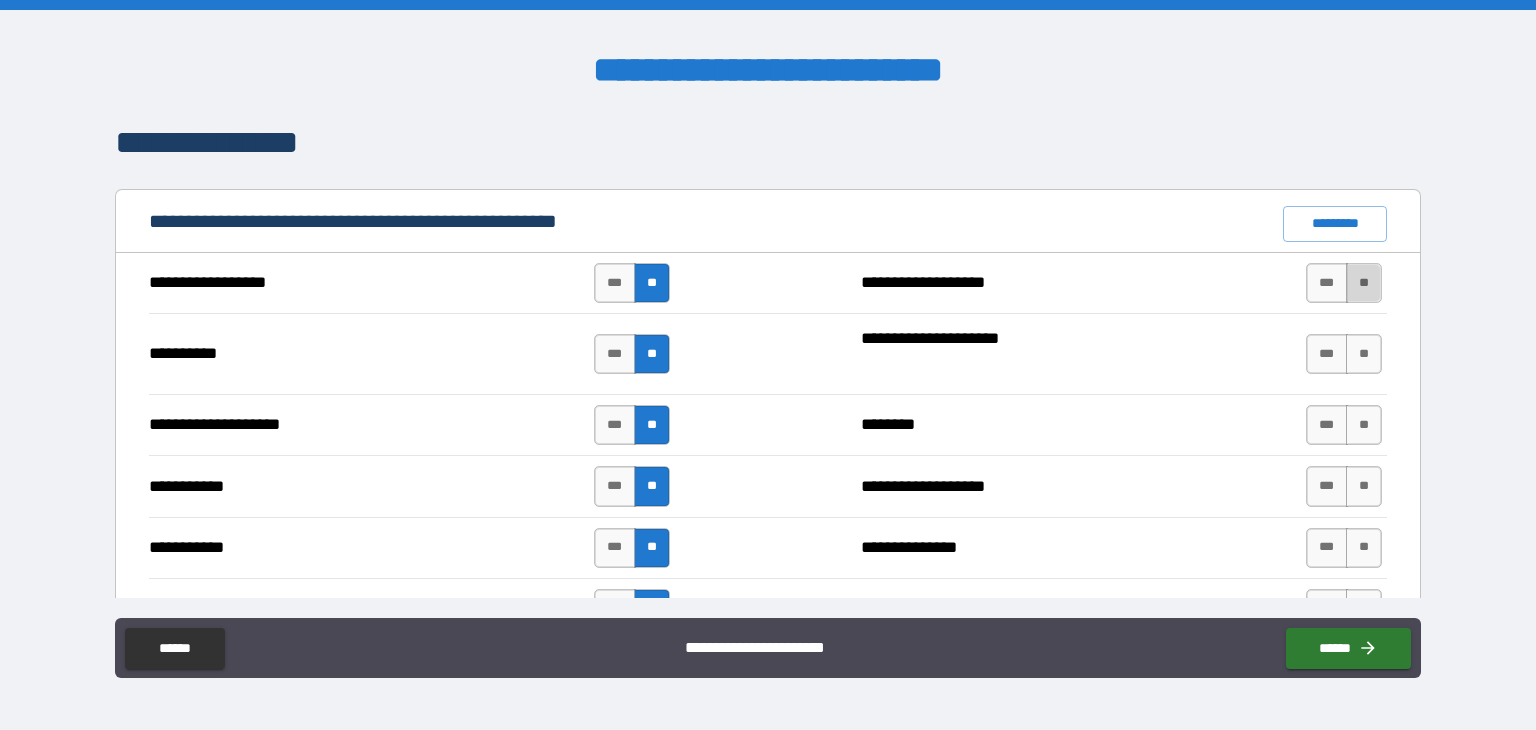 click on "**" at bounding box center (1364, 283) 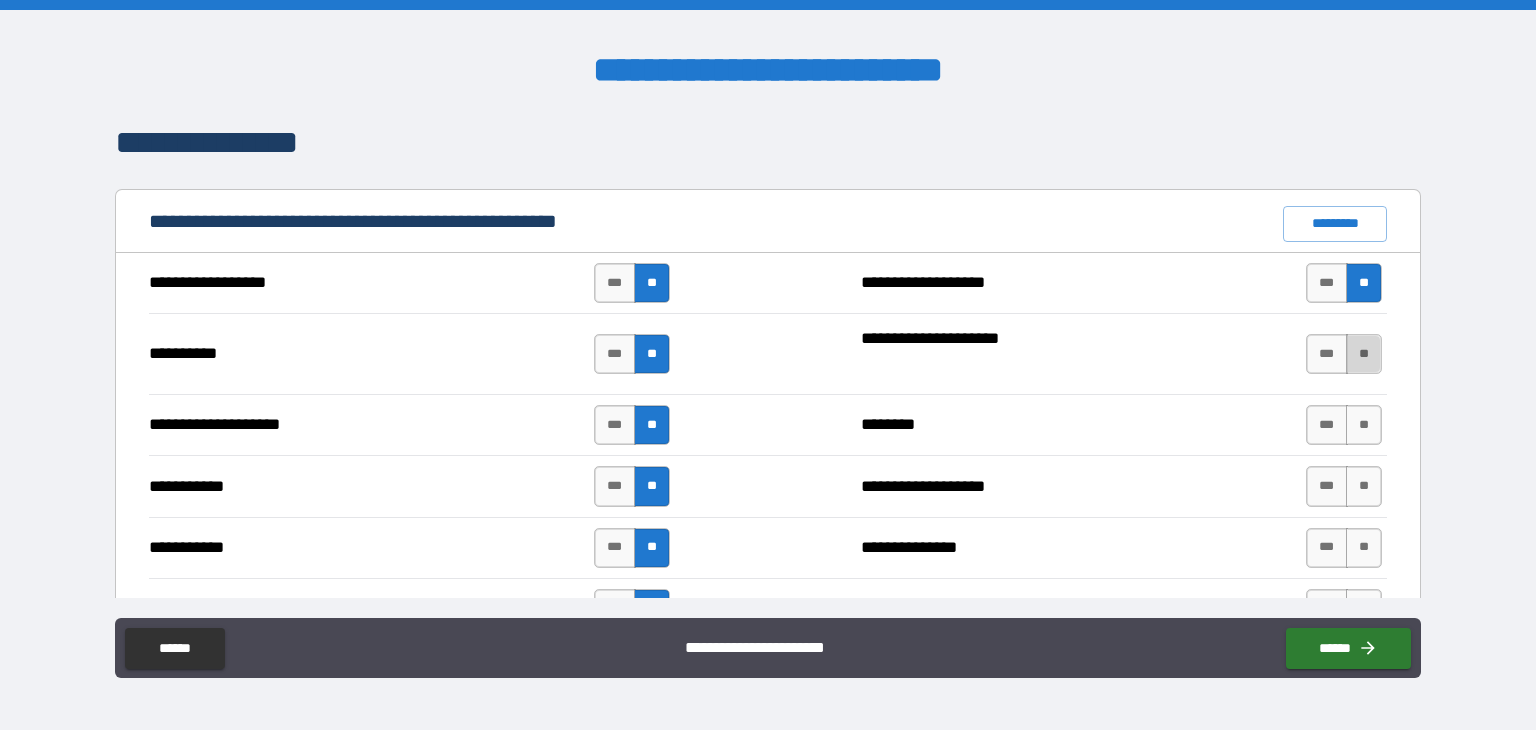 click on "**" at bounding box center (1364, 354) 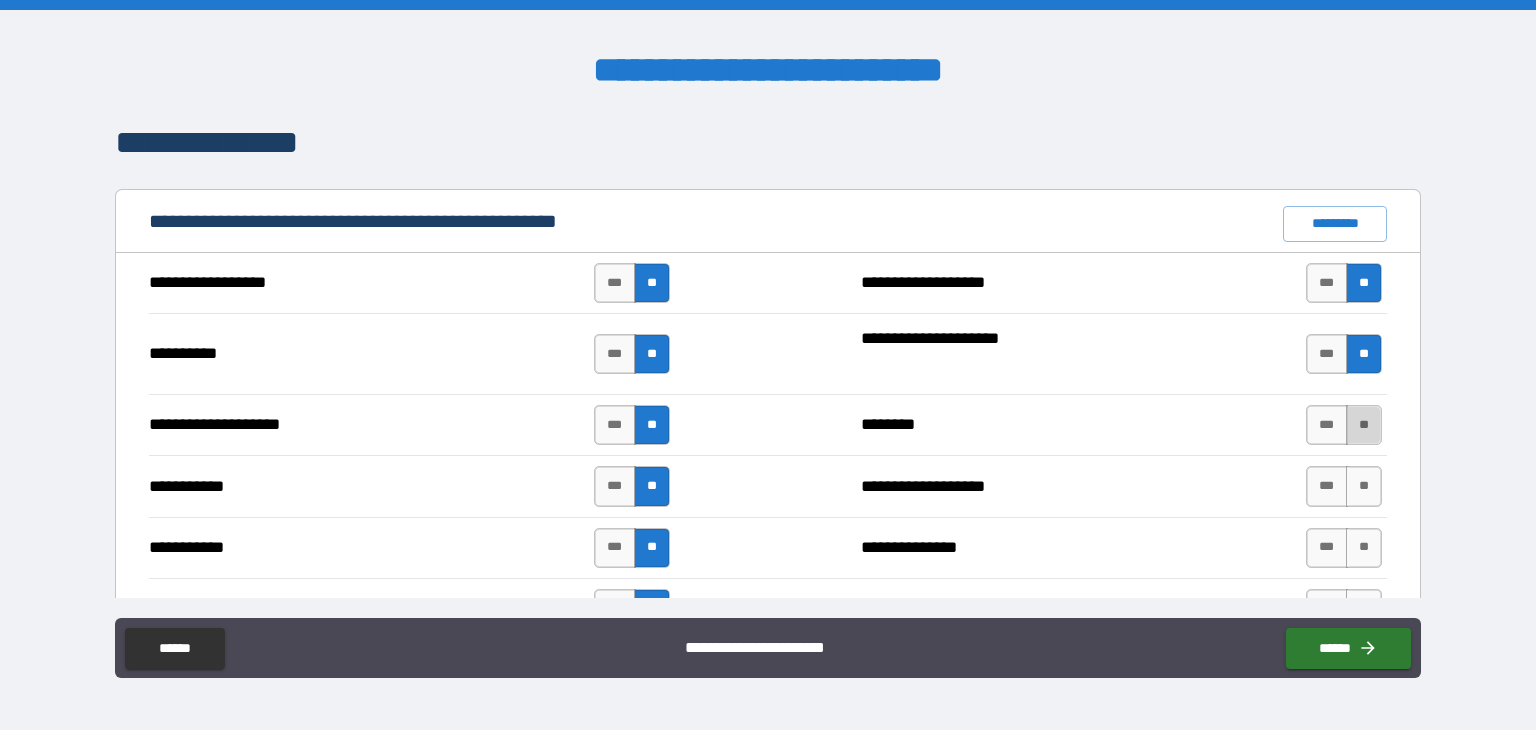 click on "**" at bounding box center [1364, 425] 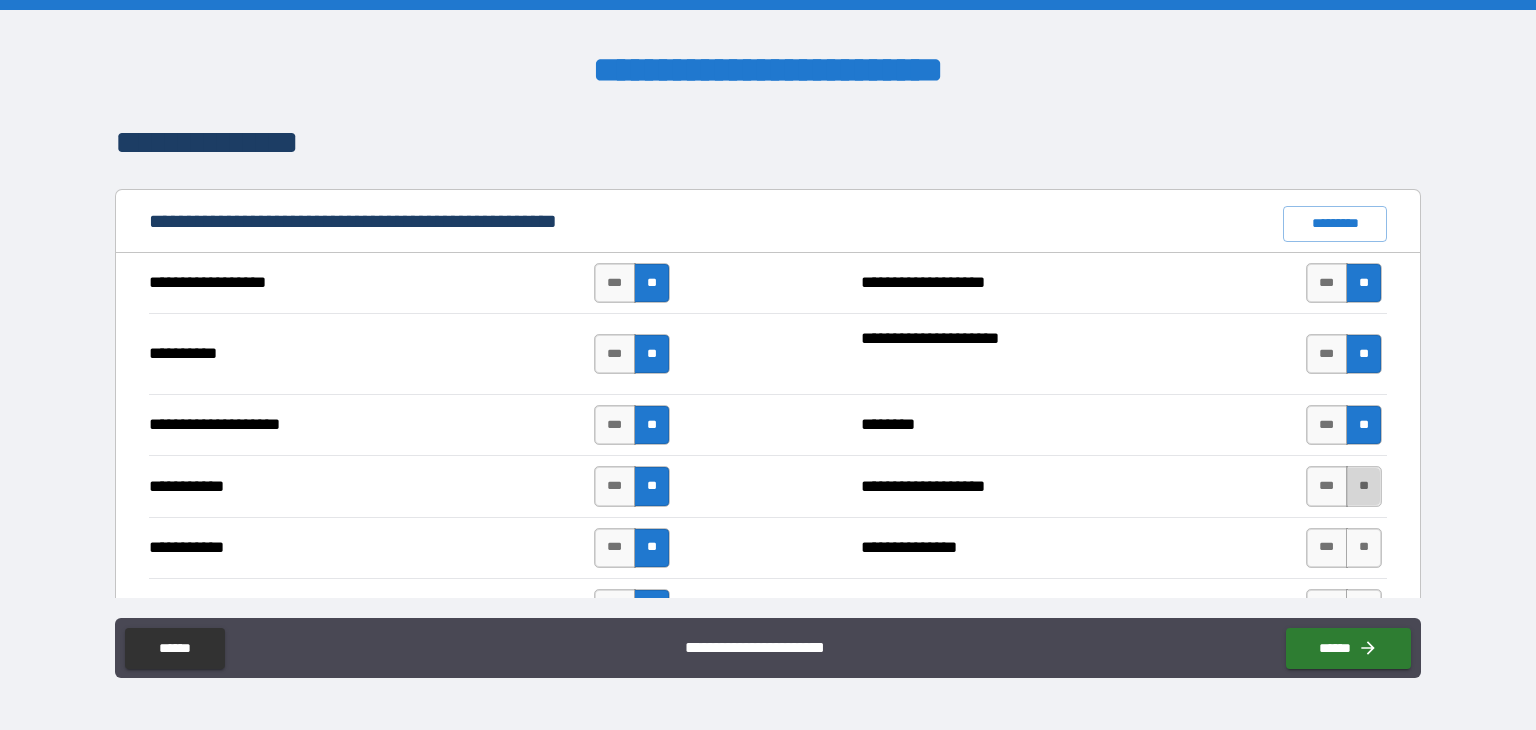 click on "**" at bounding box center [1364, 486] 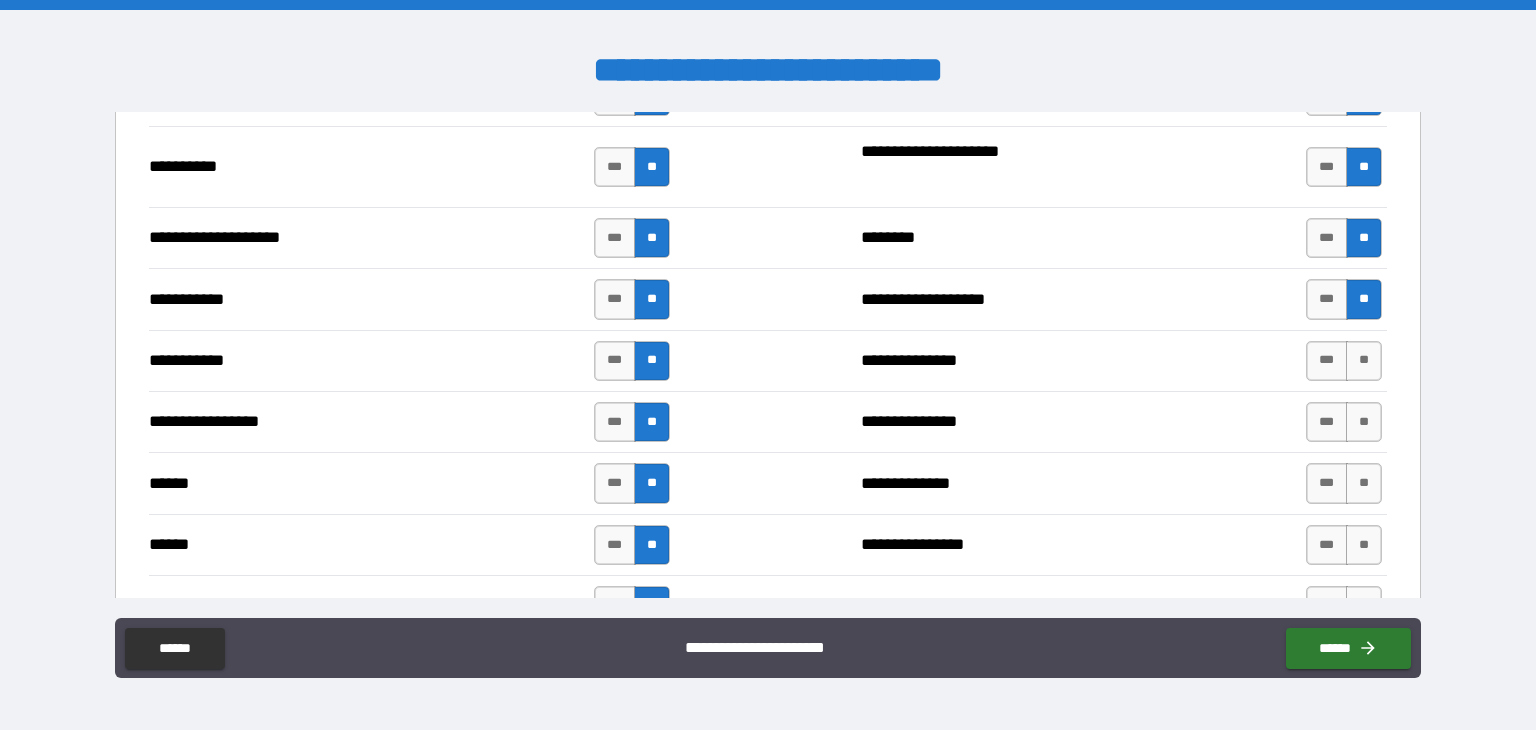 scroll, scrollTop: 2000, scrollLeft: 0, axis: vertical 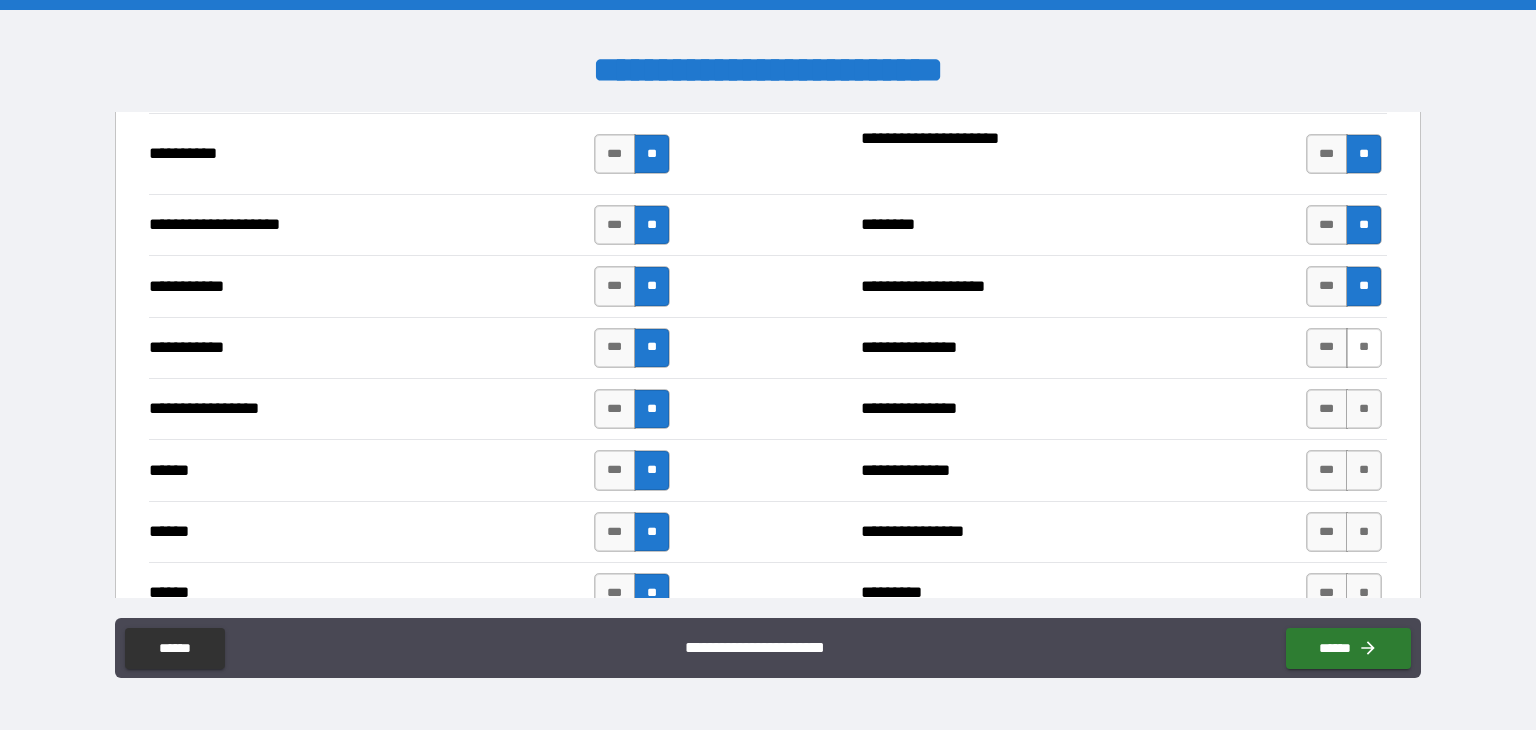 click on "**" at bounding box center (1364, 348) 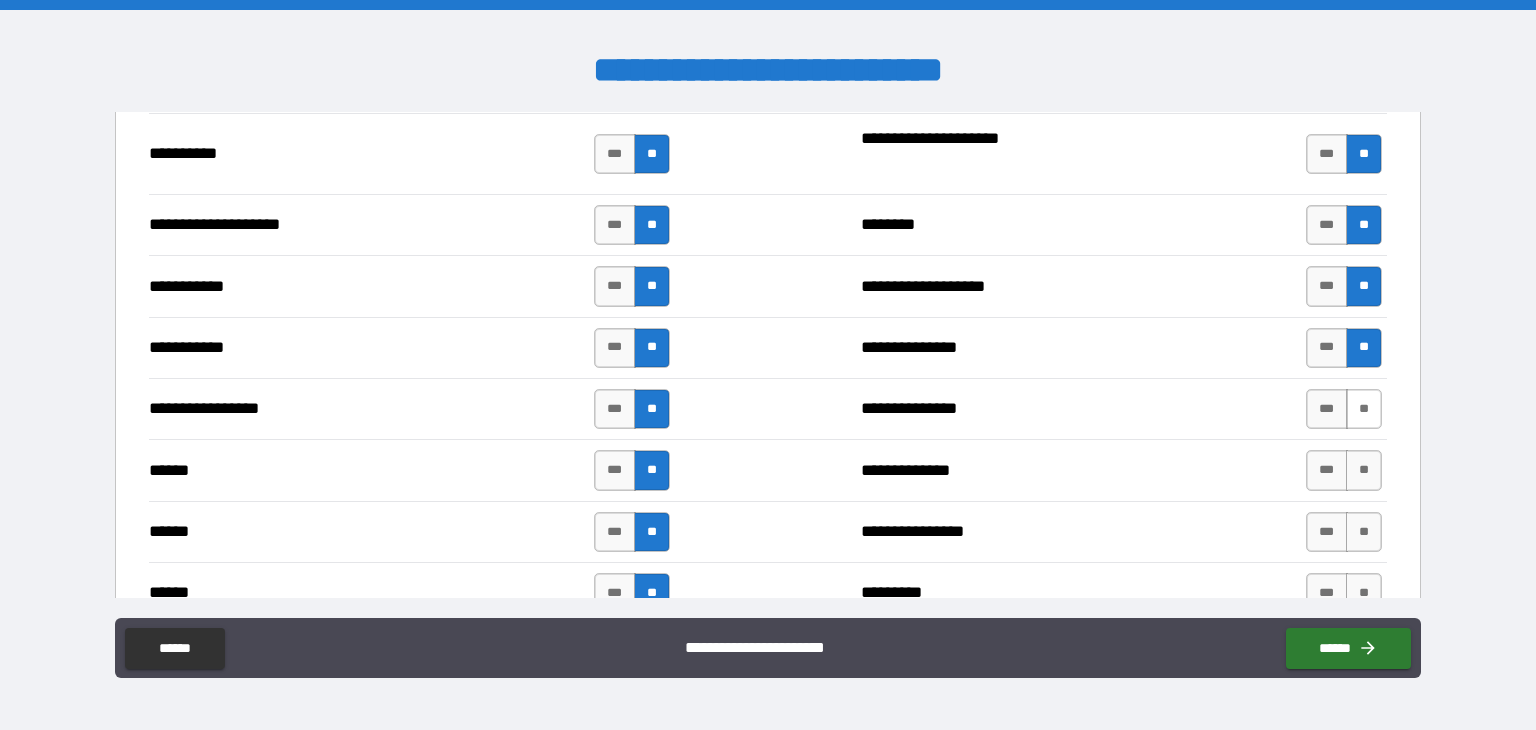 click on "**" at bounding box center (1364, 409) 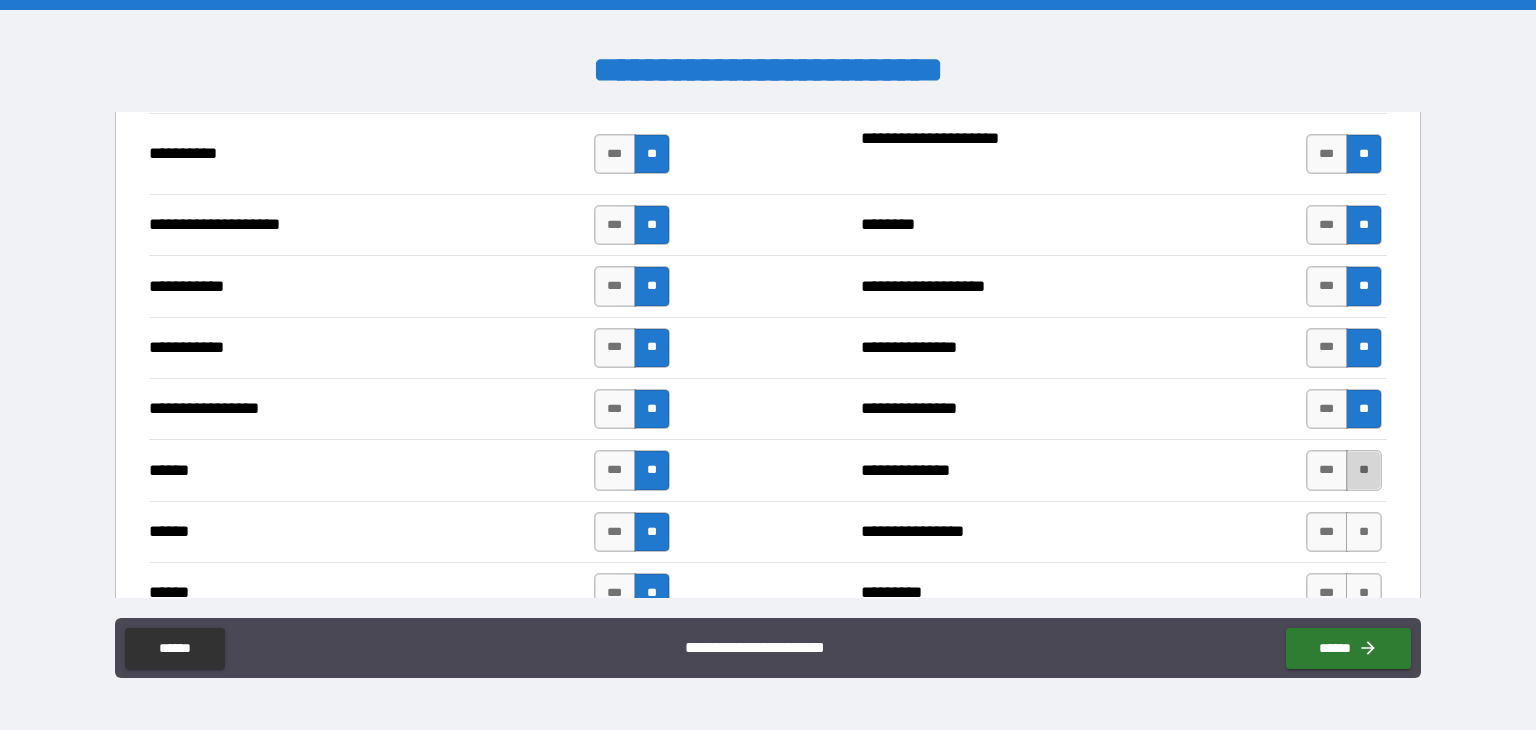 click on "**" at bounding box center (1364, 470) 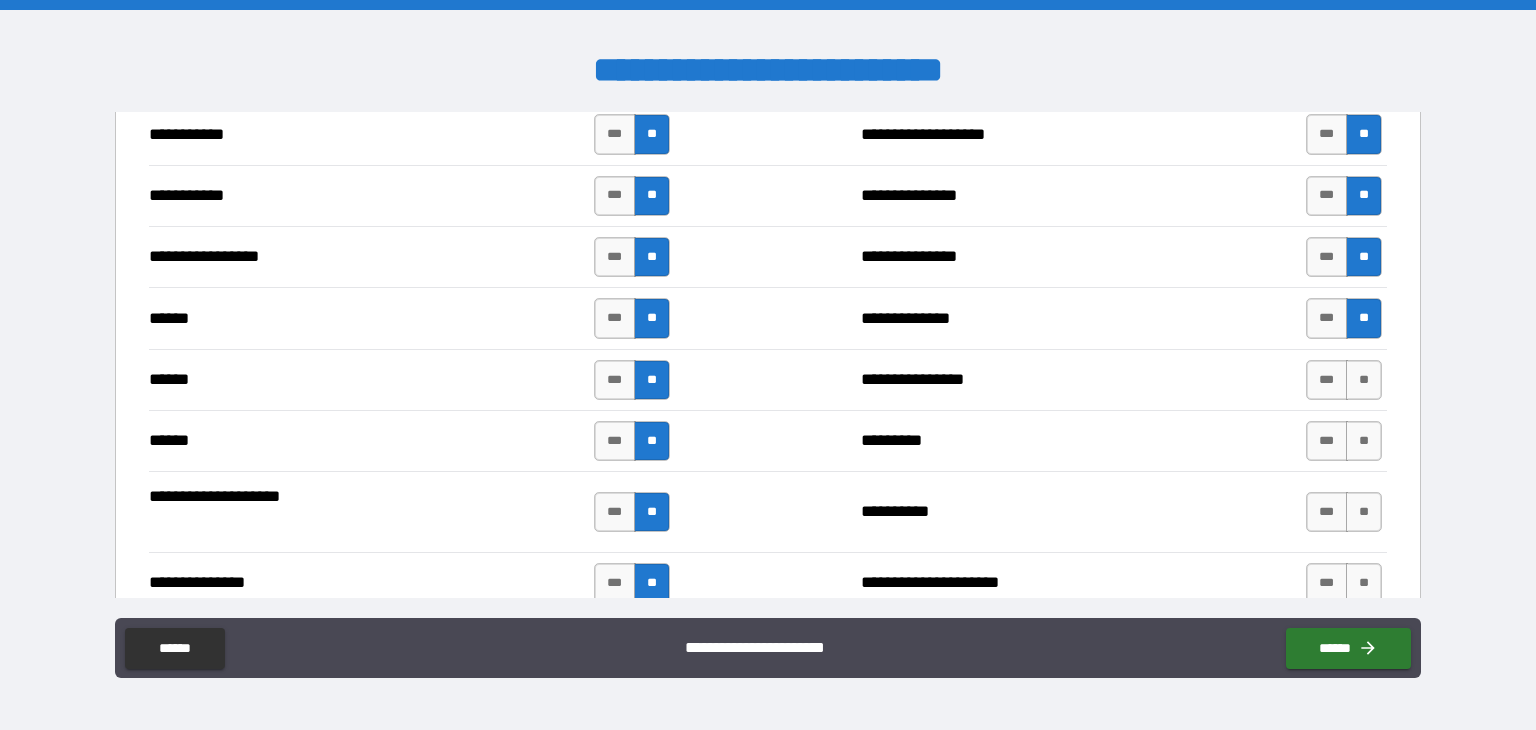 scroll, scrollTop: 2200, scrollLeft: 0, axis: vertical 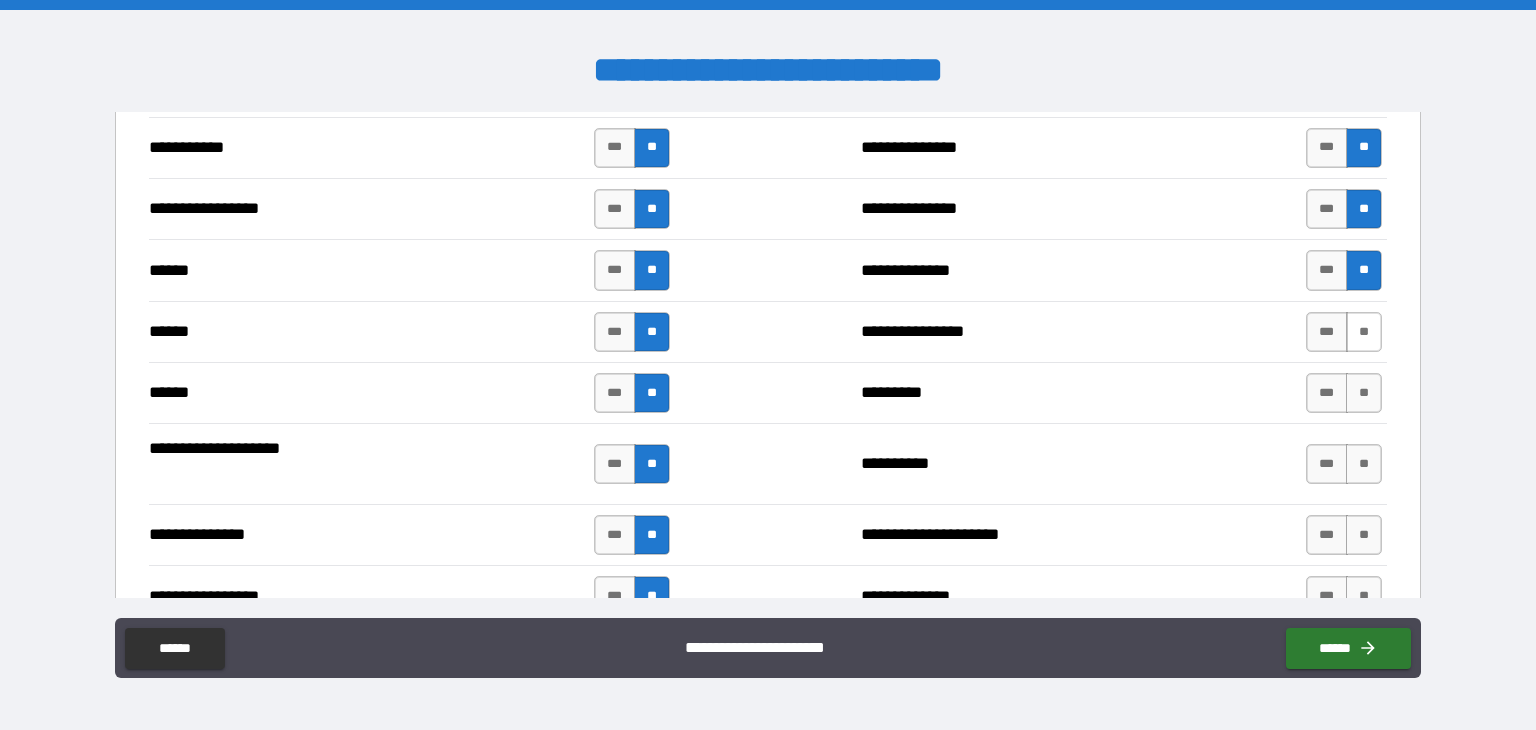 click on "**" at bounding box center (1364, 332) 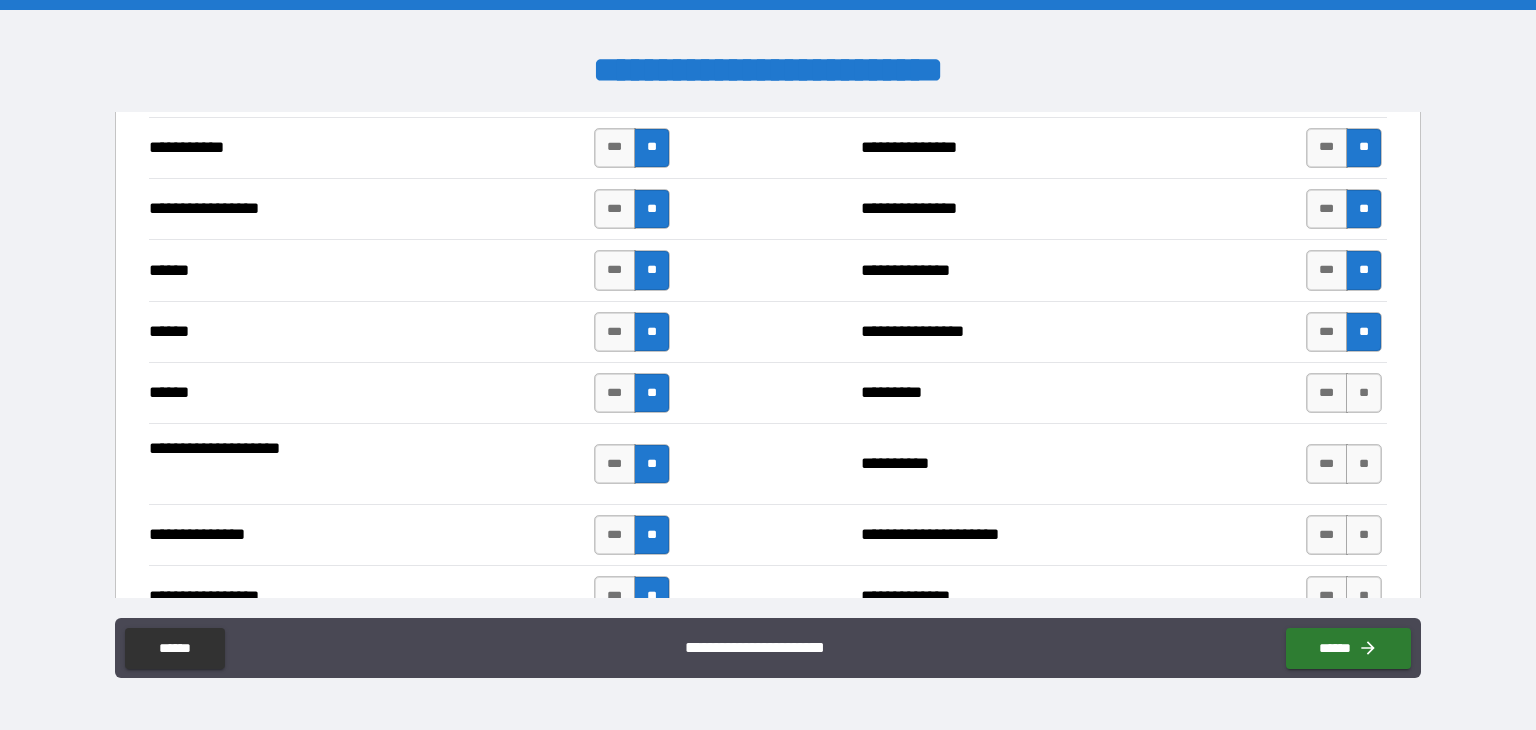 click on "[FIRST] [LAST]" at bounding box center [768, 392] 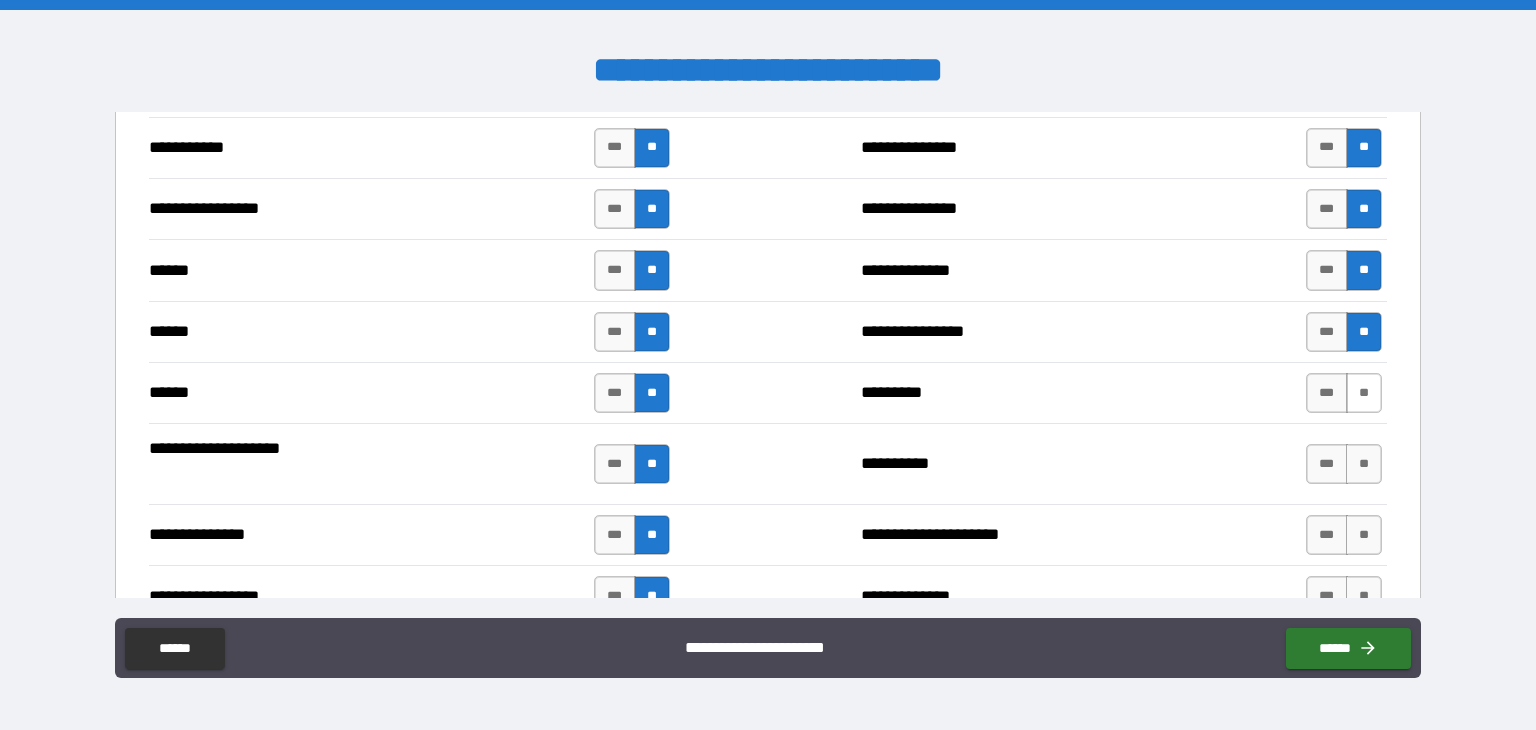 click on "**" at bounding box center [1364, 393] 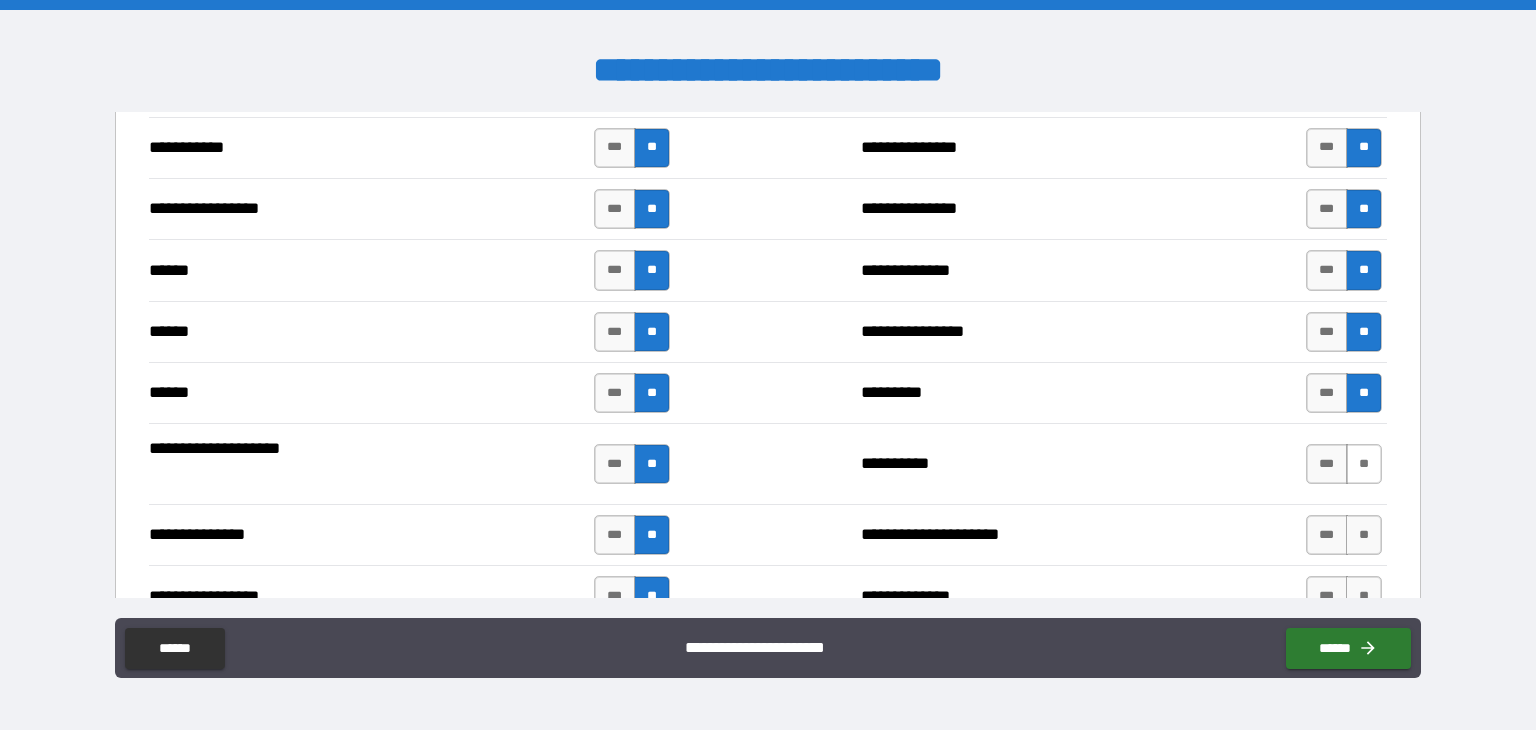 click on "**" at bounding box center (1364, 464) 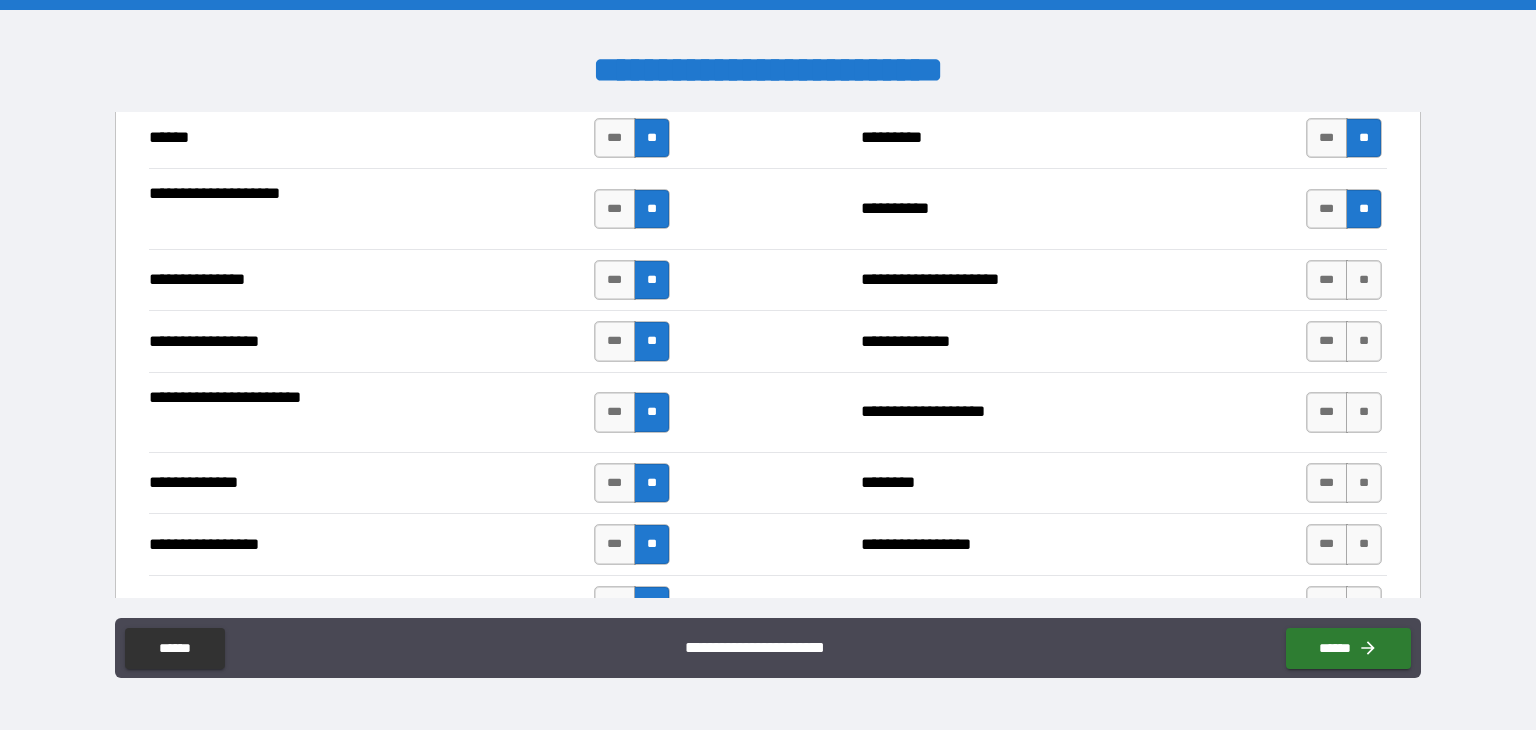 scroll, scrollTop: 2500, scrollLeft: 0, axis: vertical 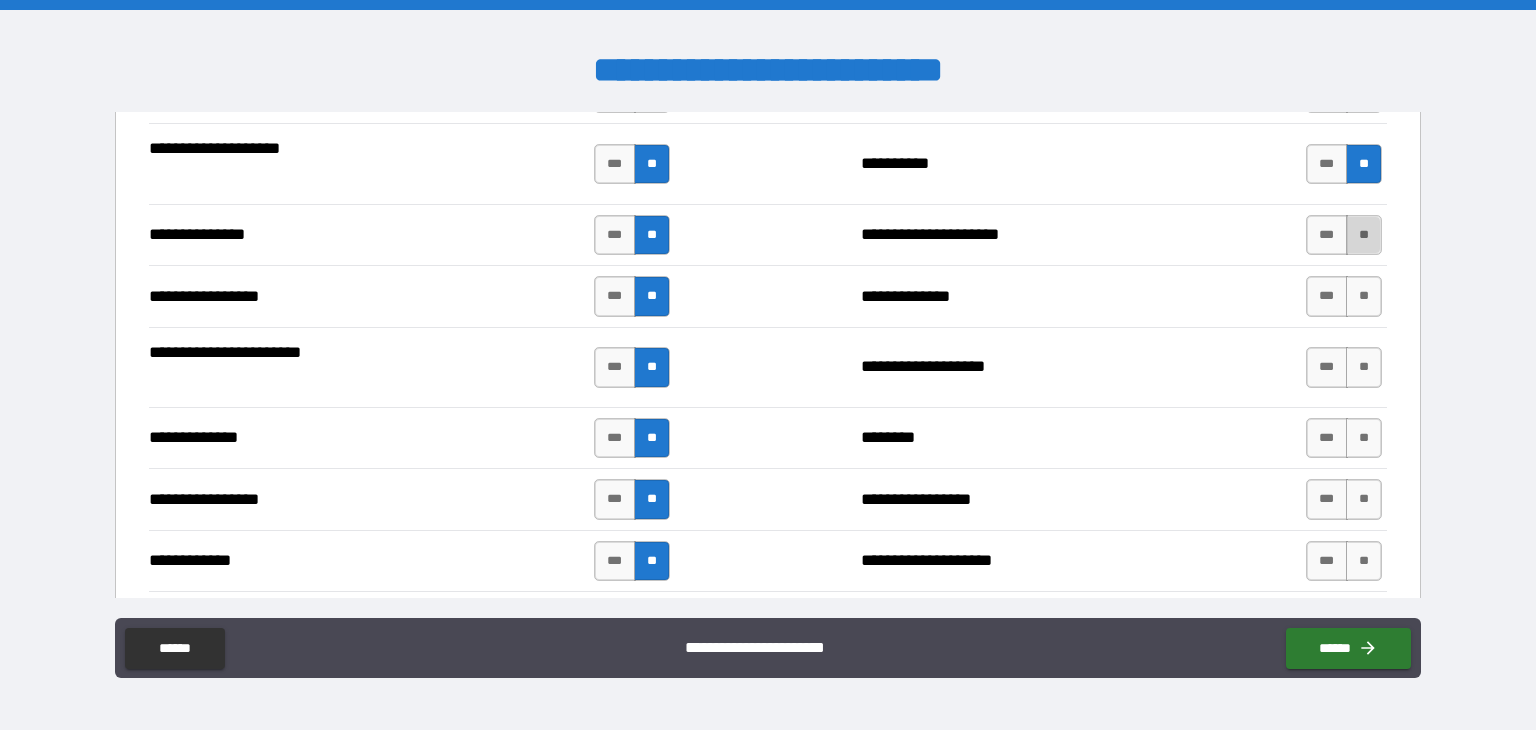 click on "**" at bounding box center (1364, 235) 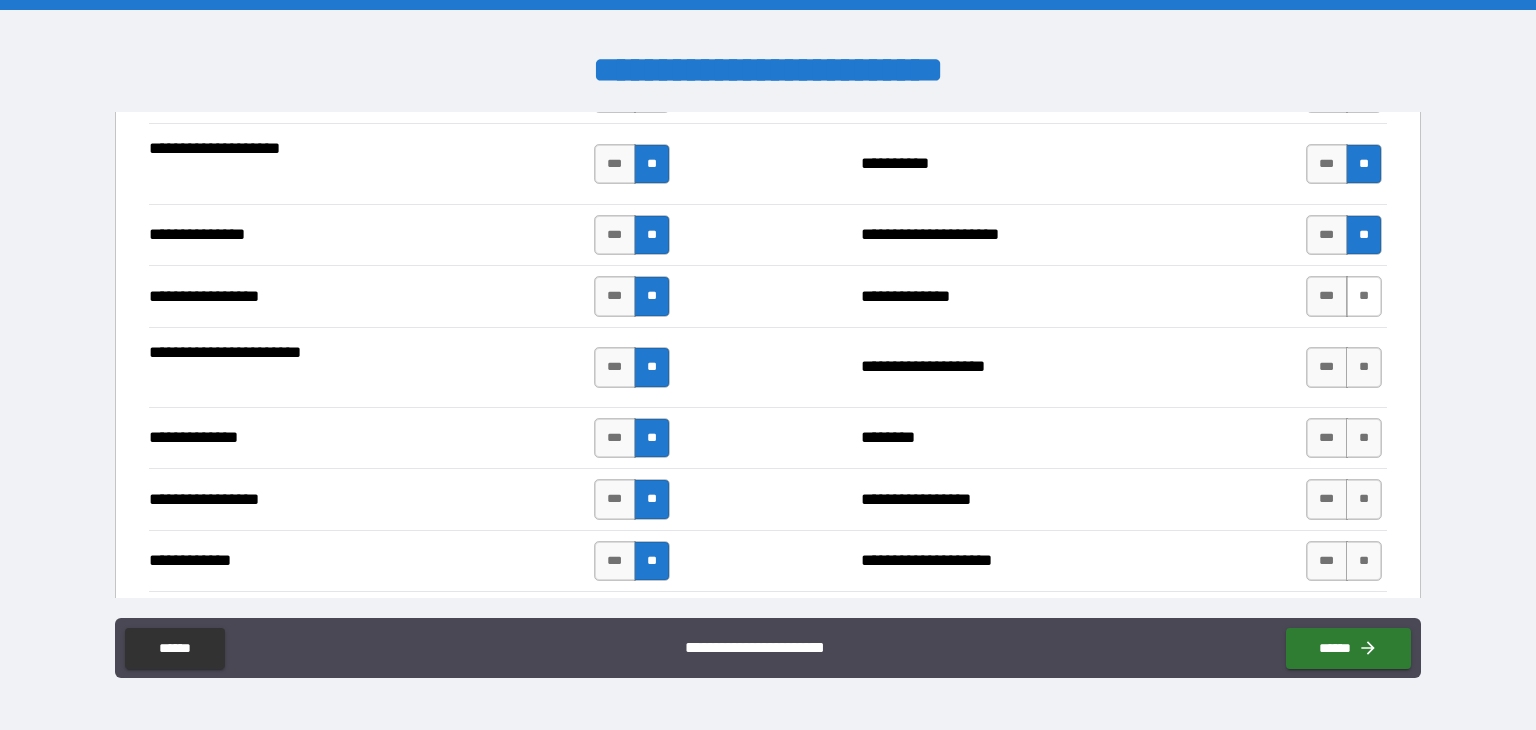 click on "**" at bounding box center (1364, 296) 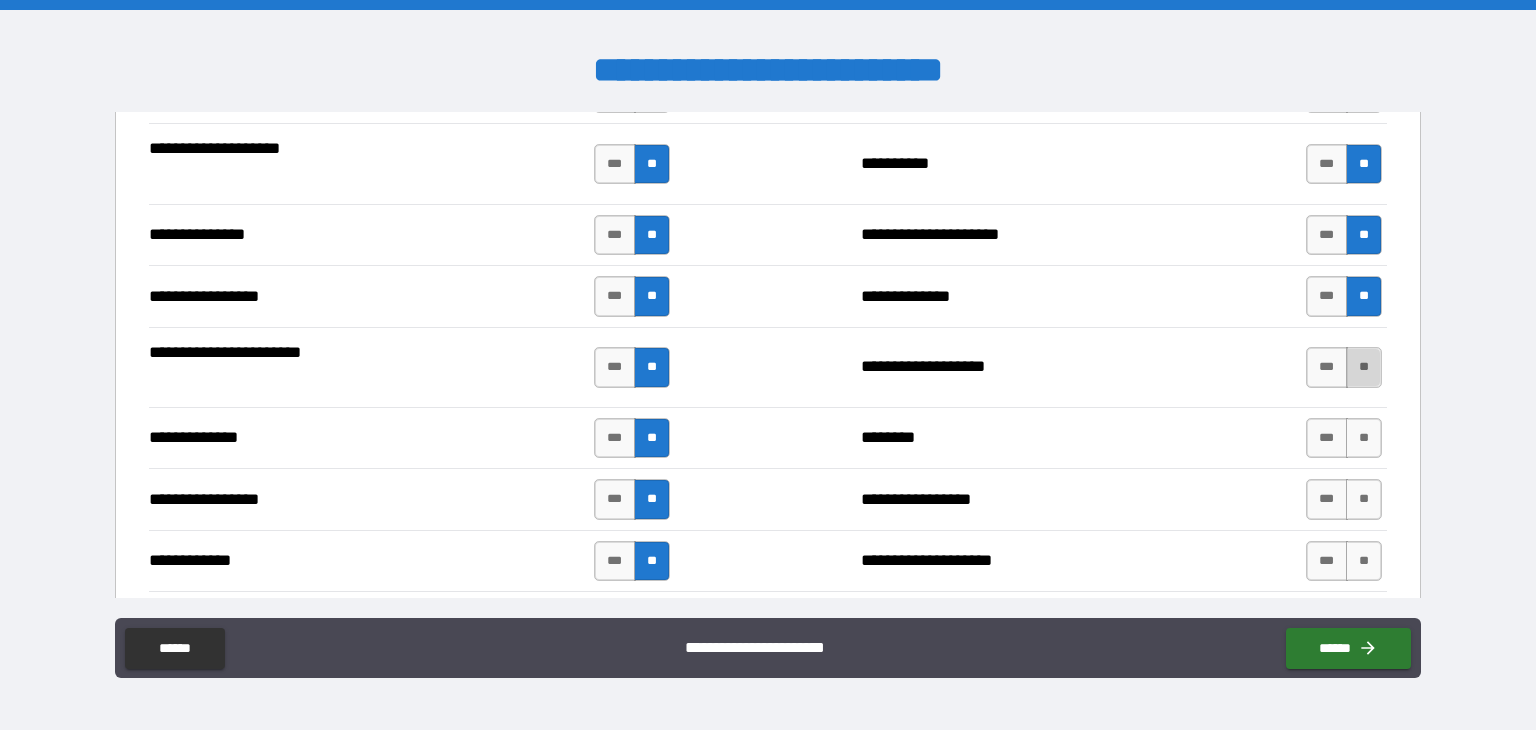 click on "**" at bounding box center [1364, 367] 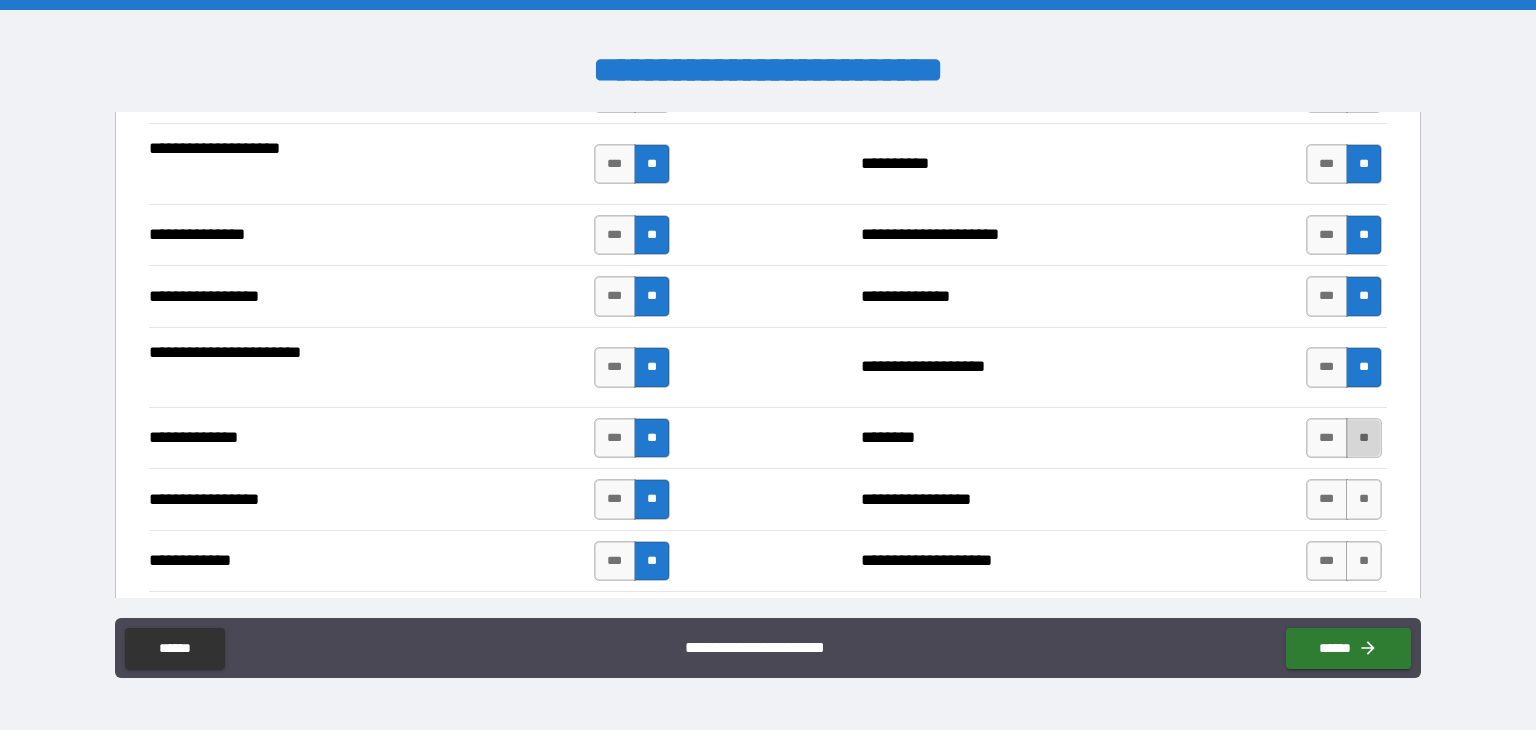 click on "**" at bounding box center (1364, 438) 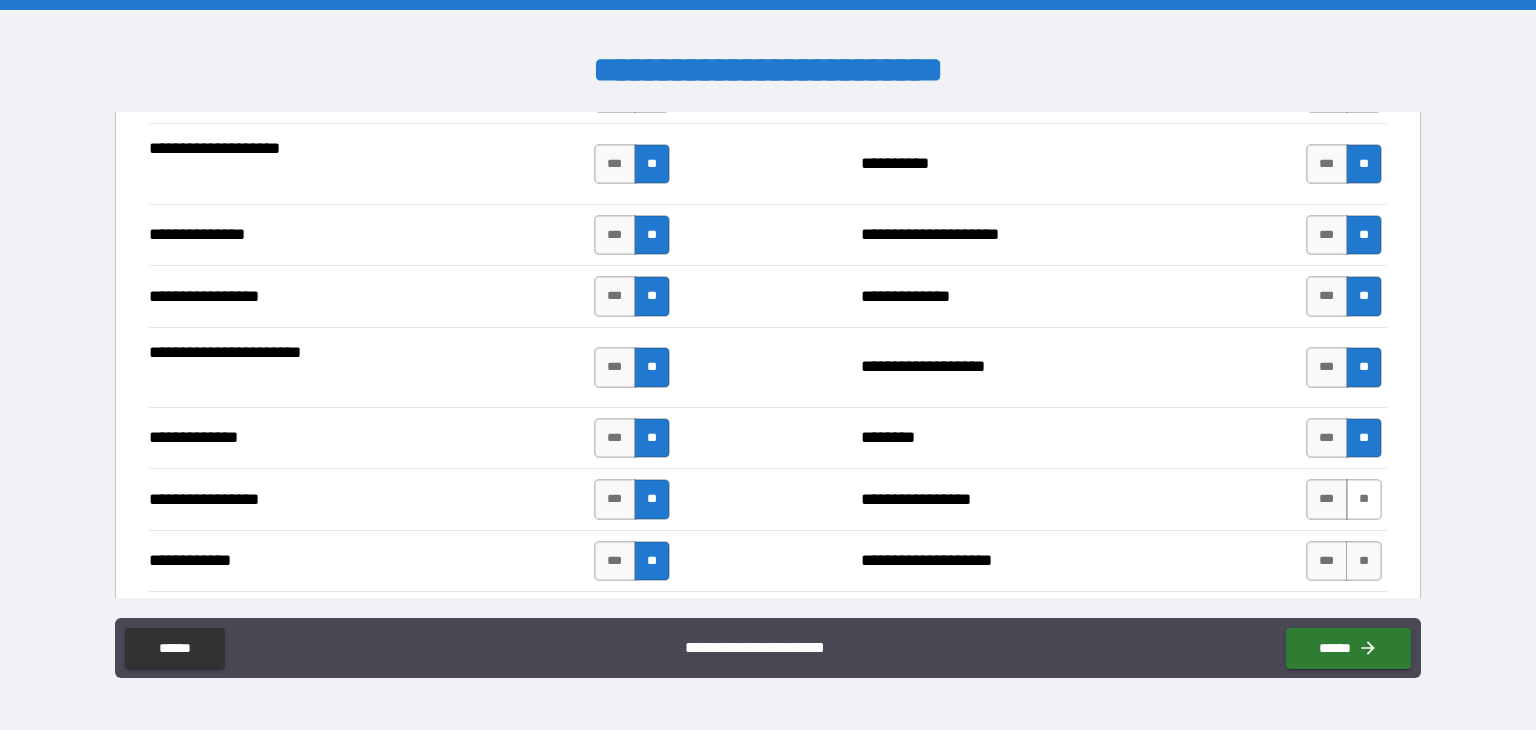 click on "**" at bounding box center (1364, 499) 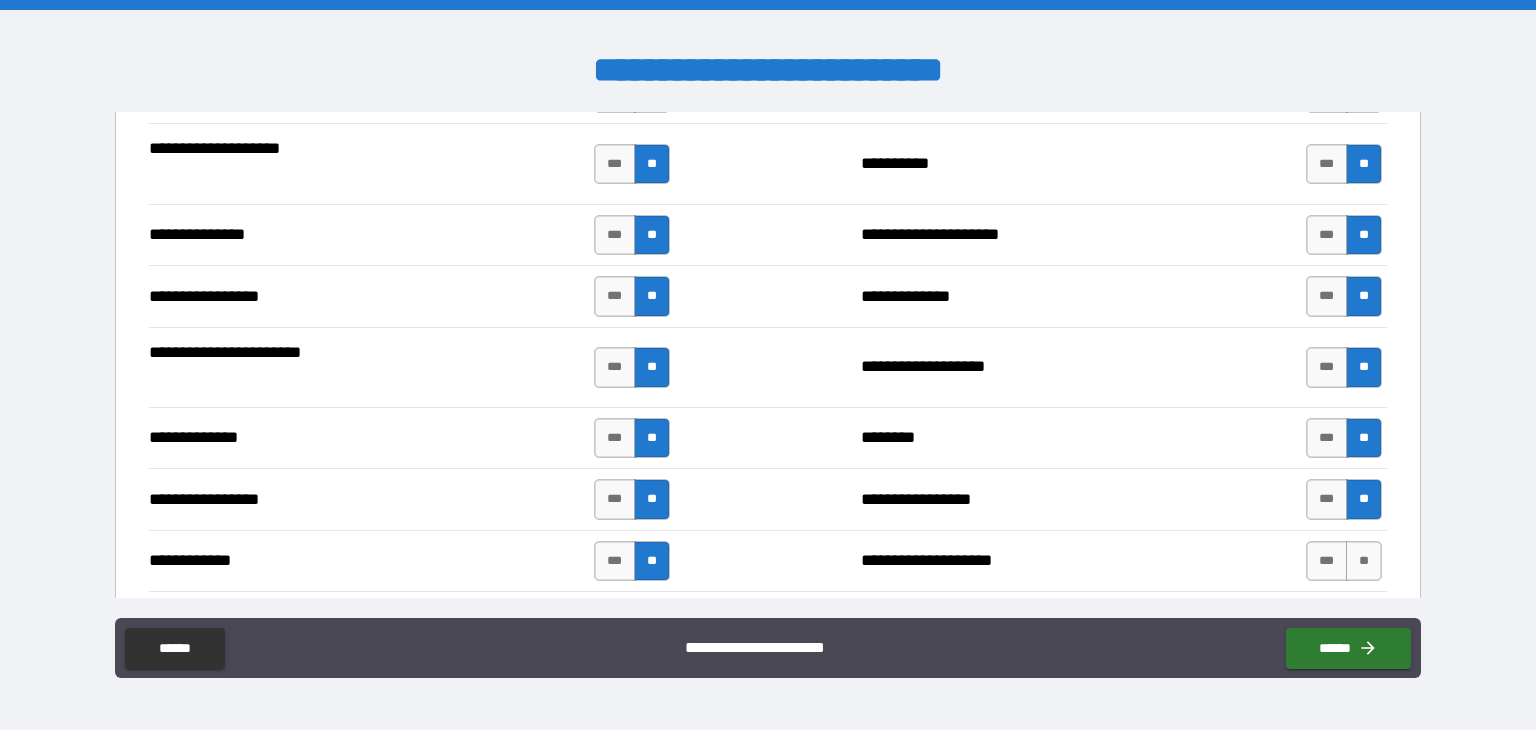 scroll, scrollTop: 2700, scrollLeft: 0, axis: vertical 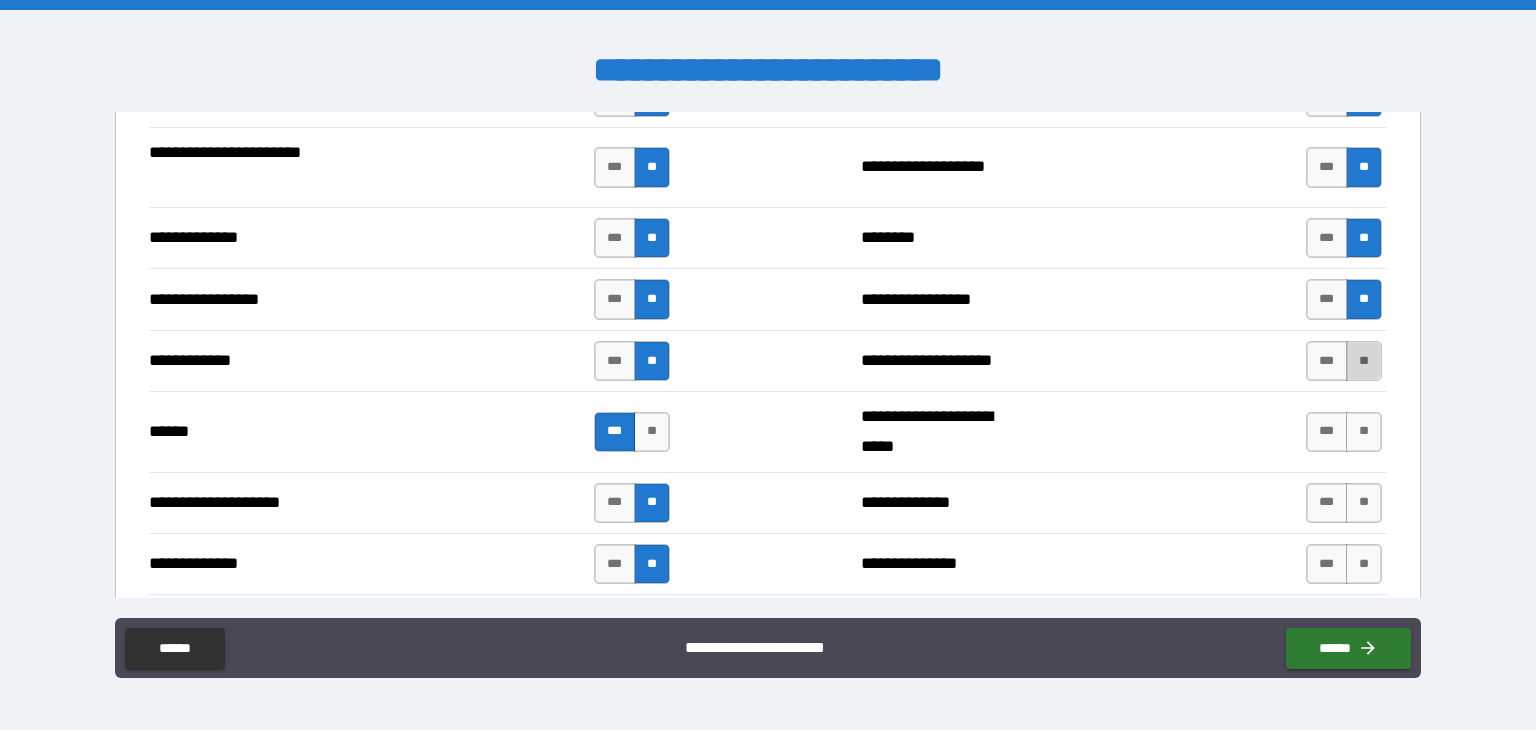 click on "**" at bounding box center [1364, 361] 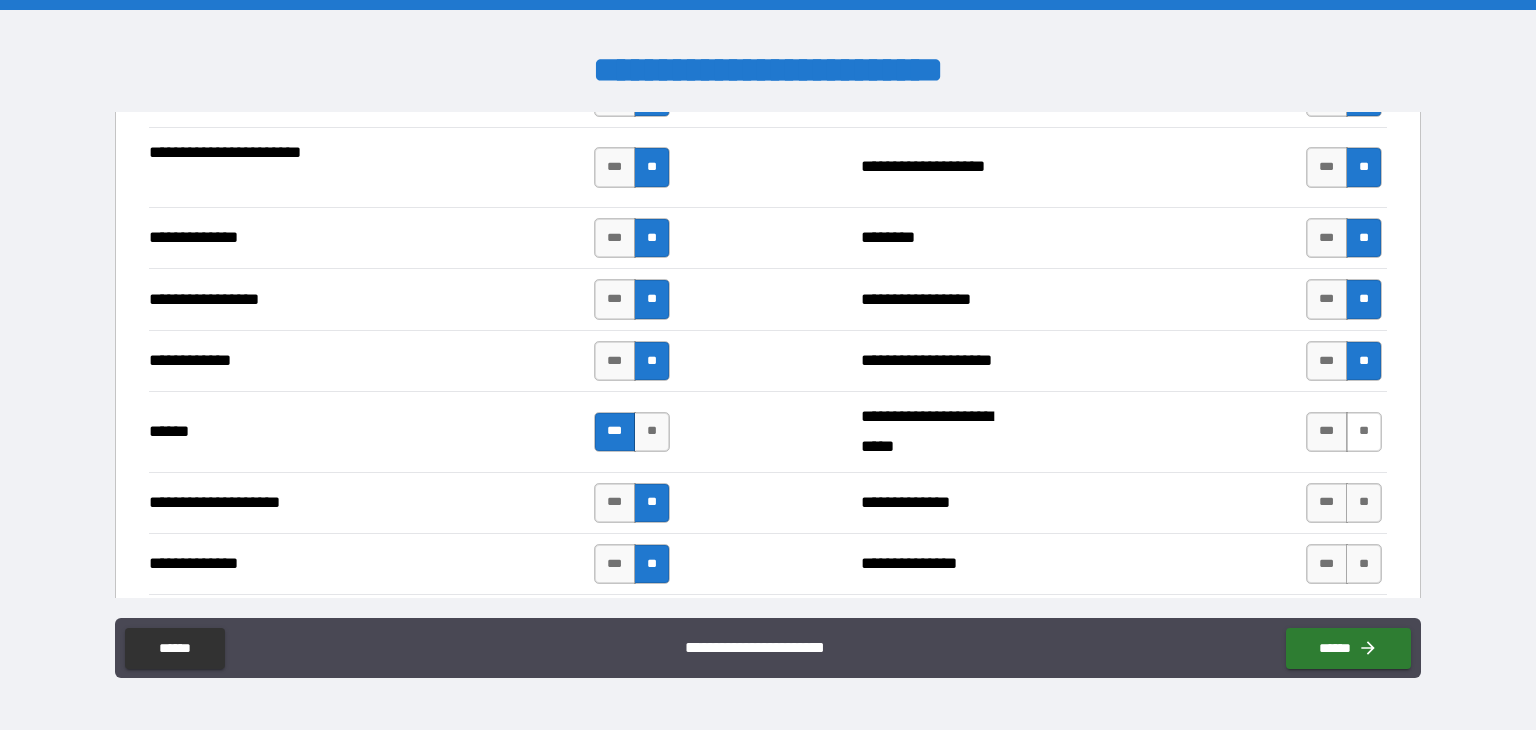 click on "**" at bounding box center [1364, 432] 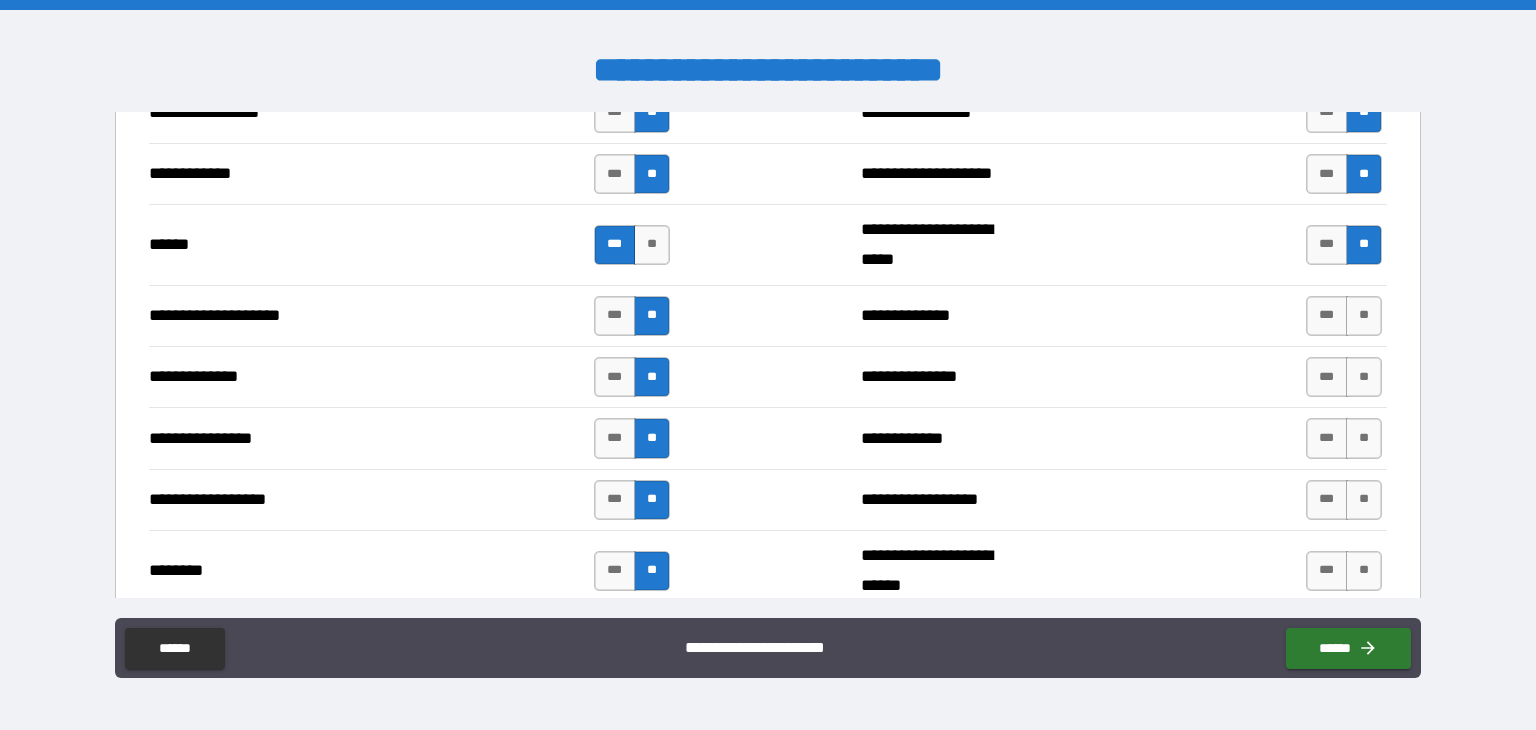scroll, scrollTop: 2900, scrollLeft: 0, axis: vertical 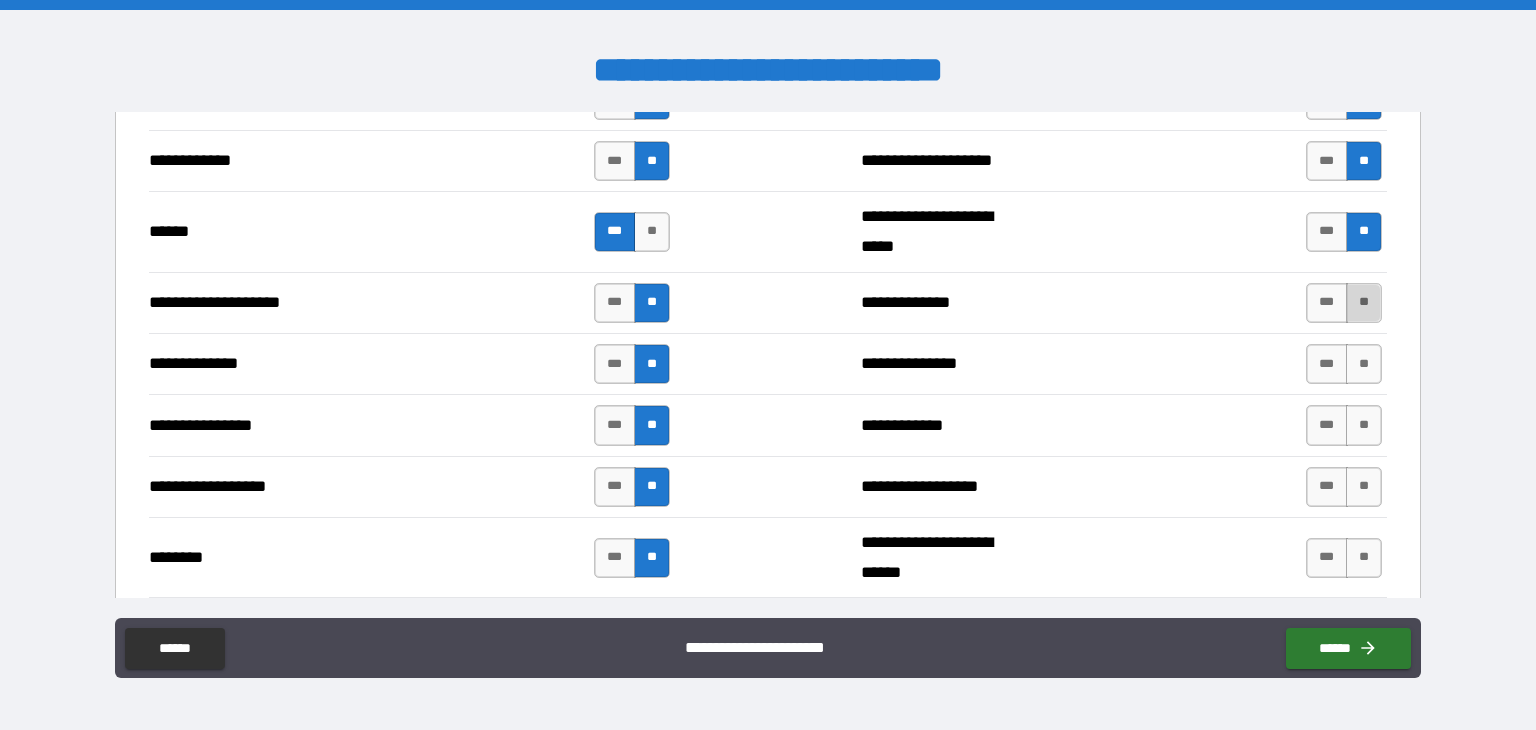 click on "**" at bounding box center (1364, 303) 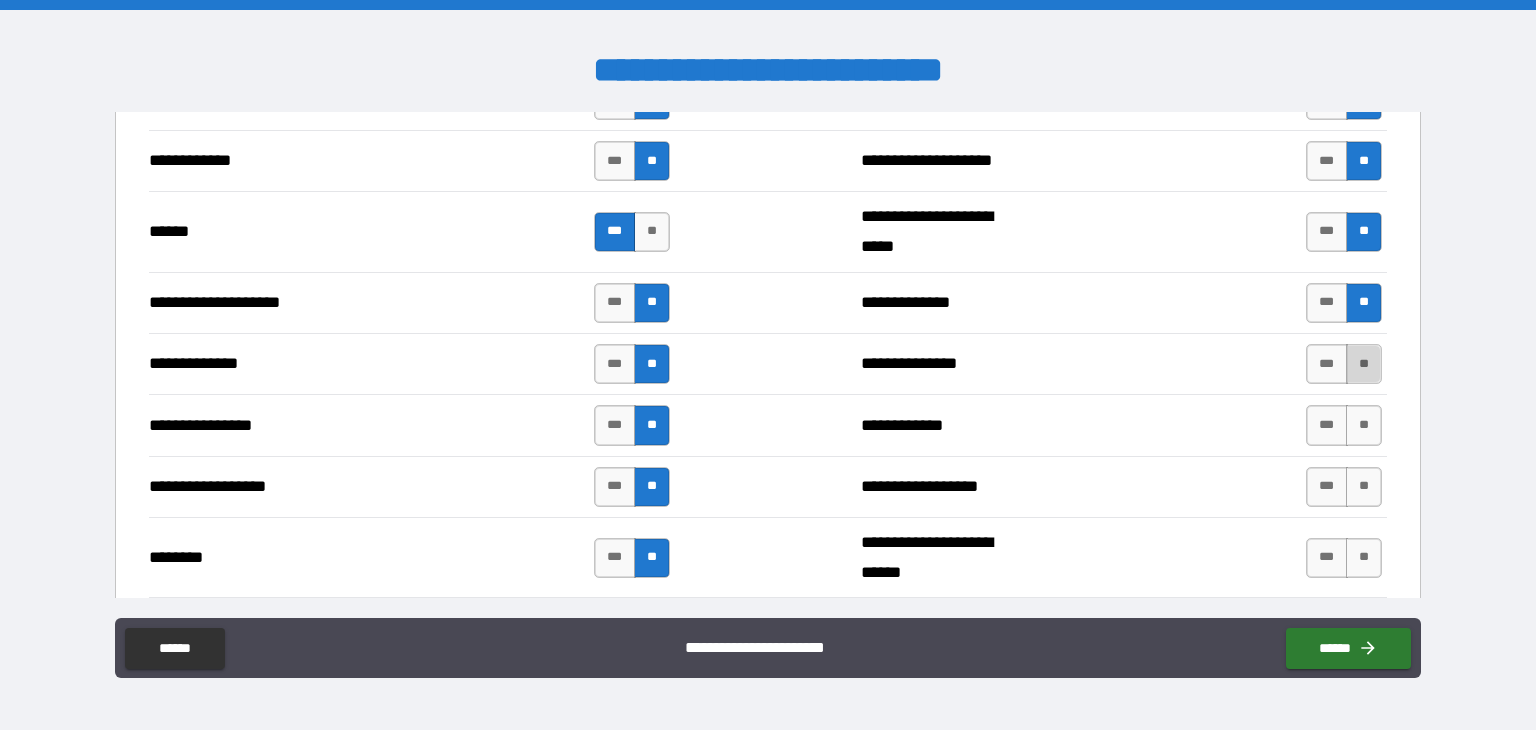 click on "**" at bounding box center [1364, 364] 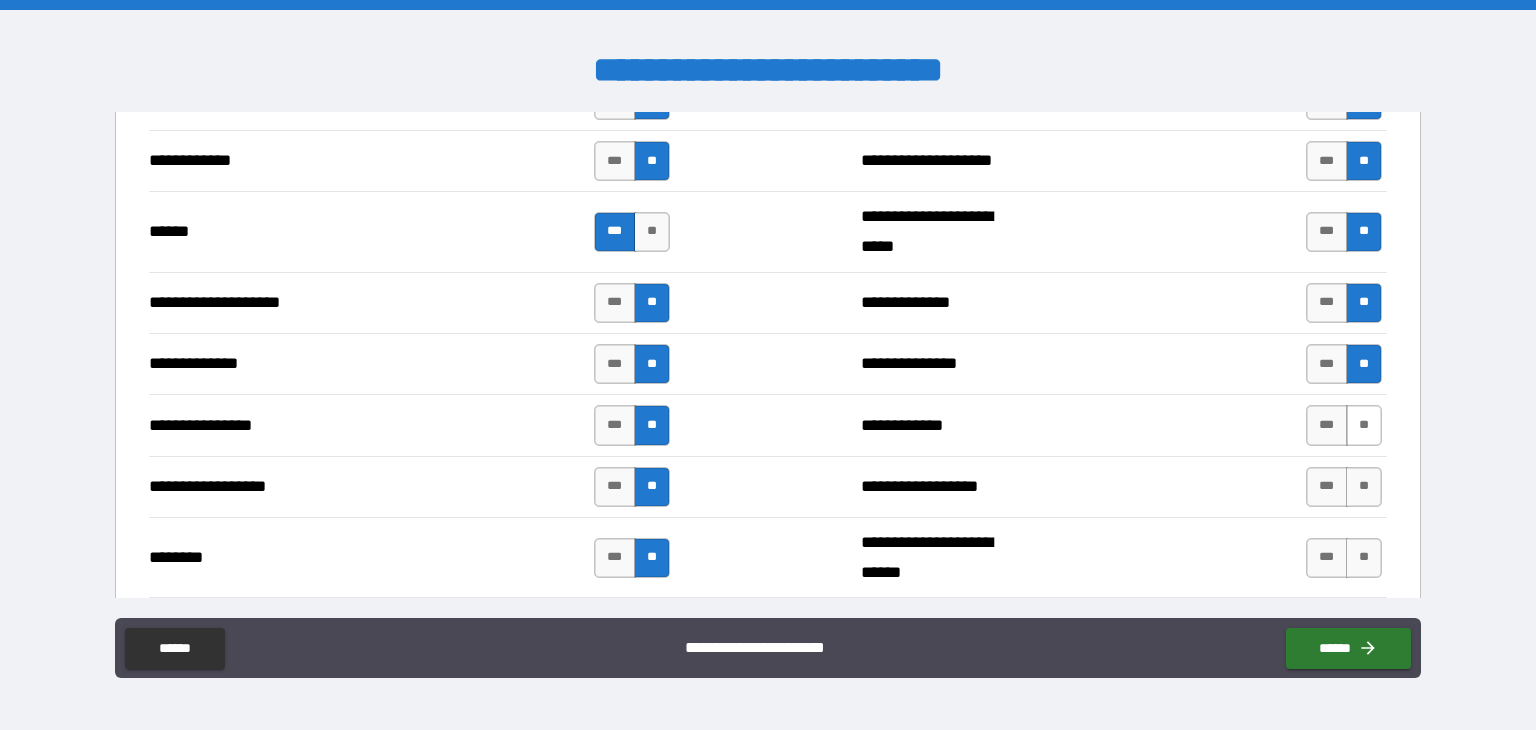 click on "**" at bounding box center (1364, 425) 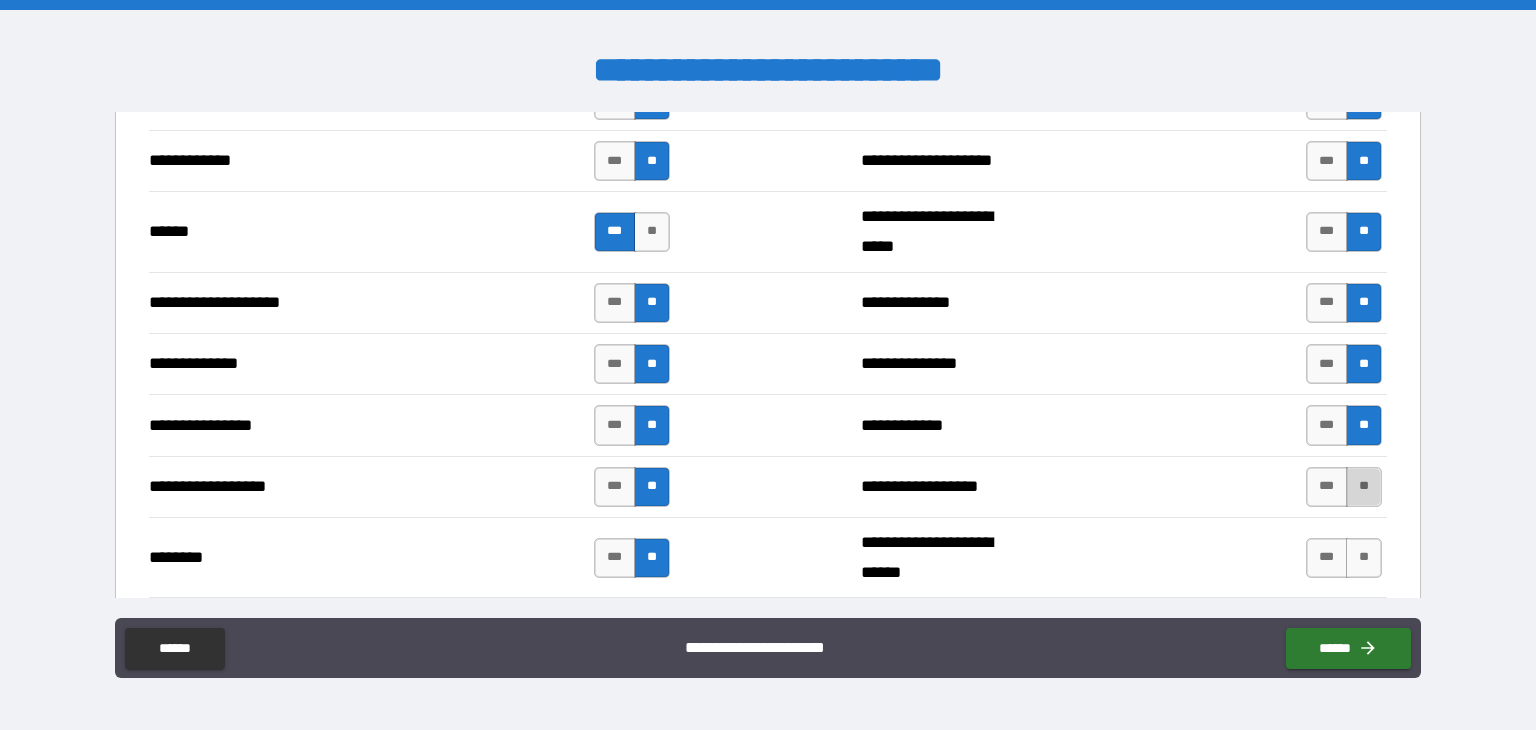 click on "**" at bounding box center (1364, 487) 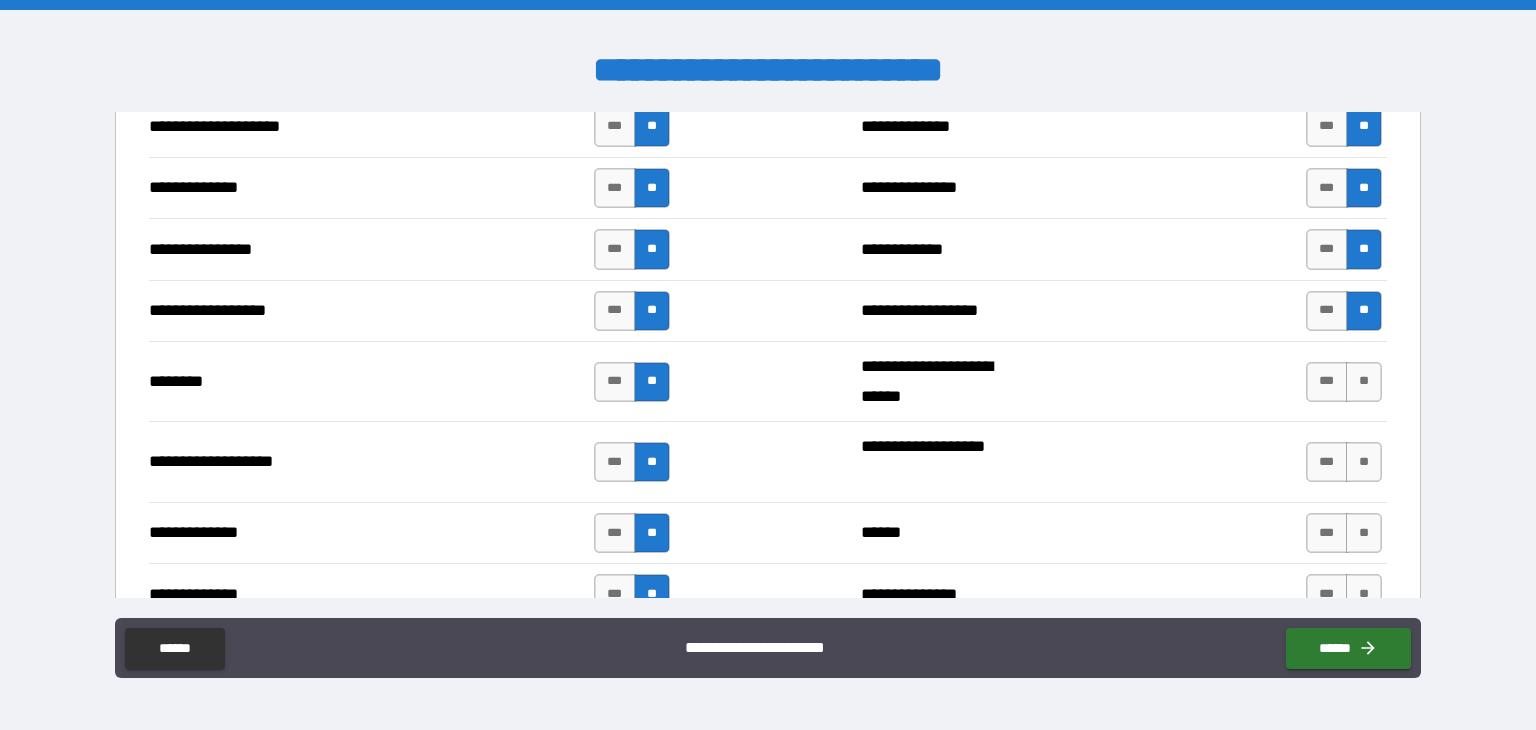 scroll, scrollTop: 3100, scrollLeft: 0, axis: vertical 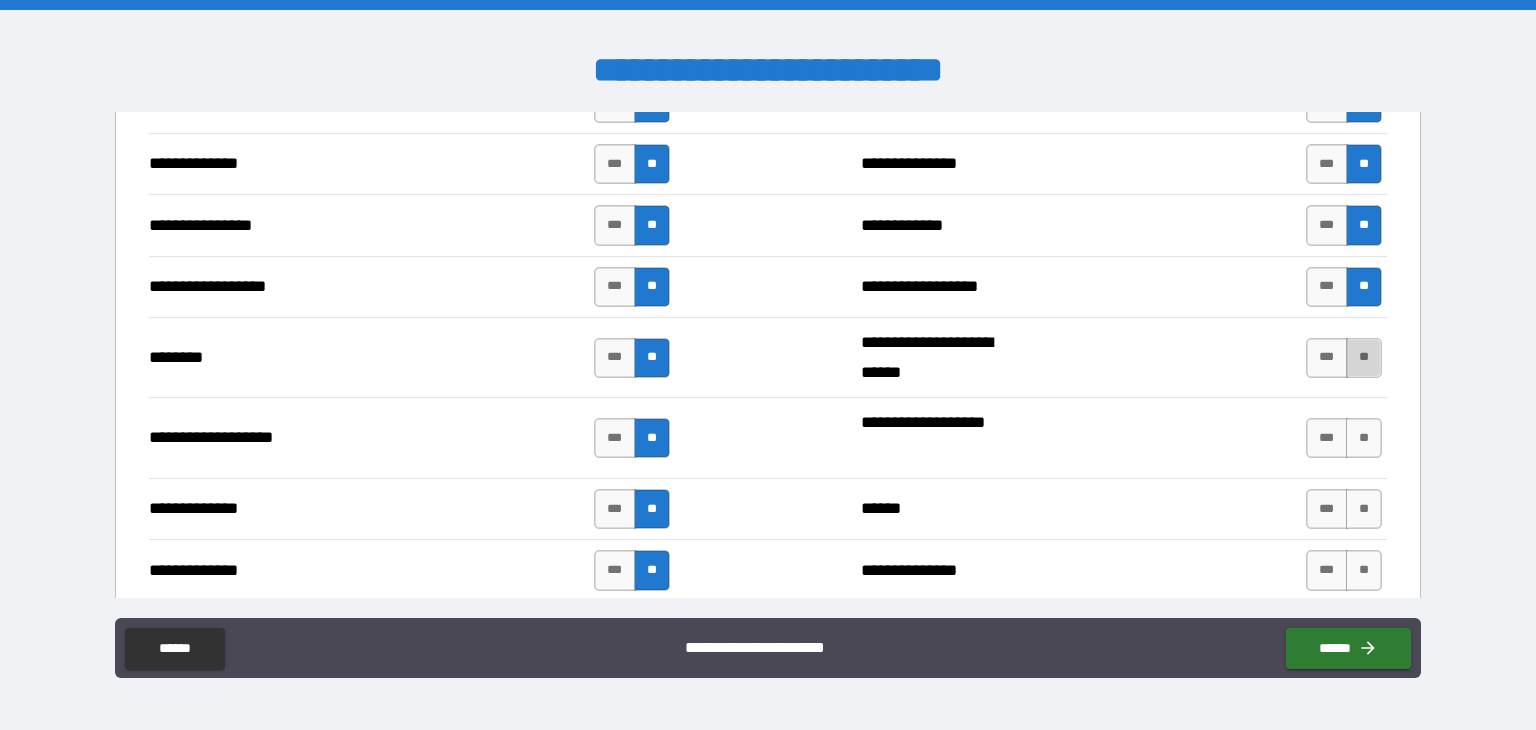 click on "**" at bounding box center (1364, 358) 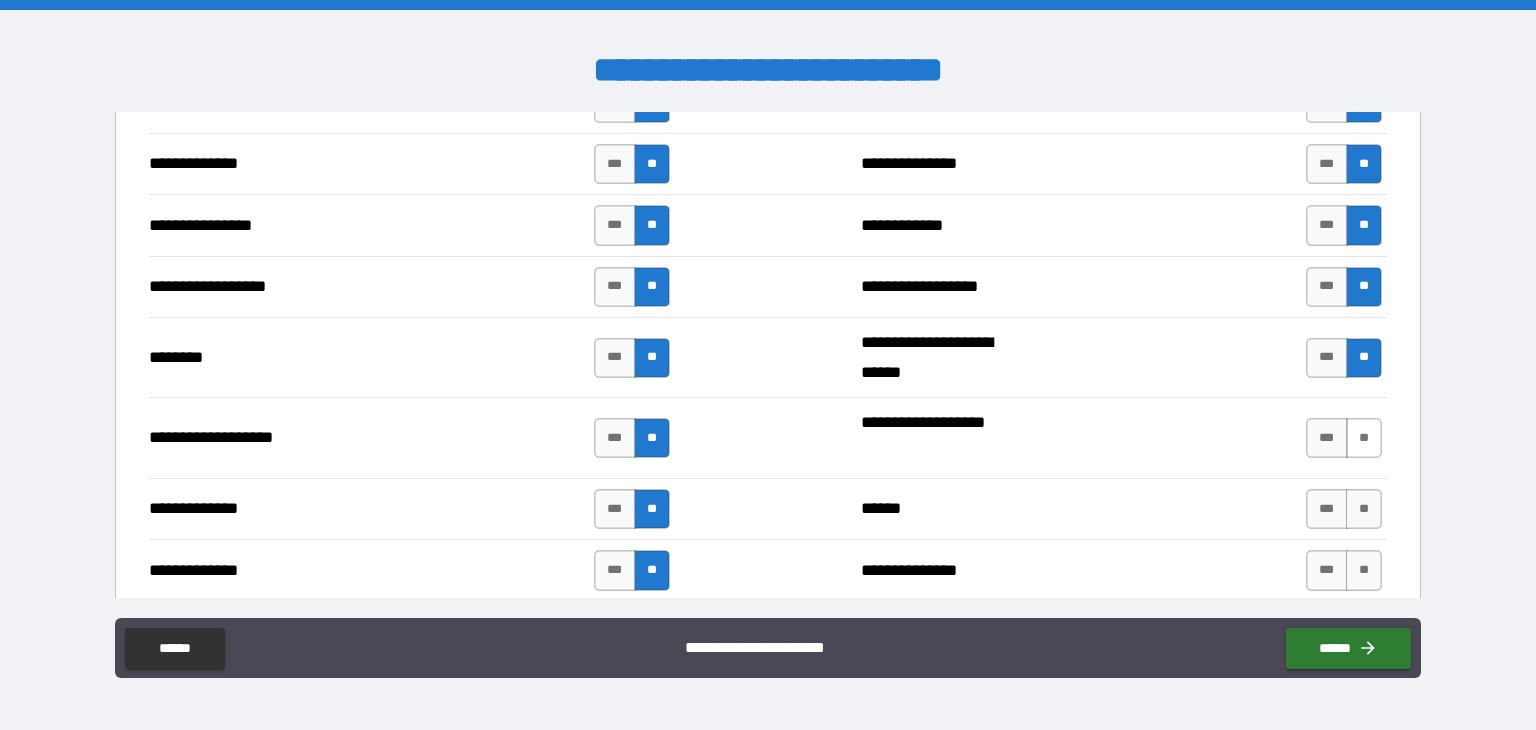 click on "**" at bounding box center [1364, 438] 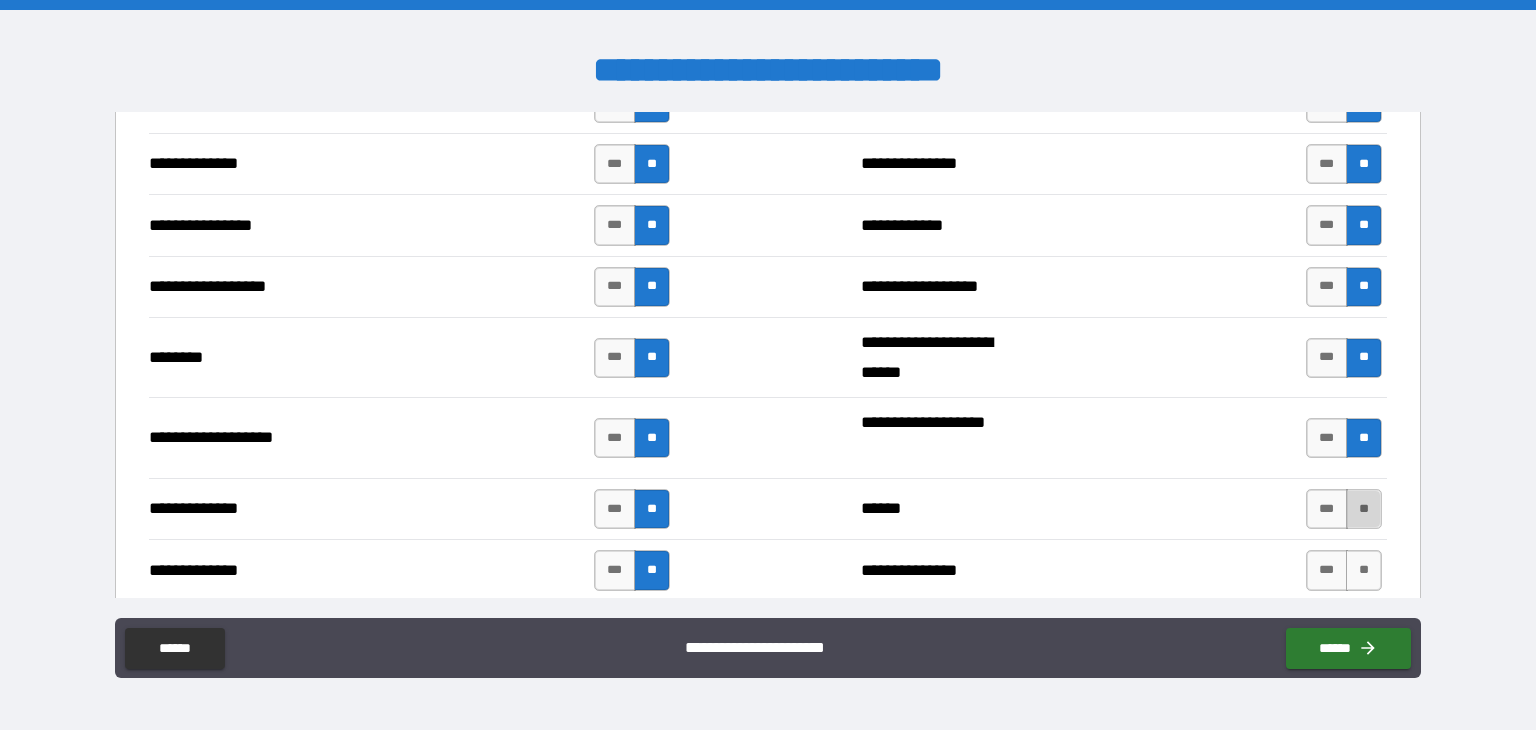 click on "**" at bounding box center (1364, 509) 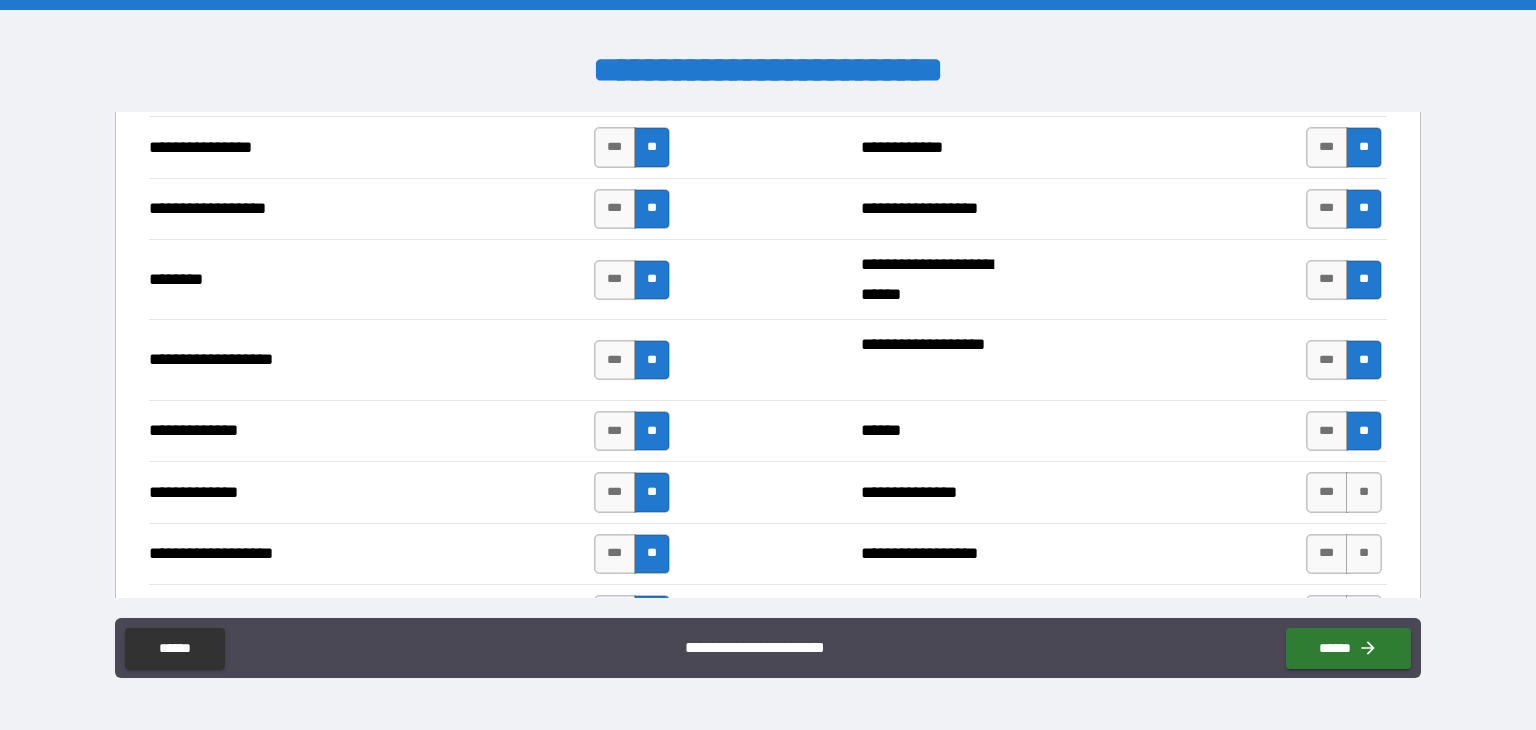 scroll, scrollTop: 3300, scrollLeft: 0, axis: vertical 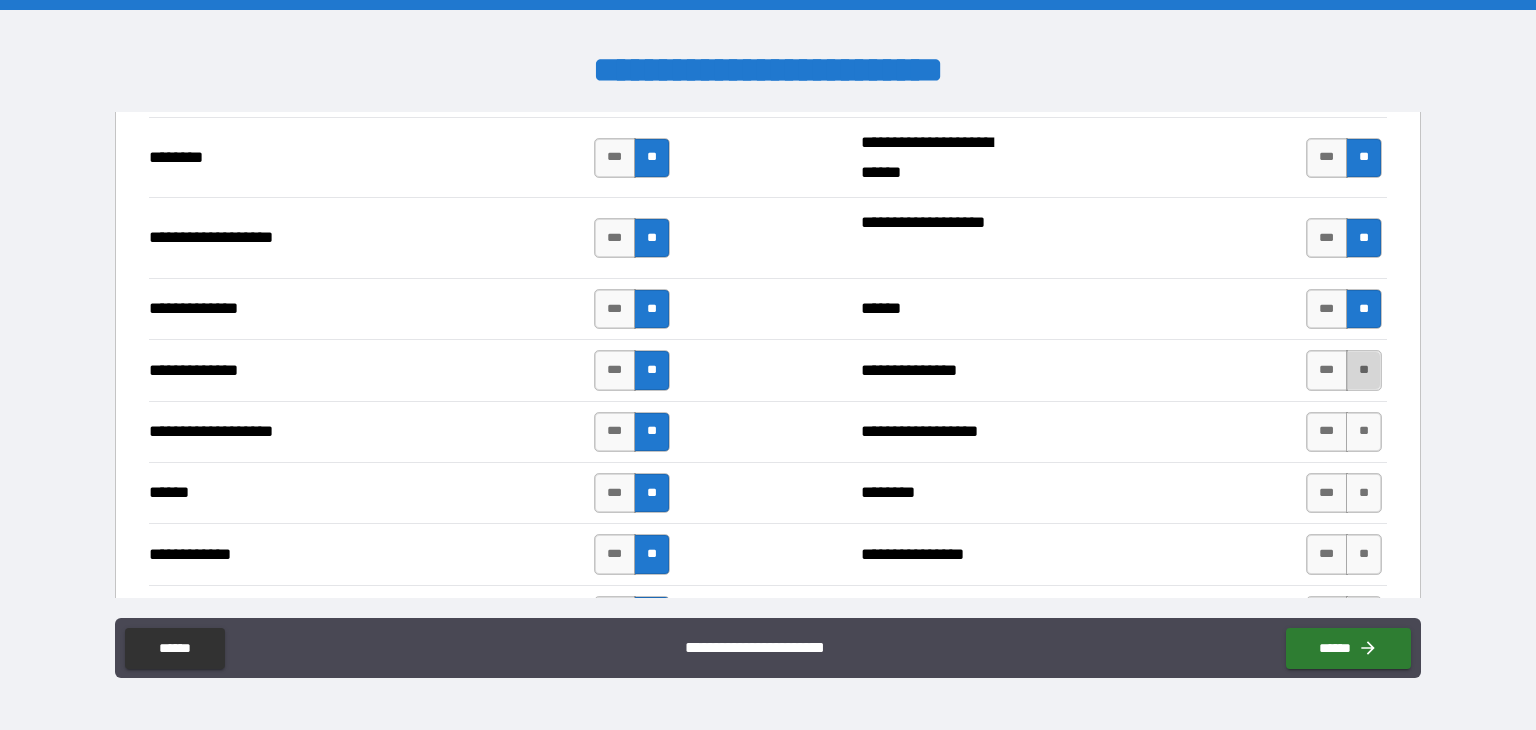 click on "**" at bounding box center (1364, 370) 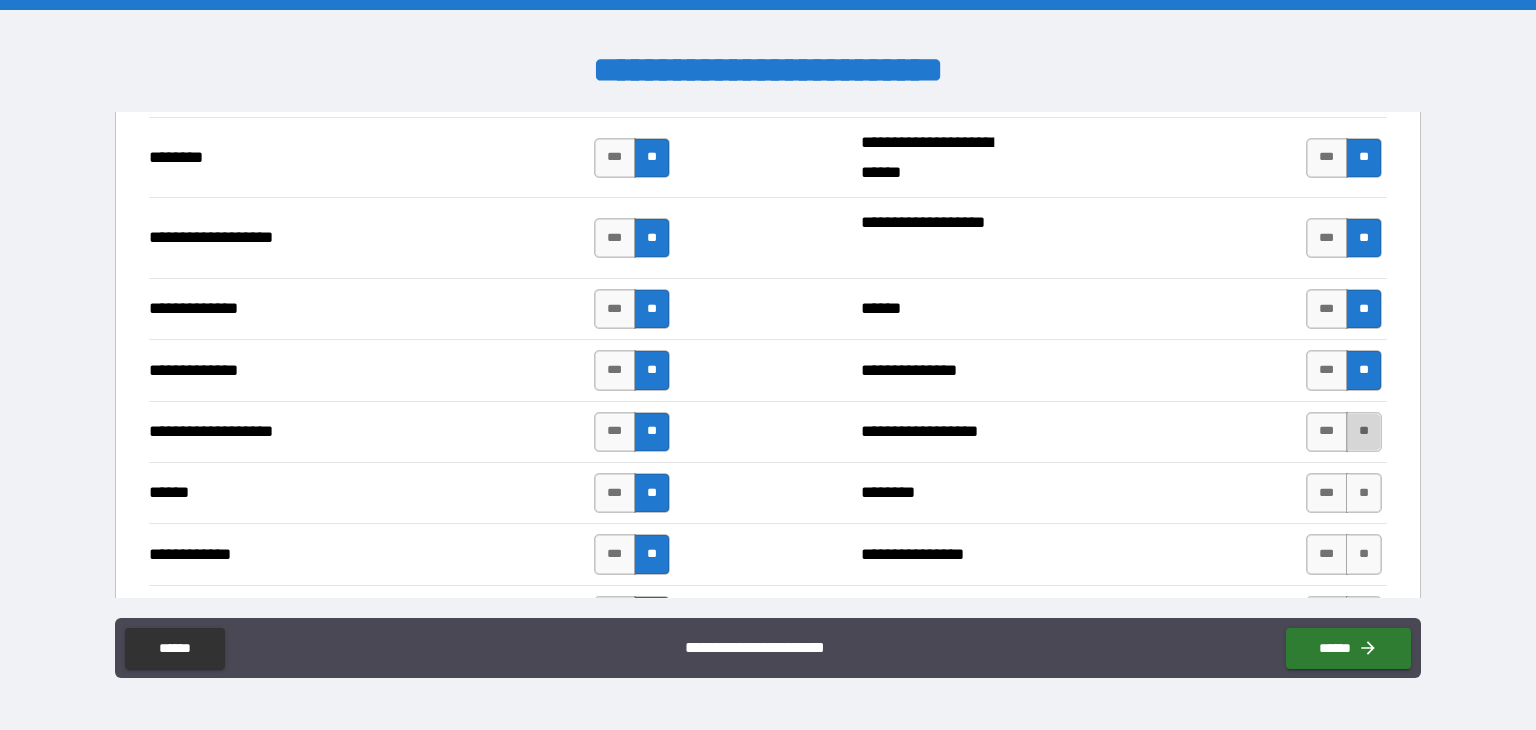 click on "**" at bounding box center (1364, 432) 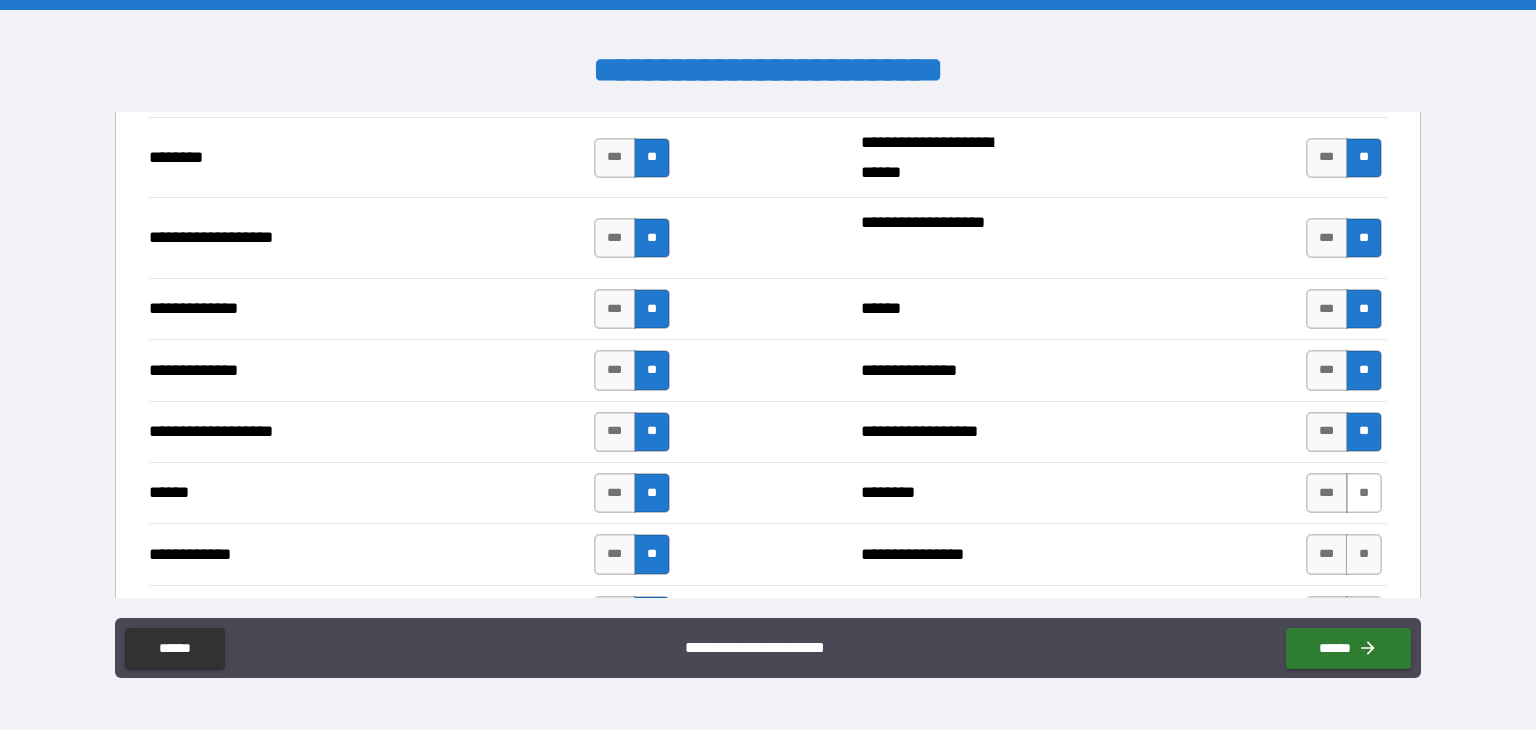 click on "**" at bounding box center (1364, 493) 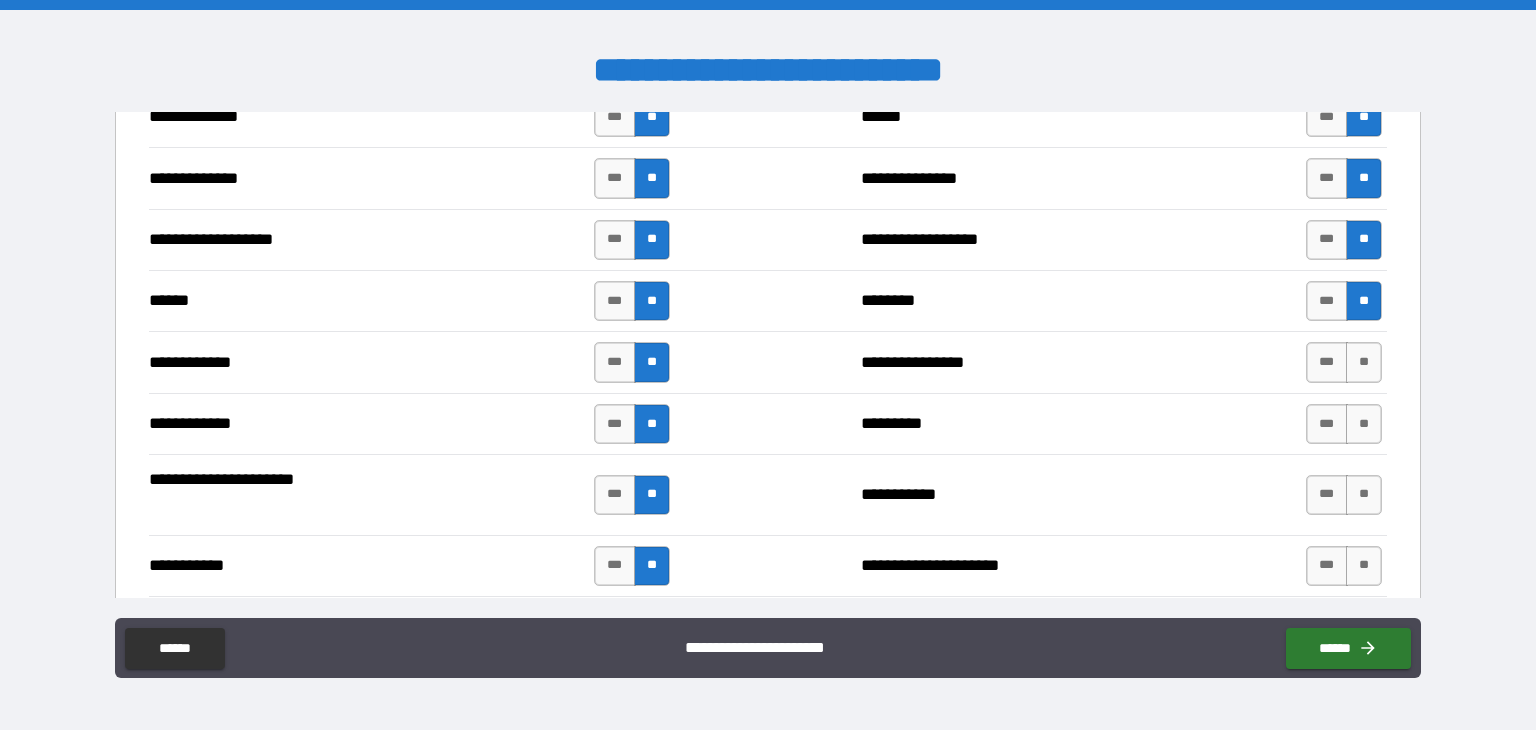 scroll, scrollTop: 3500, scrollLeft: 0, axis: vertical 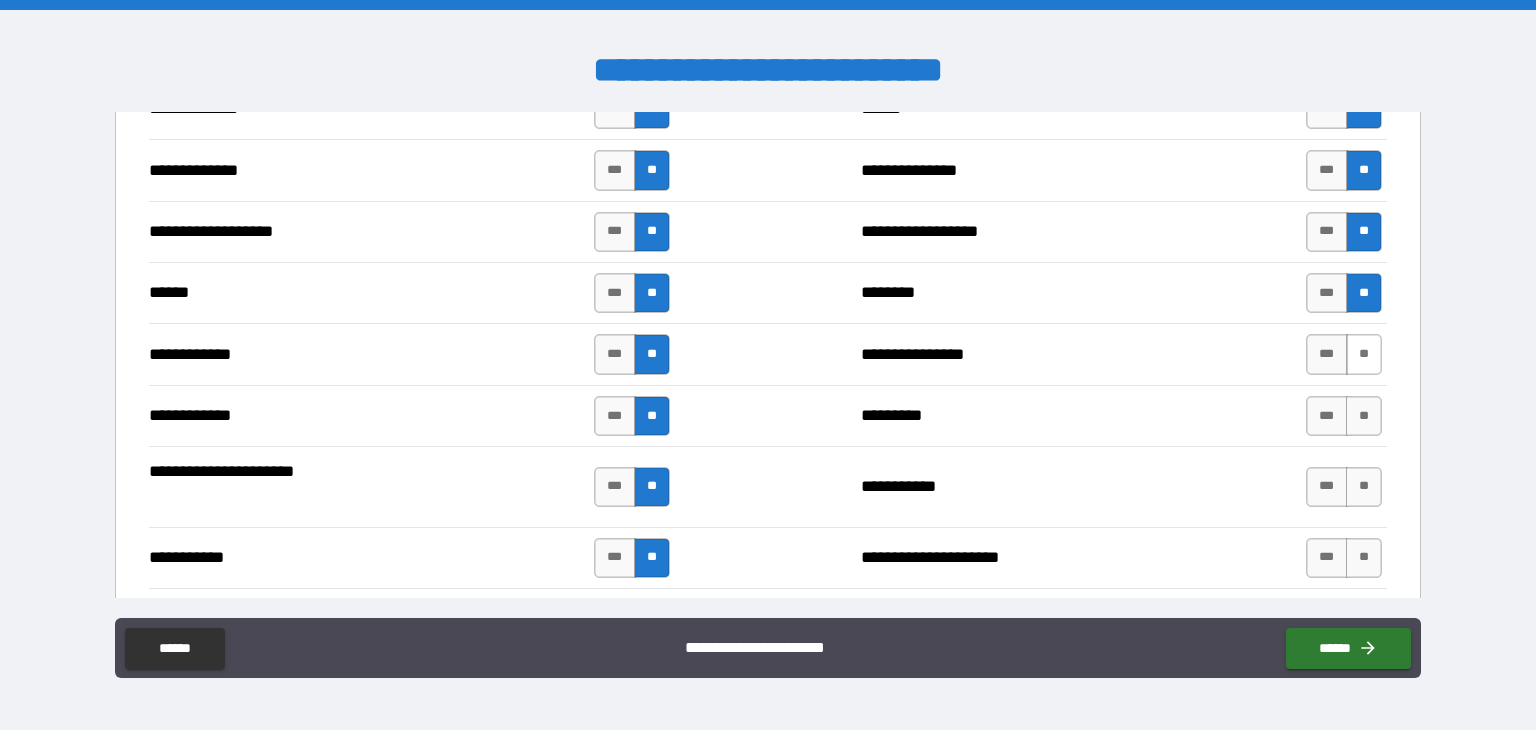 click on "**" at bounding box center (1364, 354) 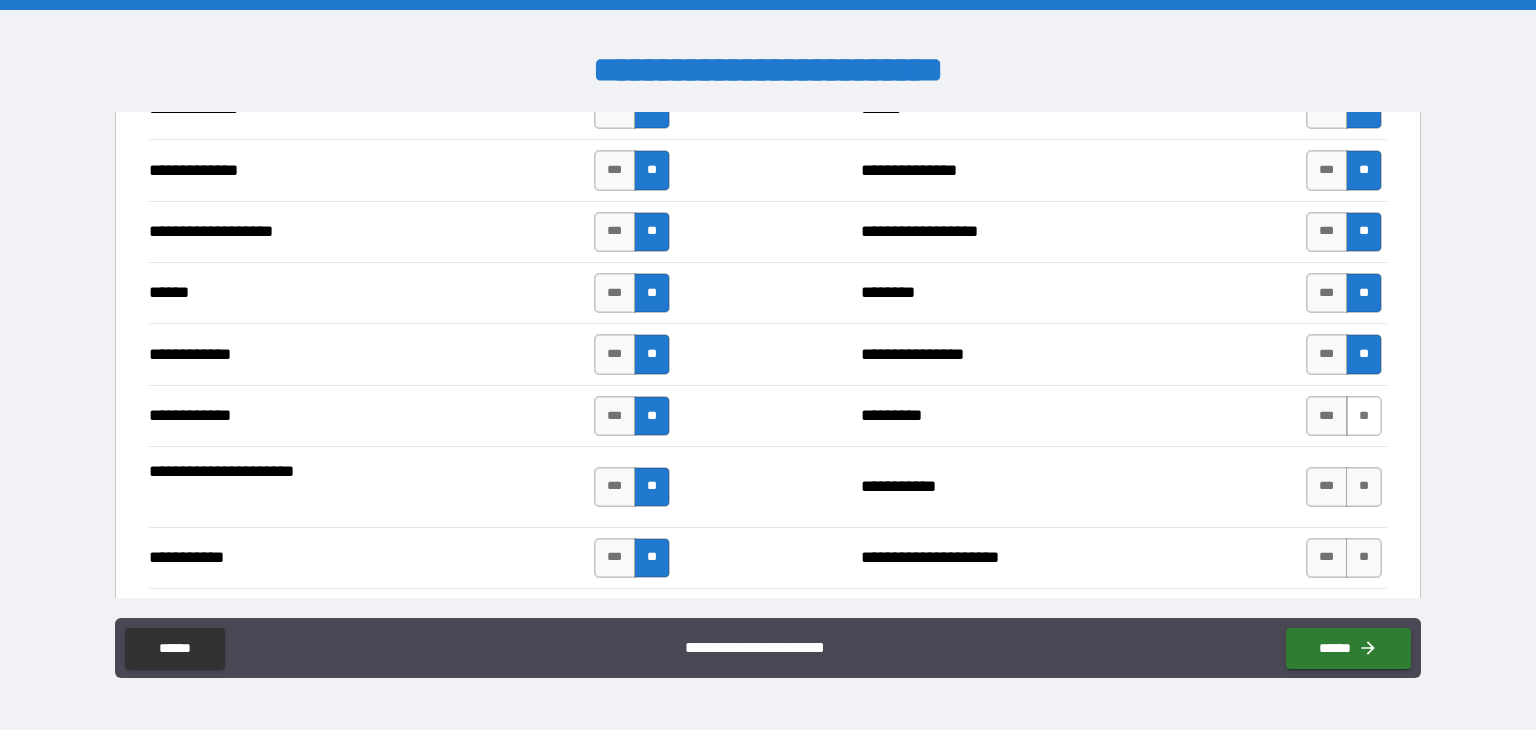 click on "**" at bounding box center (1364, 416) 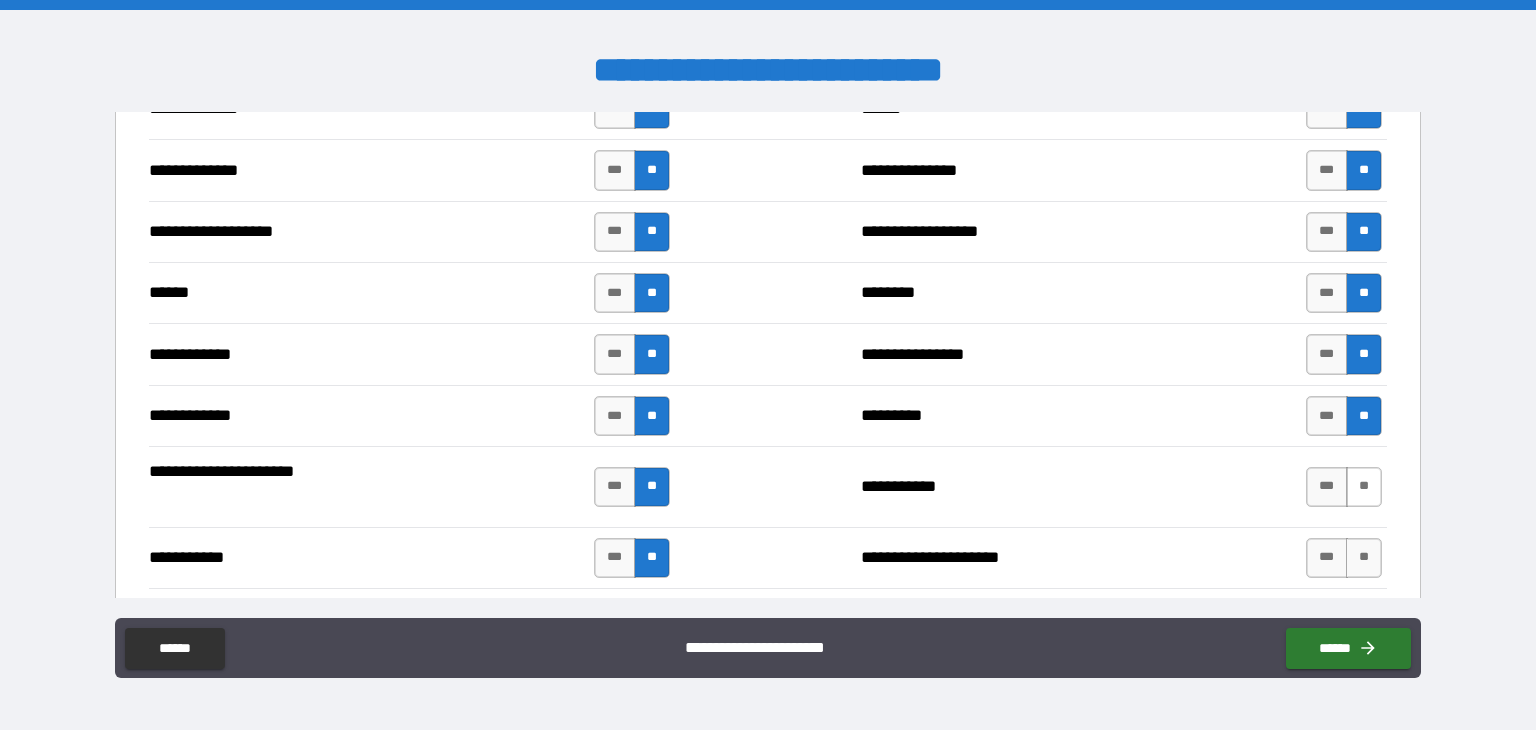 click on "**" at bounding box center [1364, 487] 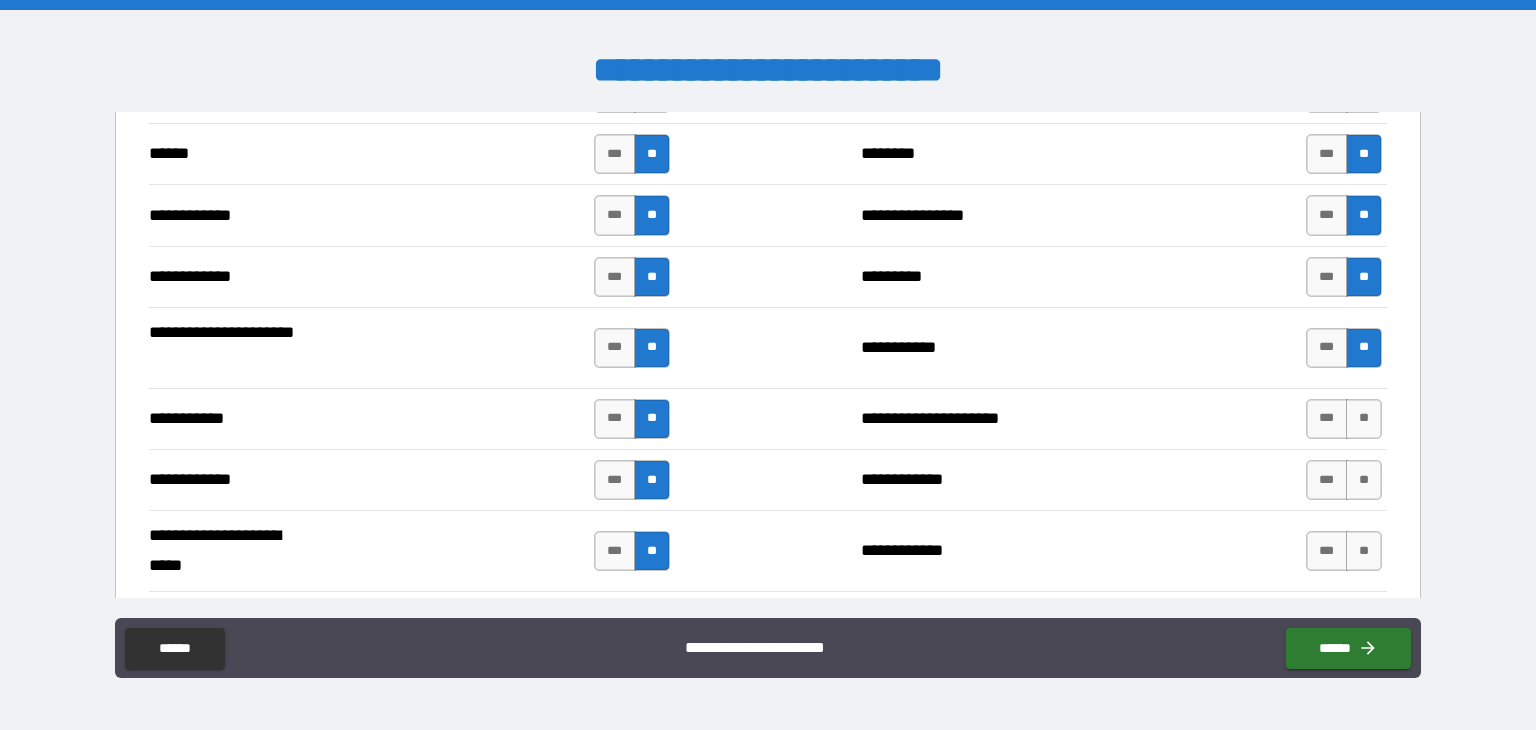 scroll, scrollTop: 3700, scrollLeft: 0, axis: vertical 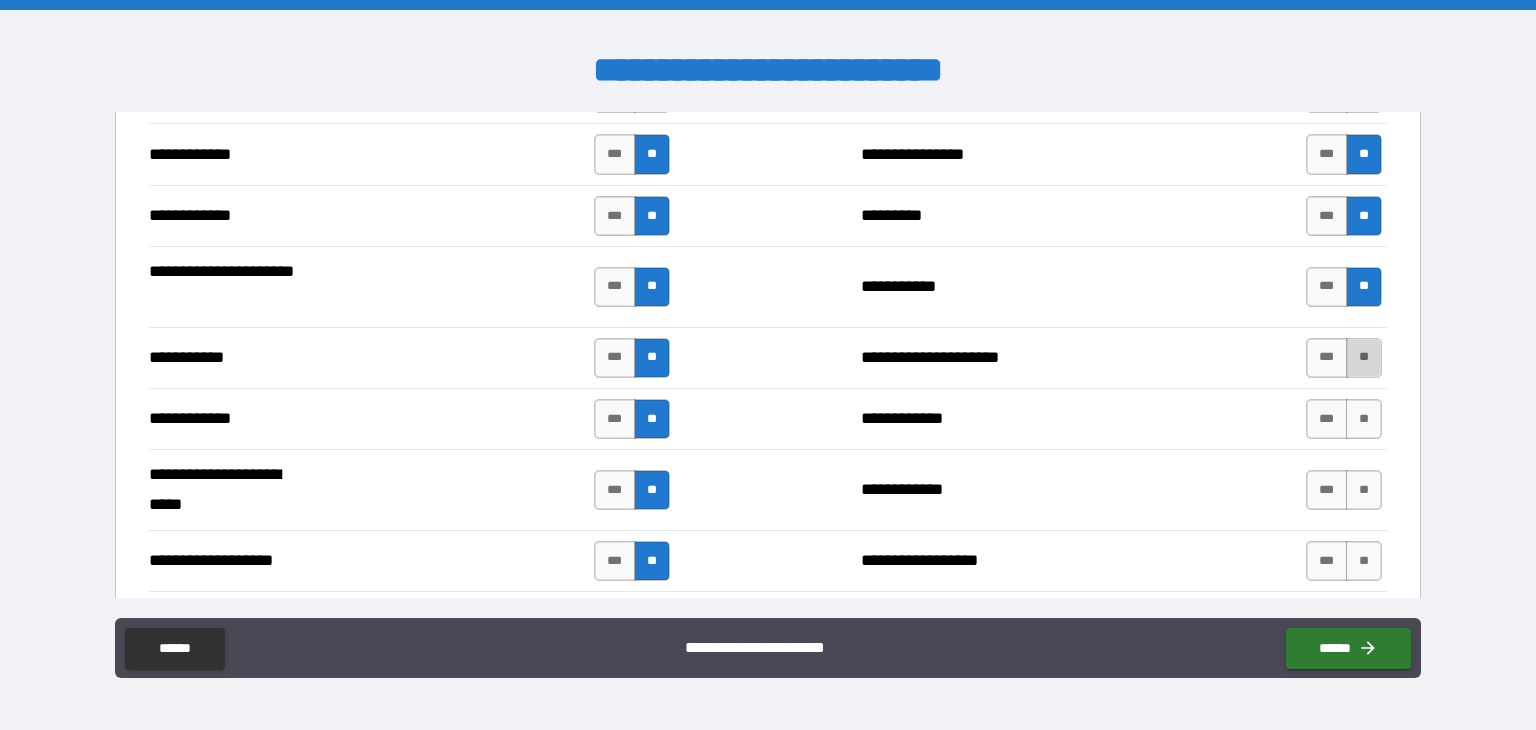 click on "**" at bounding box center [1364, 358] 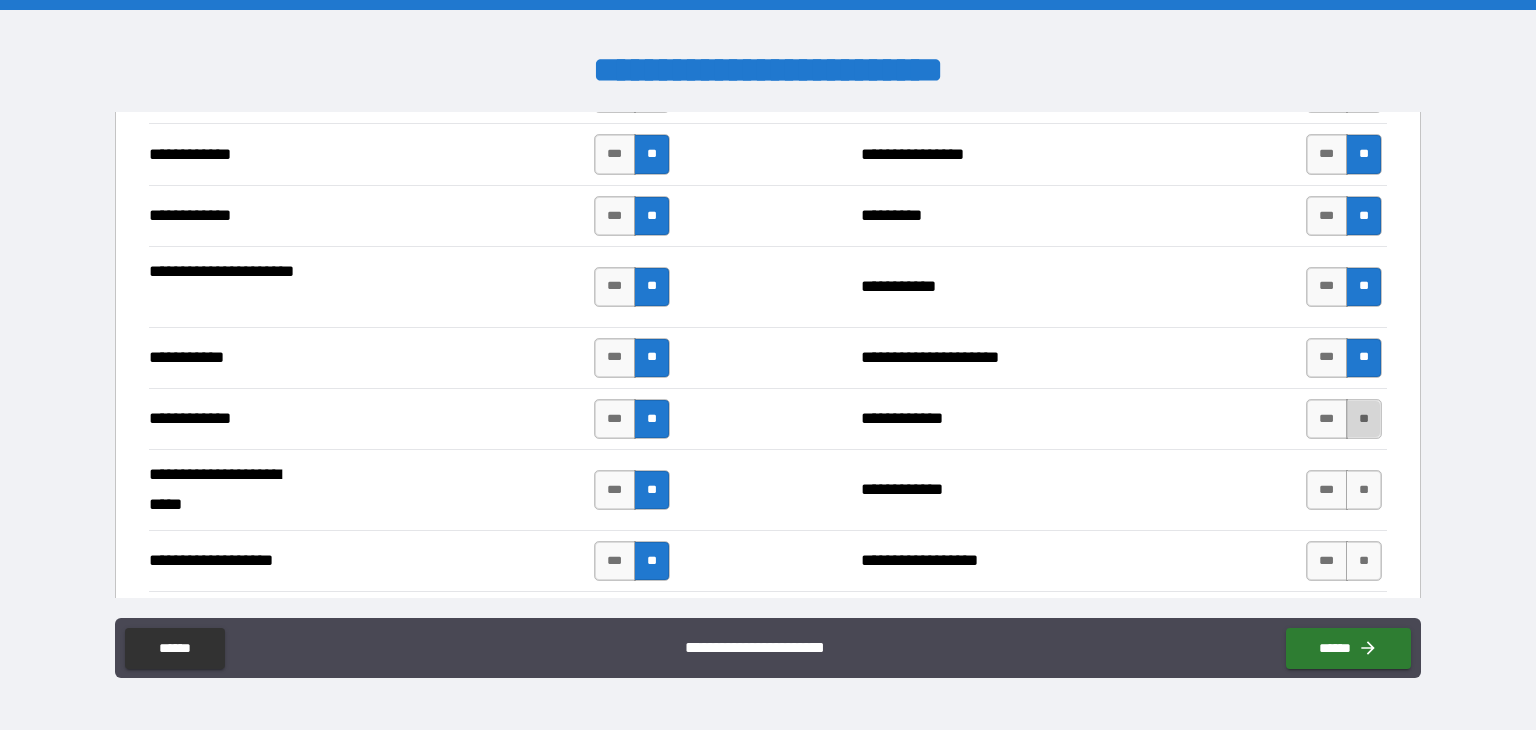 click on "**" at bounding box center [1364, 419] 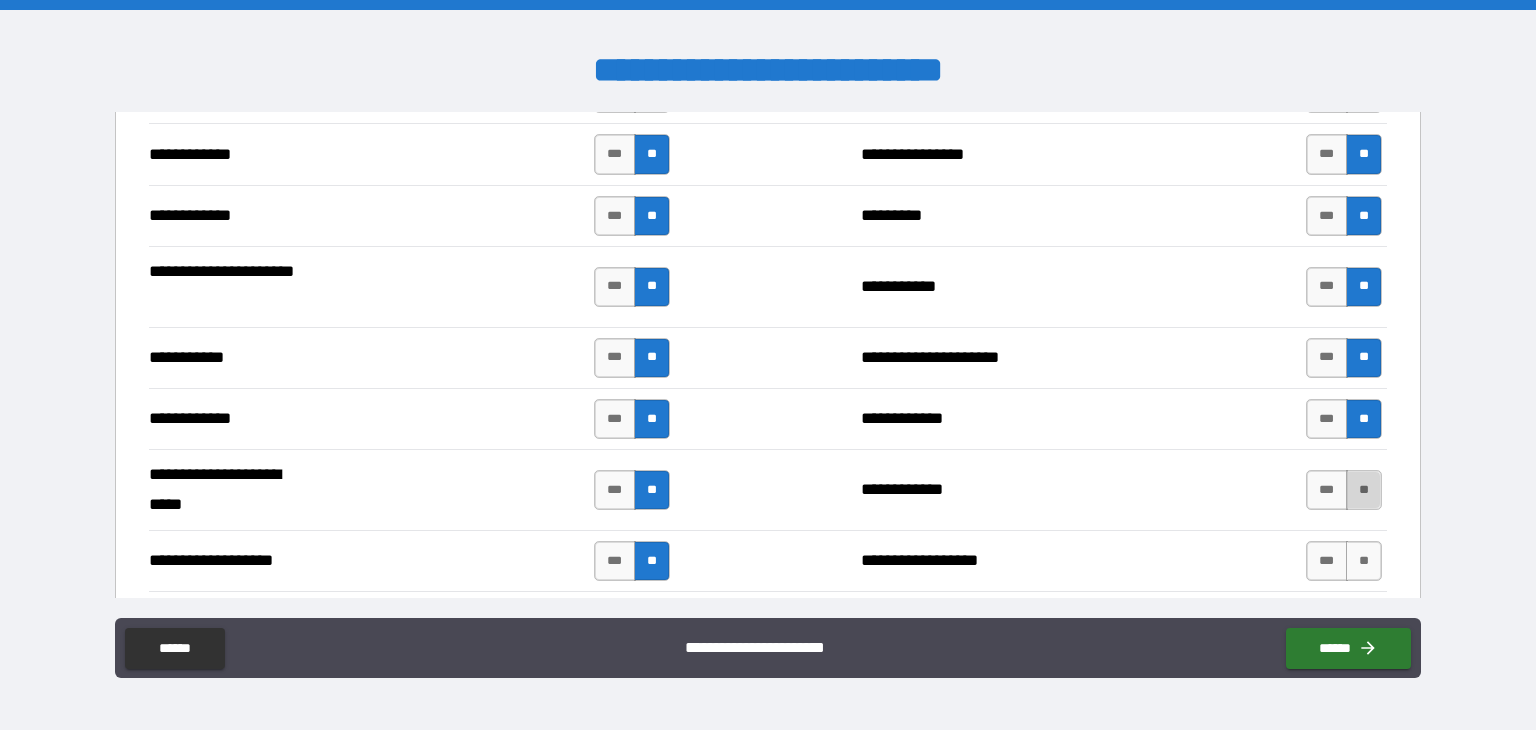click on "**" at bounding box center [1364, 490] 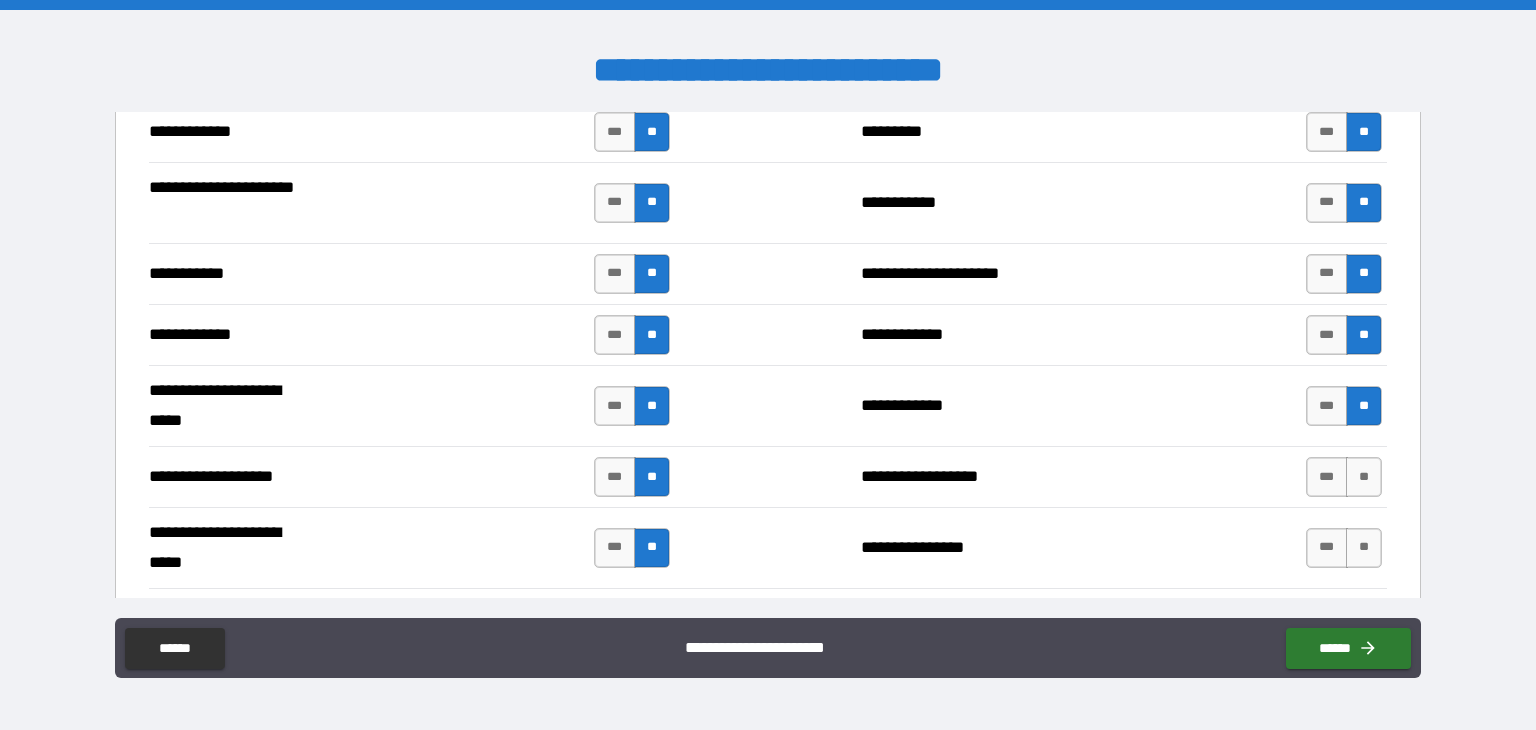 scroll, scrollTop: 3900, scrollLeft: 0, axis: vertical 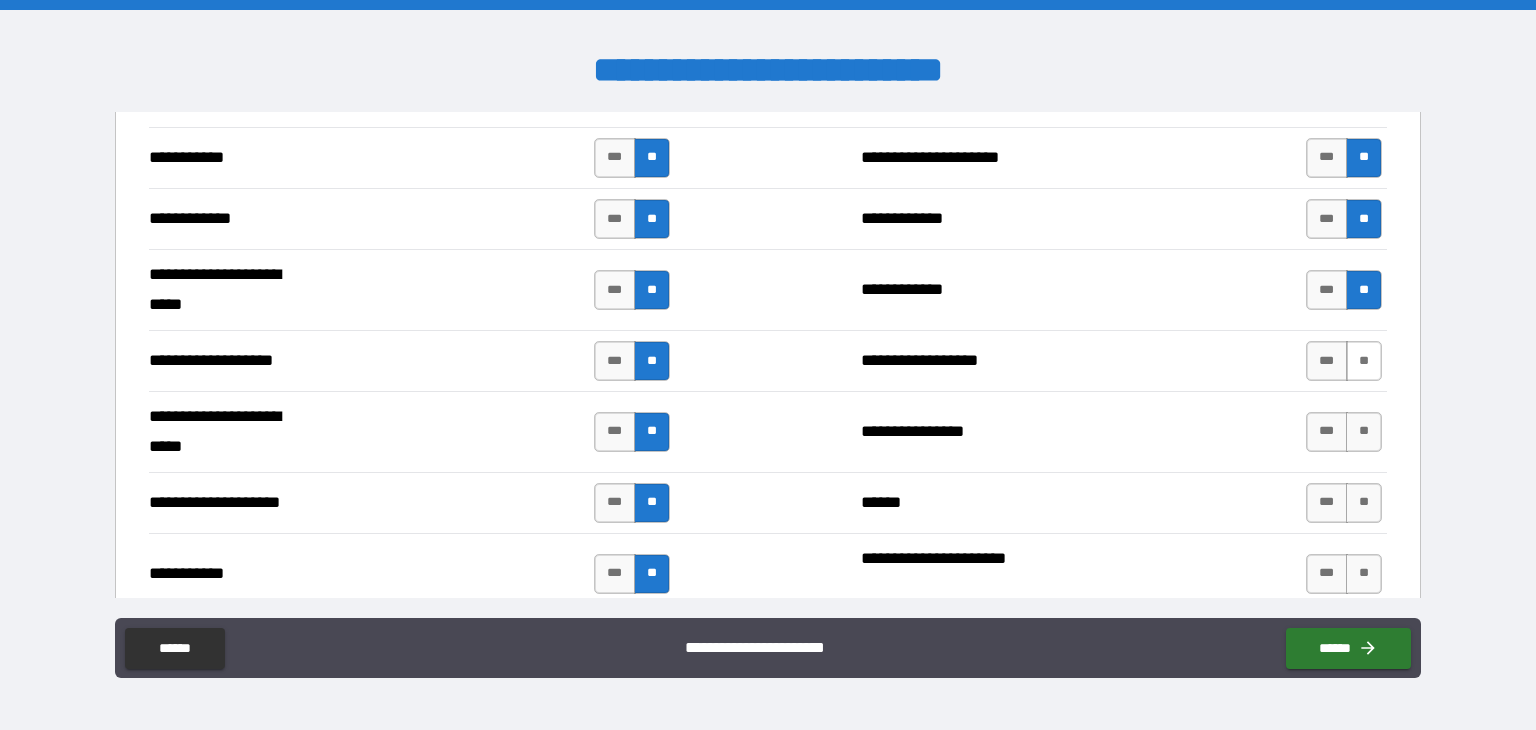 click on "**" at bounding box center (1364, 361) 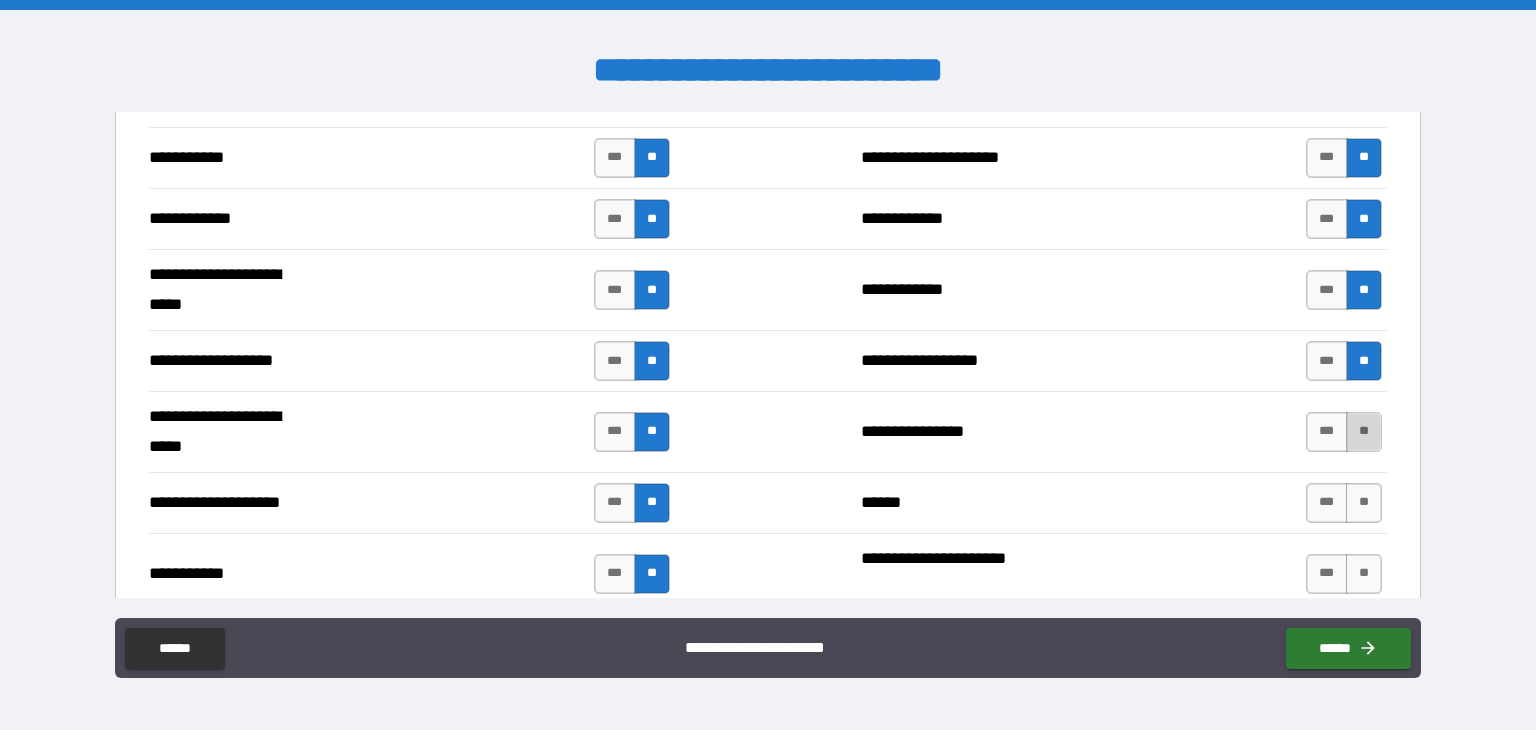 click on "**" at bounding box center [1364, 432] 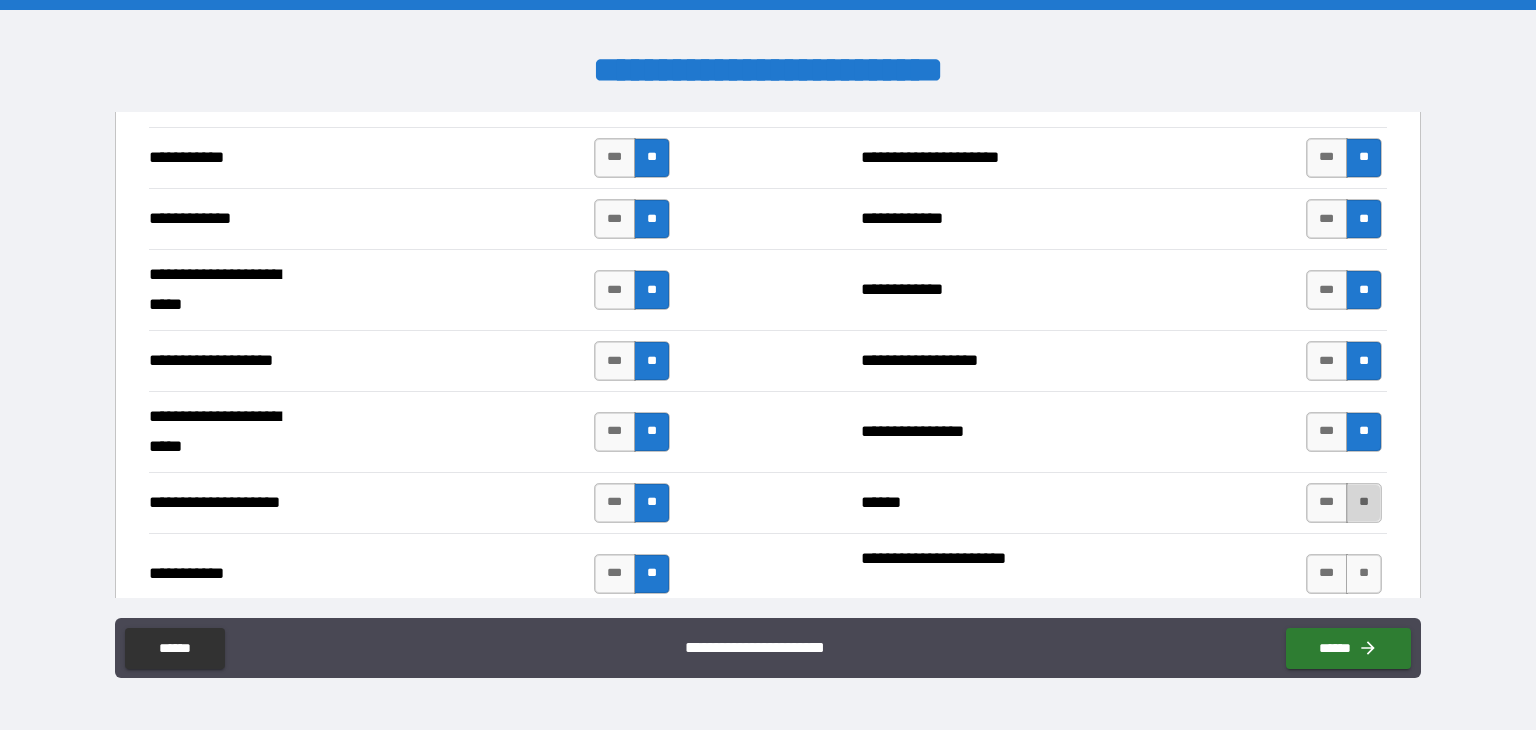 click on "**" at bounding box center [1364, 503] 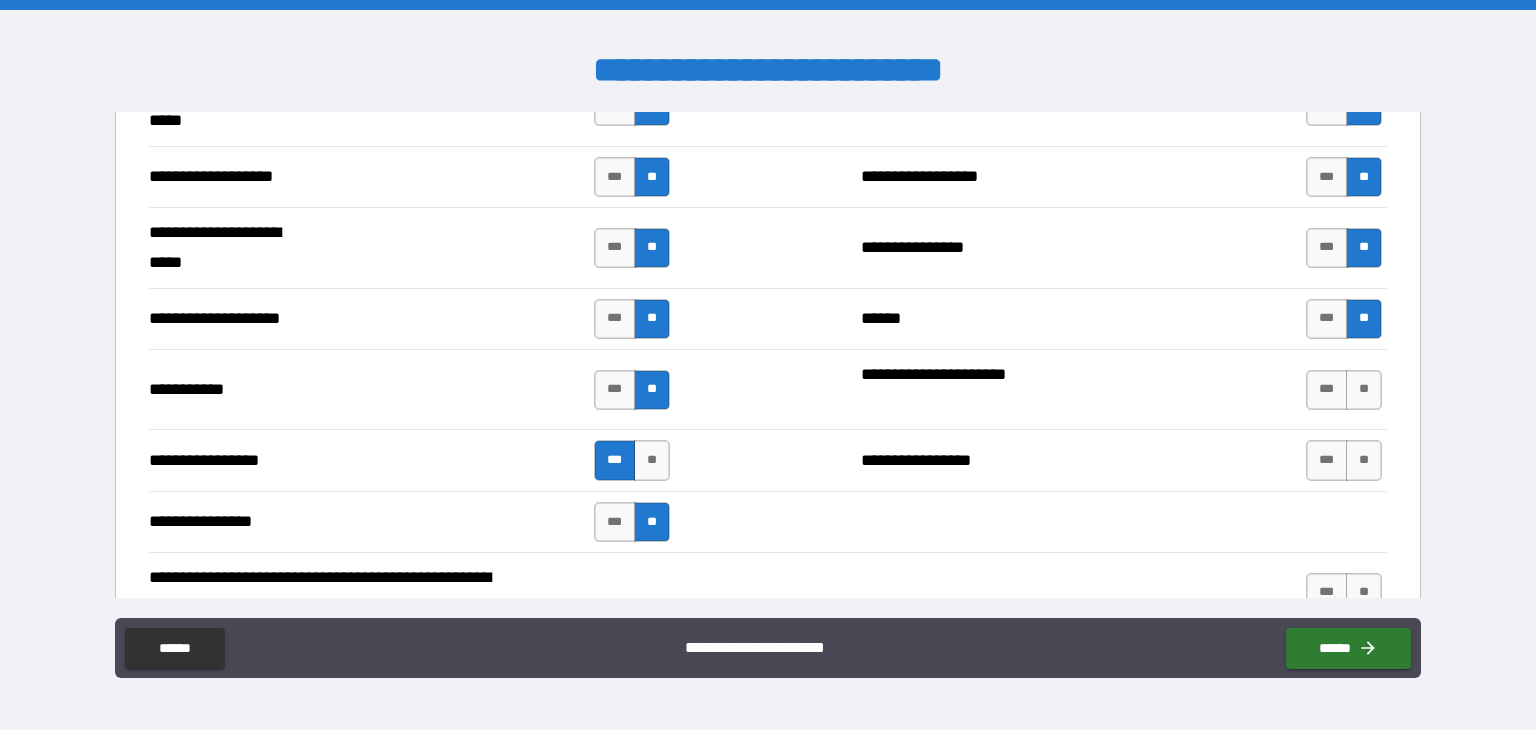 scroll, scrollTop: 4100, scrollLeft: 0, axis: vertical 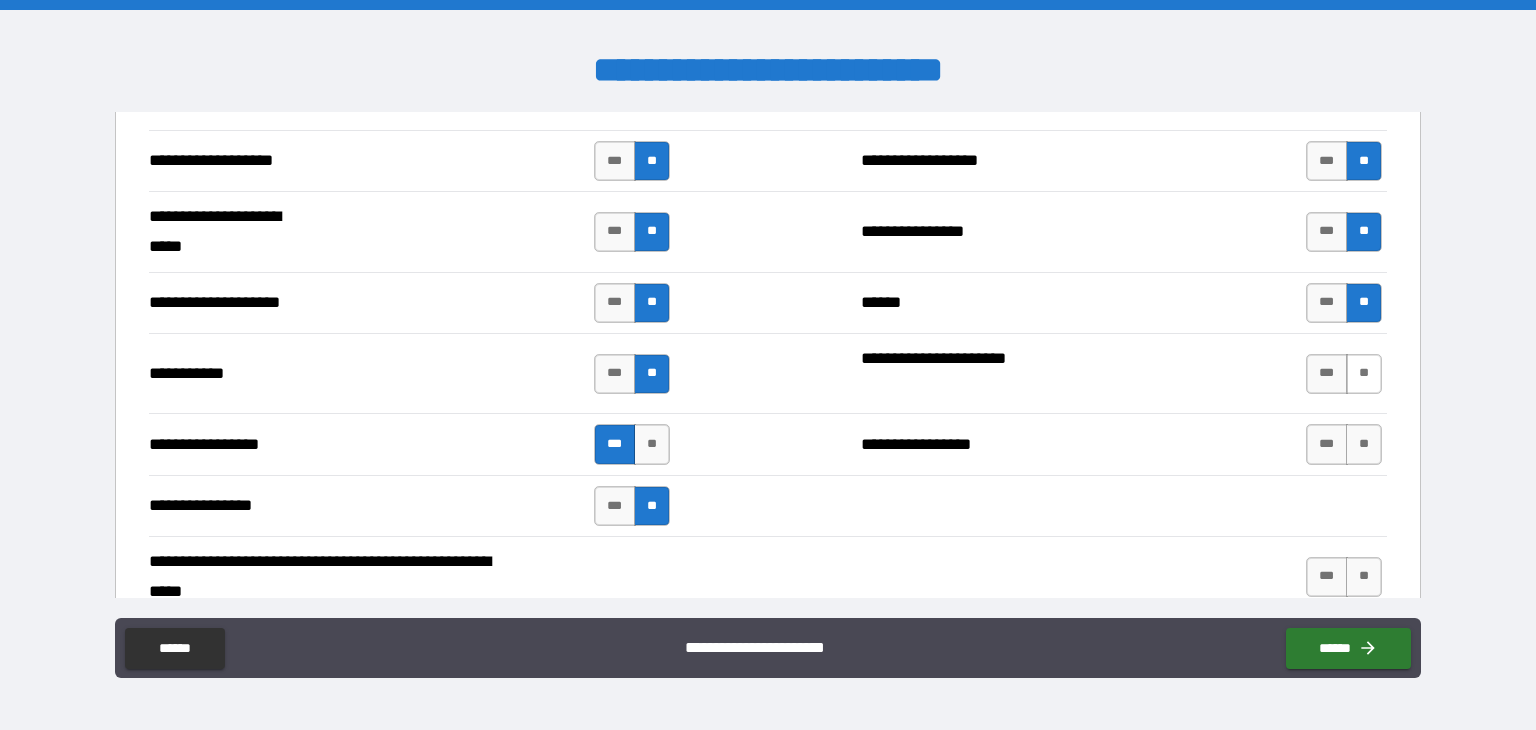 click on "**" at bounding box center (1364, 374) 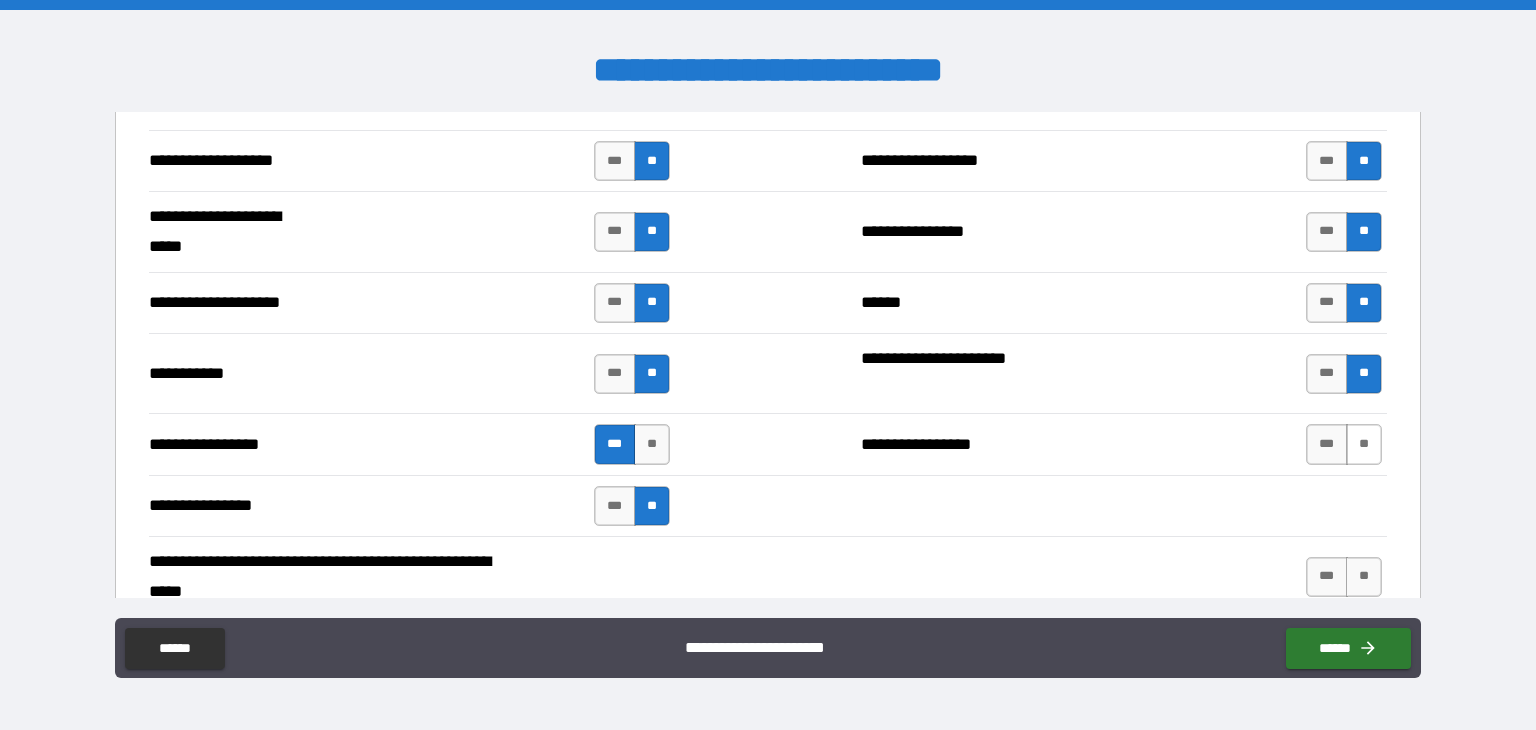 click on "**" at bounding box center (1364, 444) 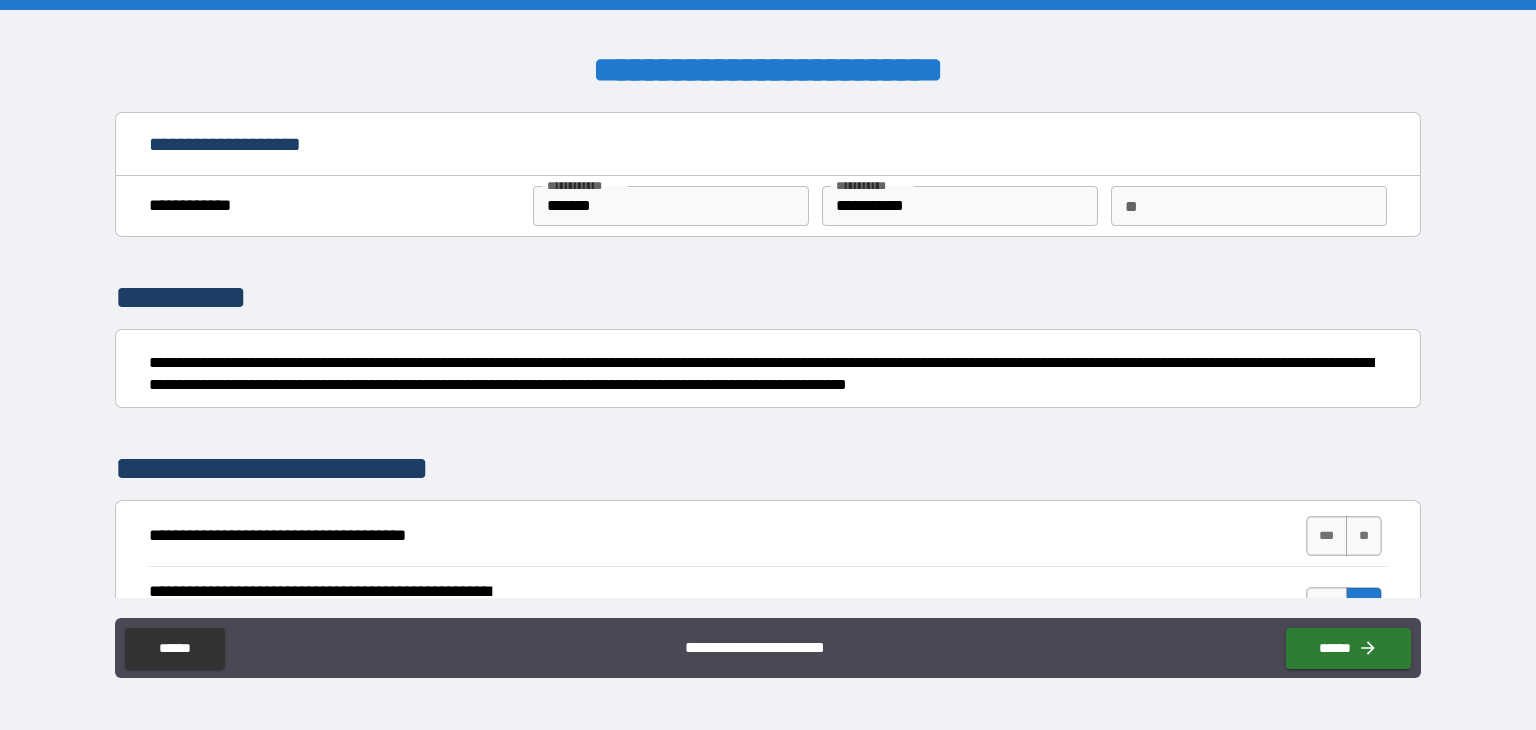 scroll, scrollTop: 100, scrollLeft: 0, axis: vertical 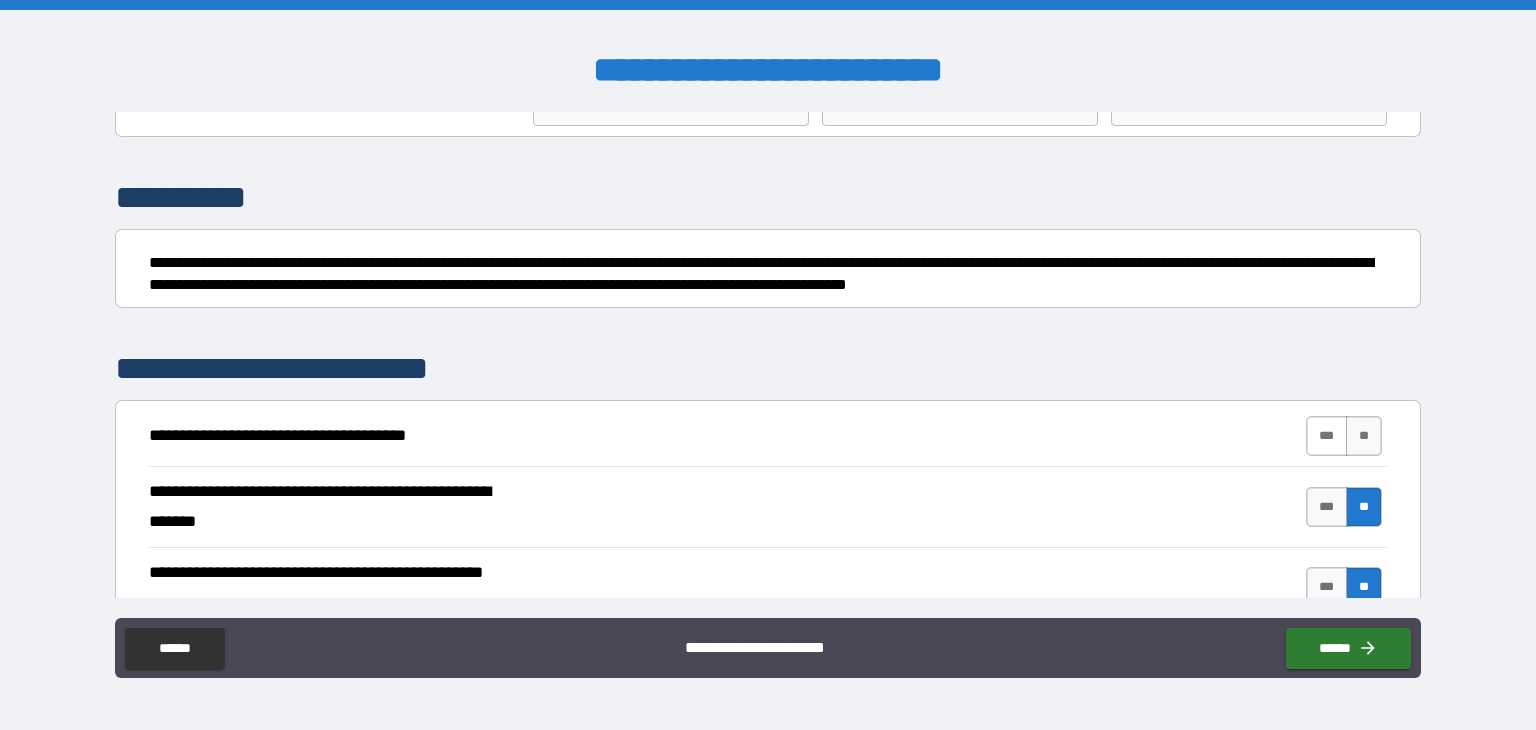 click on "***" at bounding box center [1327, 436] 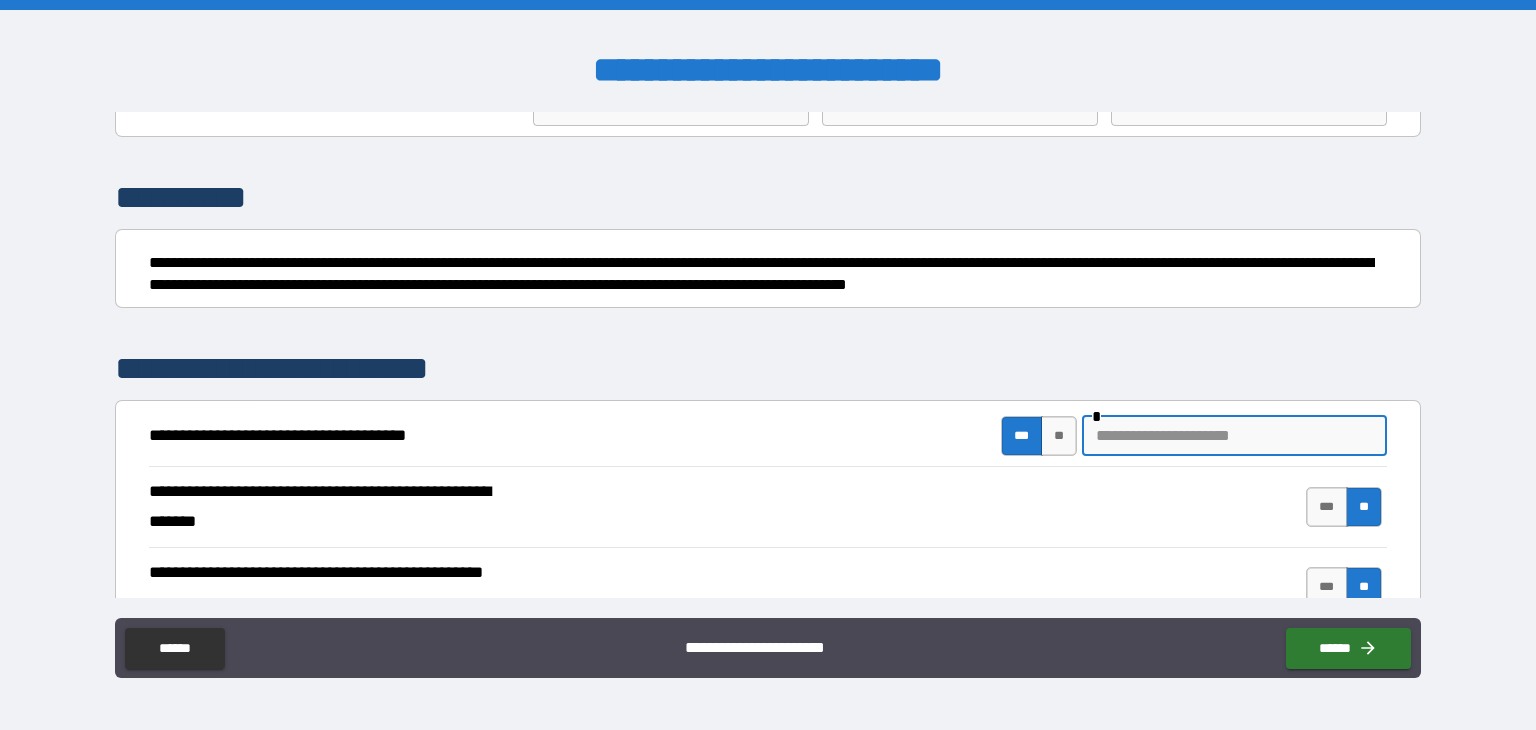 click at bounding box center [1234, 436] 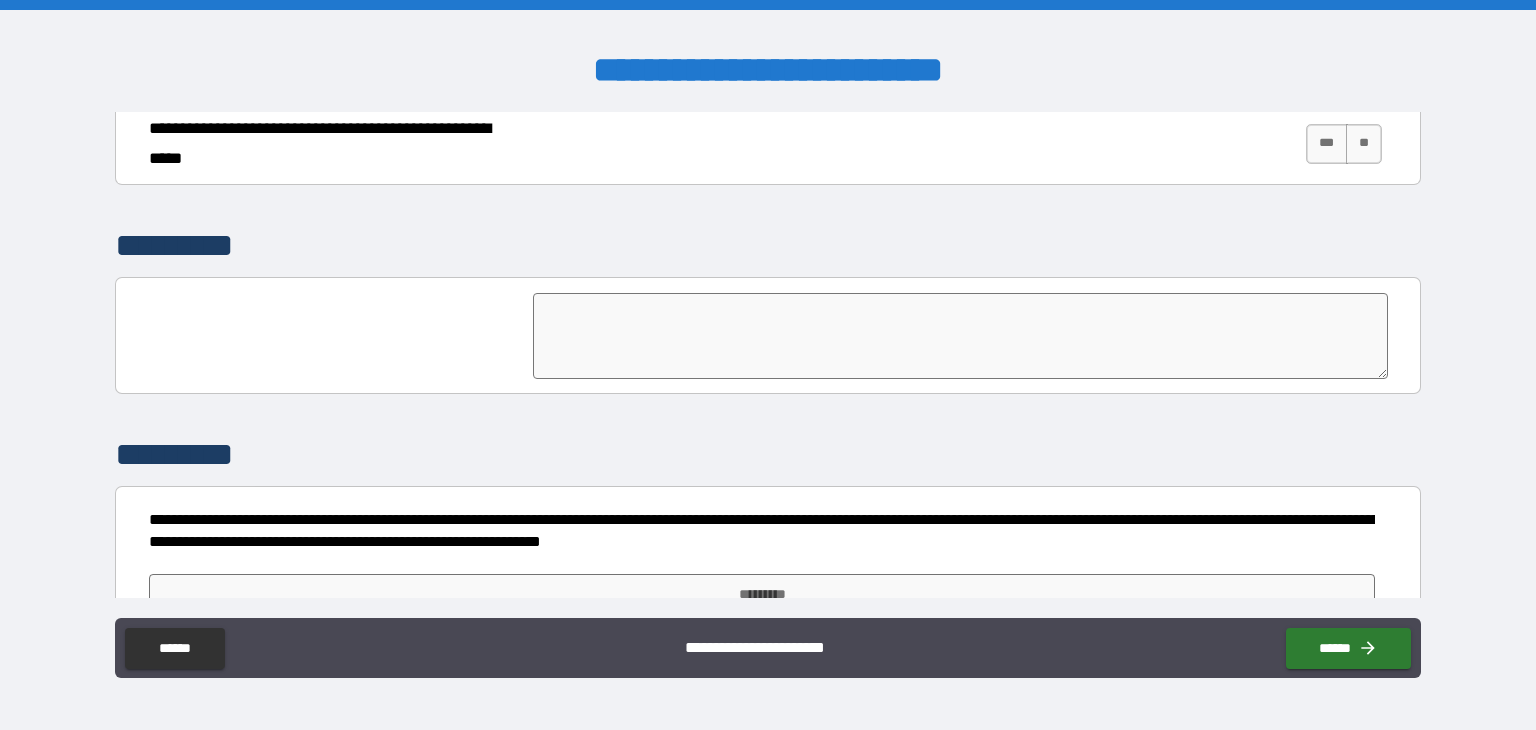 scroll, scrollTop: 4564, scrollLeft: 0, axis: vertical 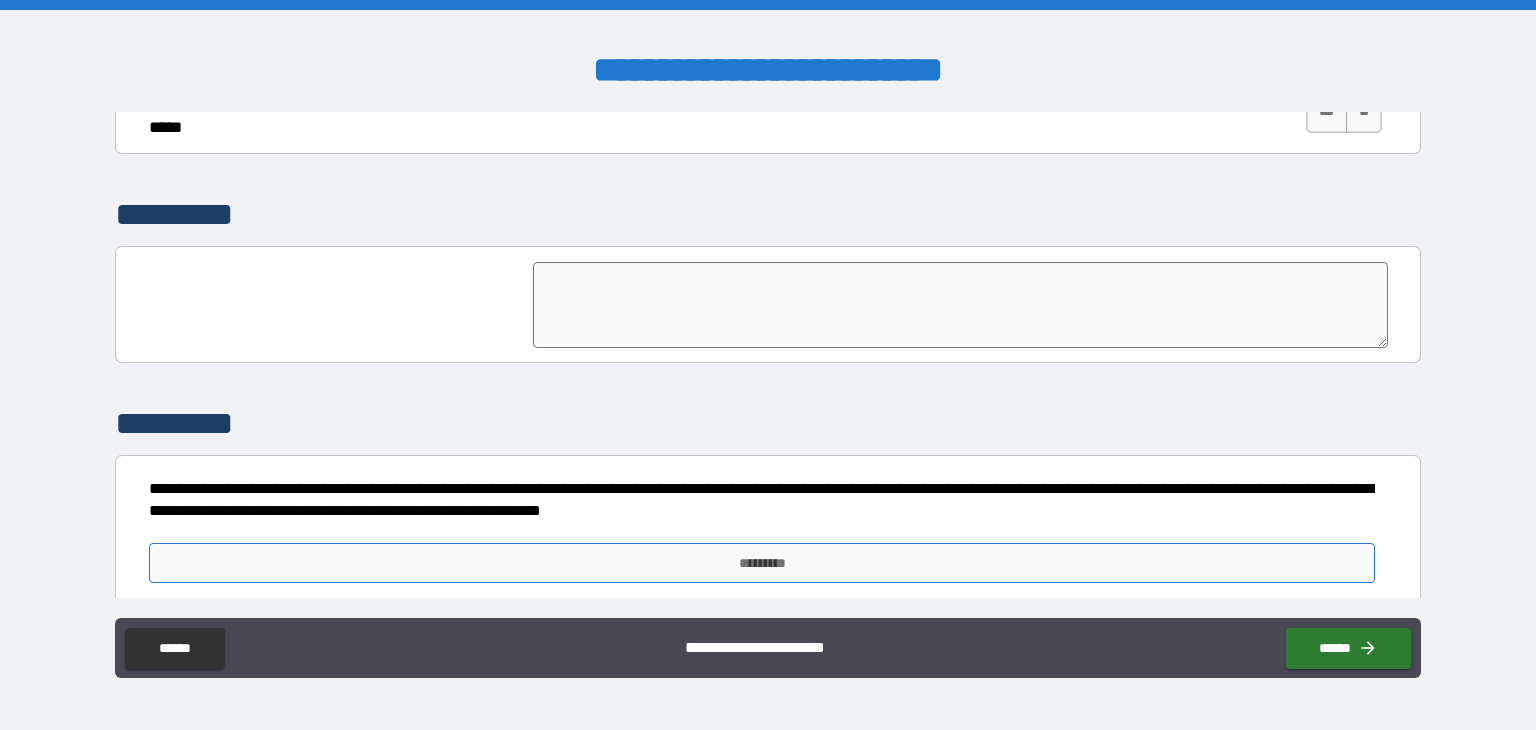 click on "*********" at bounding box center [762, 563] 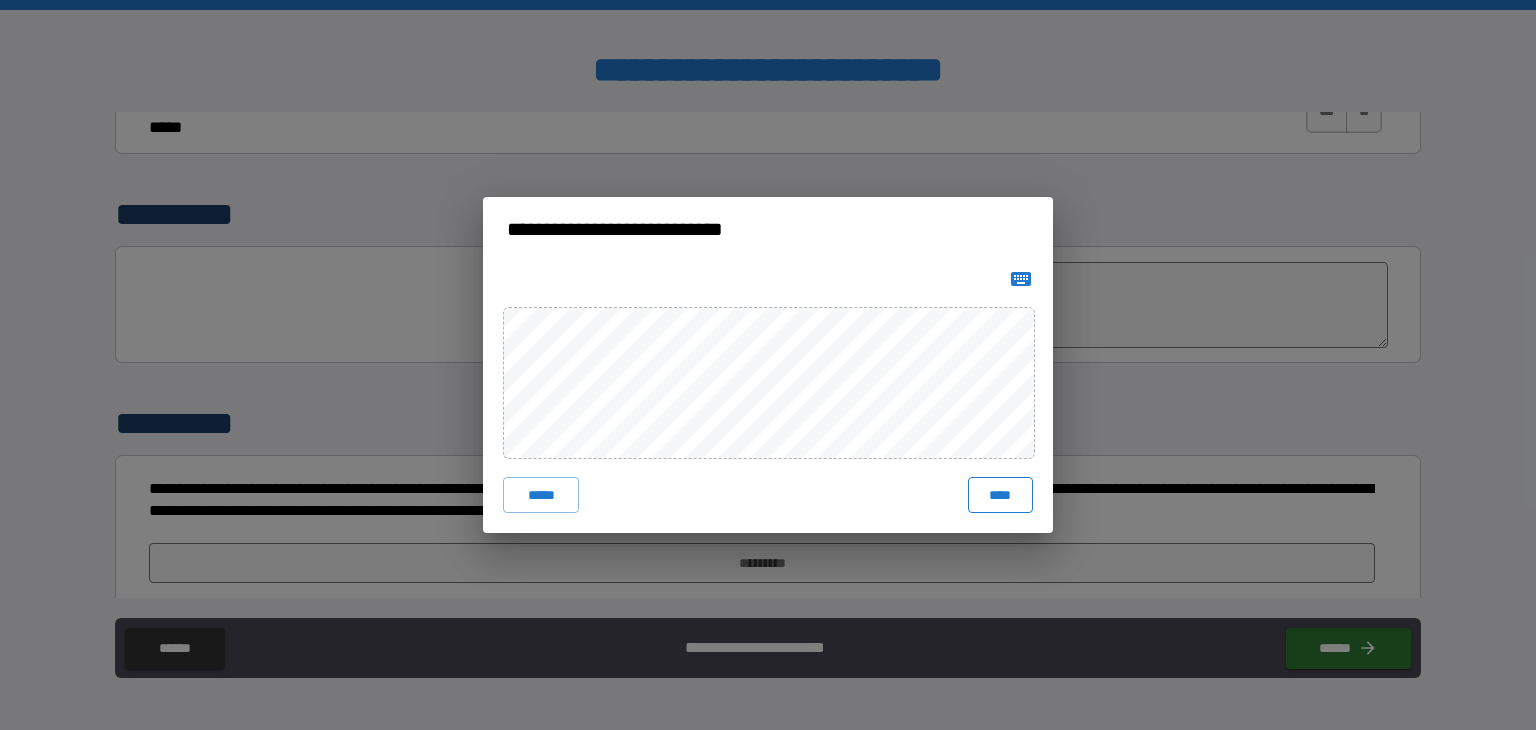 click on "****" at bounding box center [1000, 495] 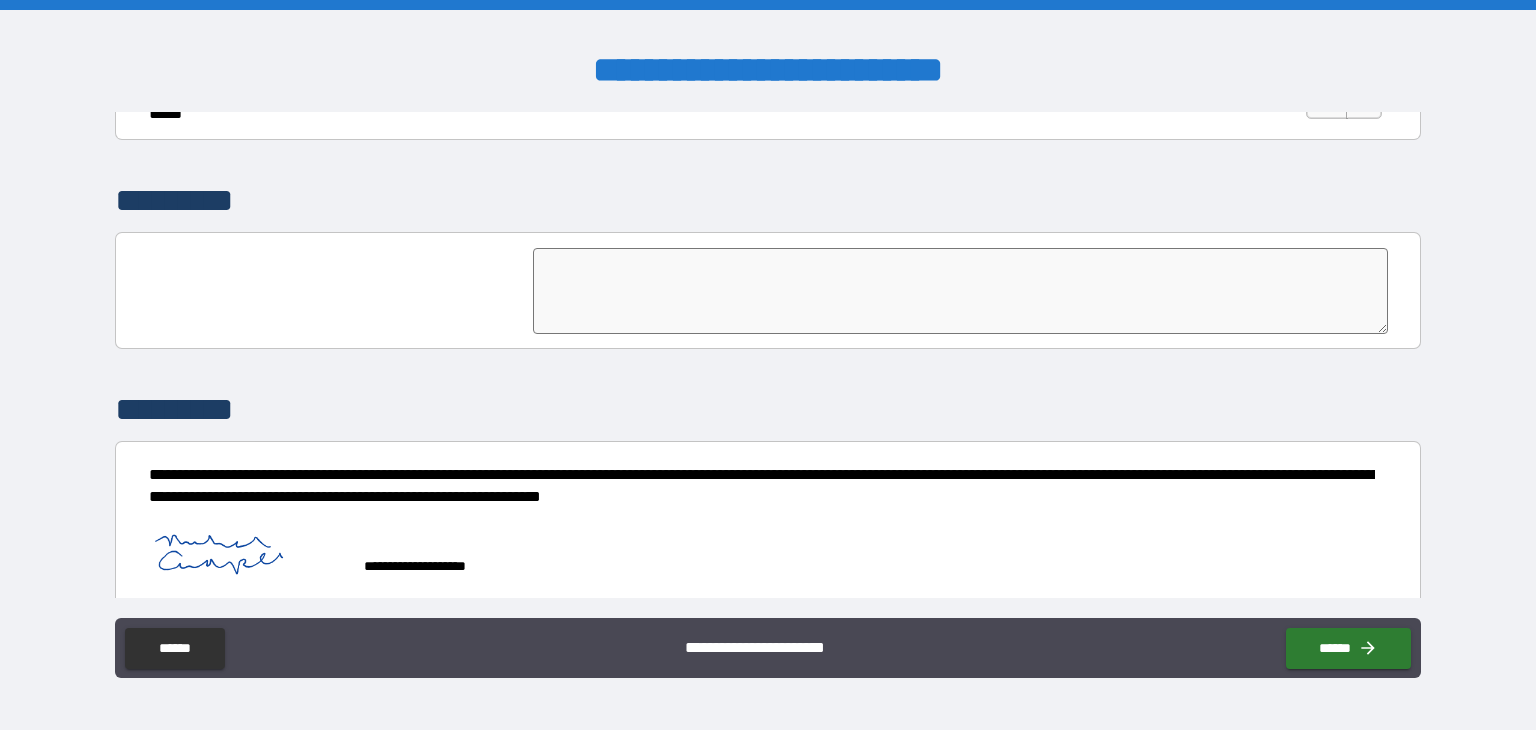 scroll, scrollTop: 4582, scrollLeft: 0, axis: vertical 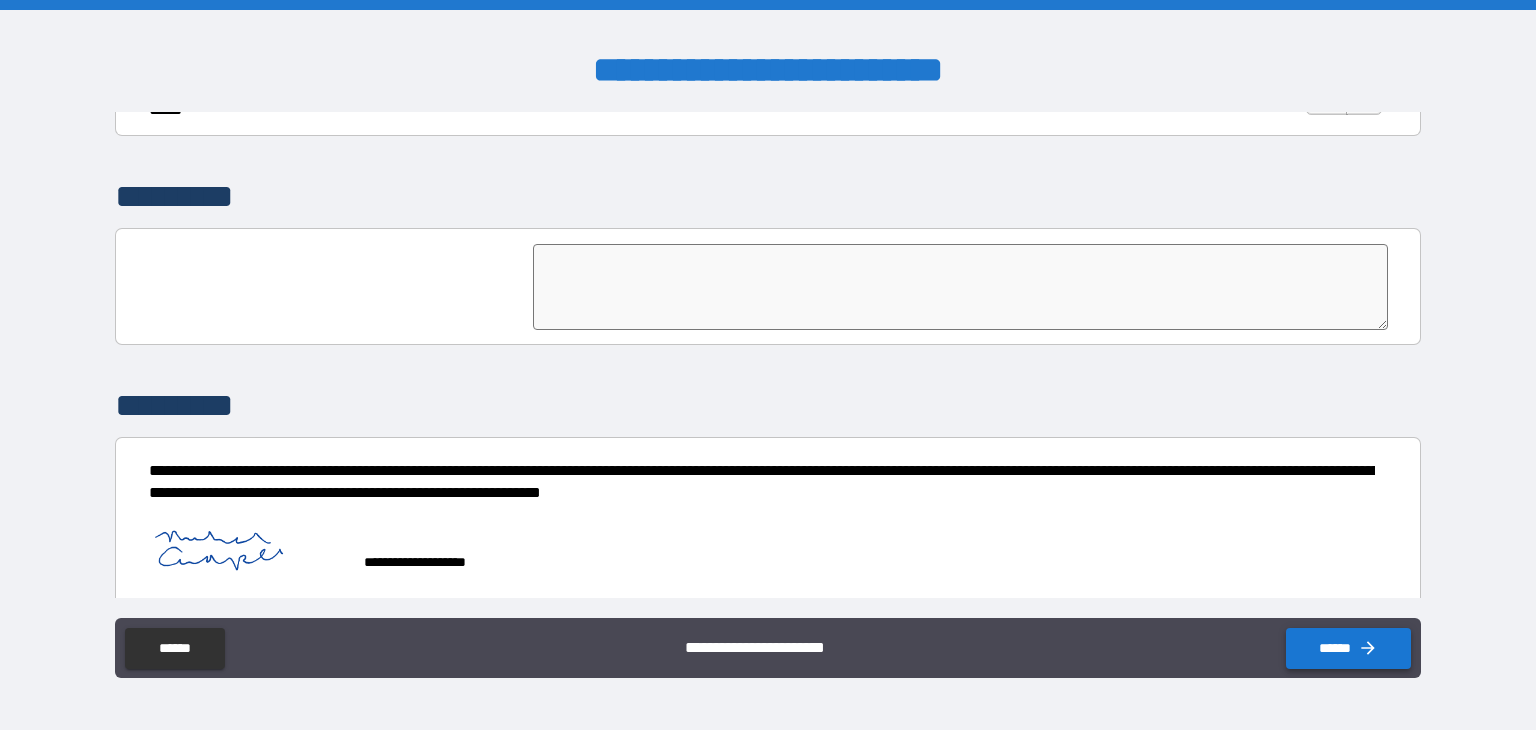 click on "******" at bounding box center (1348, 648) 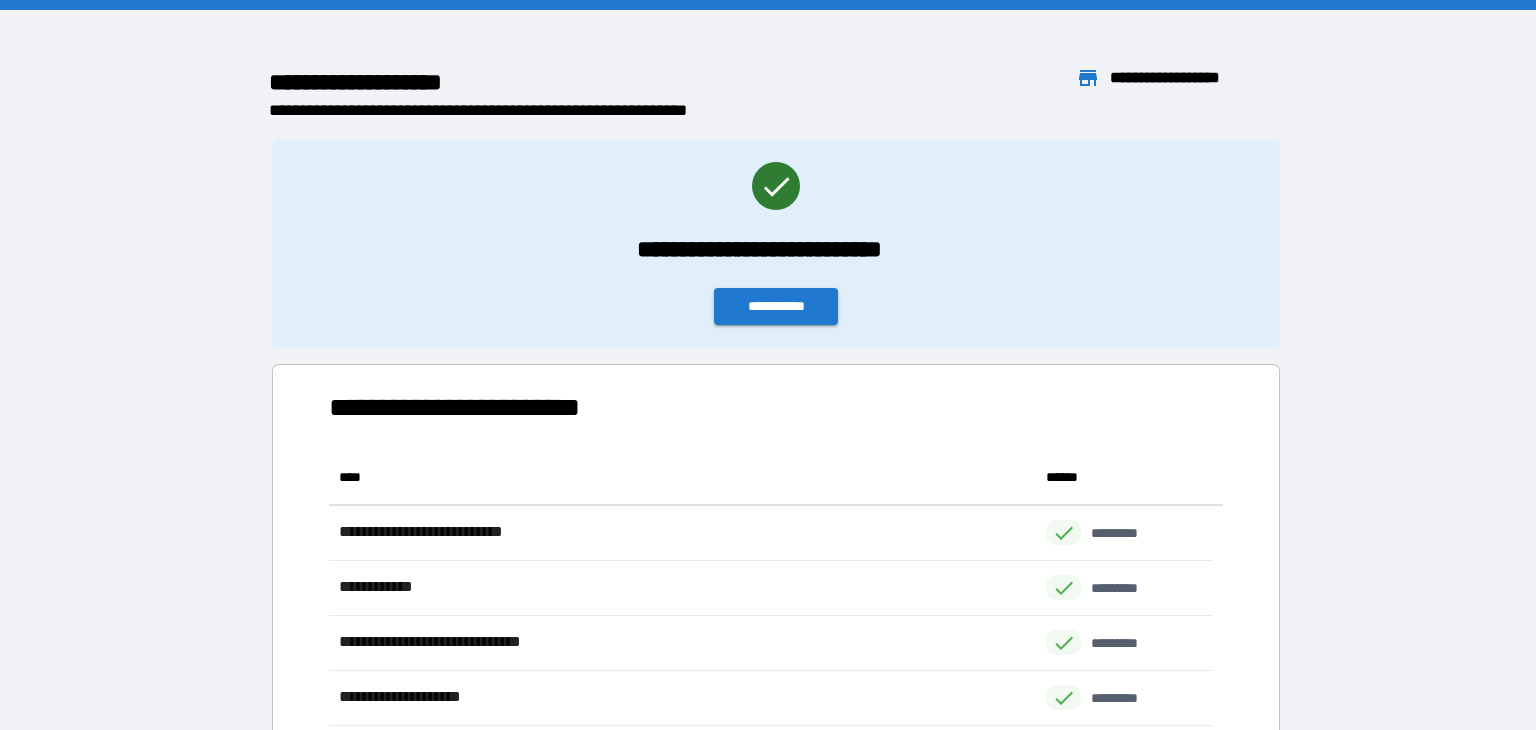scroll, scrollTop: 16, scrollLeft: 16, axis: both 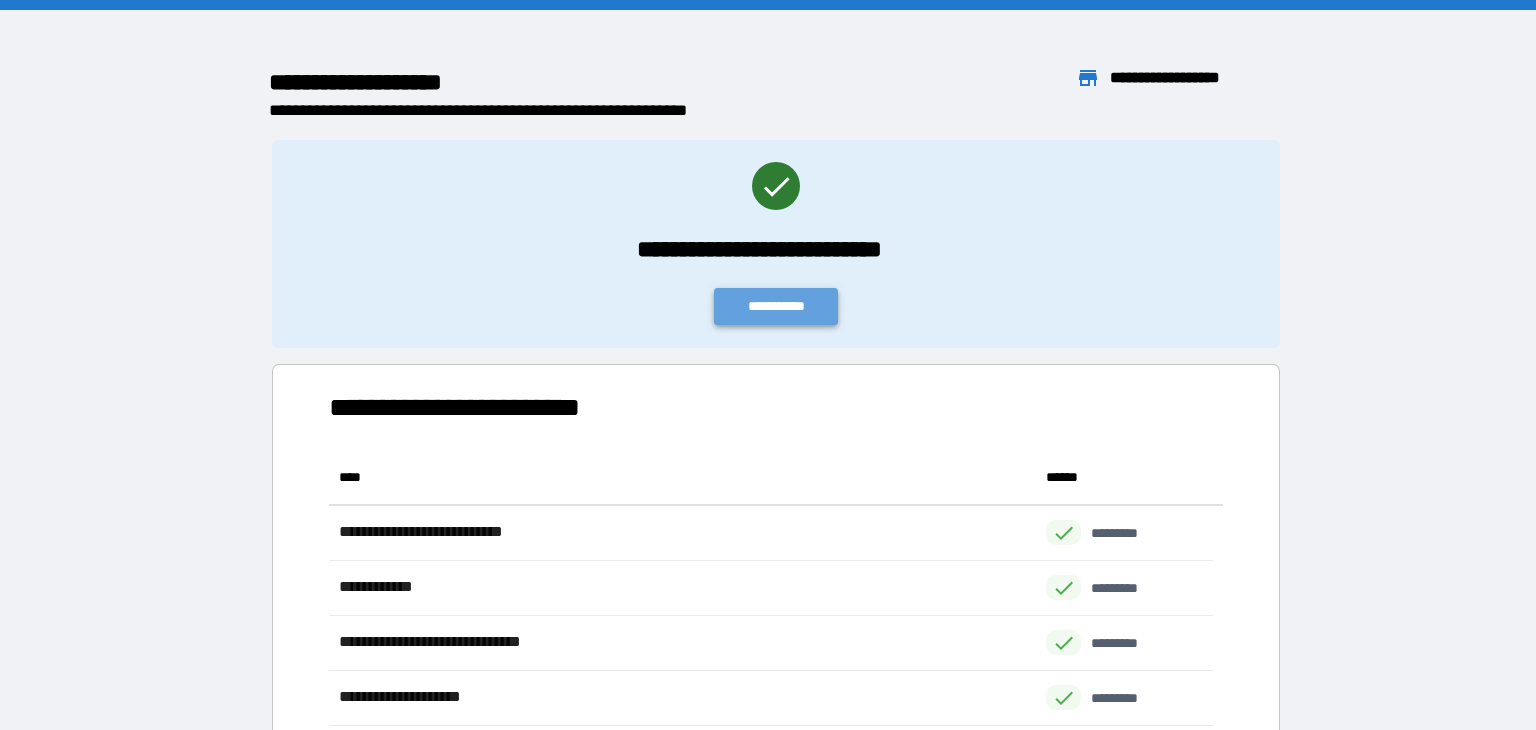 click on "**********" at bounding box center (776, 306) 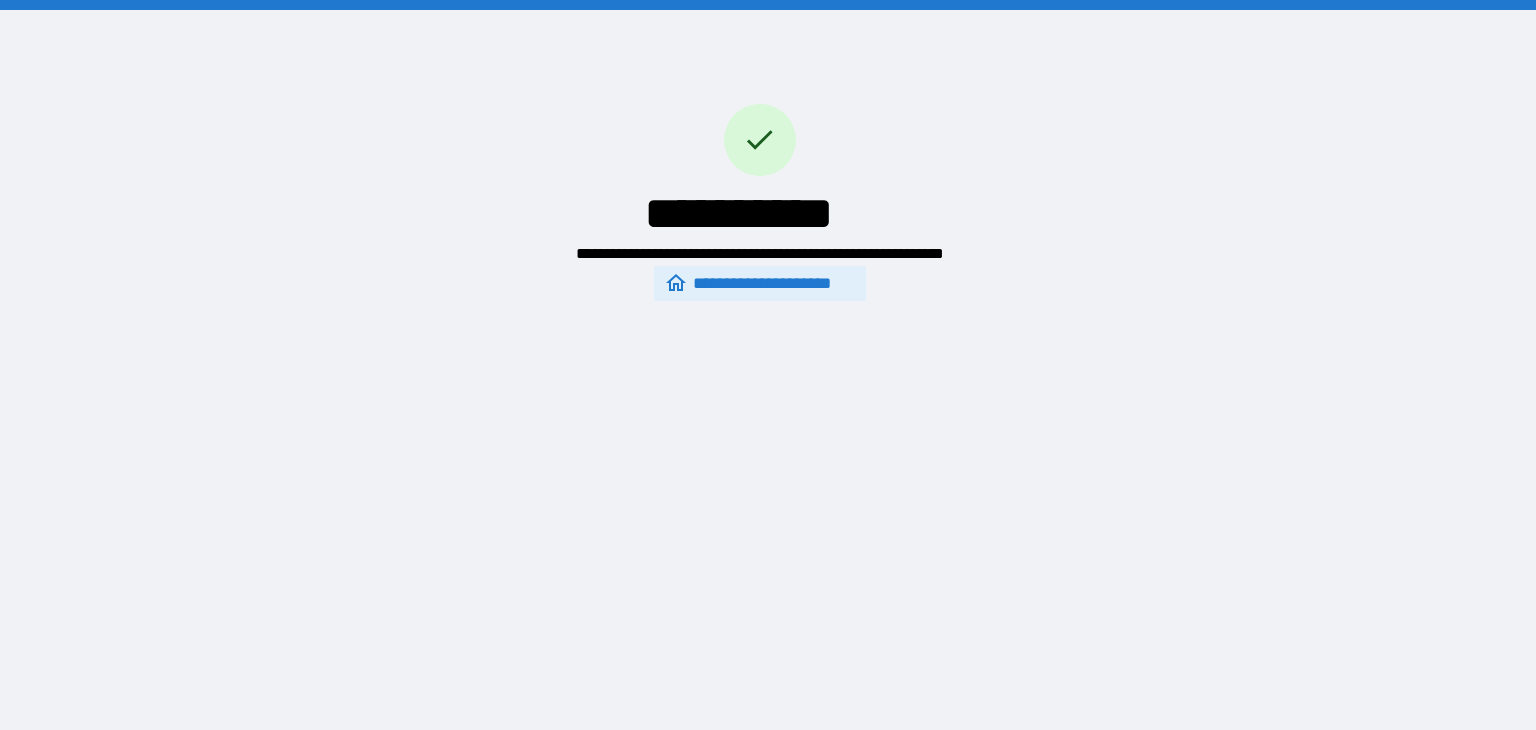click on "**********" at bounding box center [759, 284] 